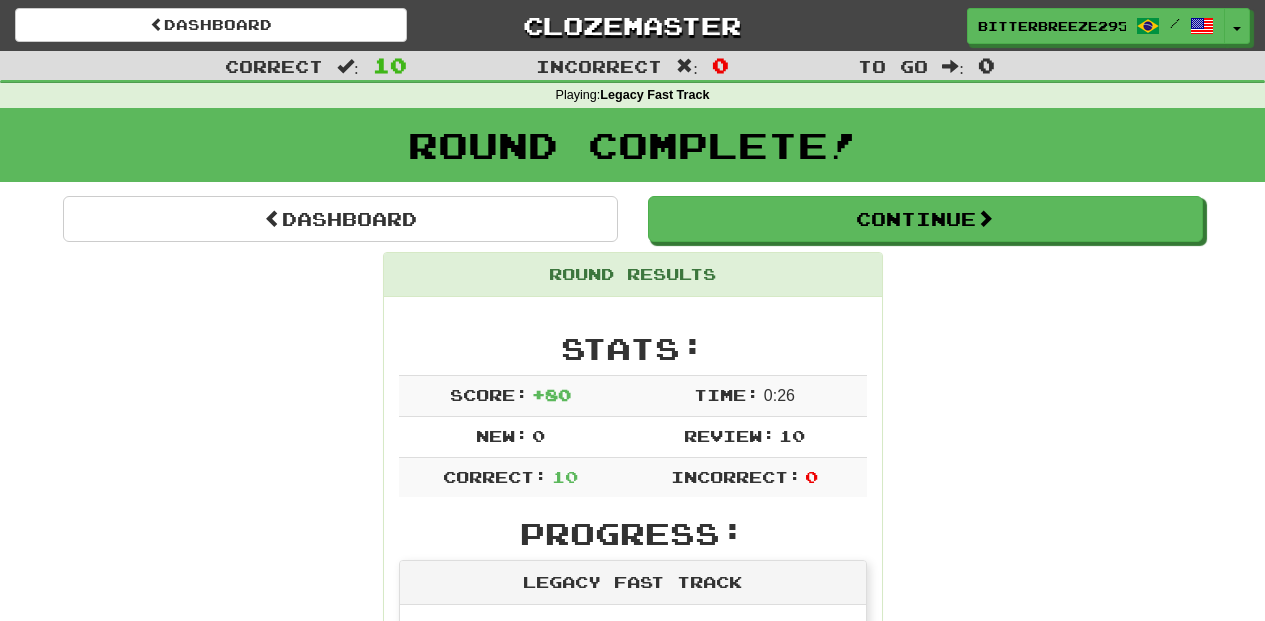 scroll, scrollTop: 0, scrollLeft: 0, axis: both 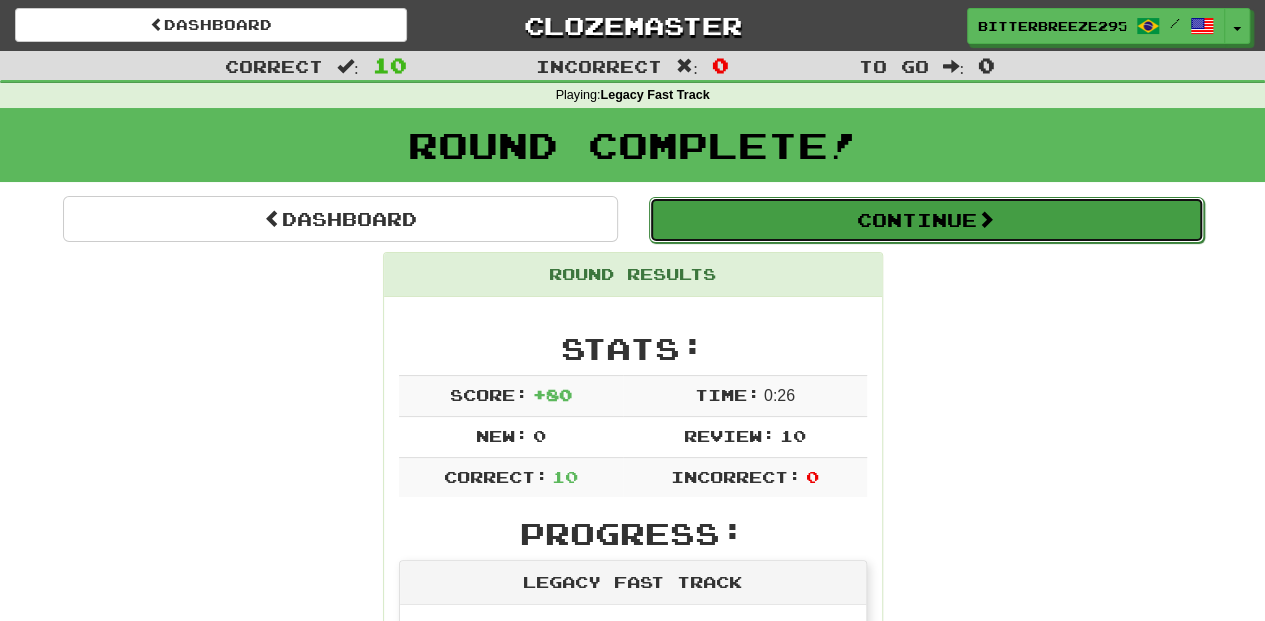 click on "Continue" at bounding box center (926, 220) 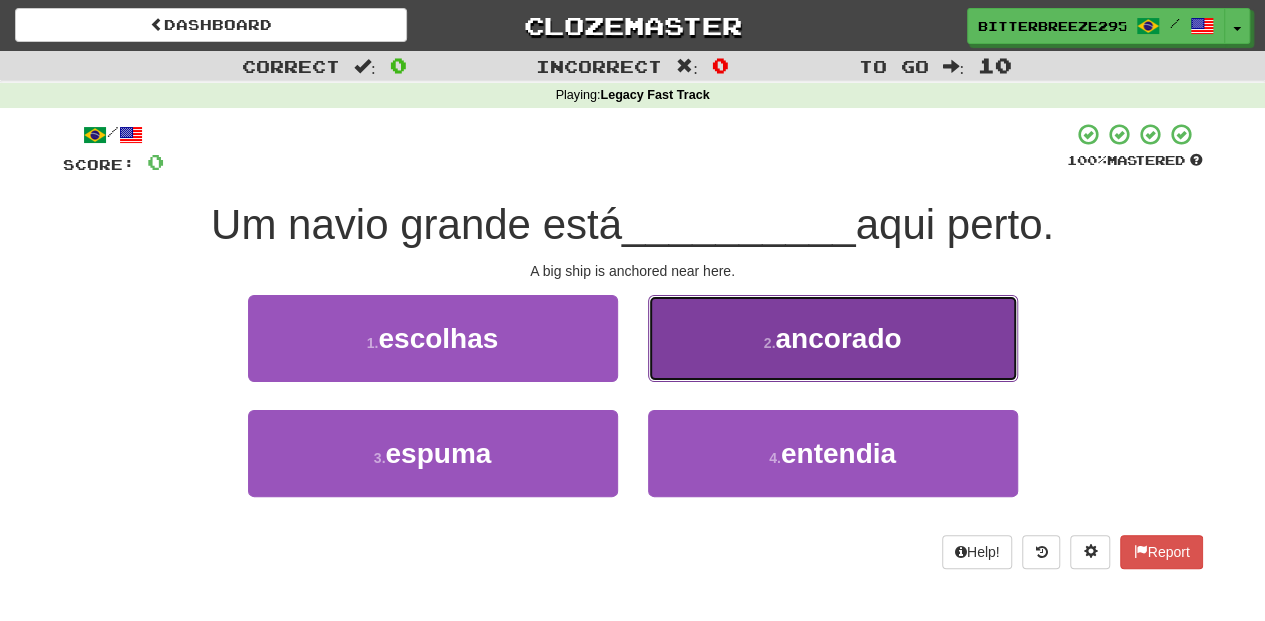click on "2 .  ancorado" at bounding box center (833, 338) 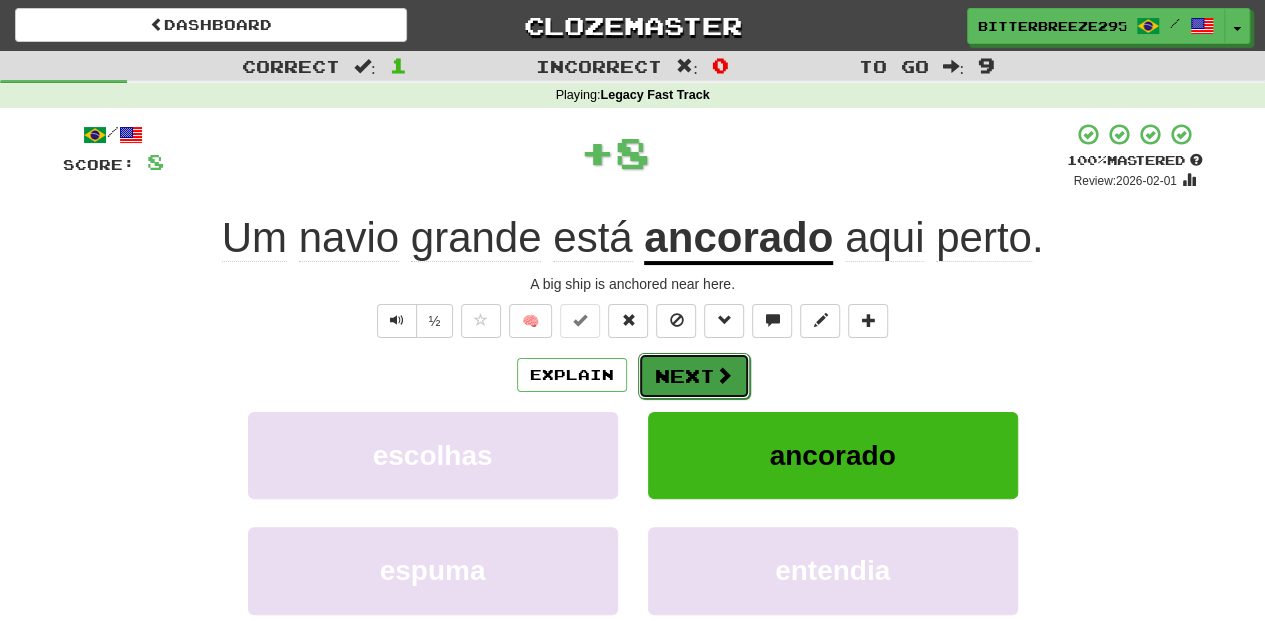 click on "Next" at bounding box center (694, 376) 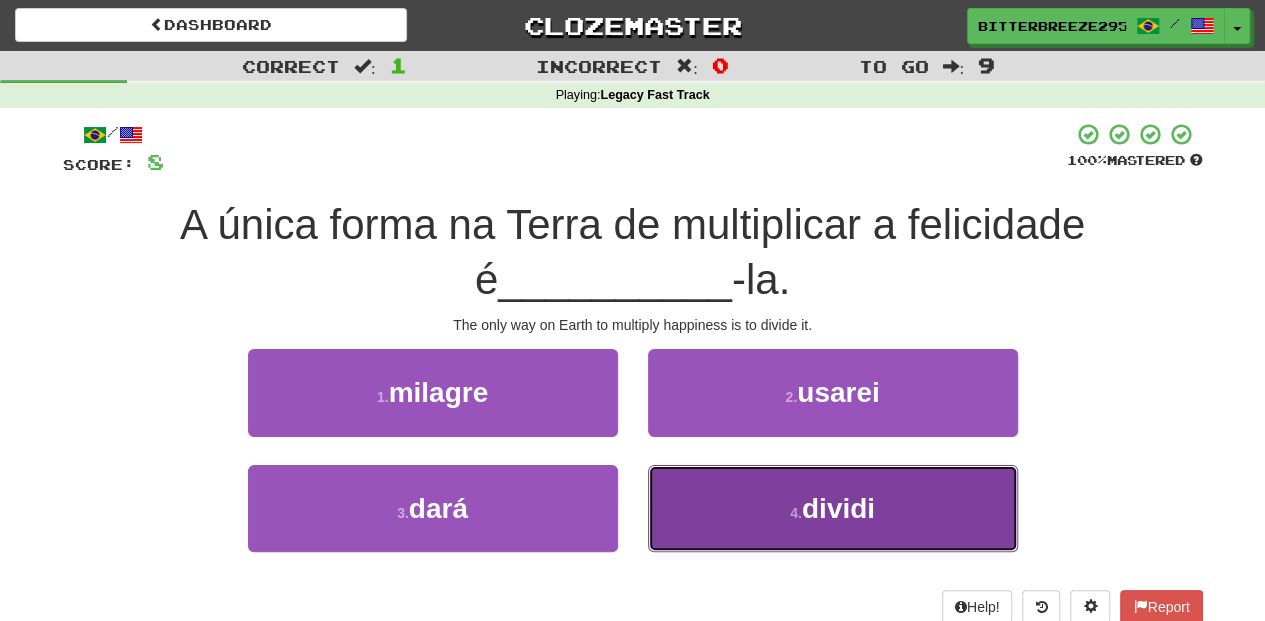 click on "4 .  dividi" at bounding box center (833, 508) 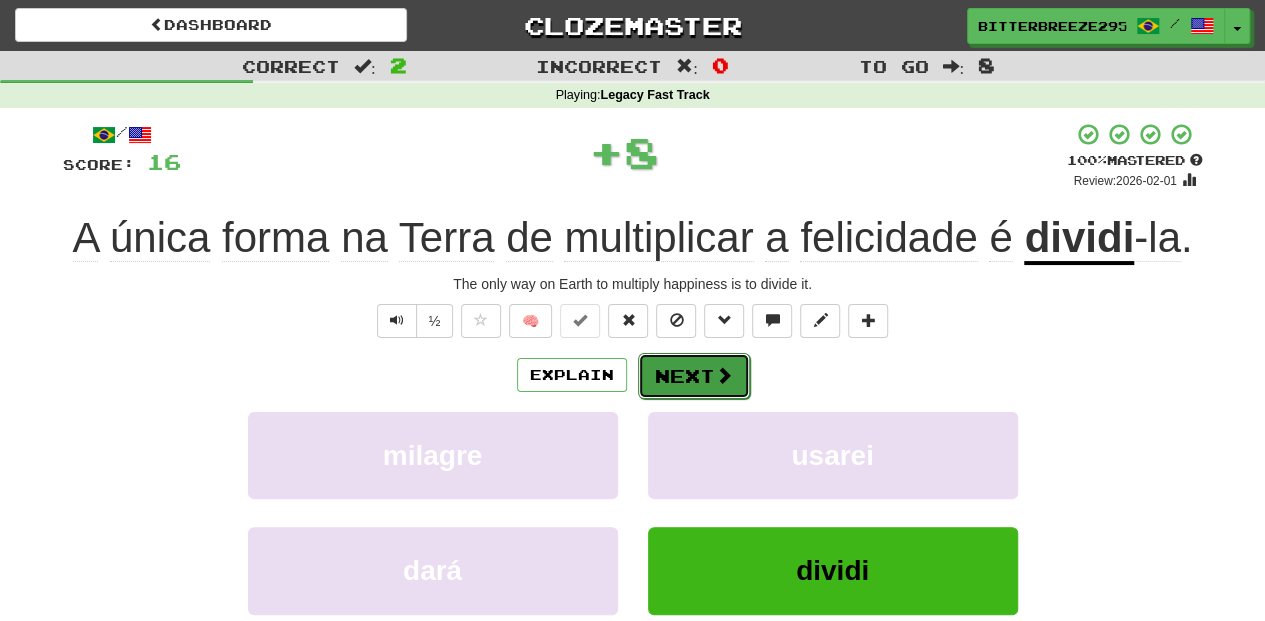 click on "Next" at bounding box center [694, 376] 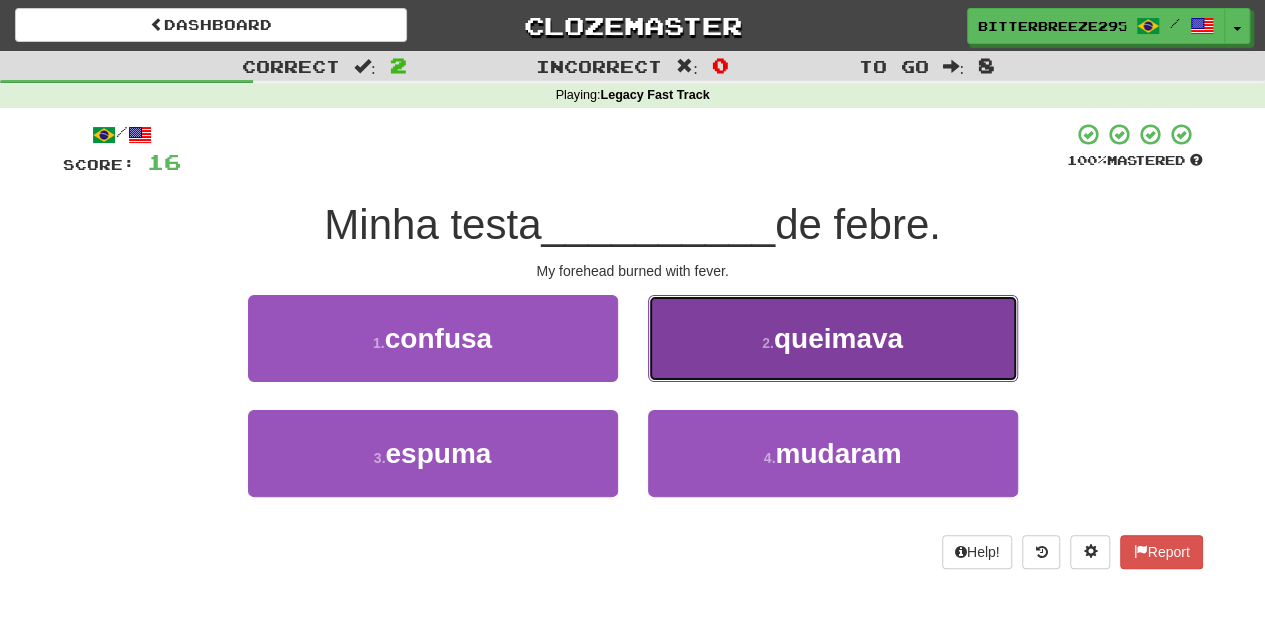 click on "2 .  queimava" at bounding box center [833, 338] 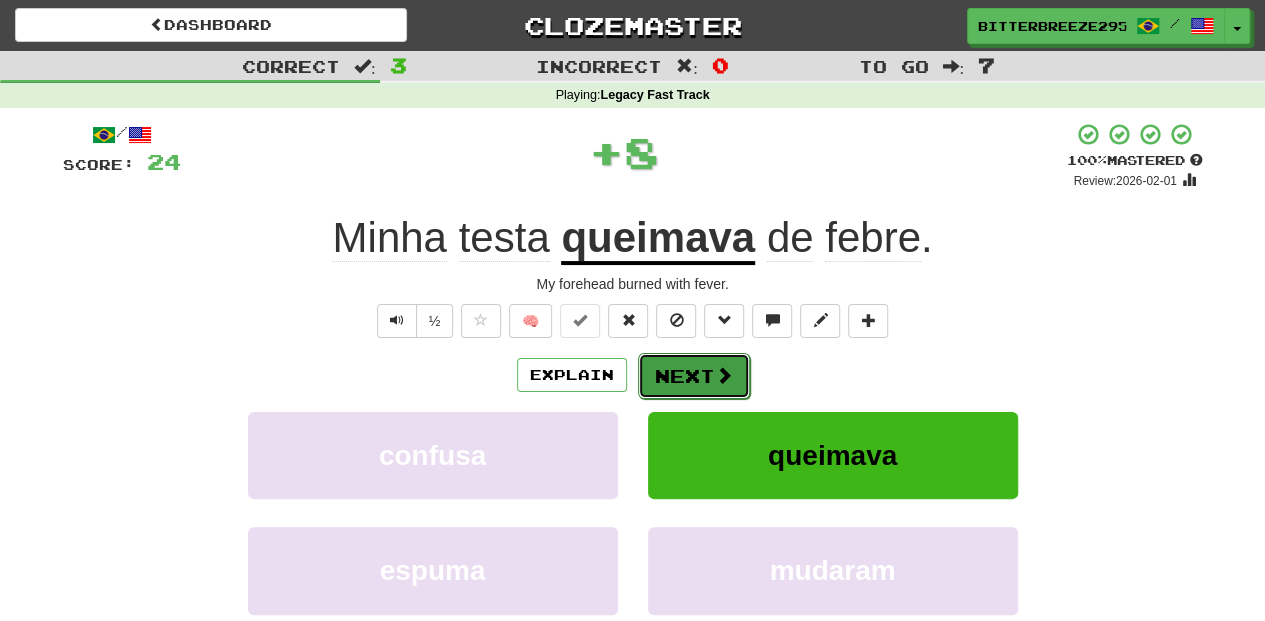 click on "Next" at bounding box center [694, 376] 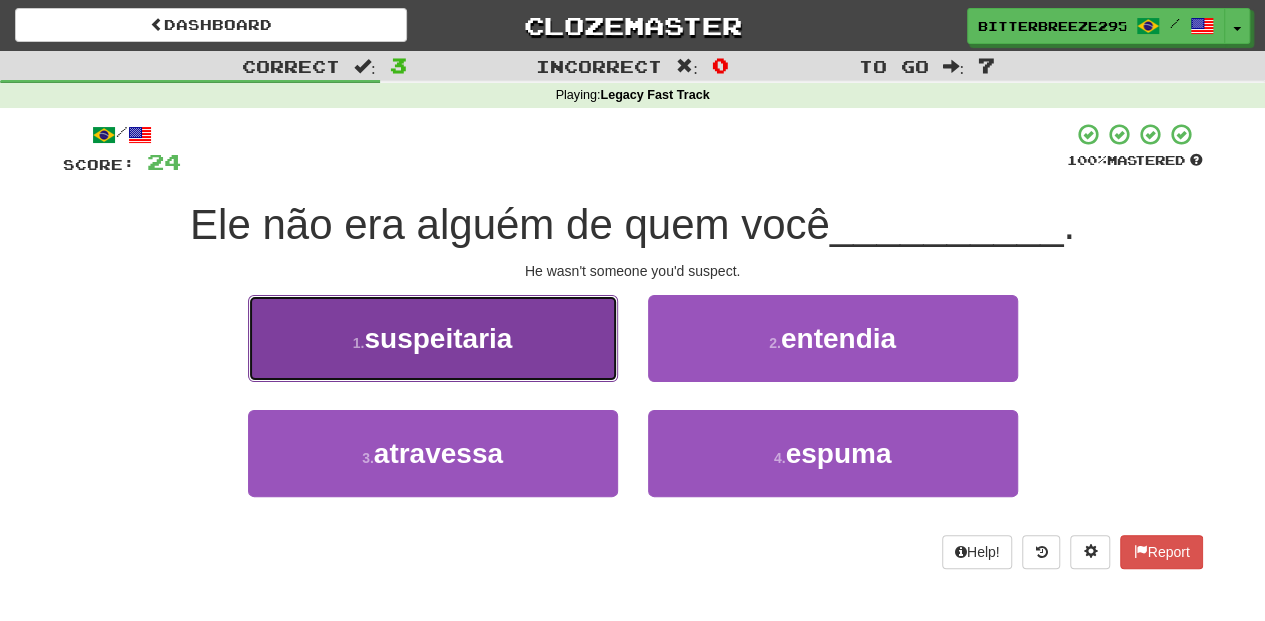 click on "1 .  suspeitaria" at bounding box center (433, 338) 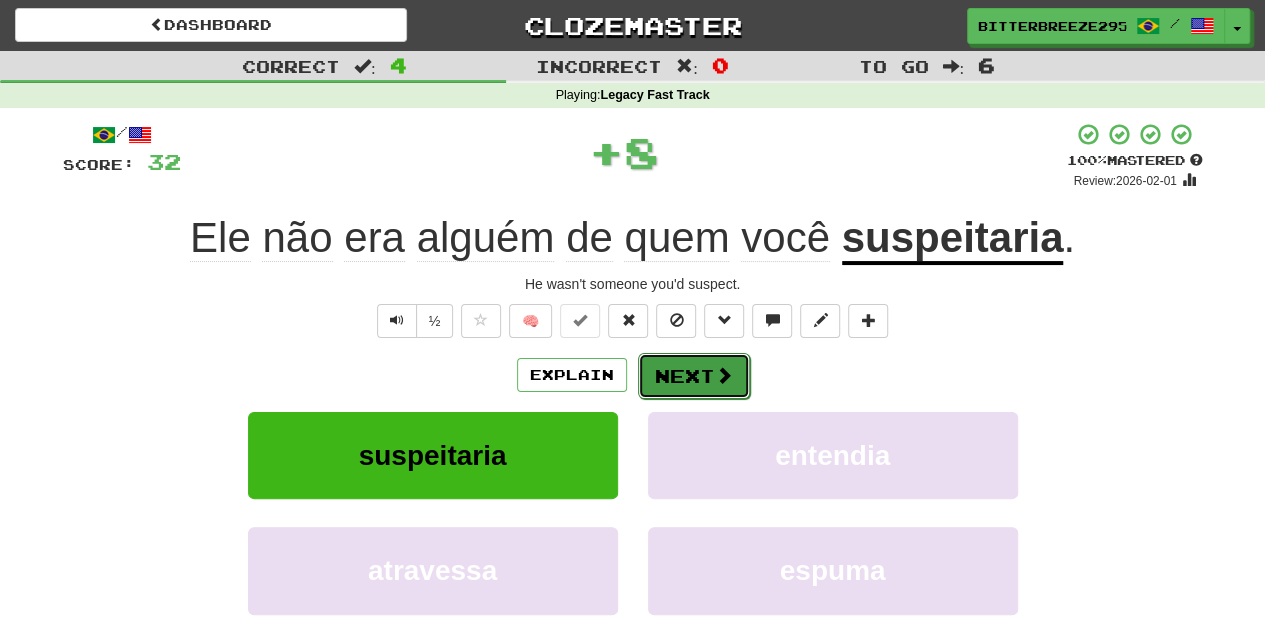 click on "Next" at bounding box center (694, 376) 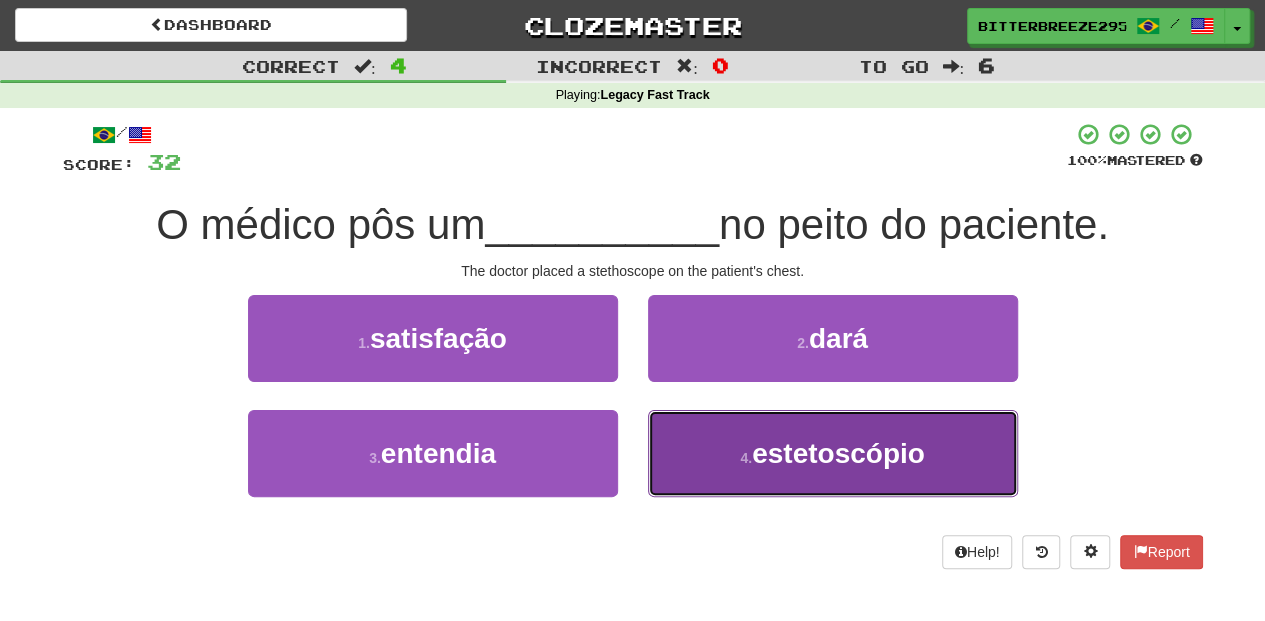click on "4 .  estetoscópio" at bounding box center [833, 453] 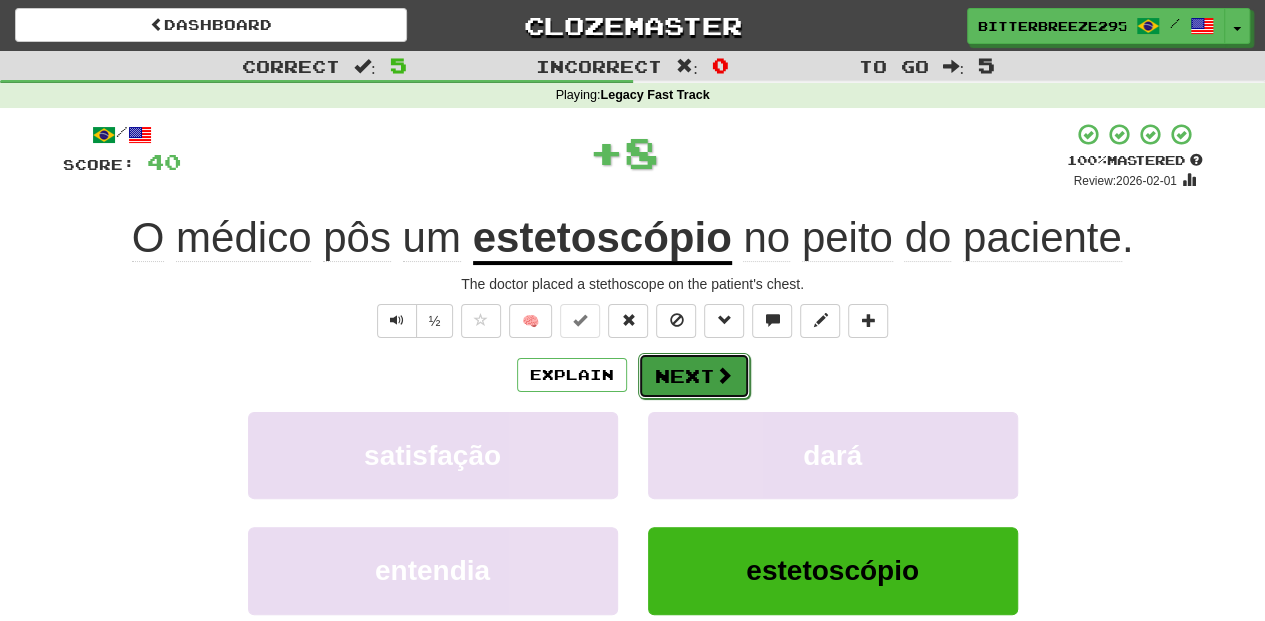 click on "Next" at bounding box center (694, 376) 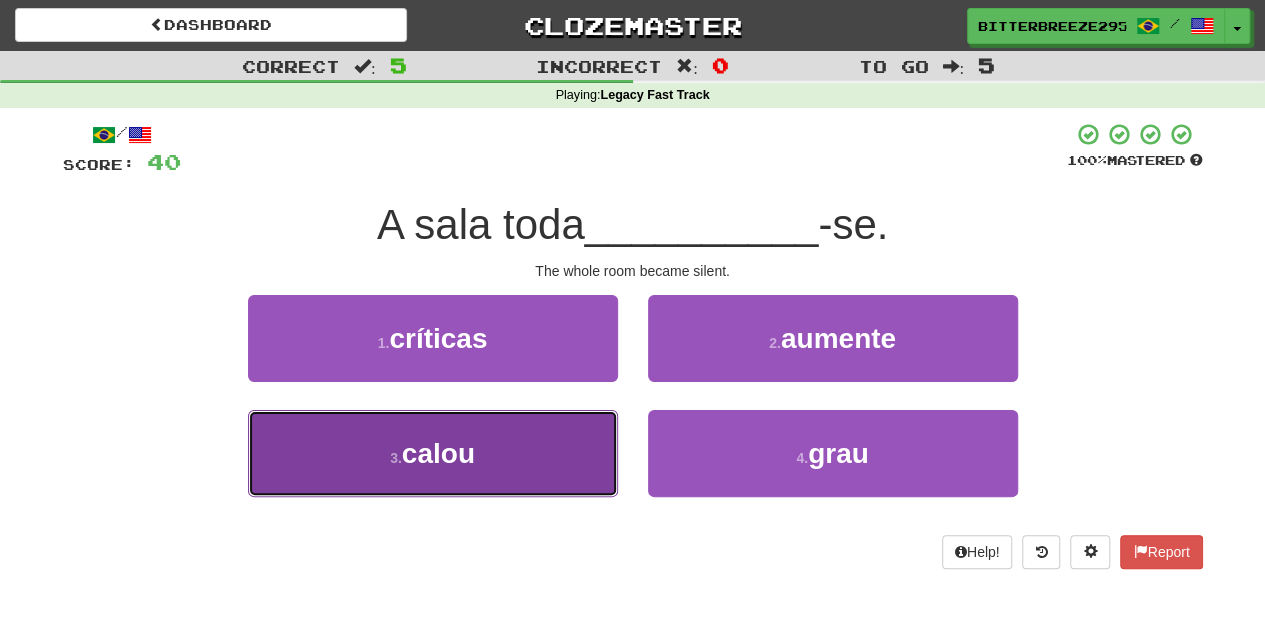 click on "3 .  calou" at bounding box center (433, 453) 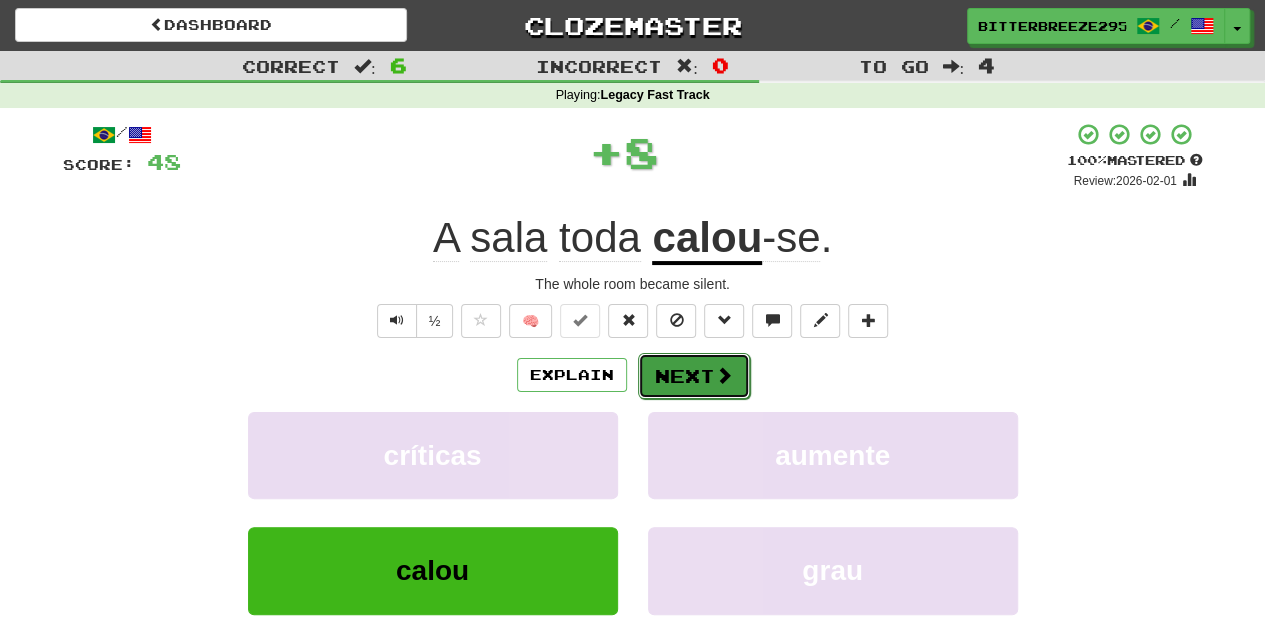 click on "Next" at bounding box center (694, 376) 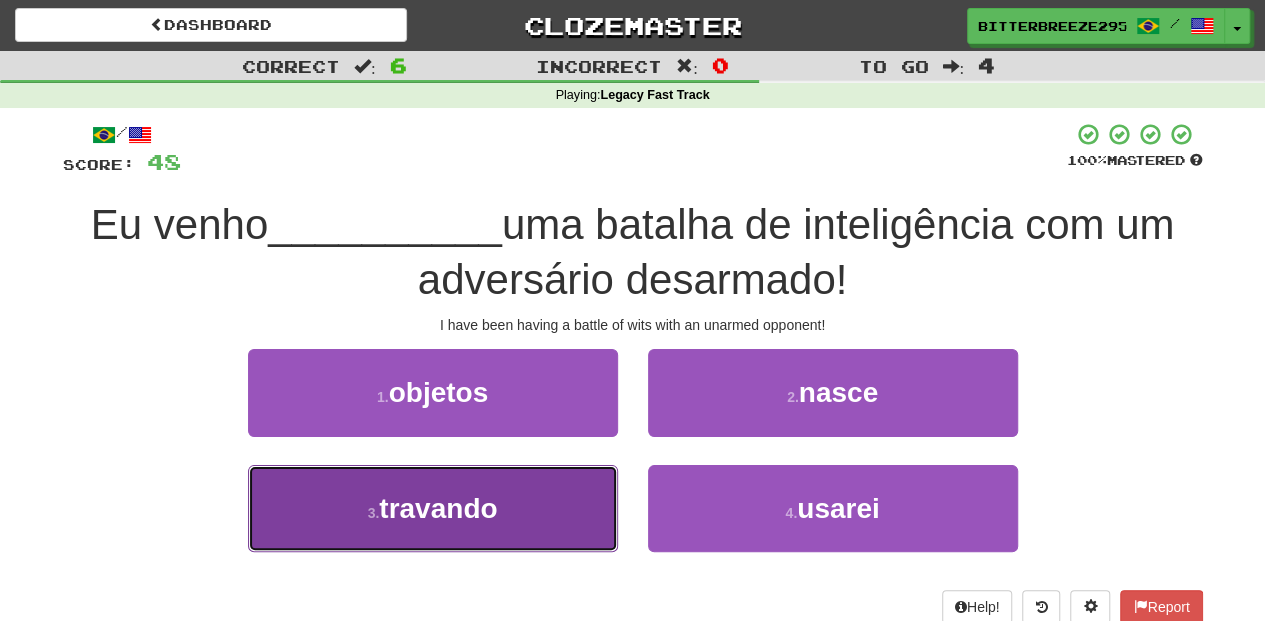 click on "3 .  travando" at bounding box center [433, 508] 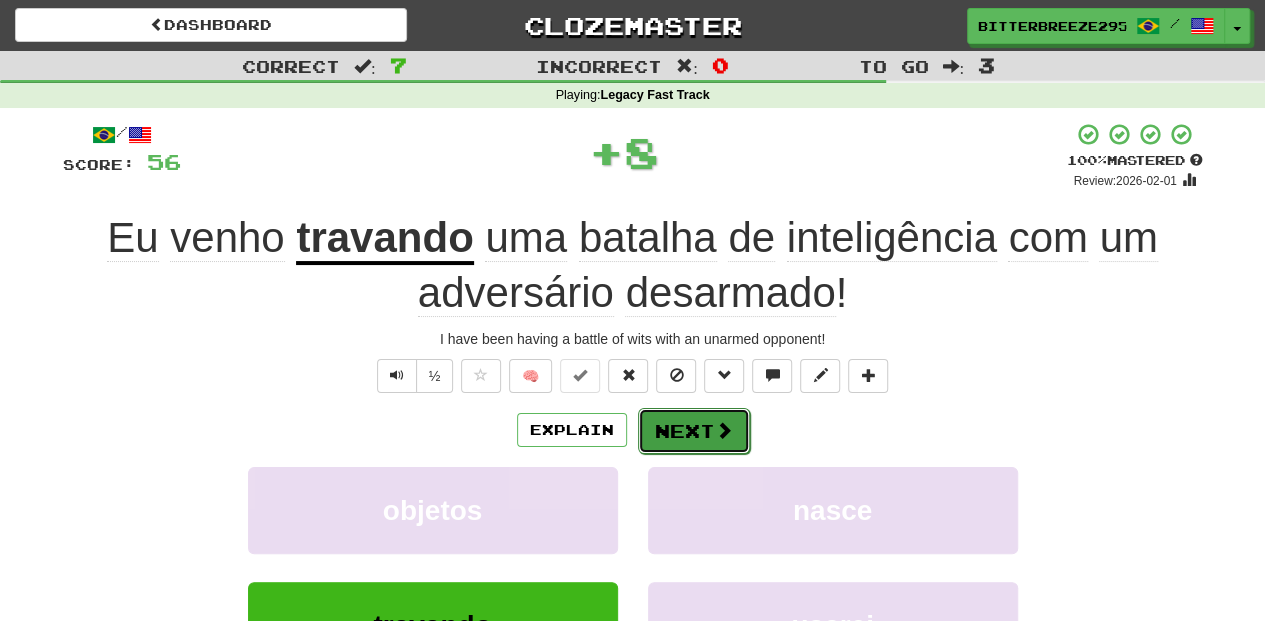 click on "Next" at bounding box center [694, 431] 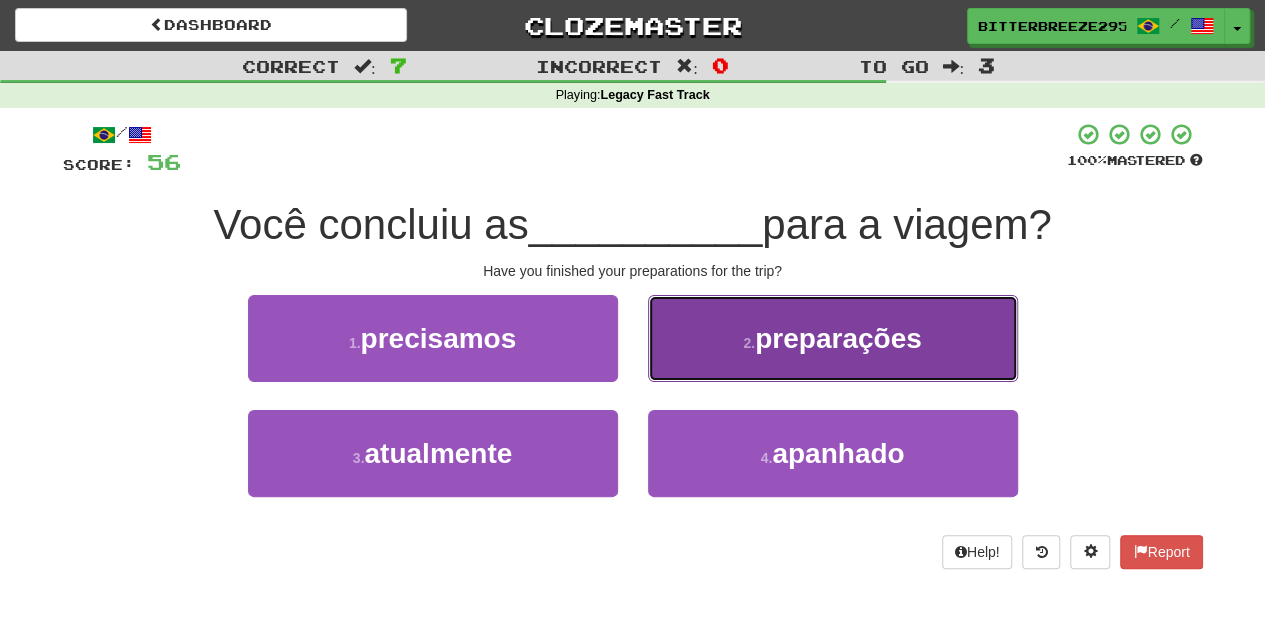 click on "2 .  preparações" at bounding box center (833, 338) 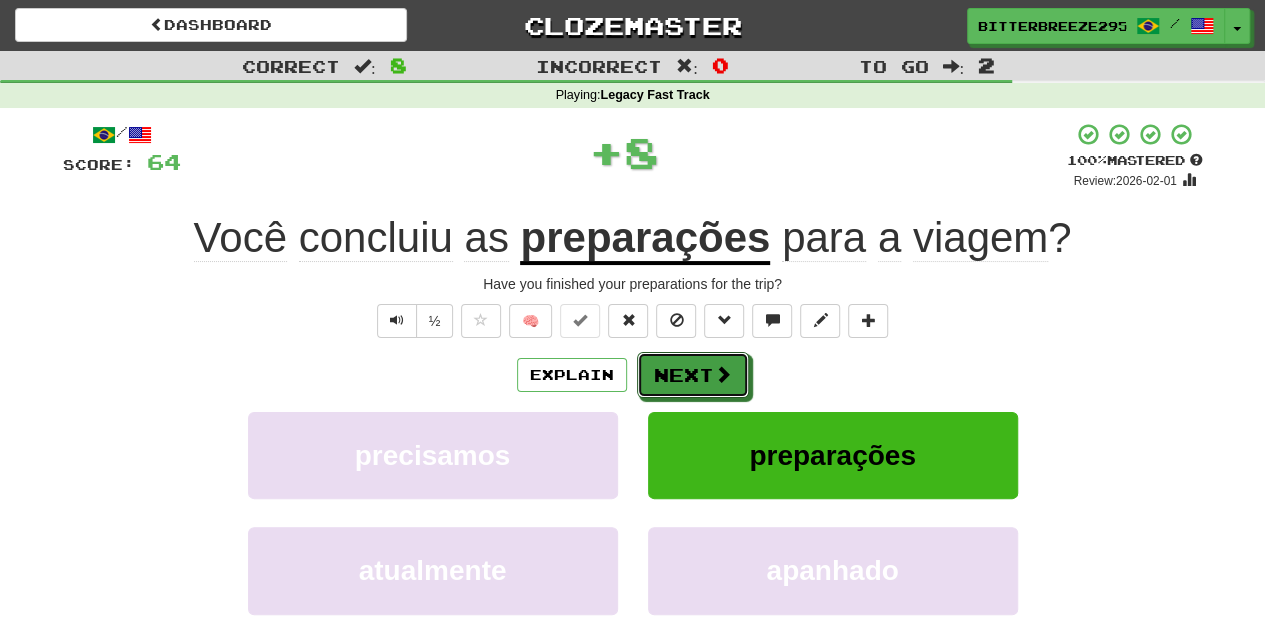 click on "Next" at bounding box center [693, 375] 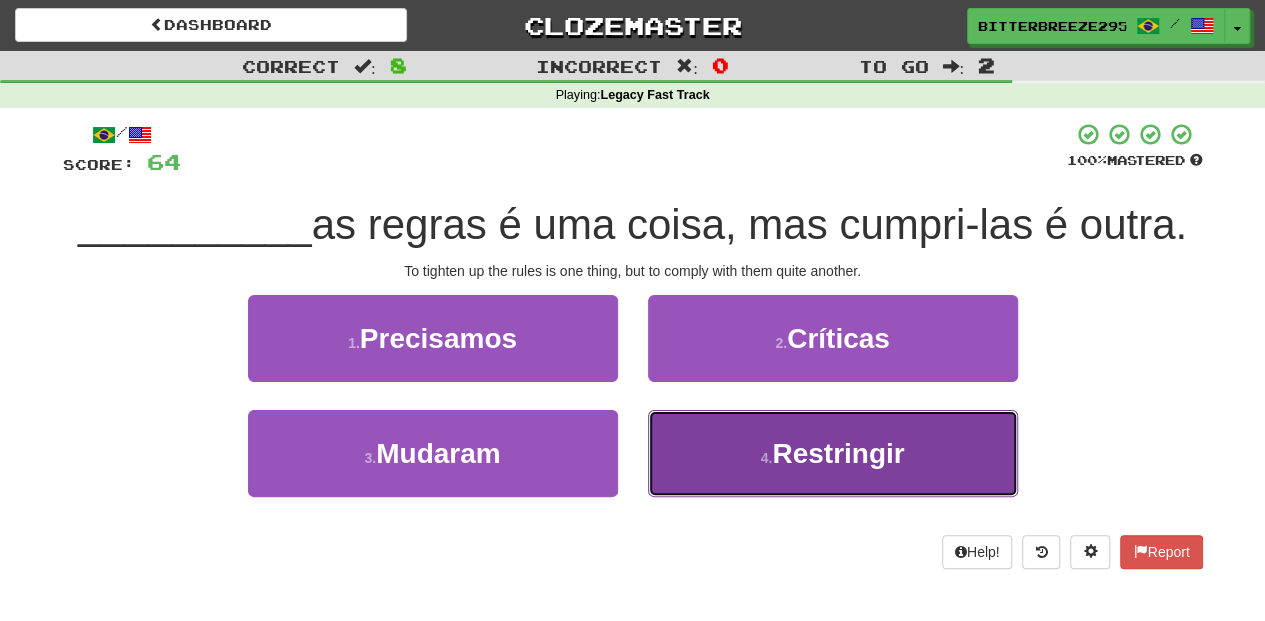 click on "4 .  Restringir" at bounding box center (833, 453) 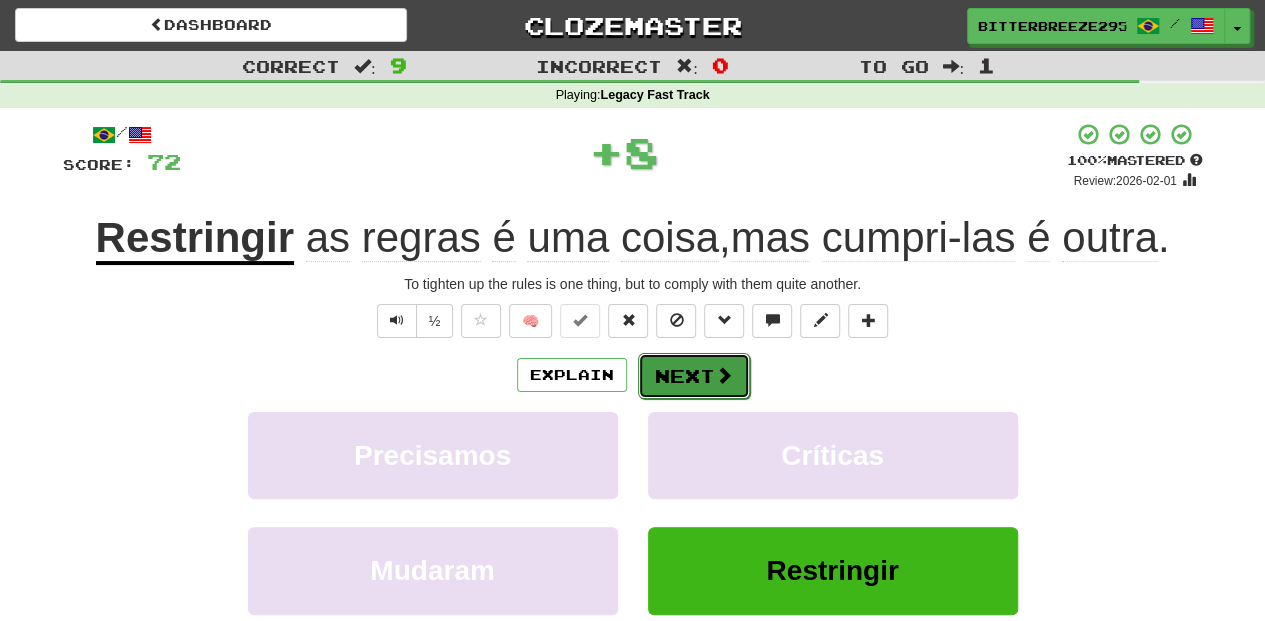 click on "Next" at bounding box center (694, 376) 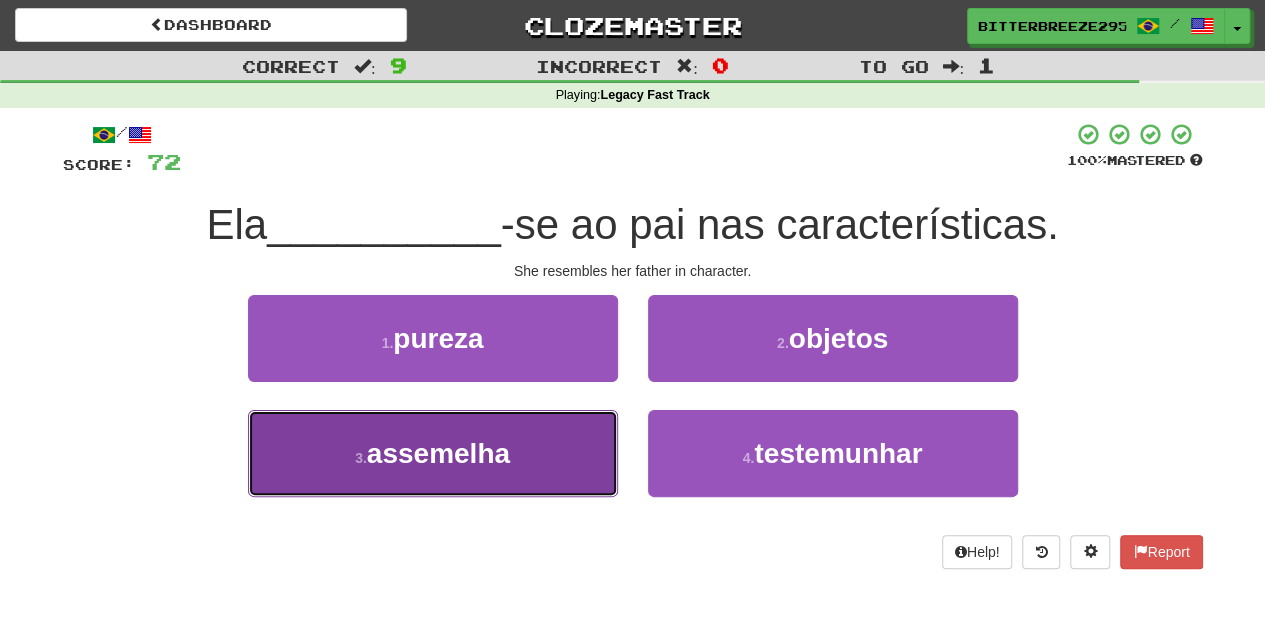 click on "3 .  assemelha" at bounding box center (433, 453) 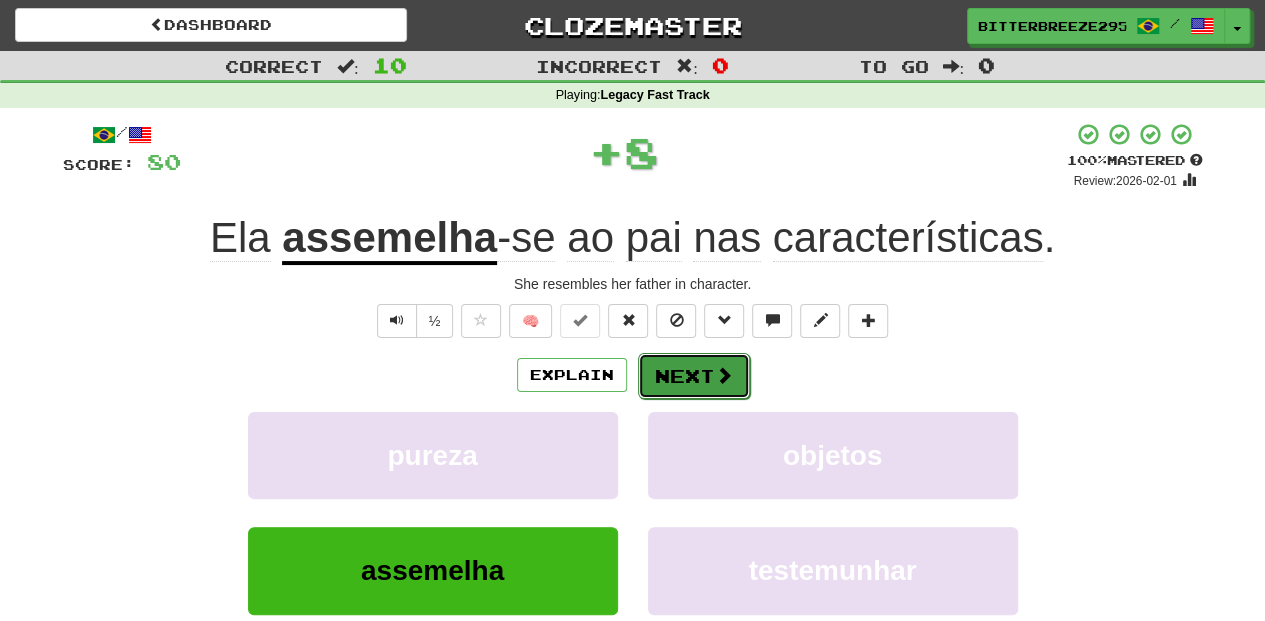 click on "Next" at bounding box center [694, 376] 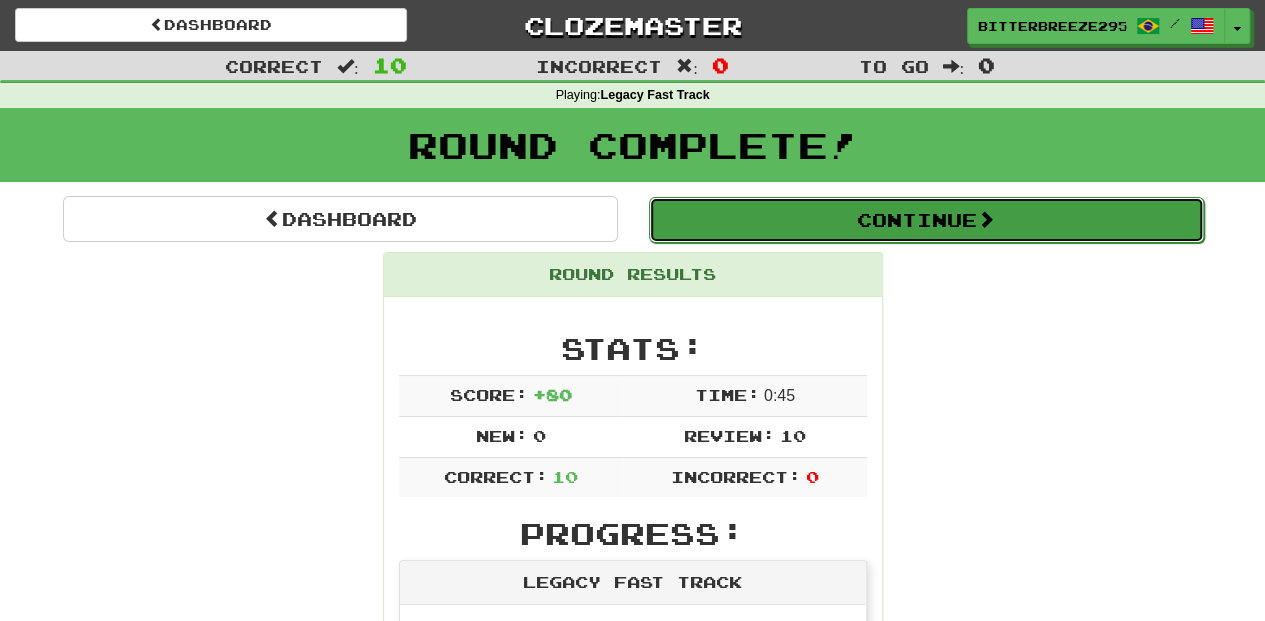 click on "Continue" at bounding box center (926, 220) 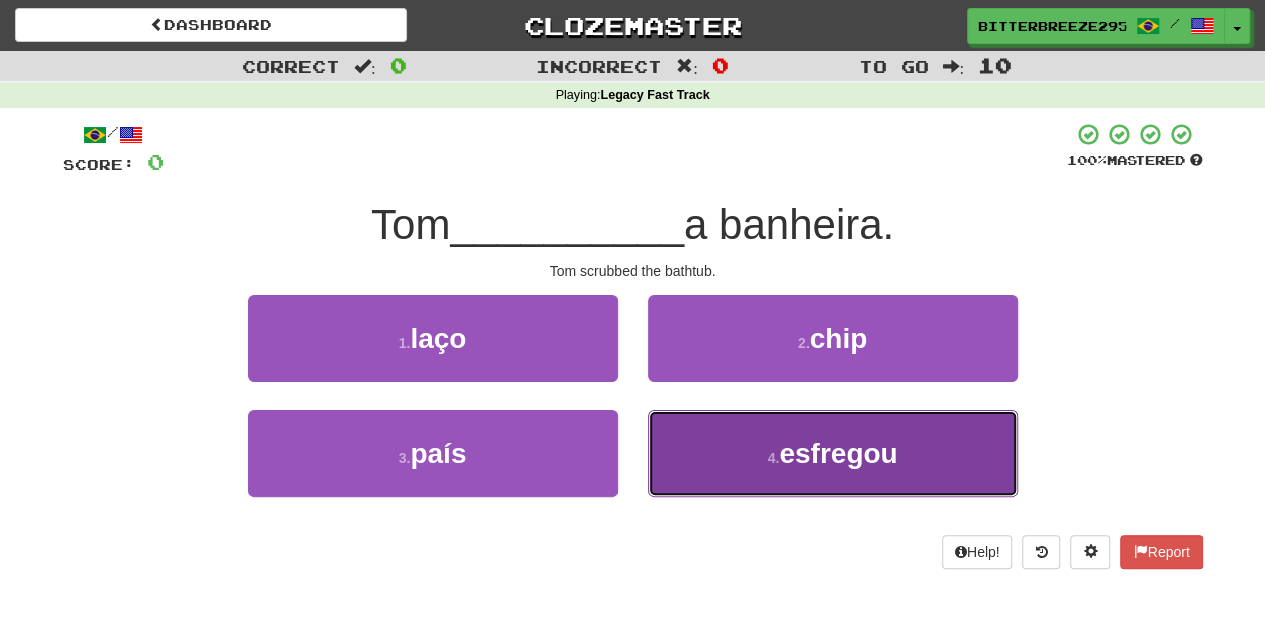 click on "4 .  esfregou" at bounding box center (833, 453) 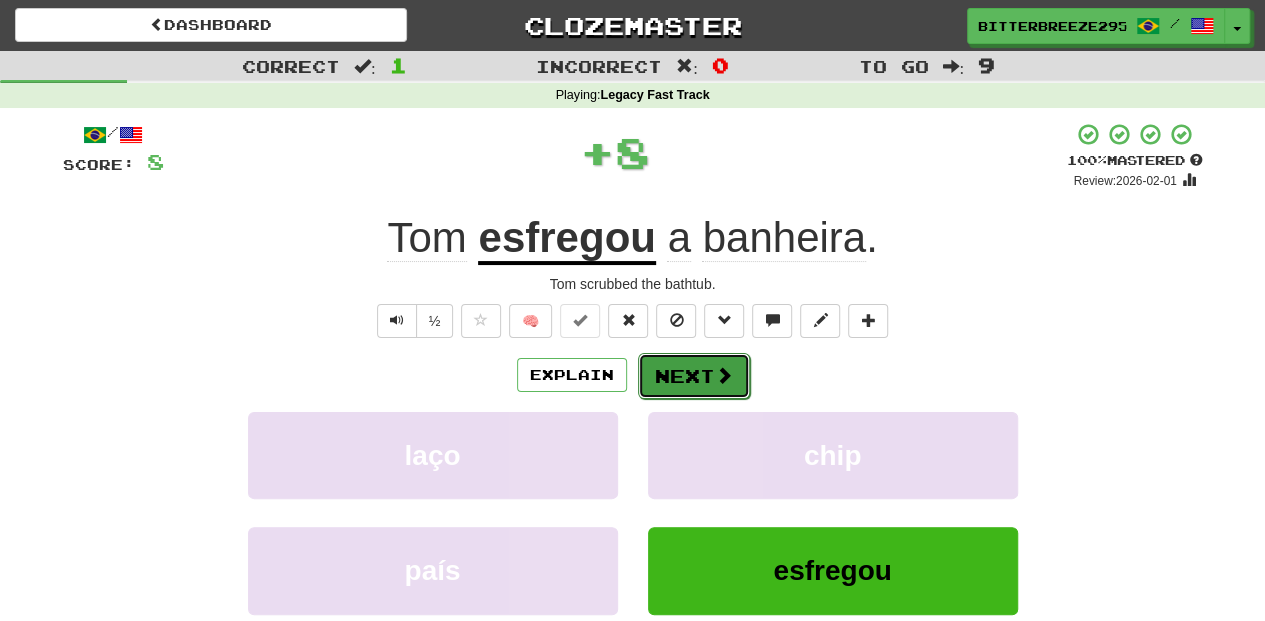 click on "Next" at bounding box center (694, 376) 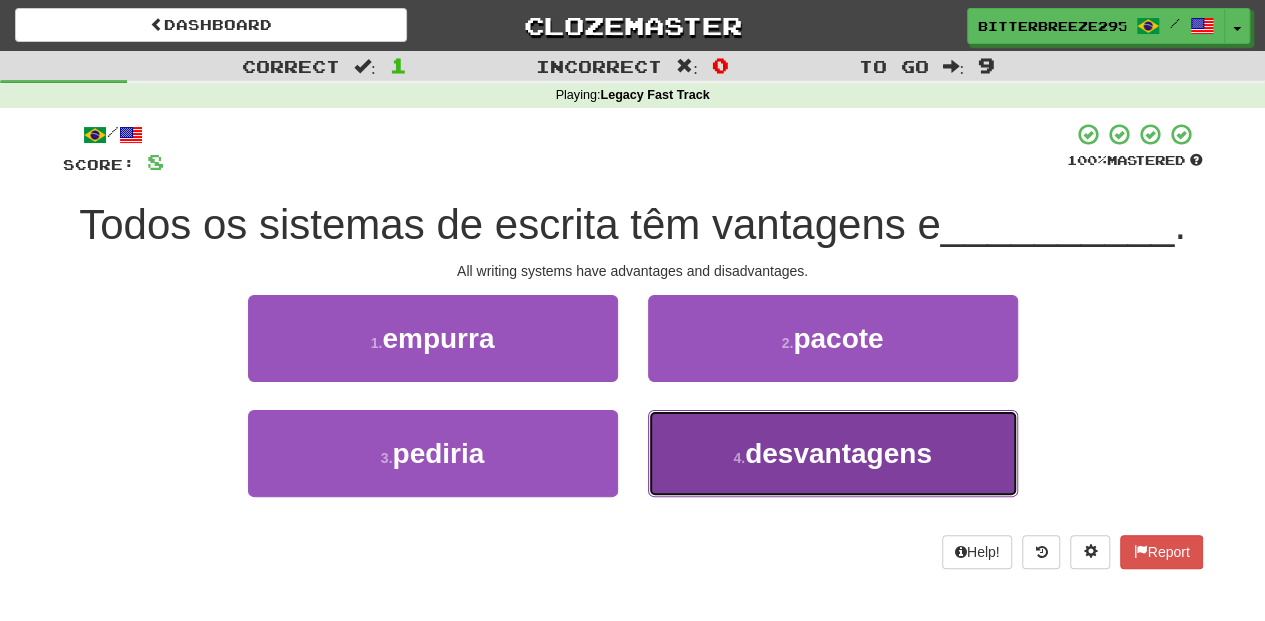 click on "4 .  desvantagens" at bounding box center (833, 453) 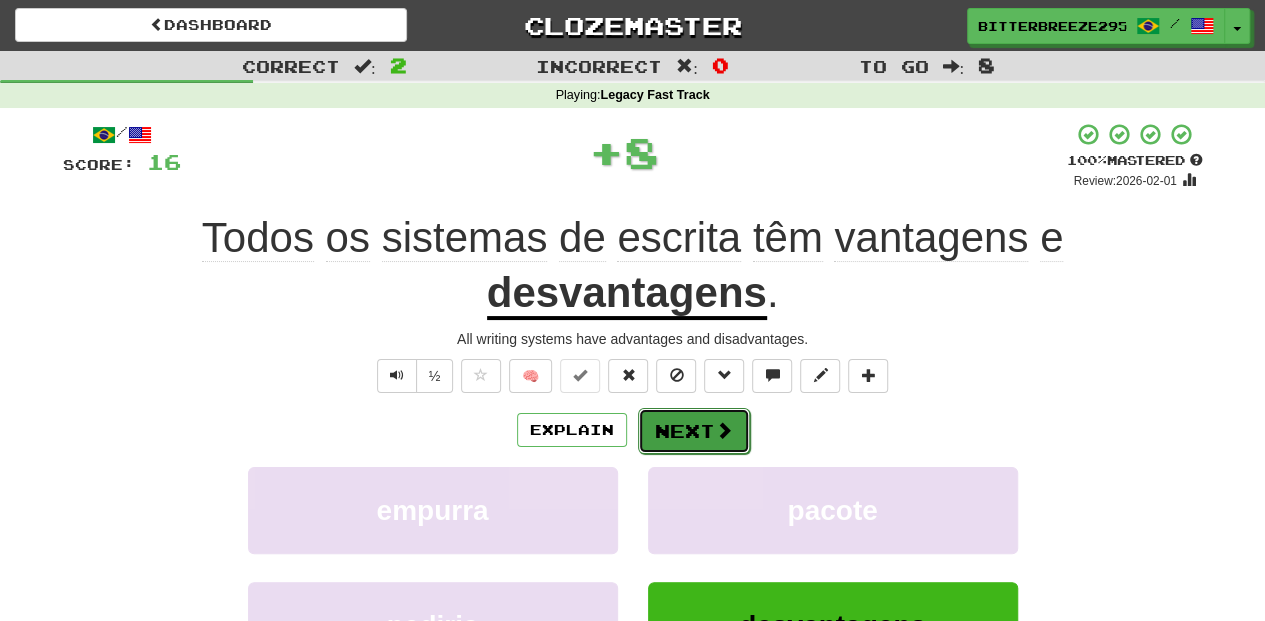 click on "Next" at bounding box center [694, 431] 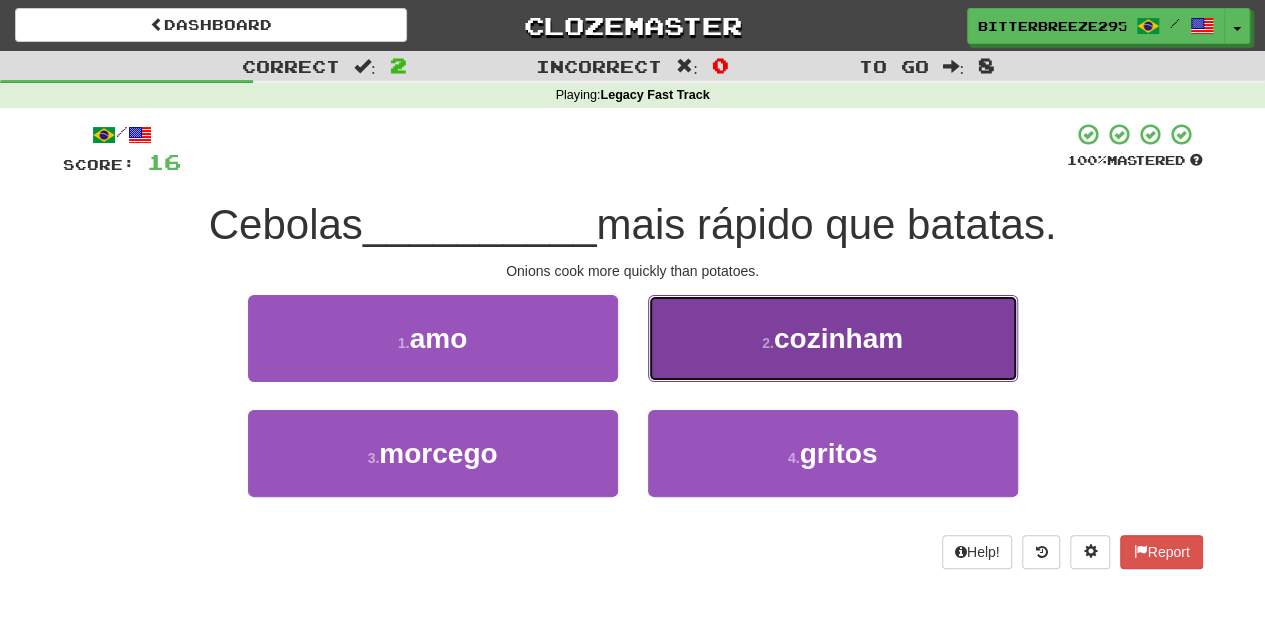 click on "2 .  cozinham" at bounding box center [833, 338] 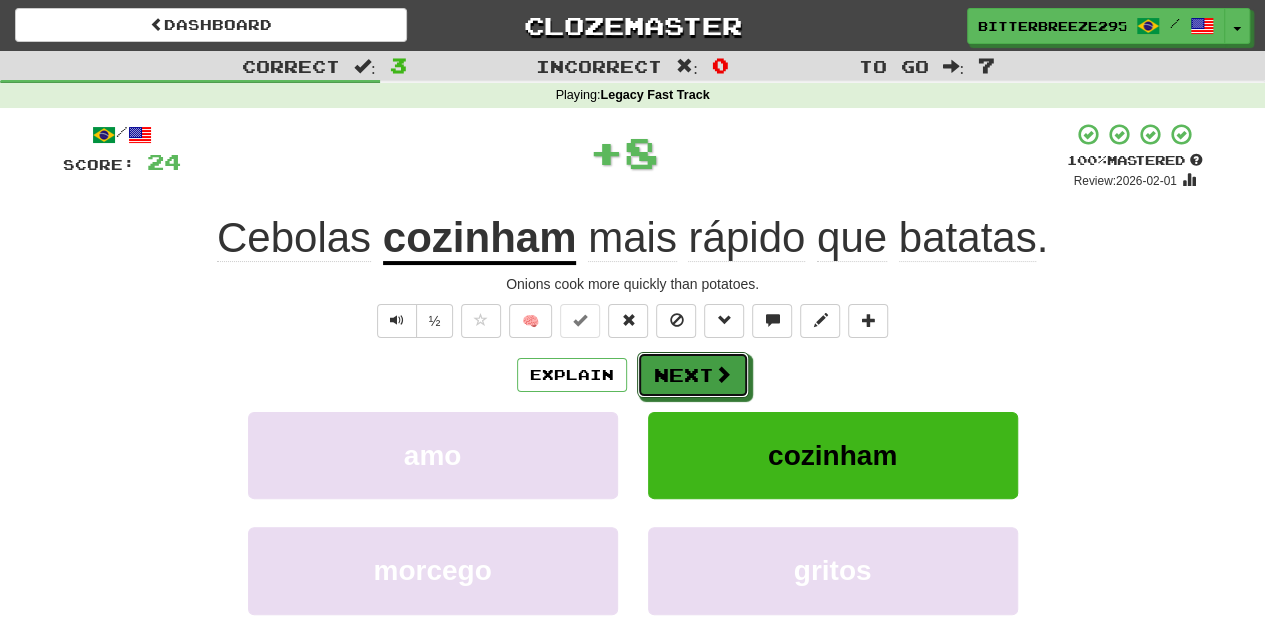 click on "Next" at bounding box center [693, 375] 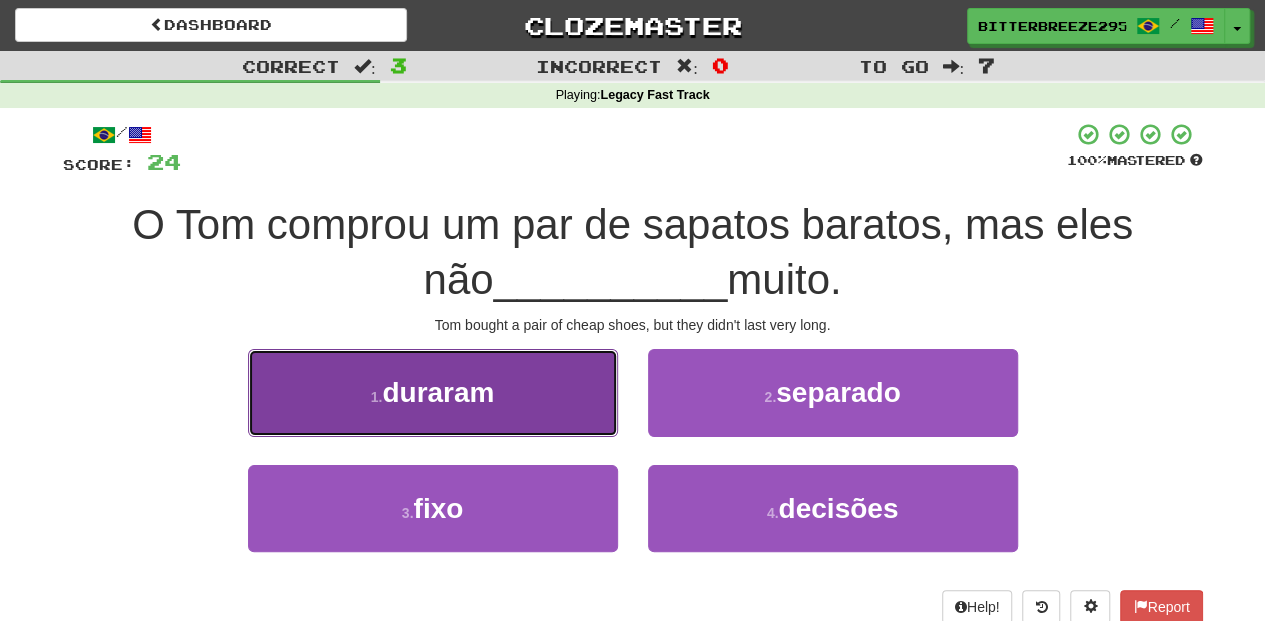 click on "1 .  duraram" at bounding box center [433, 392] 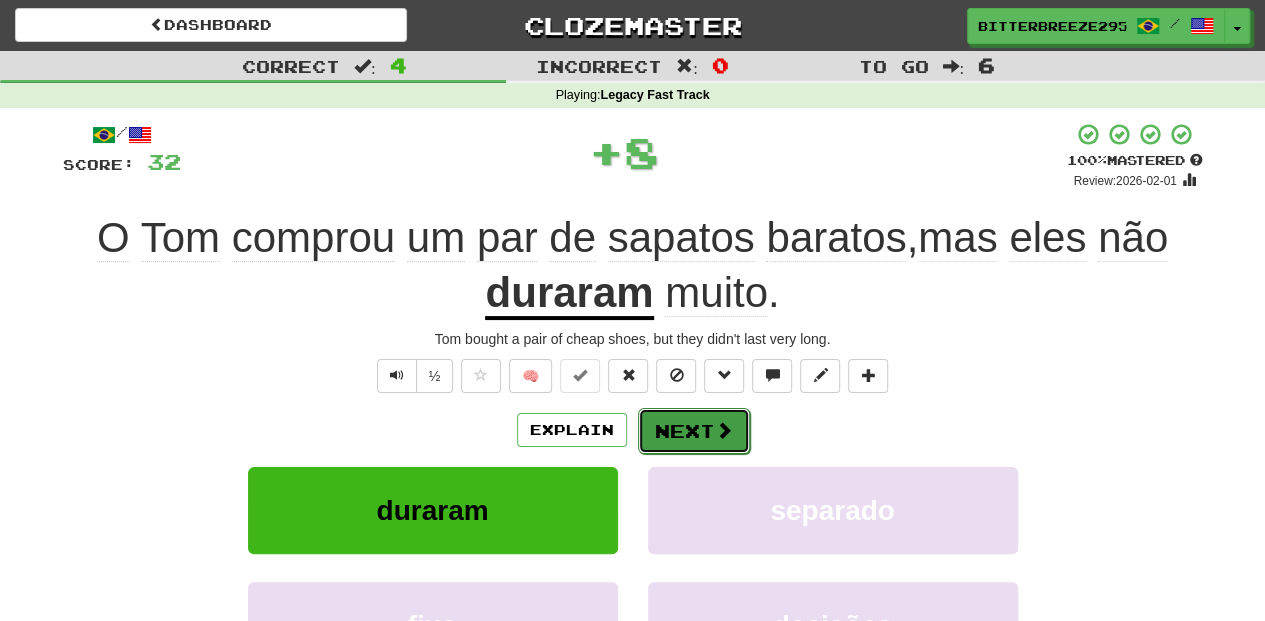 click on "Next" at bounding box center (694, 431) 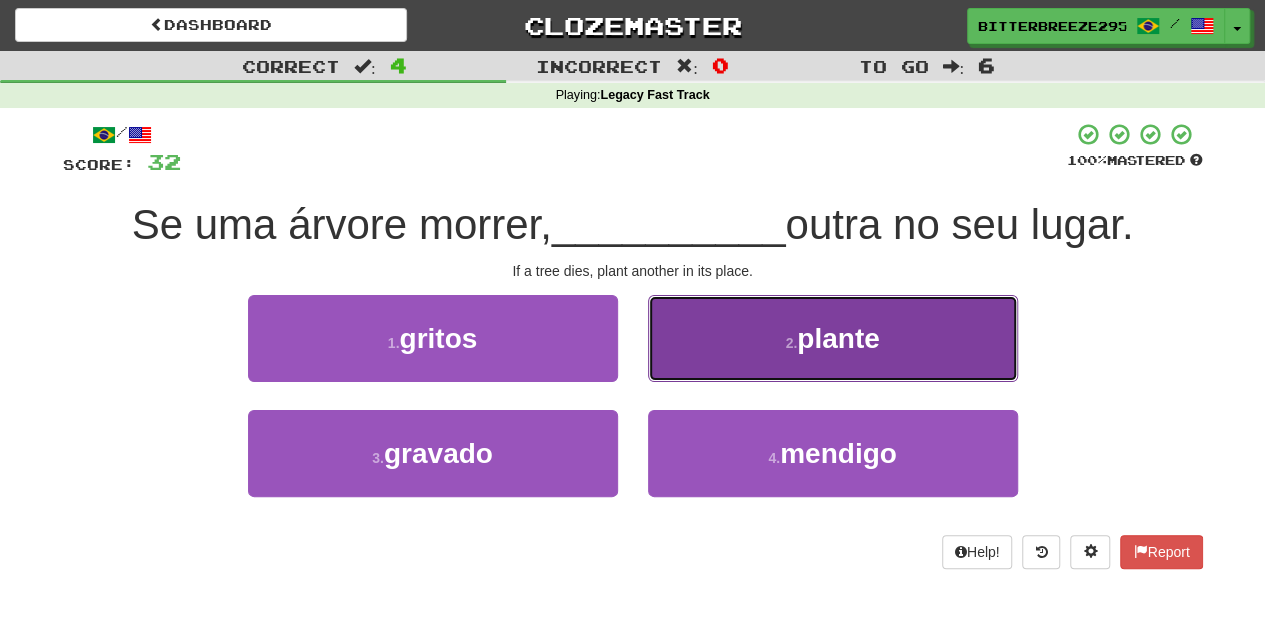 click on "2 .  plante" at bounding box center (833, 338) 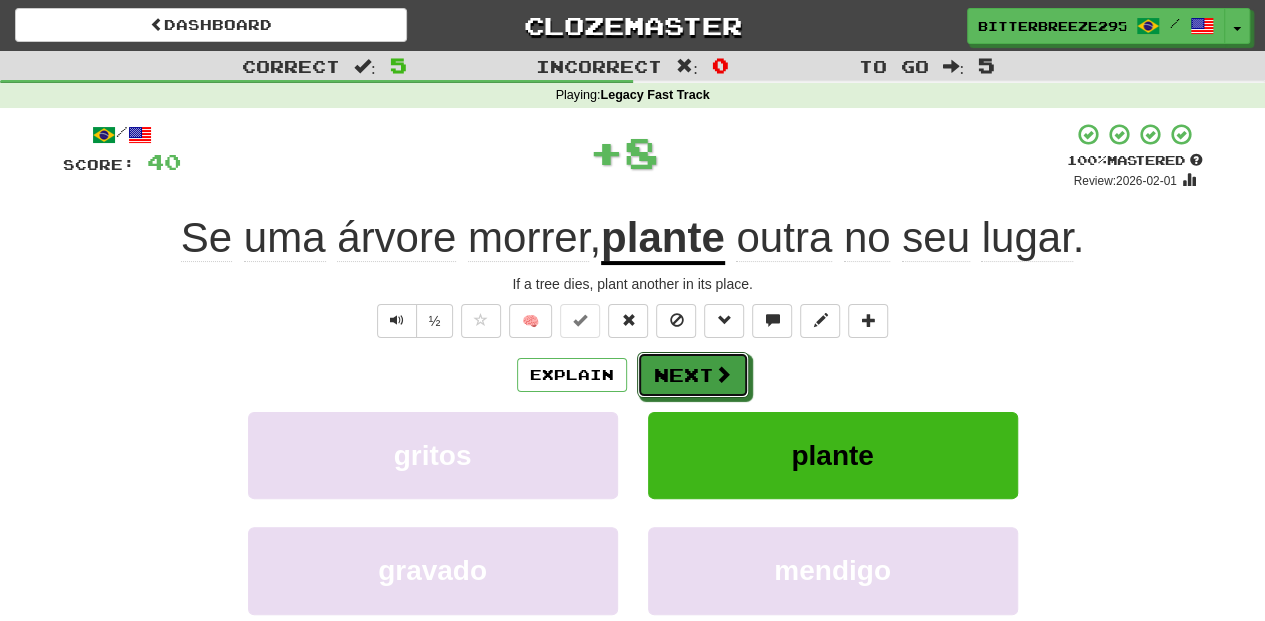 click on "Next" at bounding box center (693, 375) 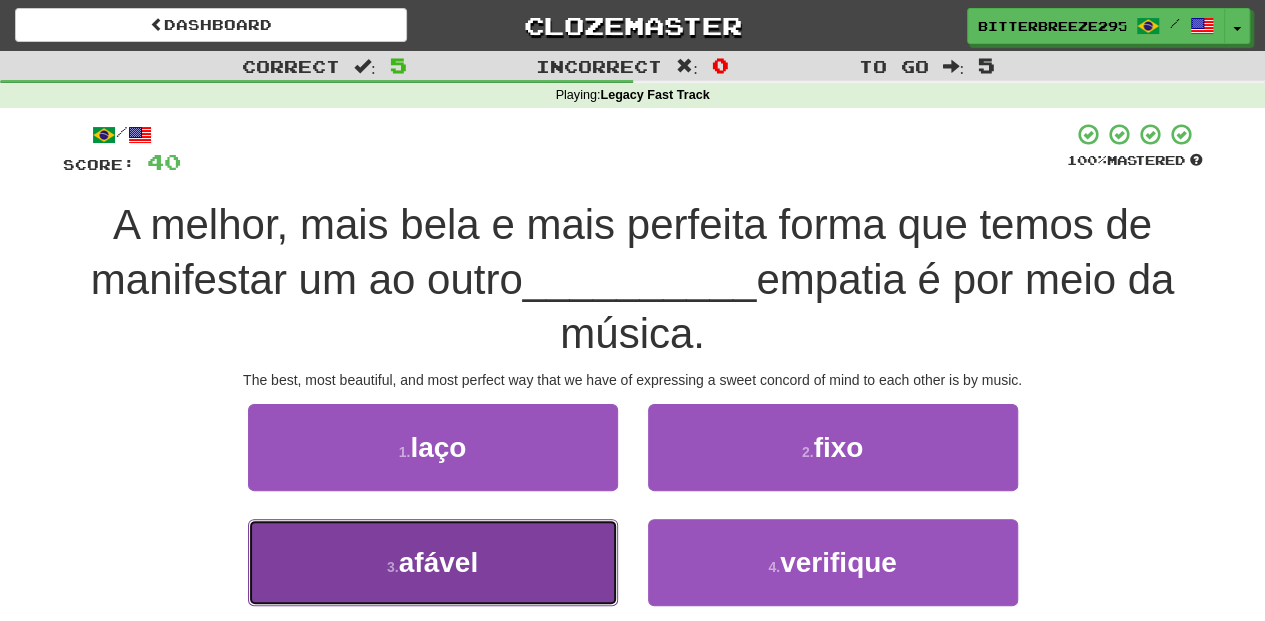 click on "3 .  afável" at bounding box center [433, 562] 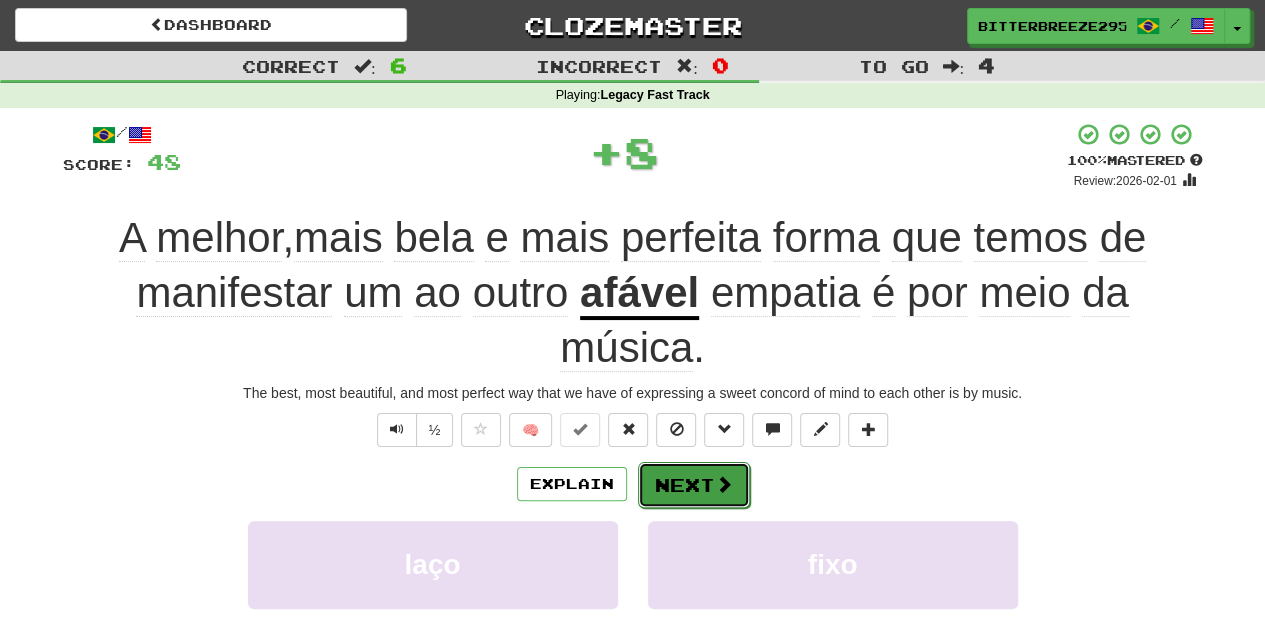click on "Next" at bounding box center [694, 485] 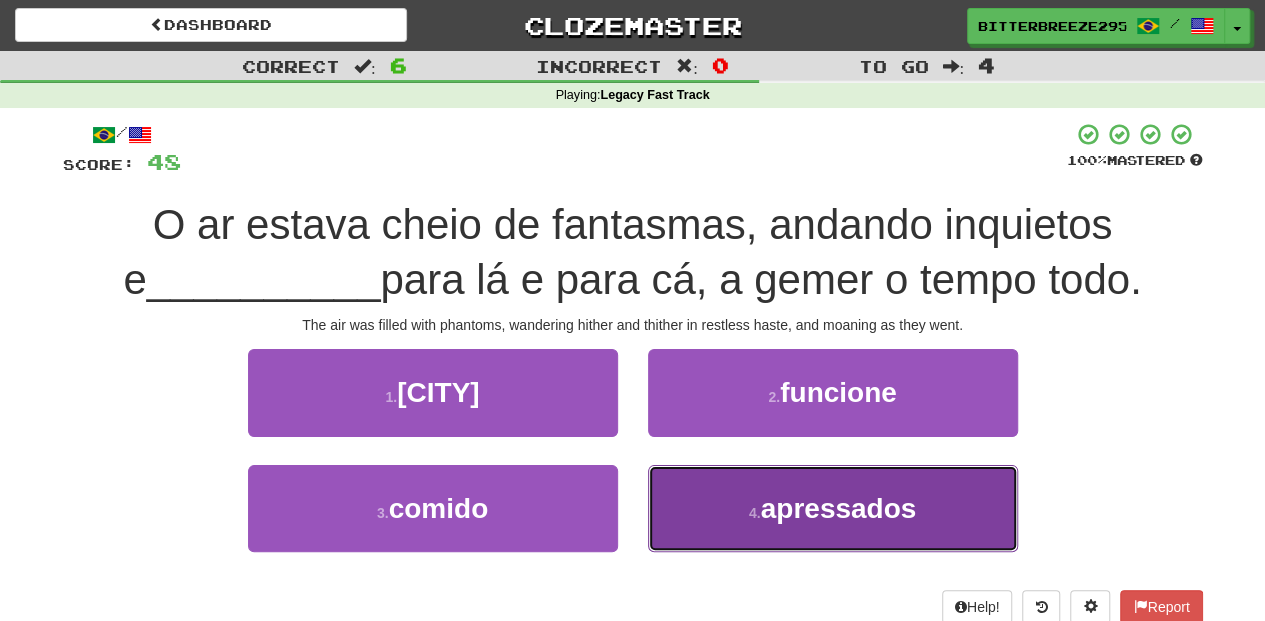 click on "4 .  apressados" at bounding box center [833, 508] 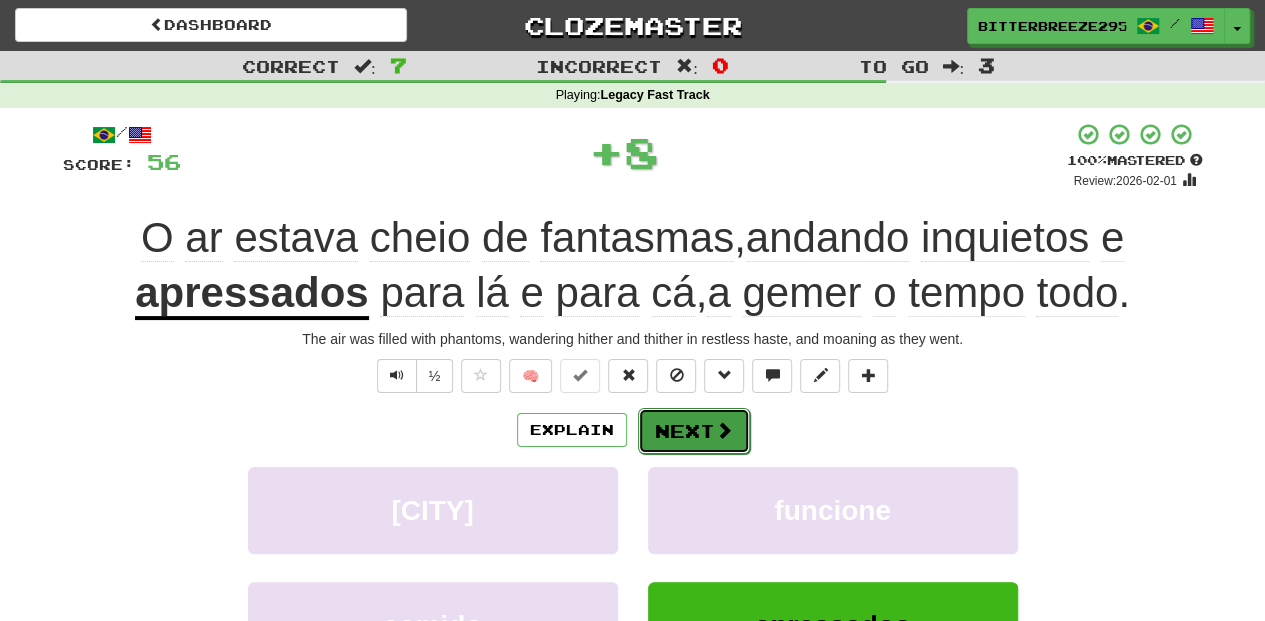click on "Next" at bounding box center [694, 431] 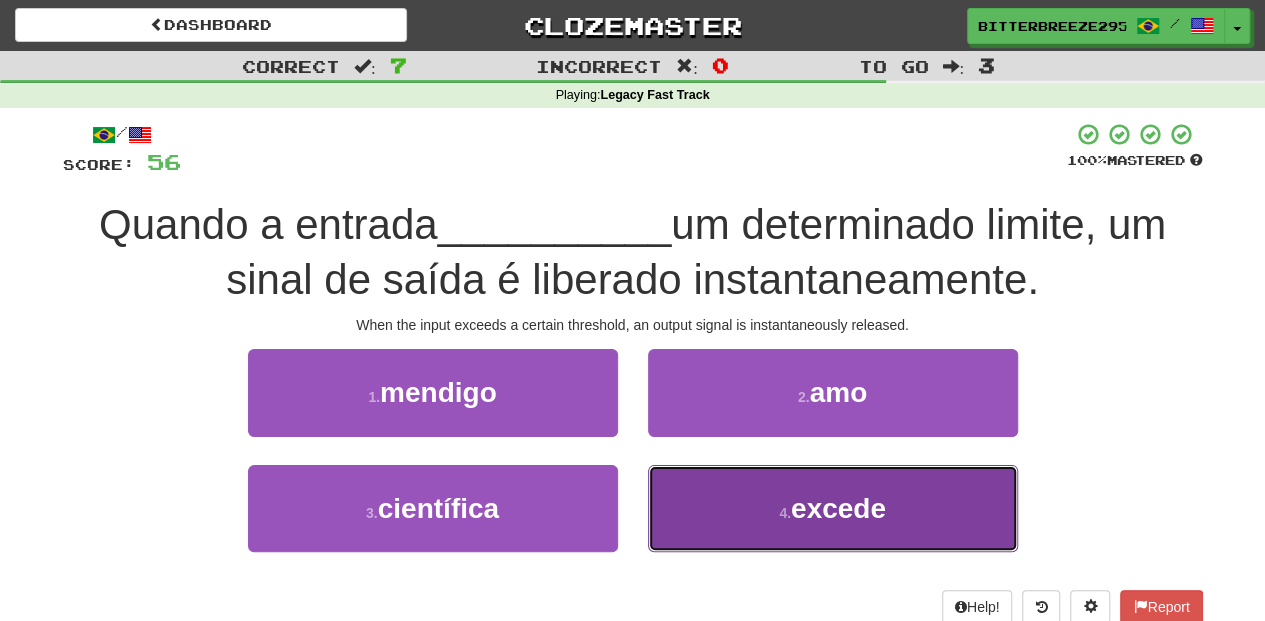 click on "4 .  excede" at bounding box center (833, 508) 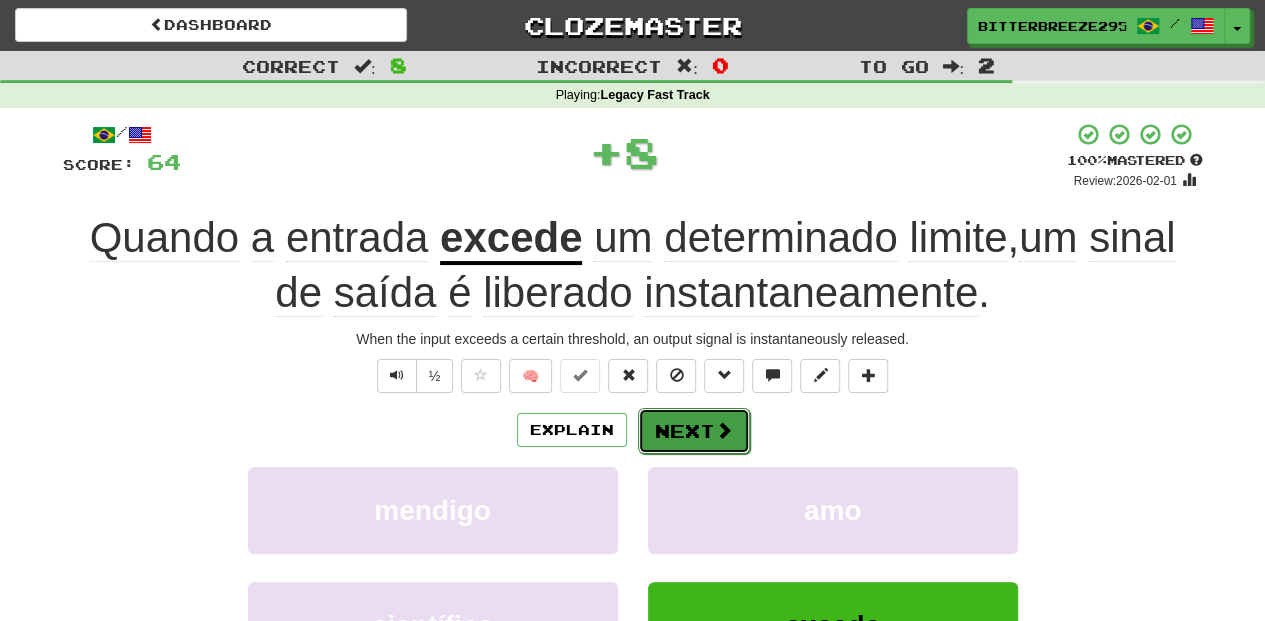 click on "Next" at bounding box center [694, 431] 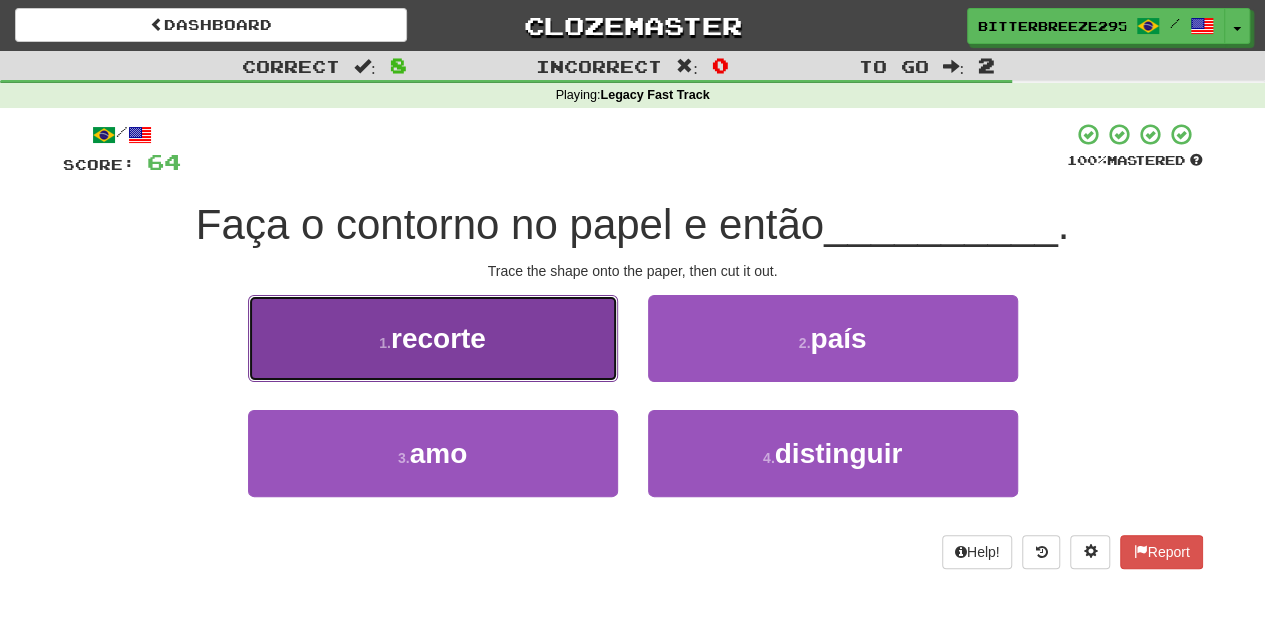 click on "1 .  recorte" at bounding box center (433, 338) 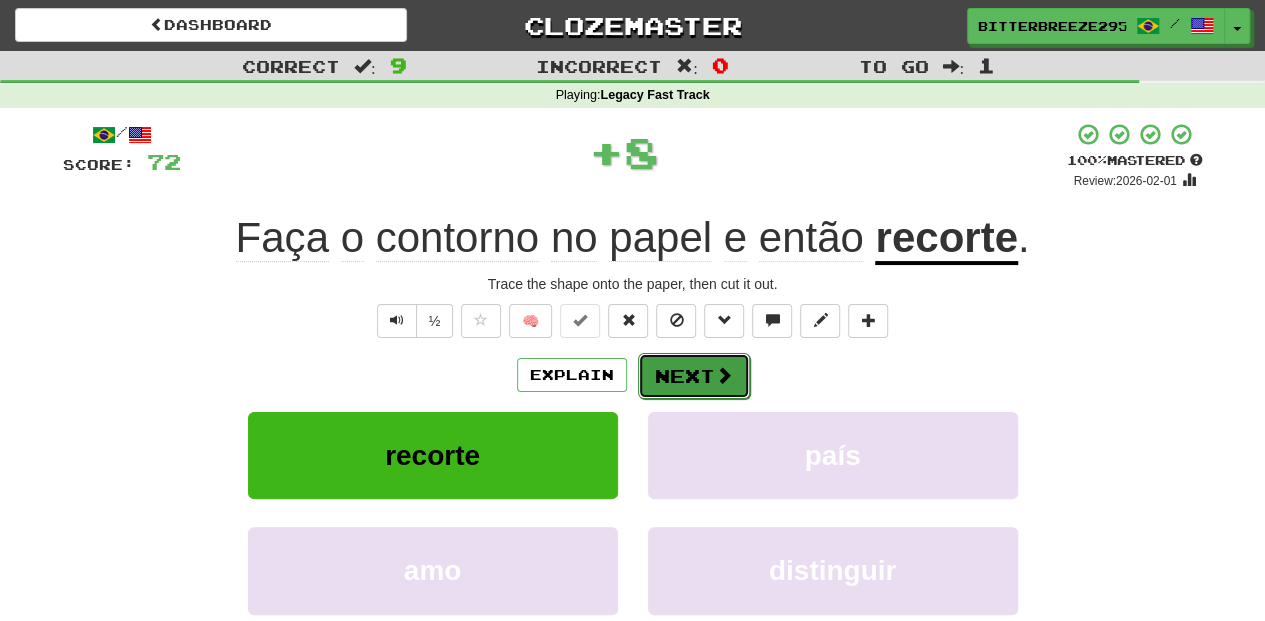 click on "Next" at bounding box center [694, 376] 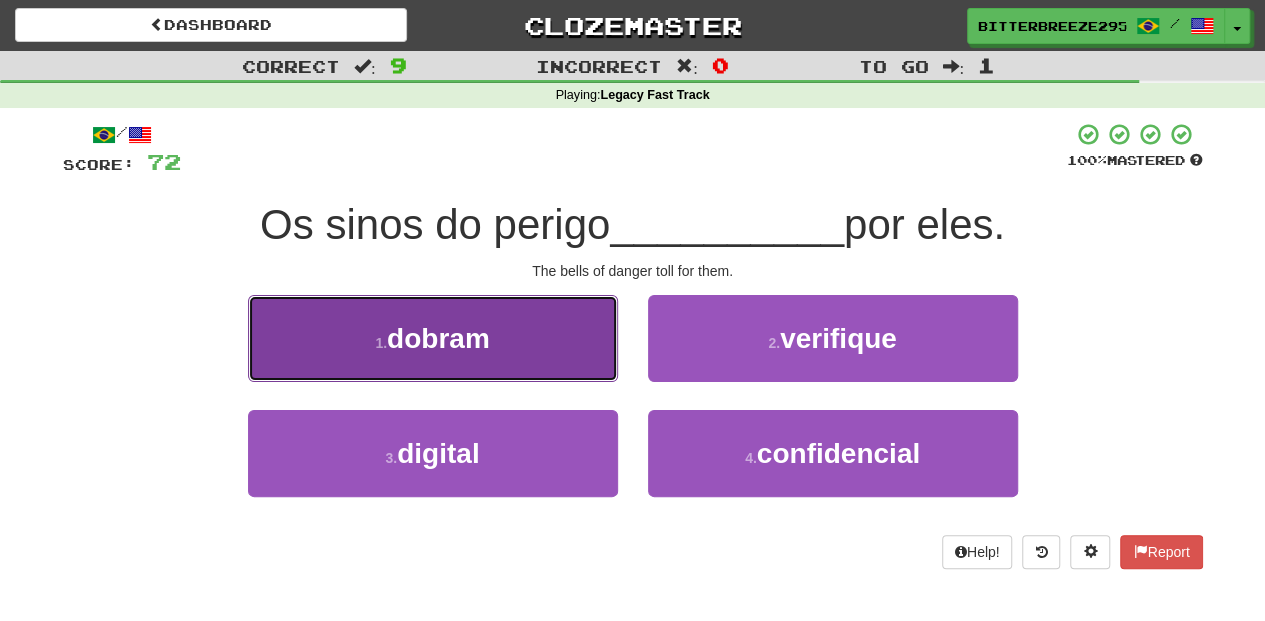 click on "1 .  dobram" at bounding box center (433, 338) 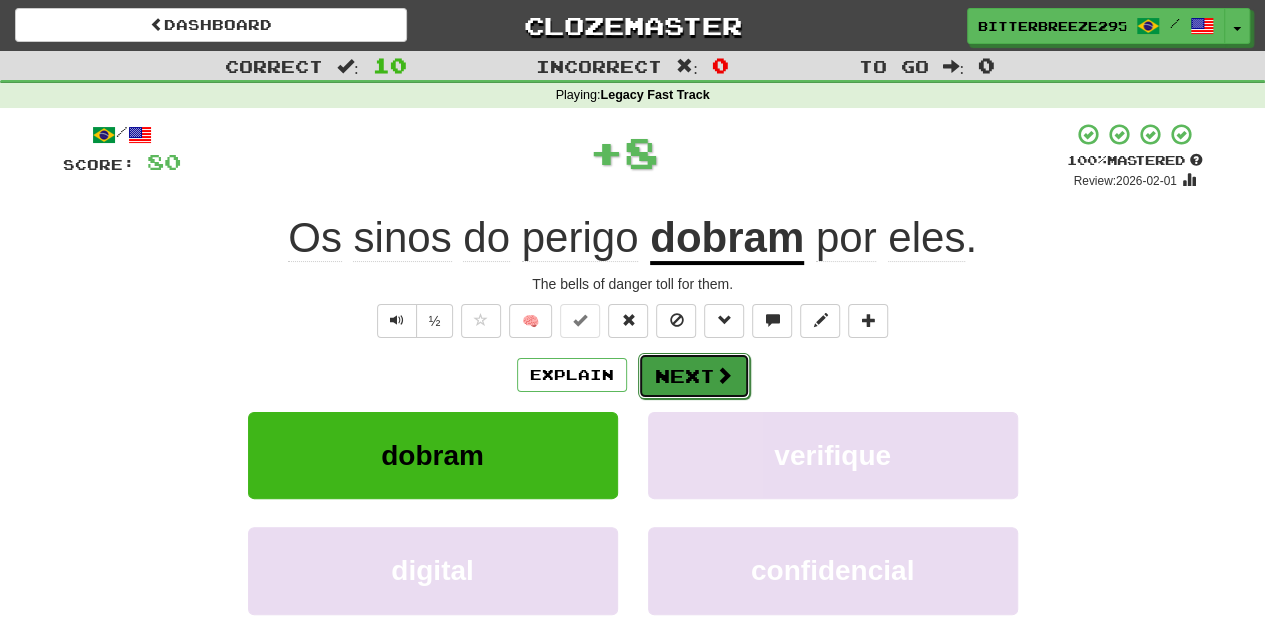 click on "Next" at bounding box center (694, 376) 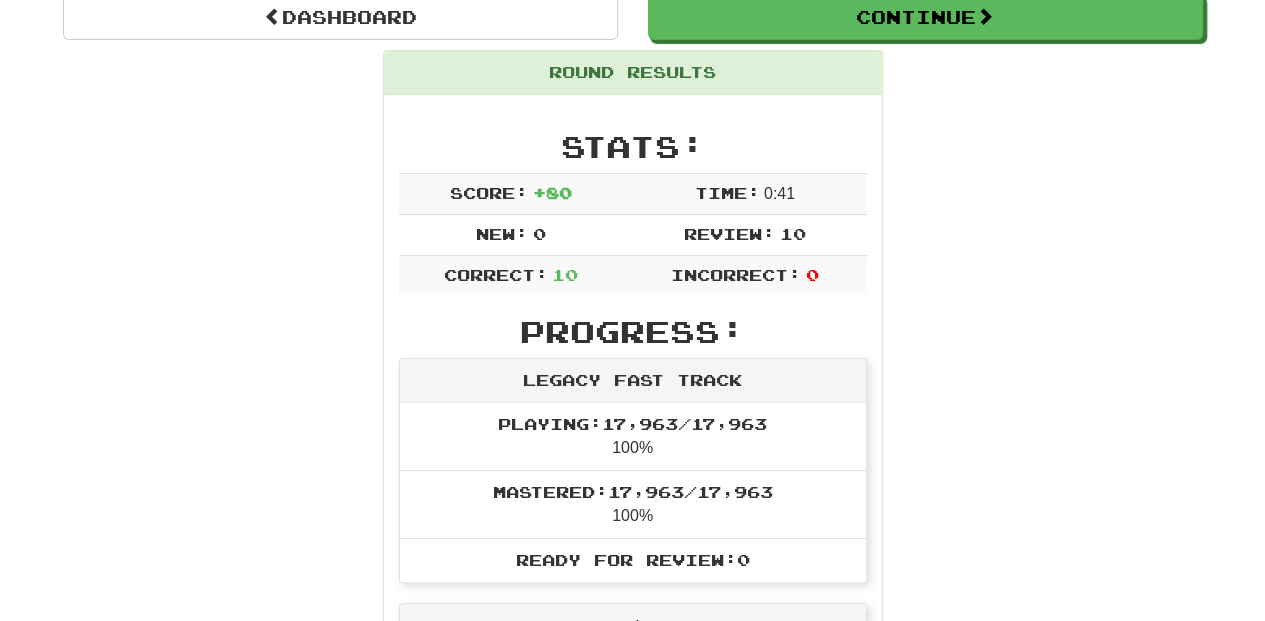 scroll, scrollTop: 200, scrollLeft: 0, axis: vertical 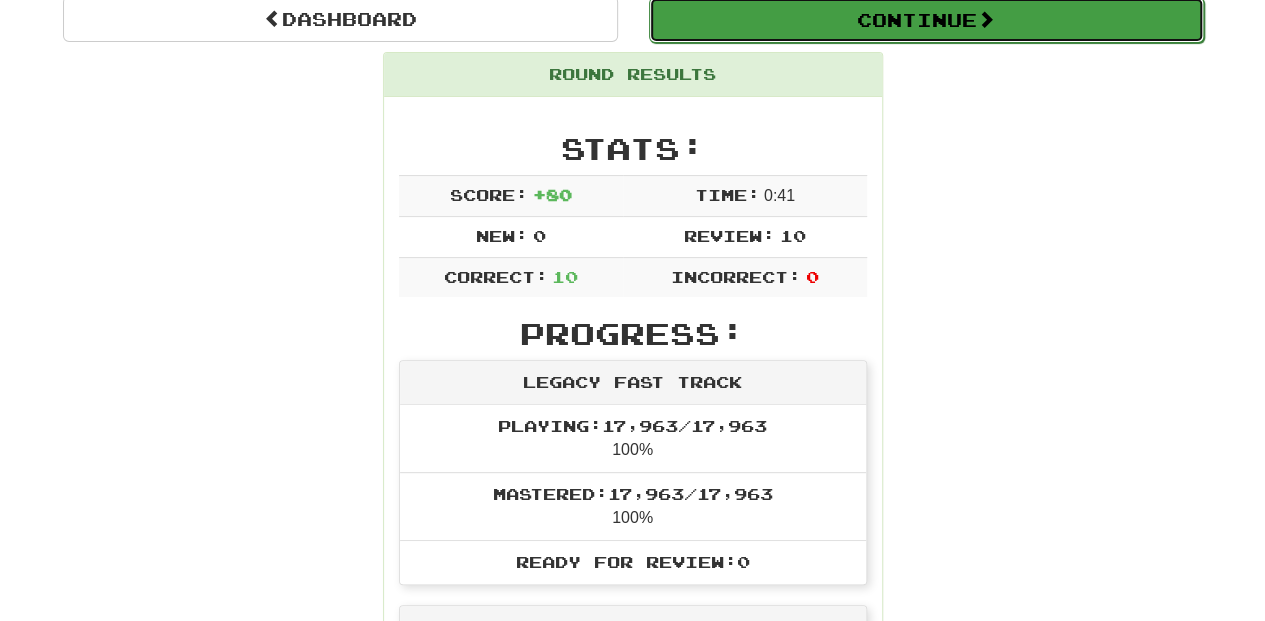 click on "Continue" at bounding box center (926, 20) 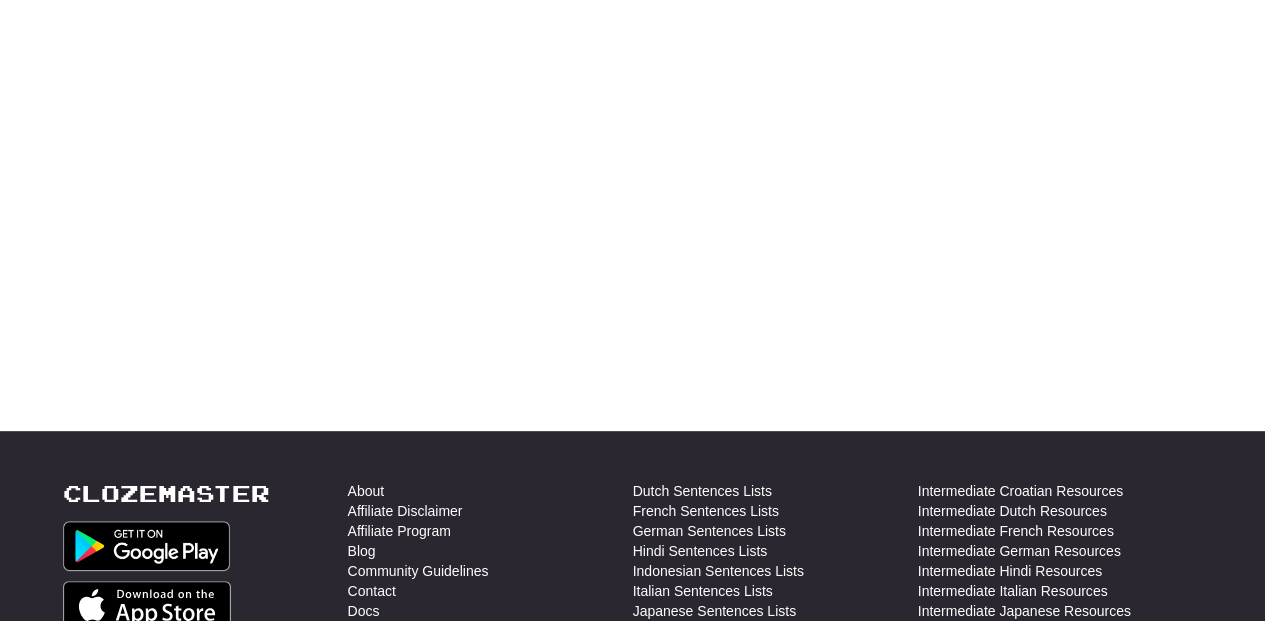 scroll, scrollTop: 200, scrollLeft: 0, axis: vertical 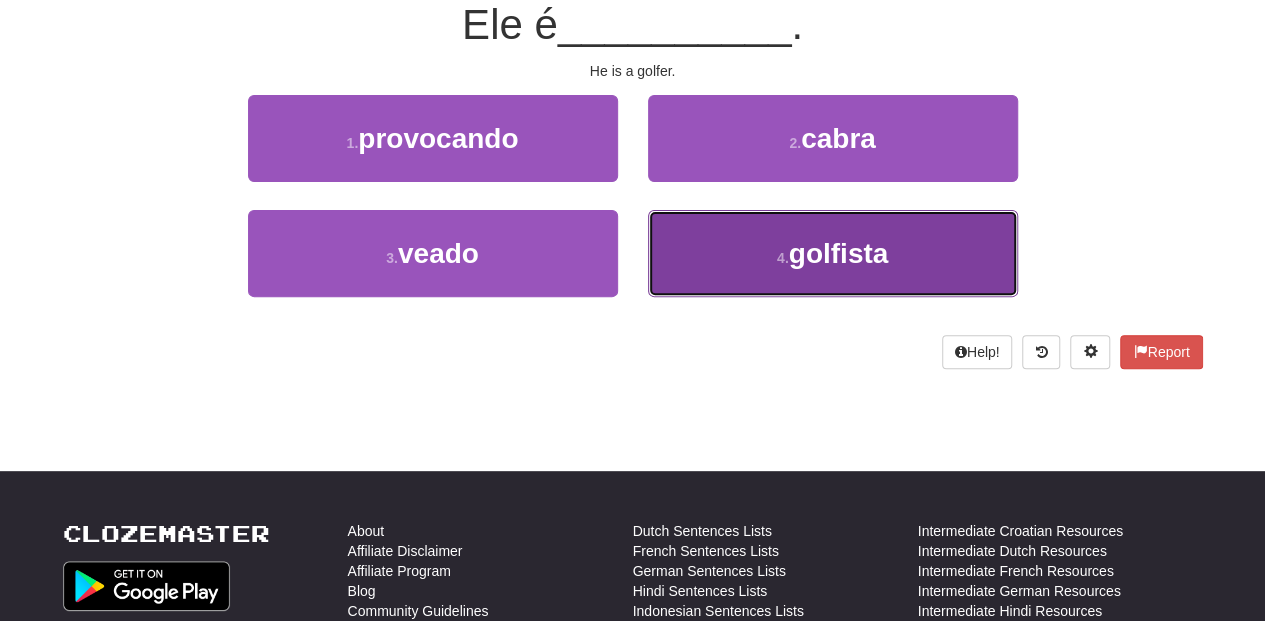 click on "4 .  golfista" at bounding box center [833, 253] 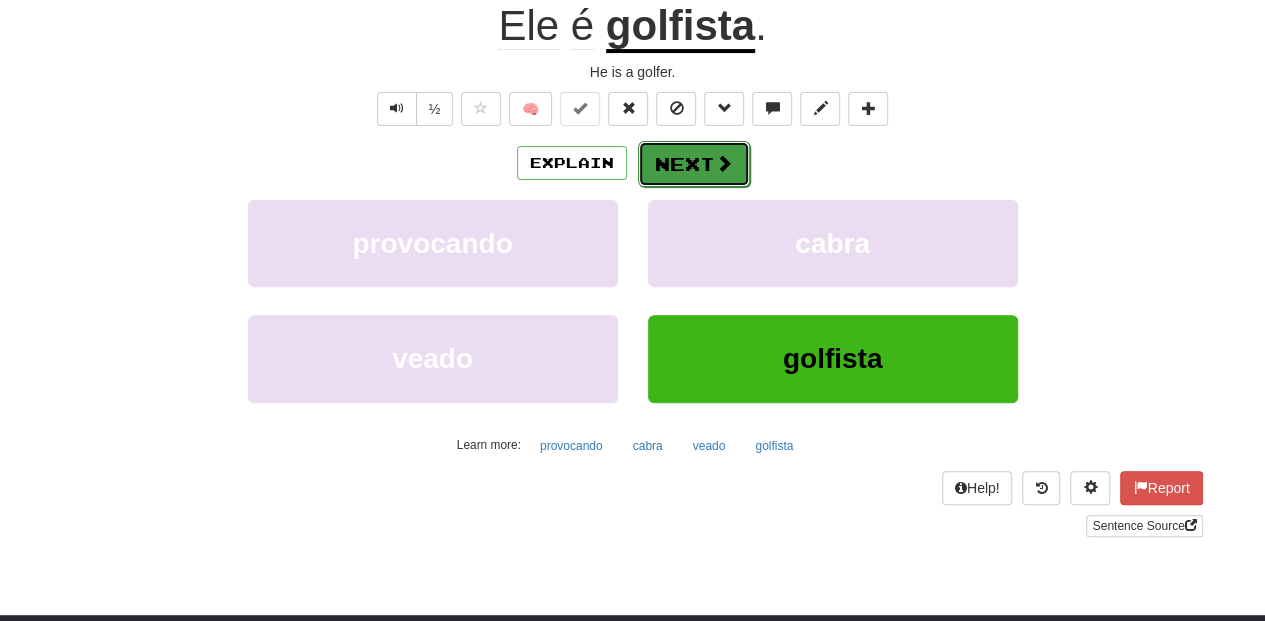 click on "Next" at bounding box center (694, 164) 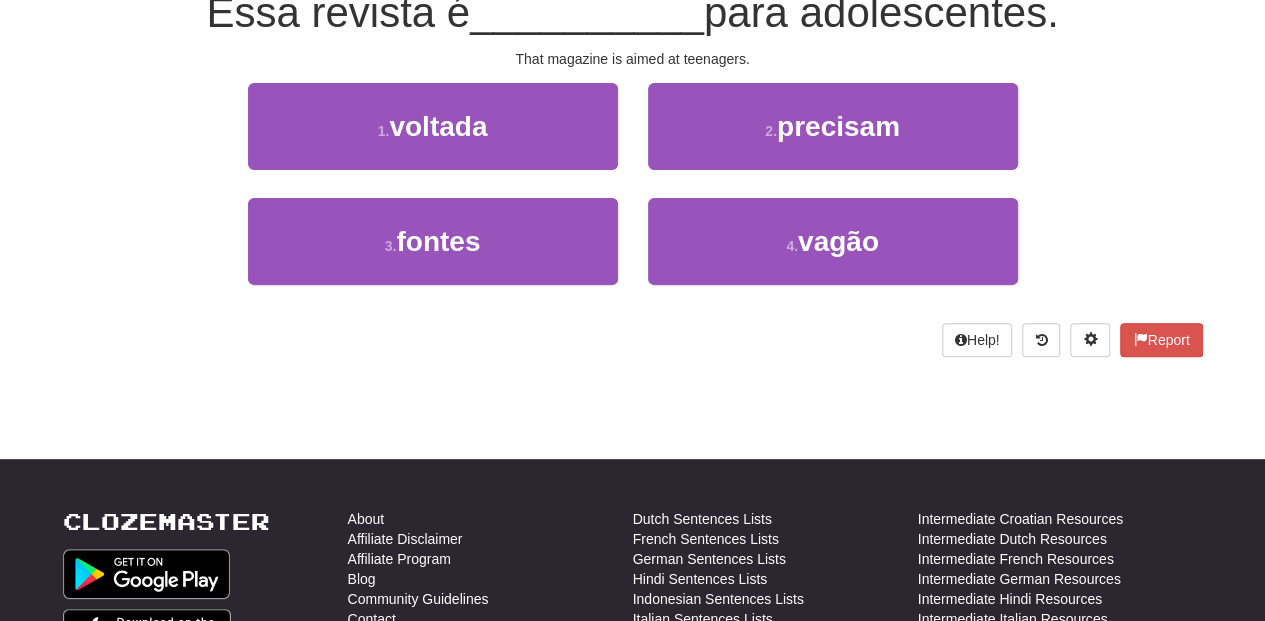 scroll, scrollTop: 200, scrollLeft: 0, axis: vertical 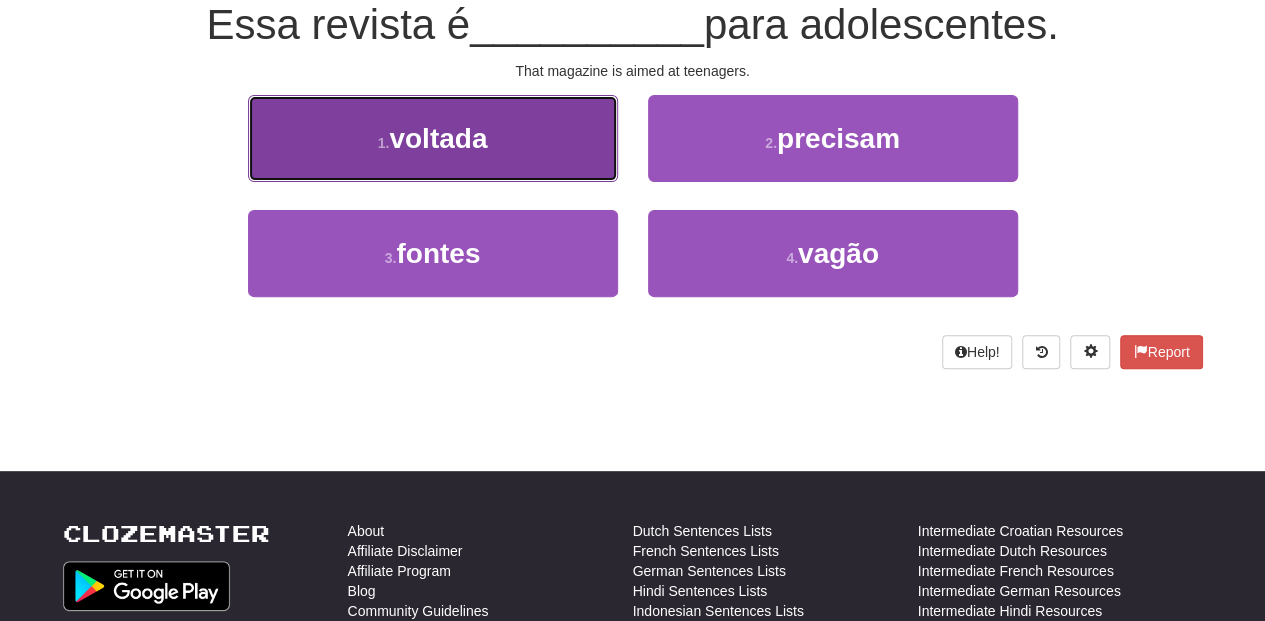 click on "1 .  voltada" at bounding box center [433, 138] 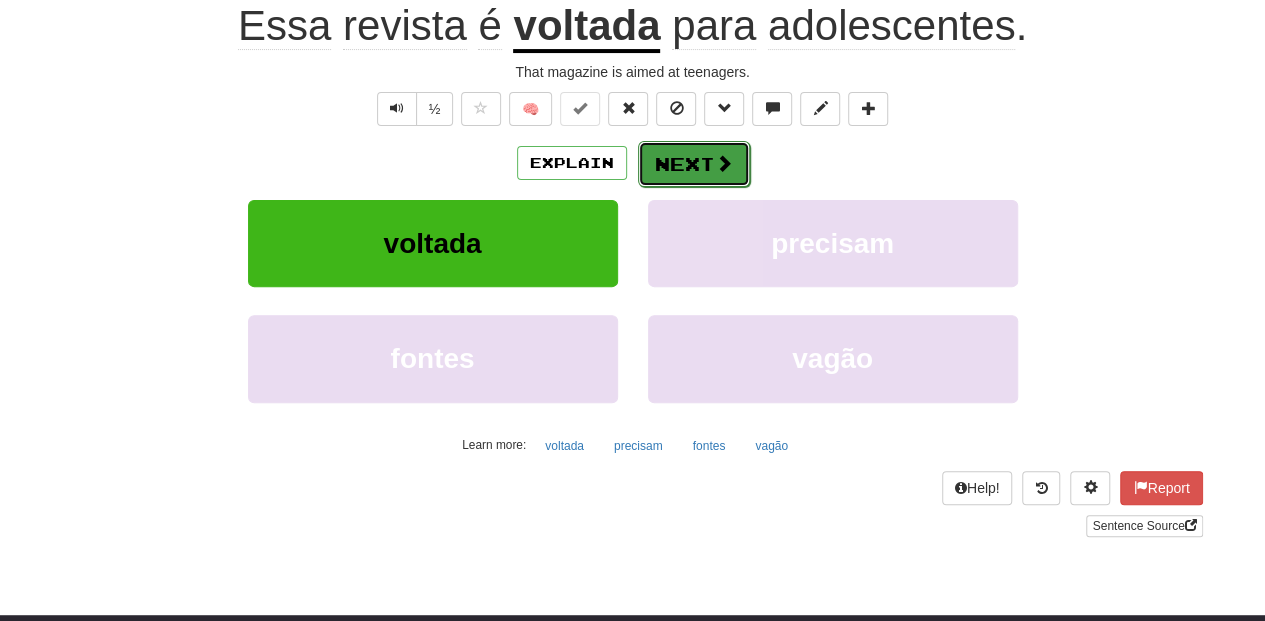 click on "Next" at bounding box center (694, 164) 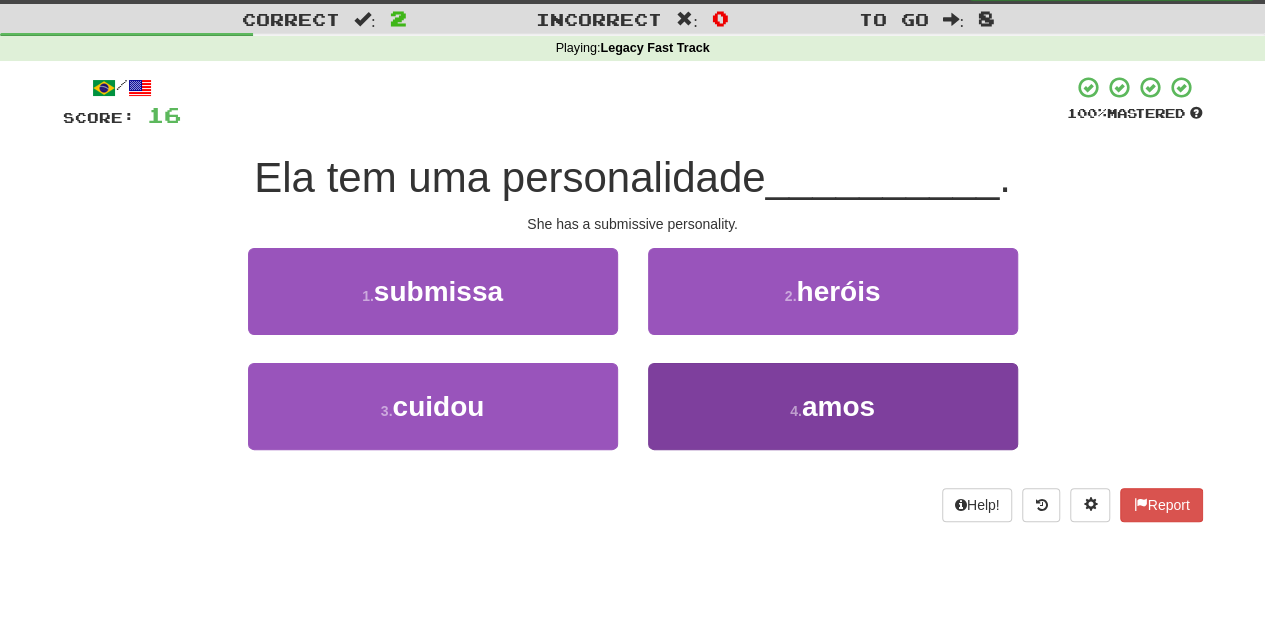 scroll, scrollTop: 0, scrollLeft: 0, axis: both 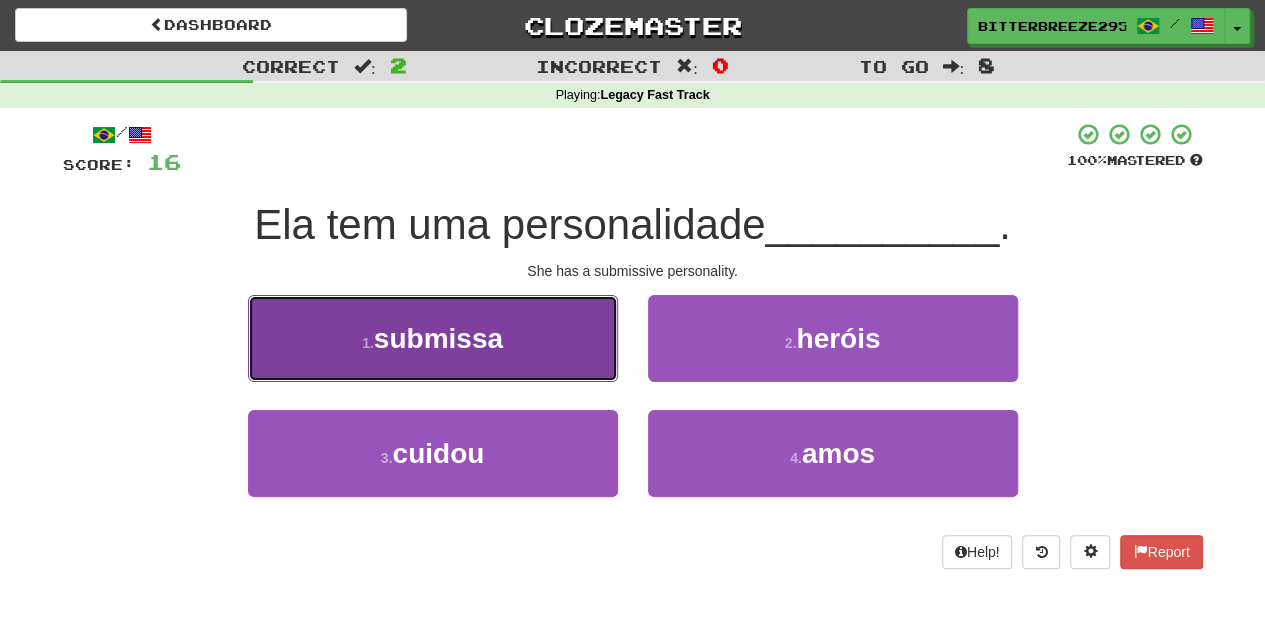 click on "1 .  submissa" at bounding box center (433, 338) 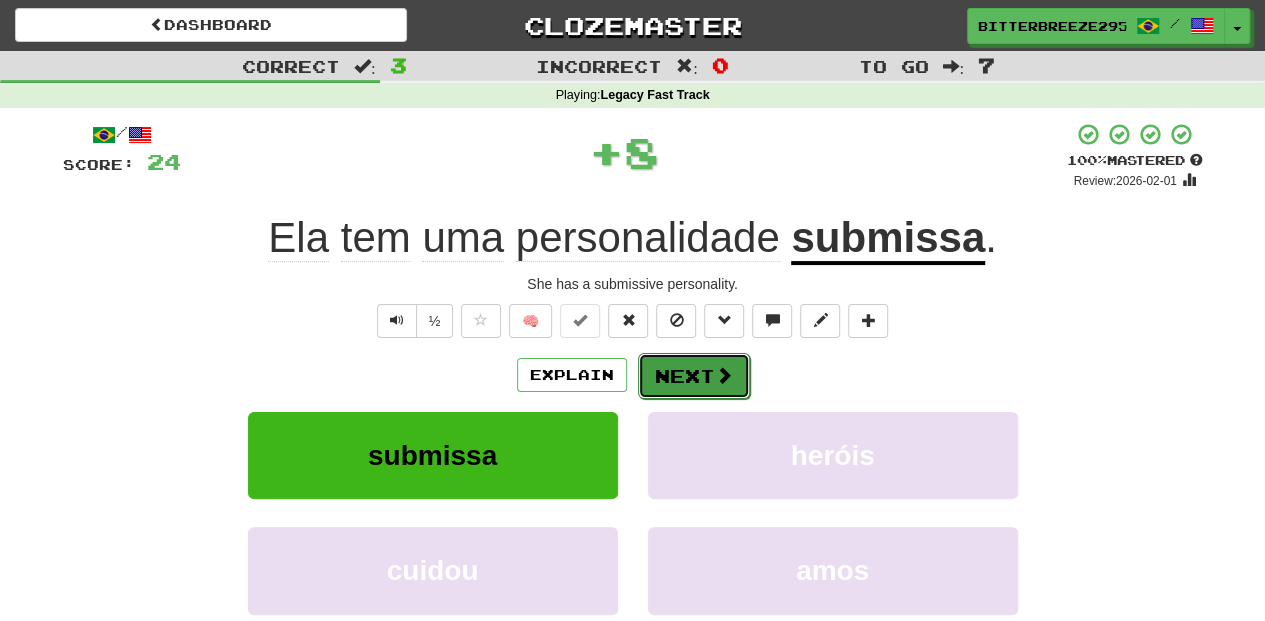 click on "Next" at bounding box center [694, 376] 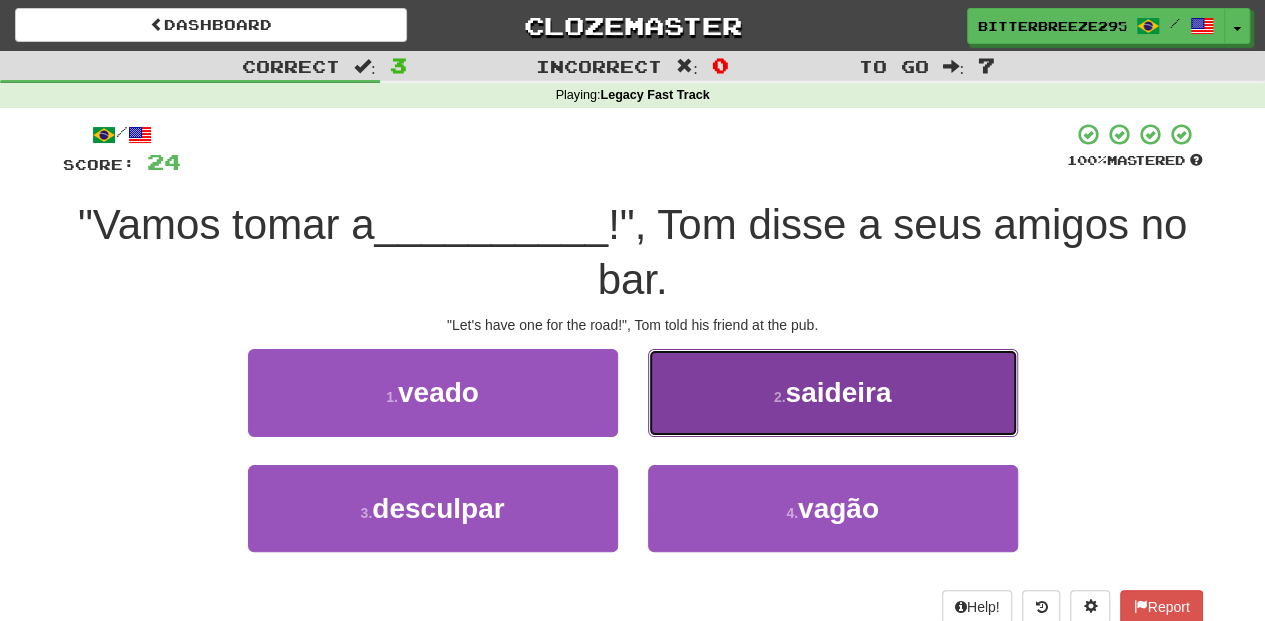 click on "2 .  saideira" at bounding box center [833, 392] 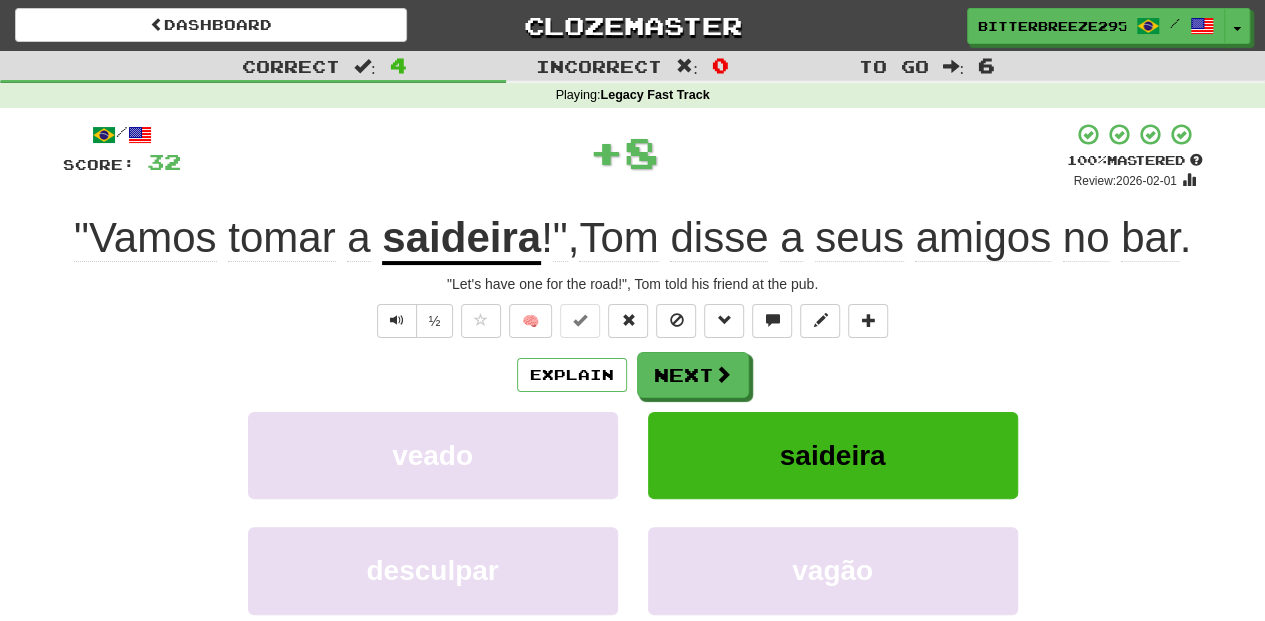 click on "Explain Next veado saideira desculpar vagão Learn more: veado saideira desculpar vagão" at bounding box center (633, 512) 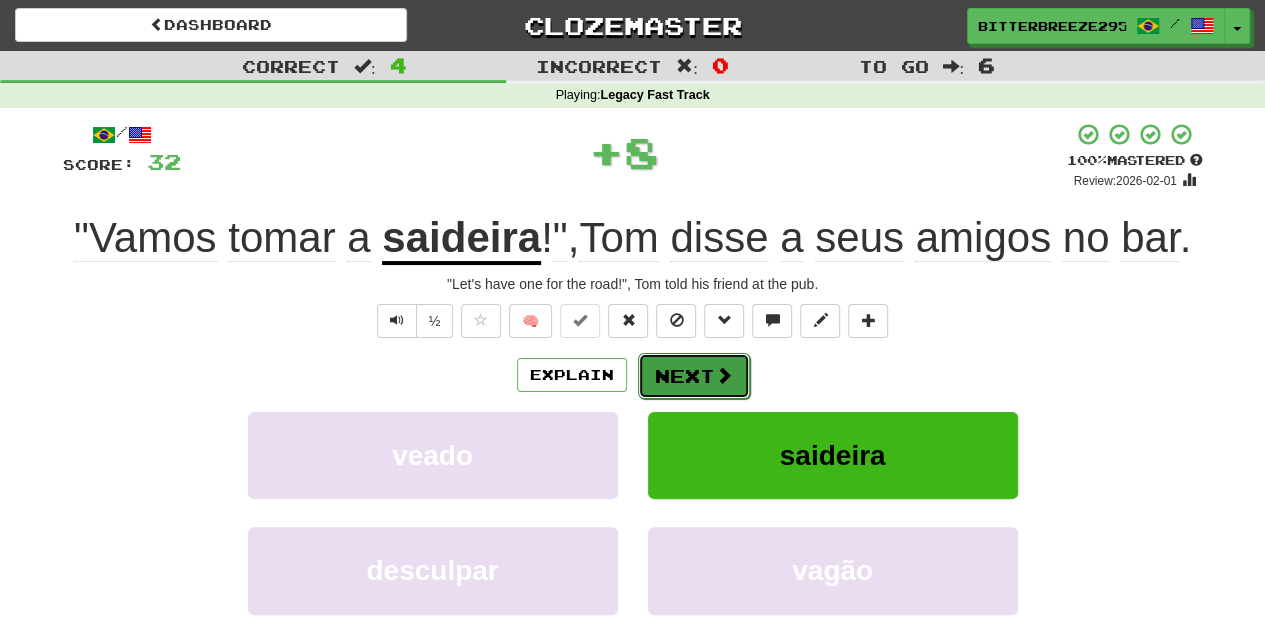 drag, startPoint x: 696, startPoint y: 410, endPoint x: 679, endPoint y: 364, distance: 49.0408 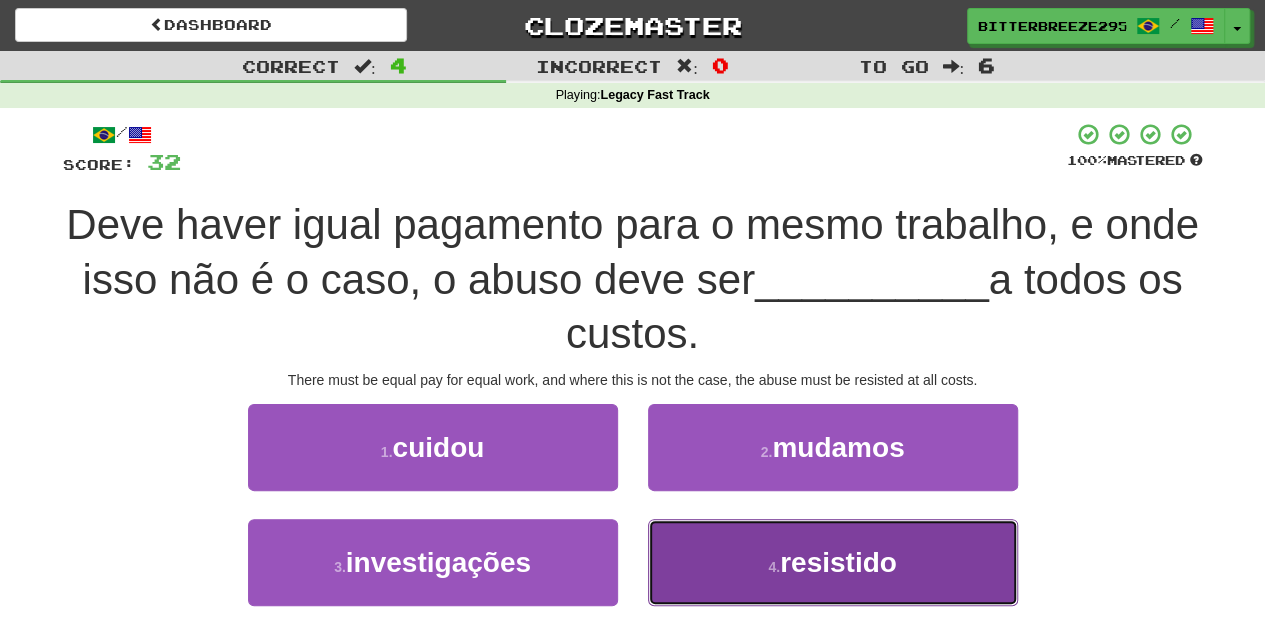 click on "4 .  resistido" at bounding box center [833, 562] 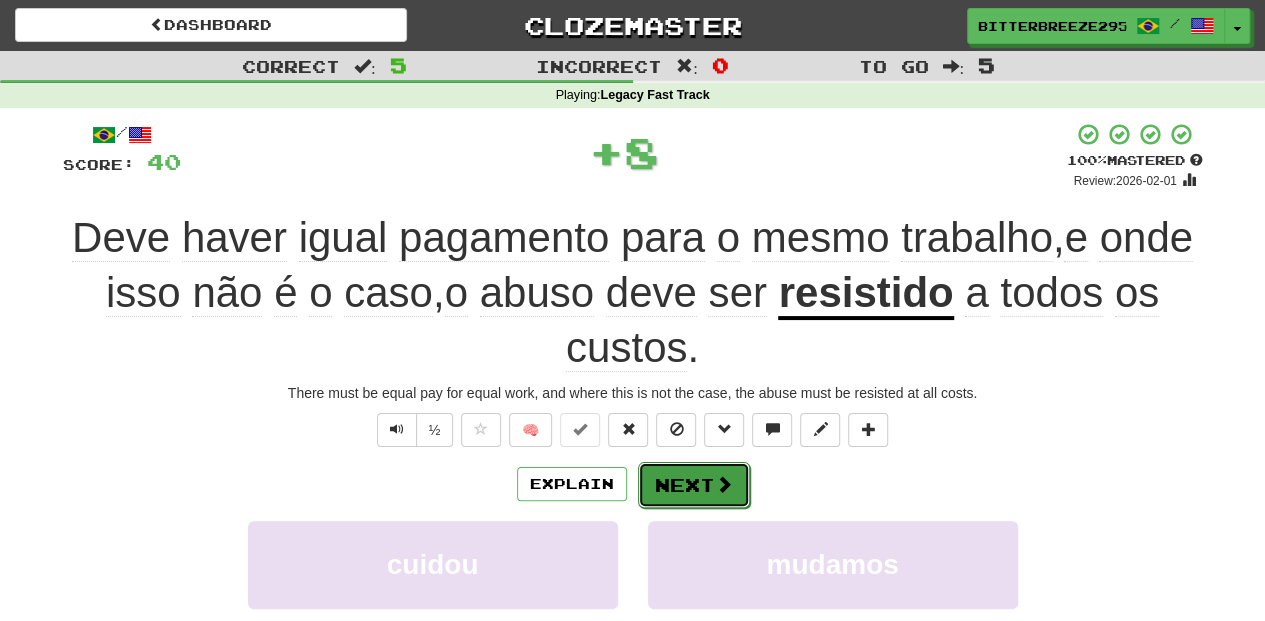 click on "Next" at bounding box center (694, 485) 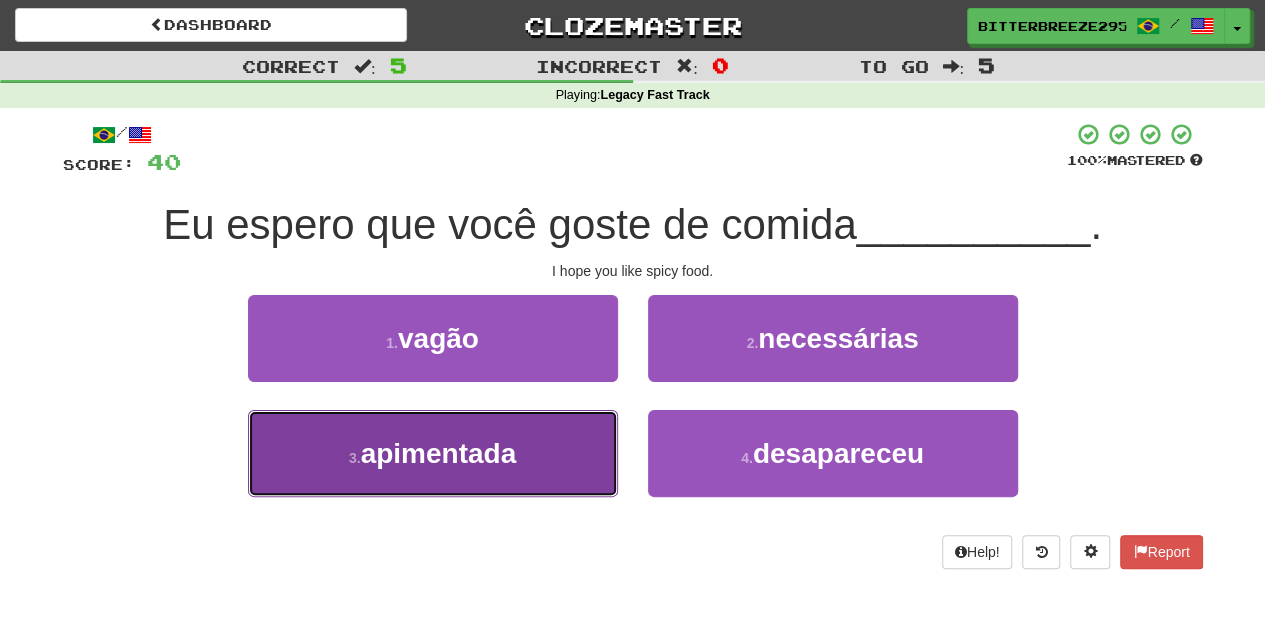 click on "3 .  apimentada" at bounding box center [433, 453] 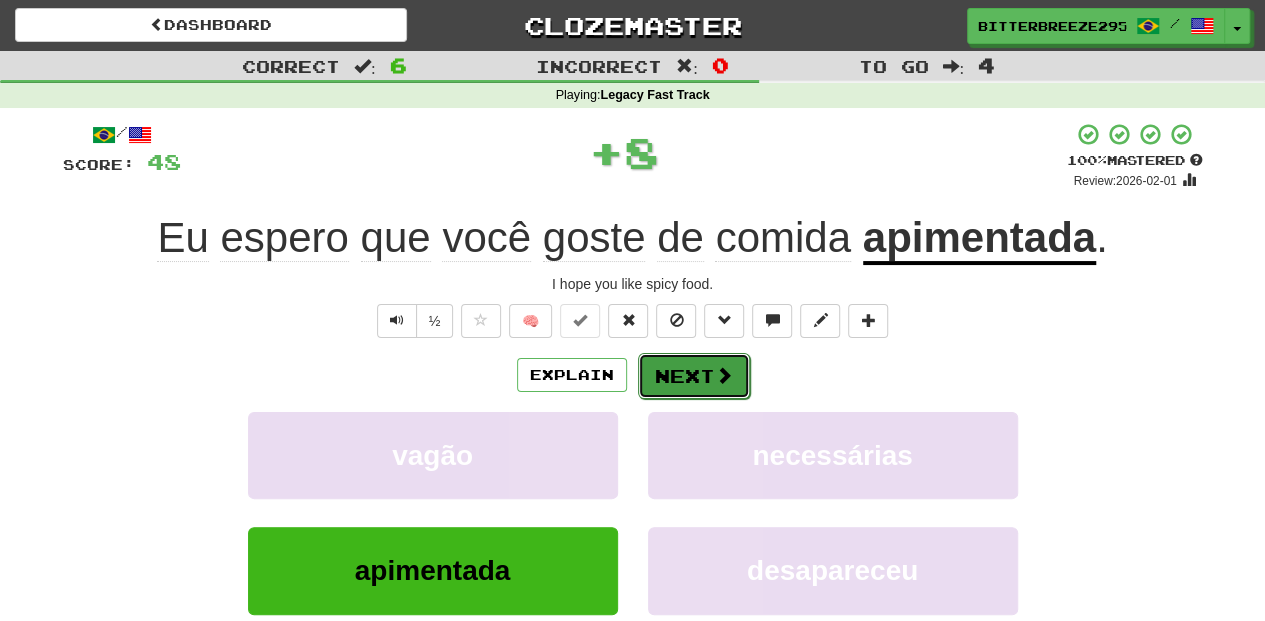 click on "Next" at bounding box center (694, 376) 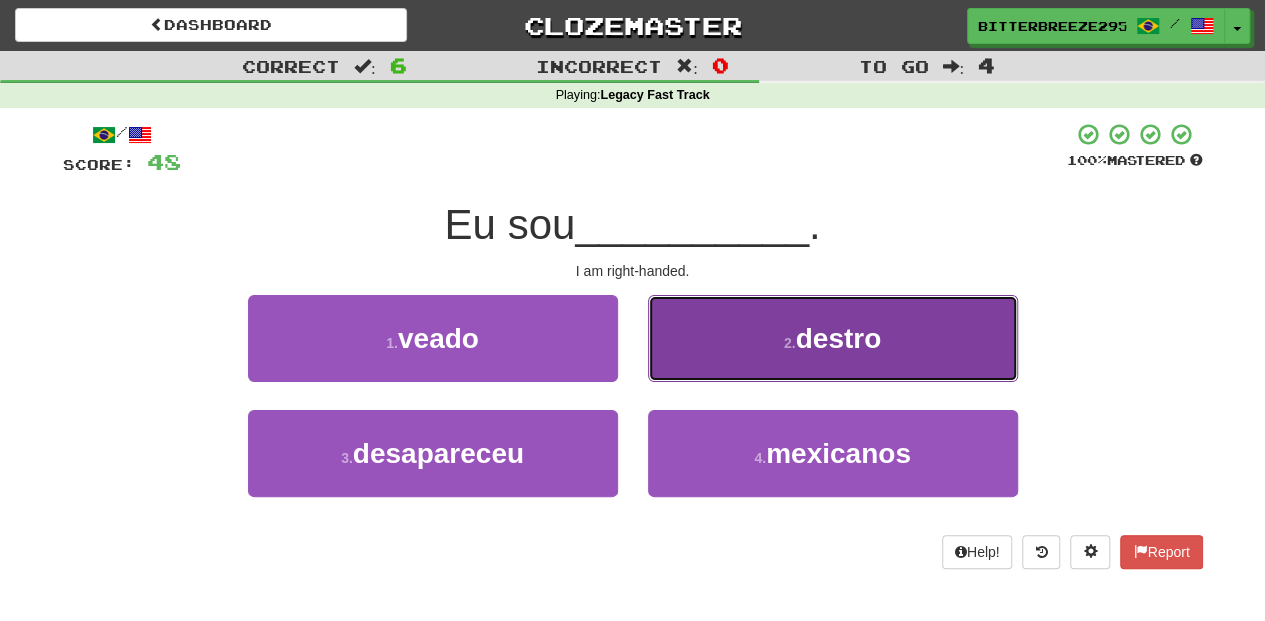 click on "2 .  destro" at bounding box center [833, 338] 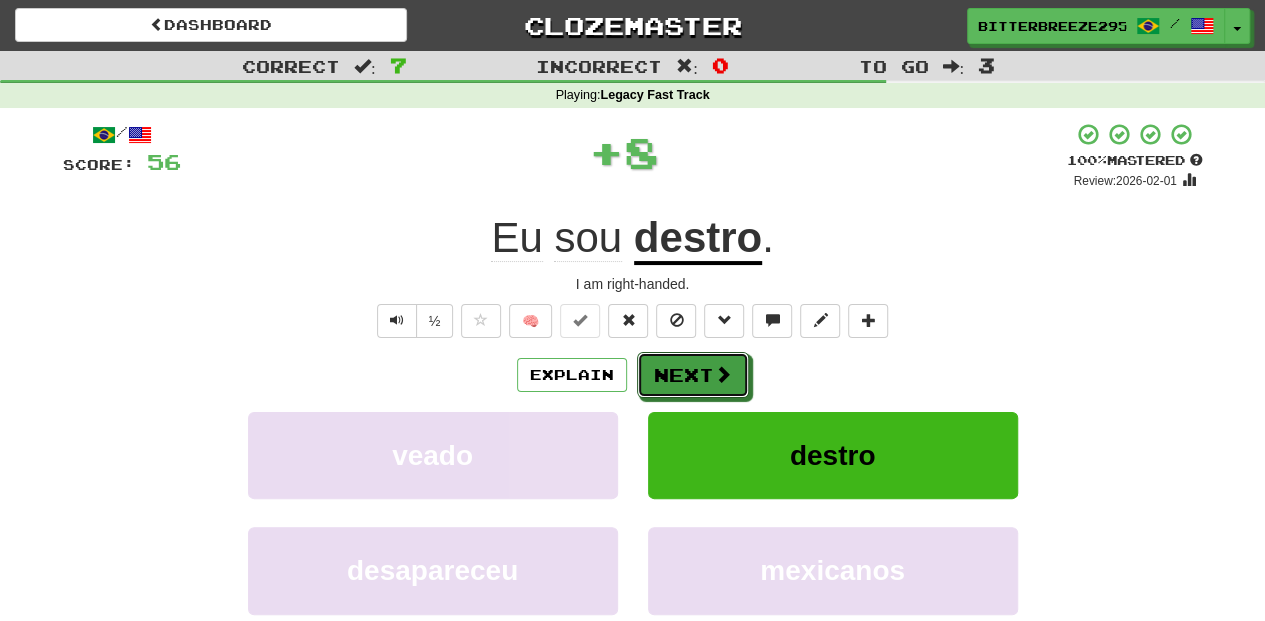 click on "Next" at bounding box center (693, 375) 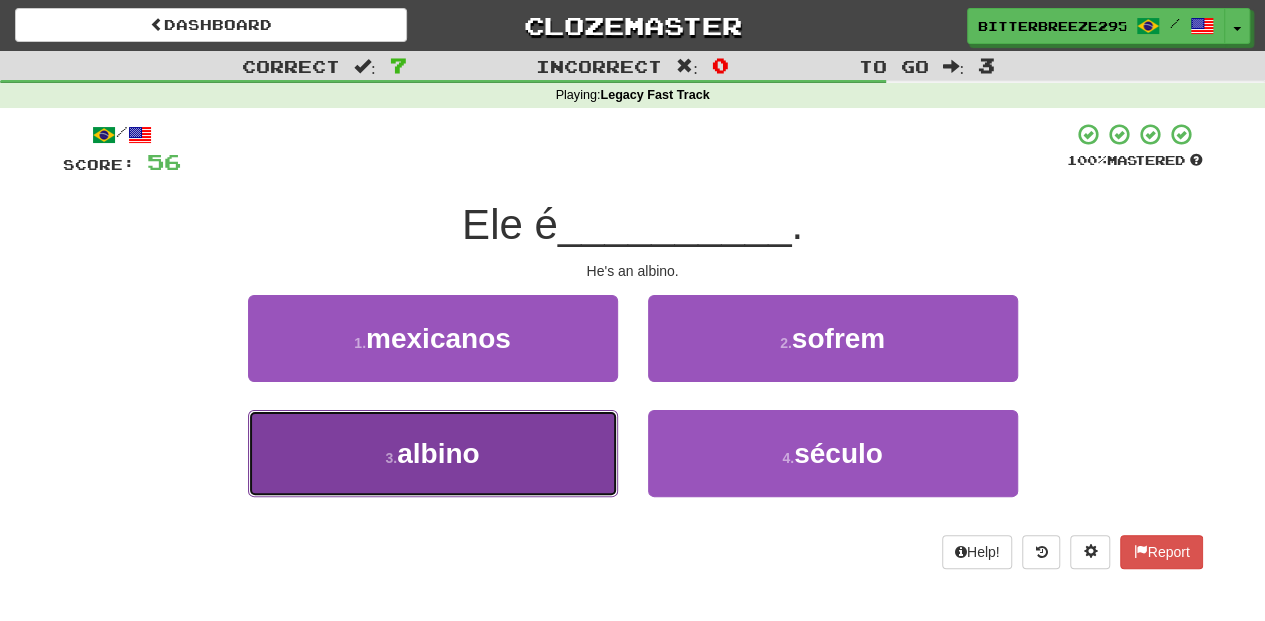 click on "3 .  albino" at bounding box center [433, 453] 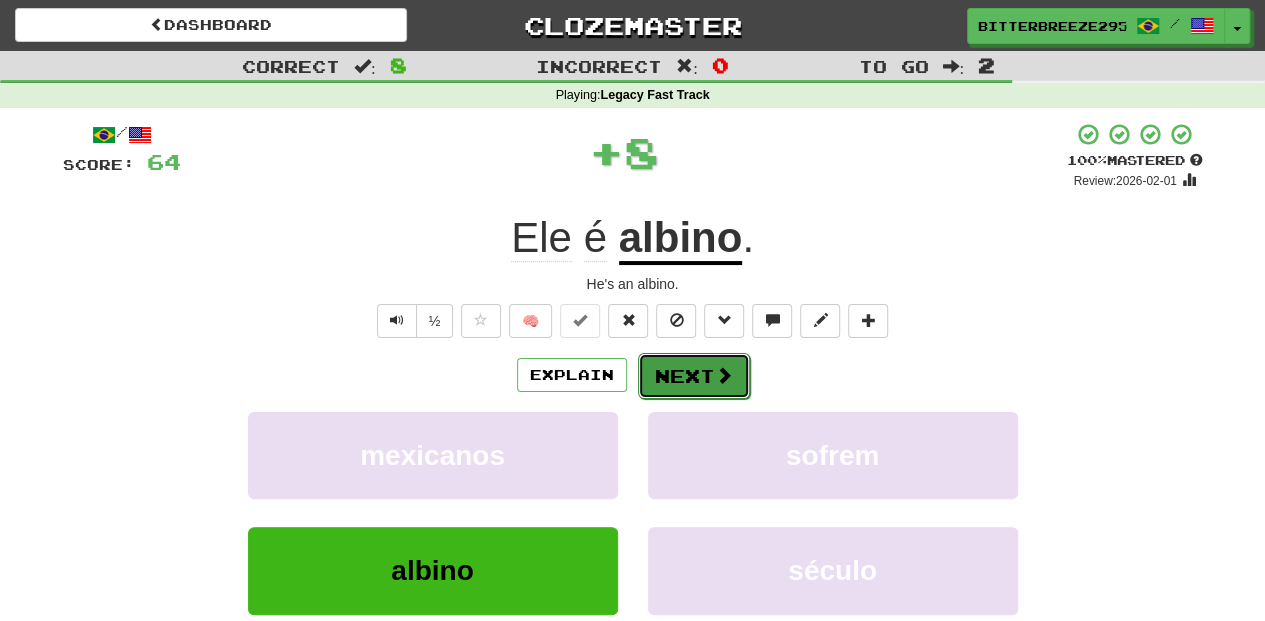 click on "Next" at bounding box center (694, 376) 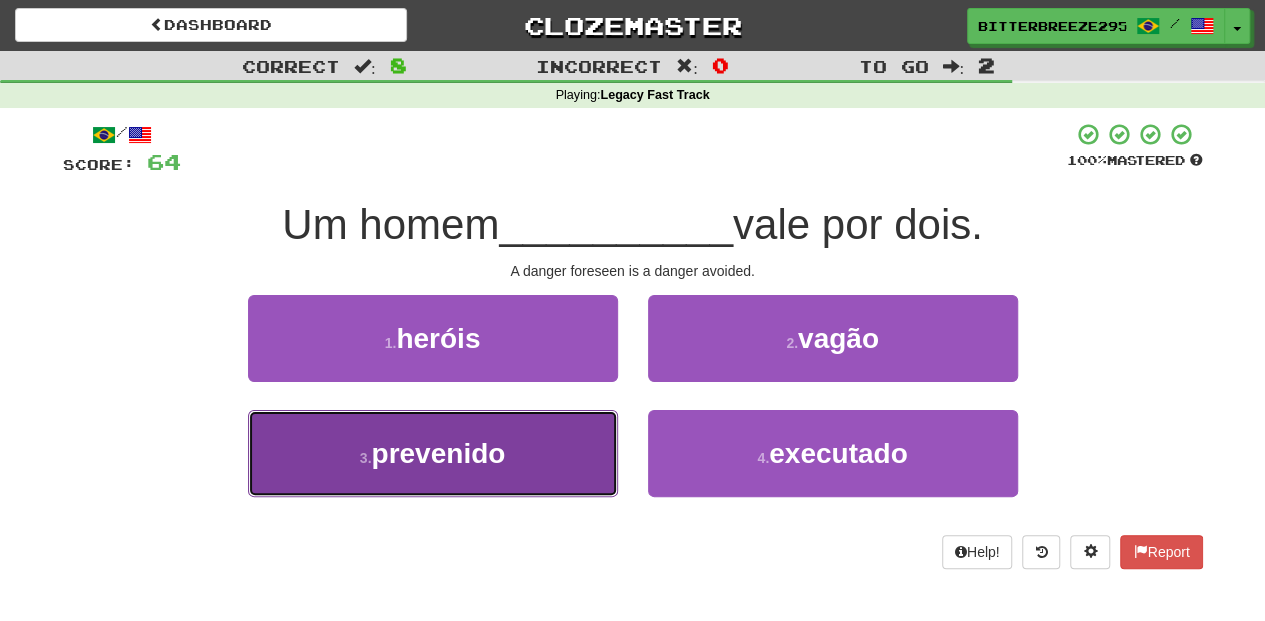 click on "3 .  prevenido" at bounding box center (433, 453) 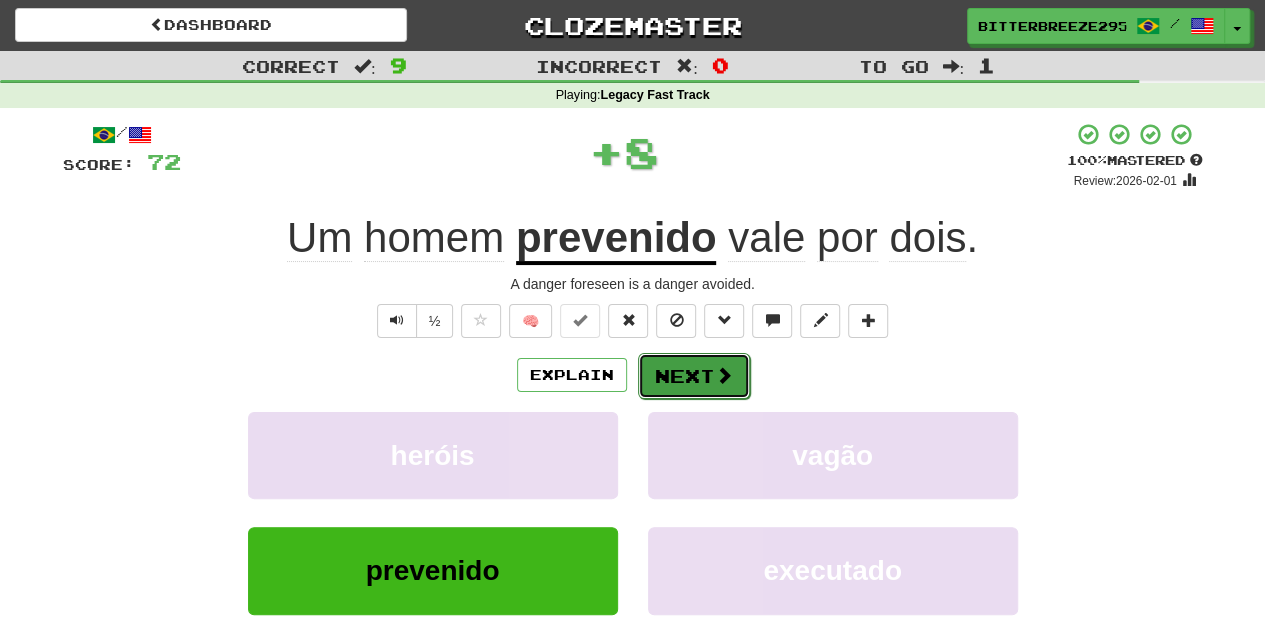 click on "Next" at bounding box center (694, 376) 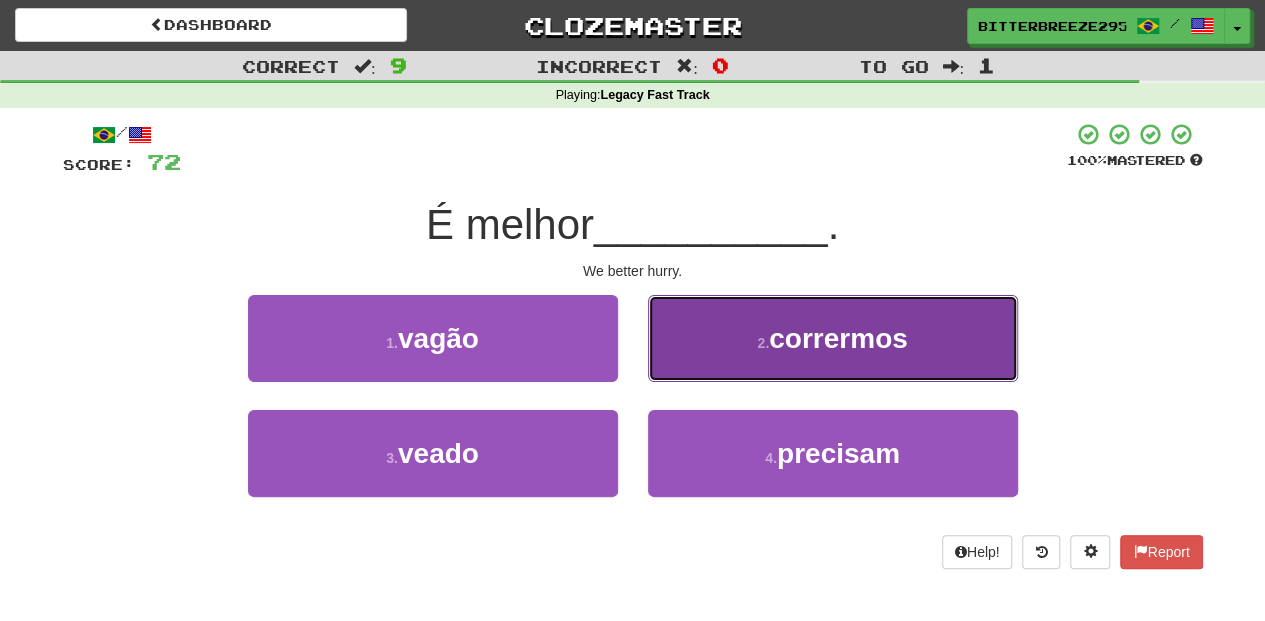 click on "2 .  corrermos" at bounding box center [833, 338] 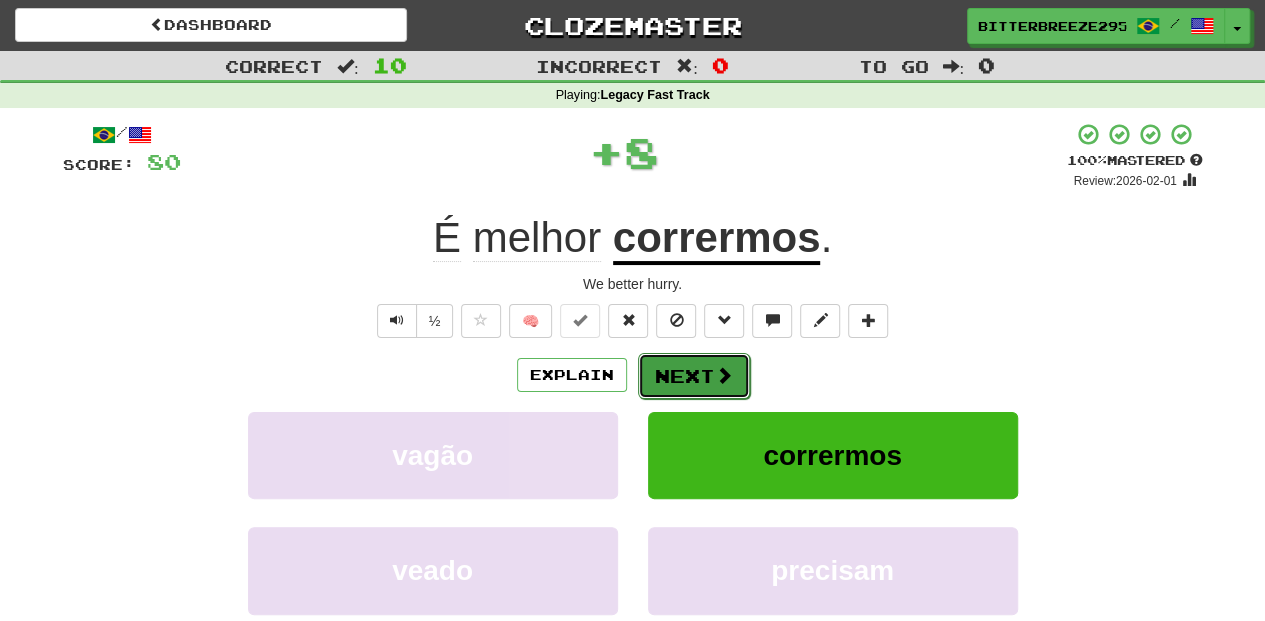 click on "Next" at bounding box center (694, 376) 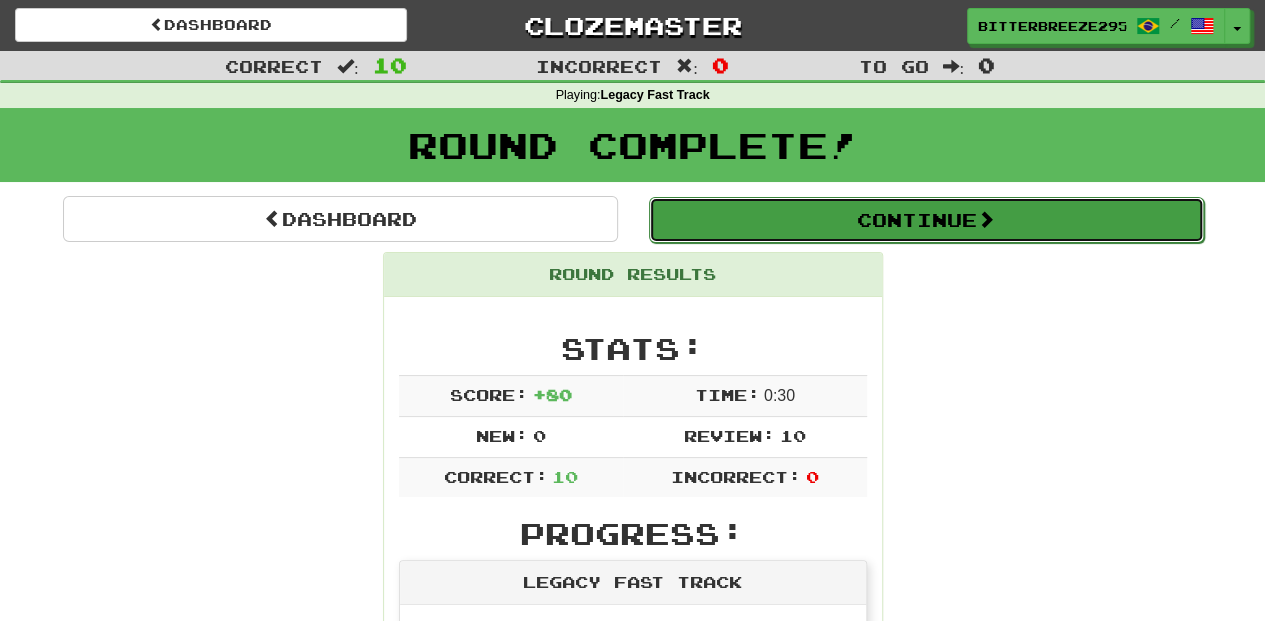 click on "Continue" at bounding box center [926, 220] 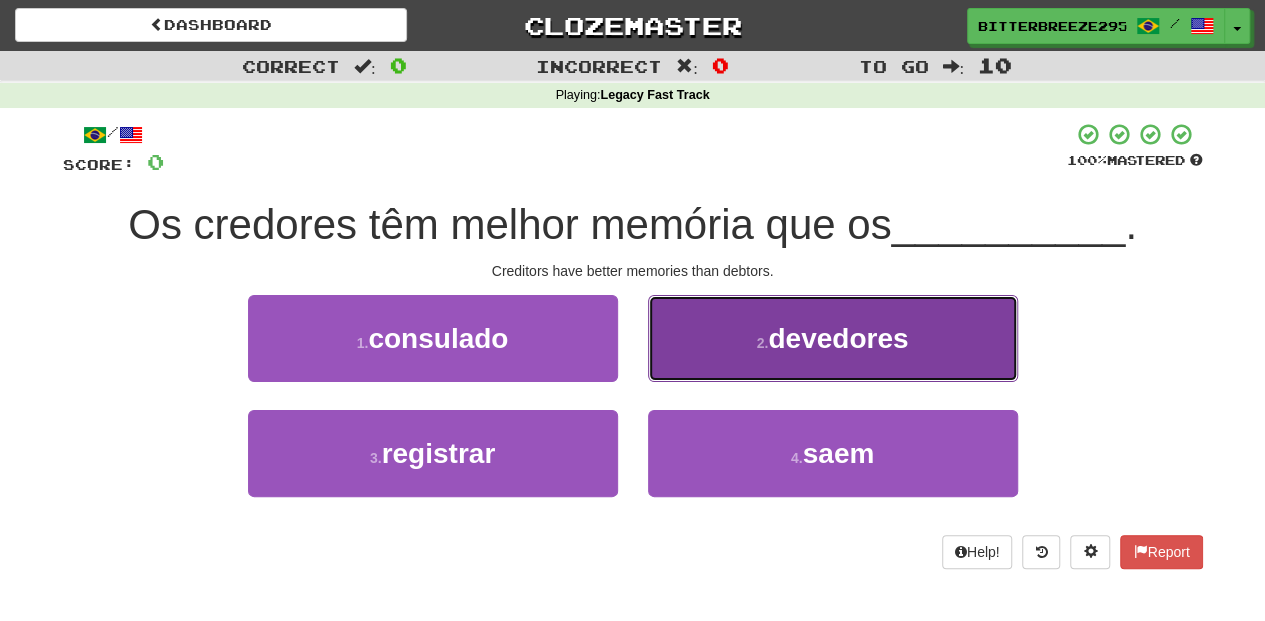 click on "2 .  devedores" at bounding box center [833, 338] 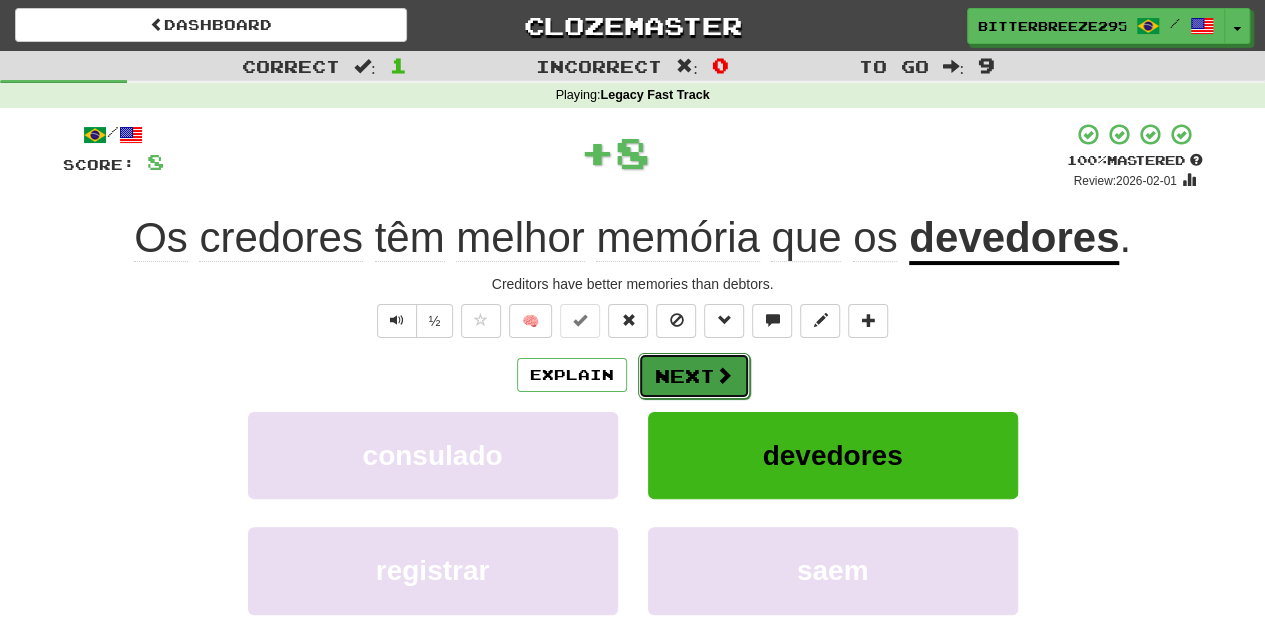 click on "Next" at bounding box center [694, 376] 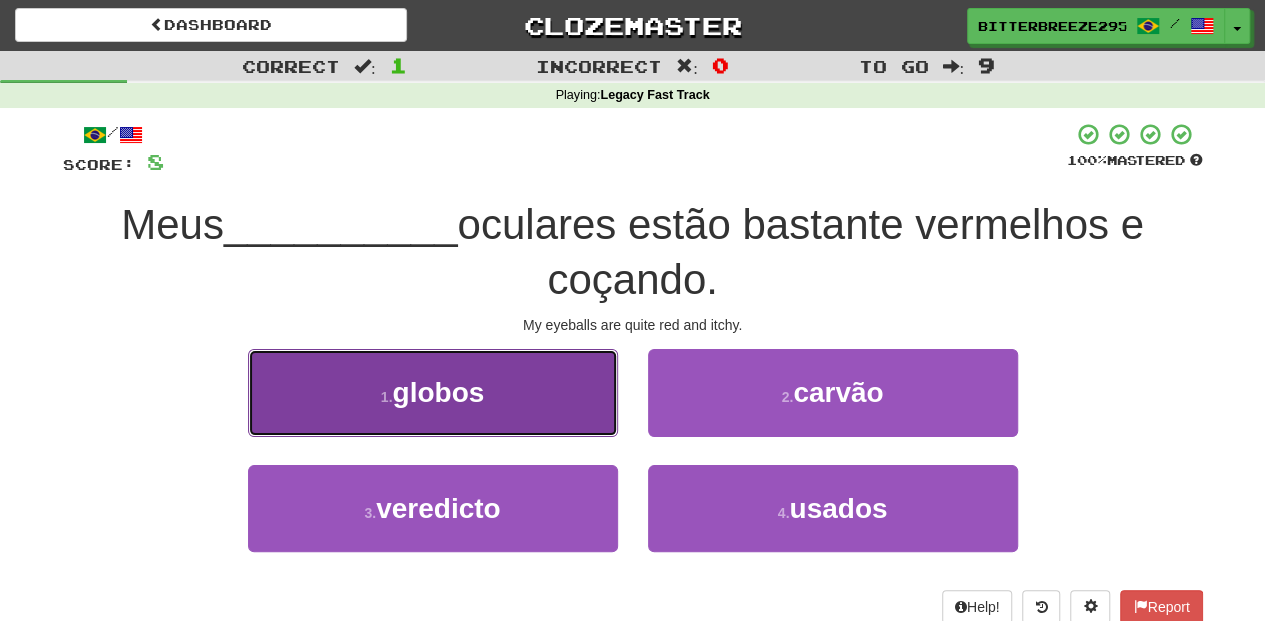 click on "1 .  globos" at bounding box center [433, 392] 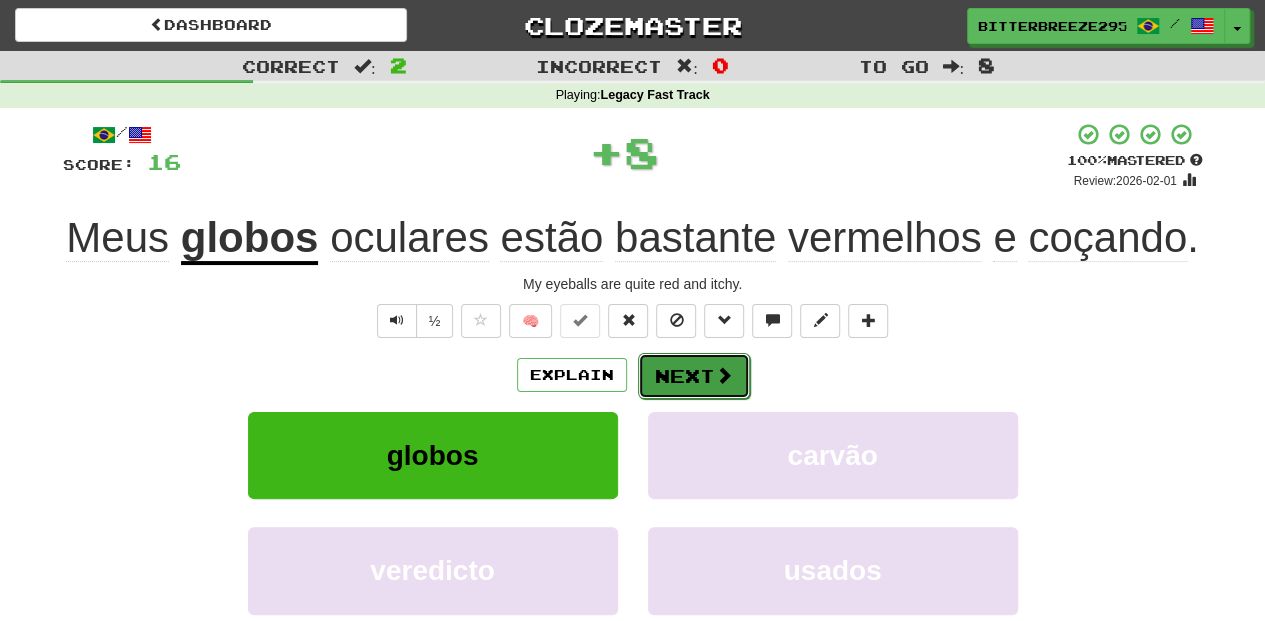 click on "Next" at bounding box center (694, 376) 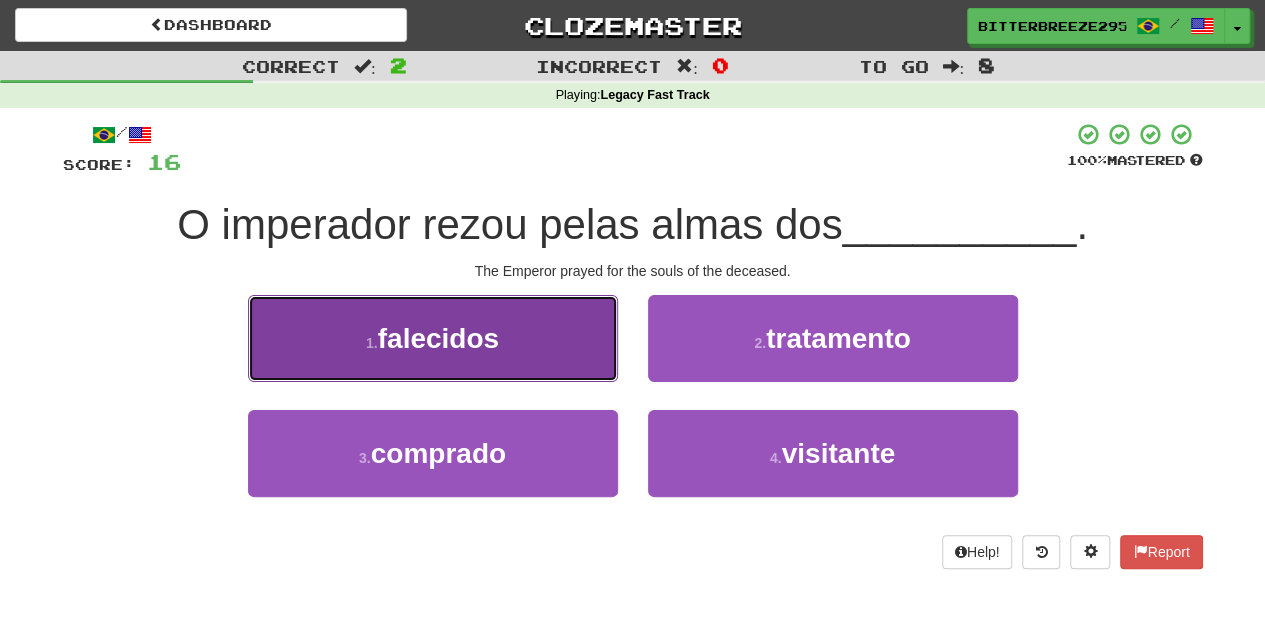 click on "1 .  falecidos" at bounding box center (433, 338) 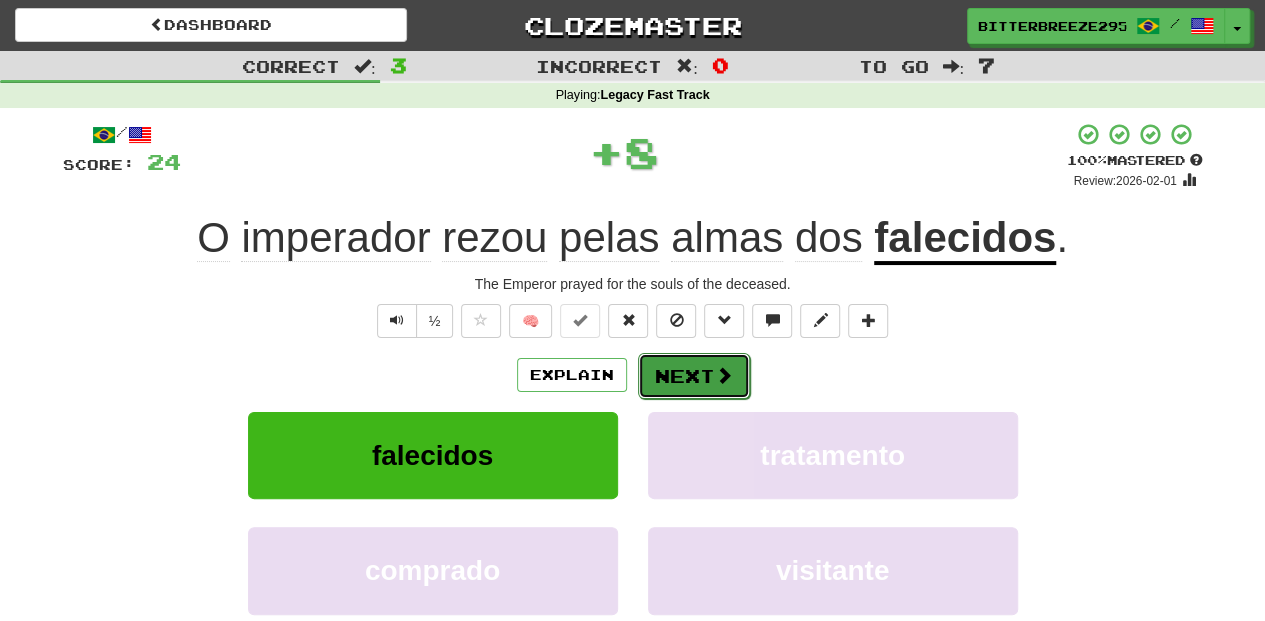 click on "Next" at bounding box center [694, 376] 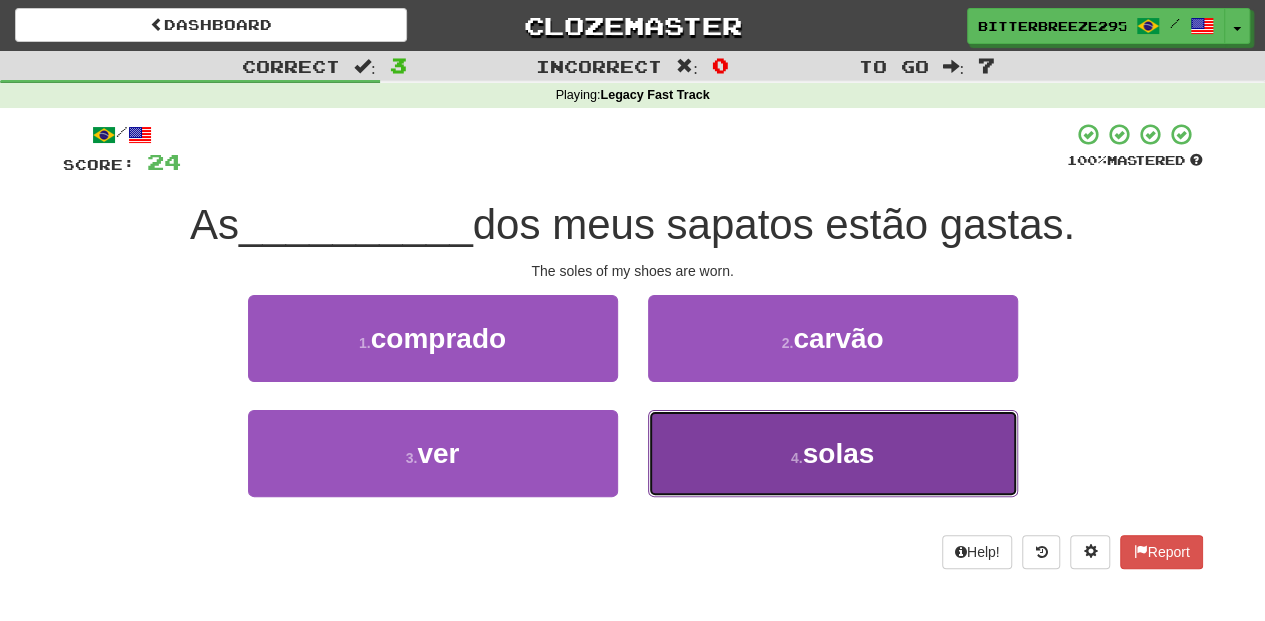 click on "4 .  solas" at bounding box center (833, 453) 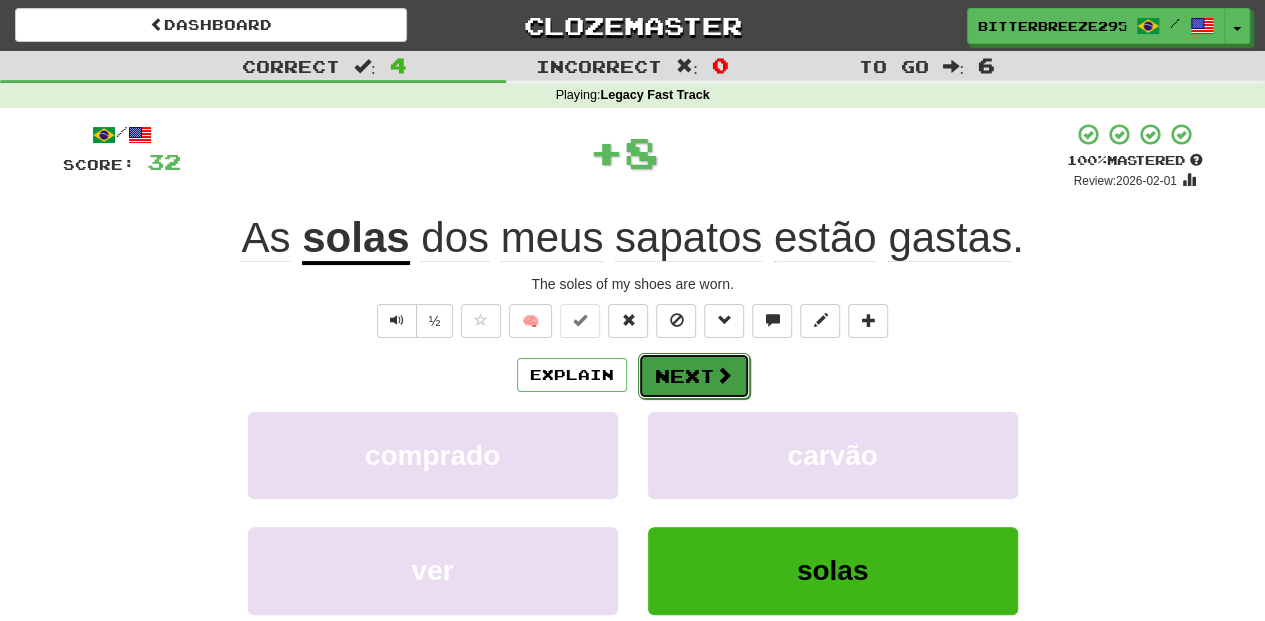 click on "Next" at bounding box center [694, 376] 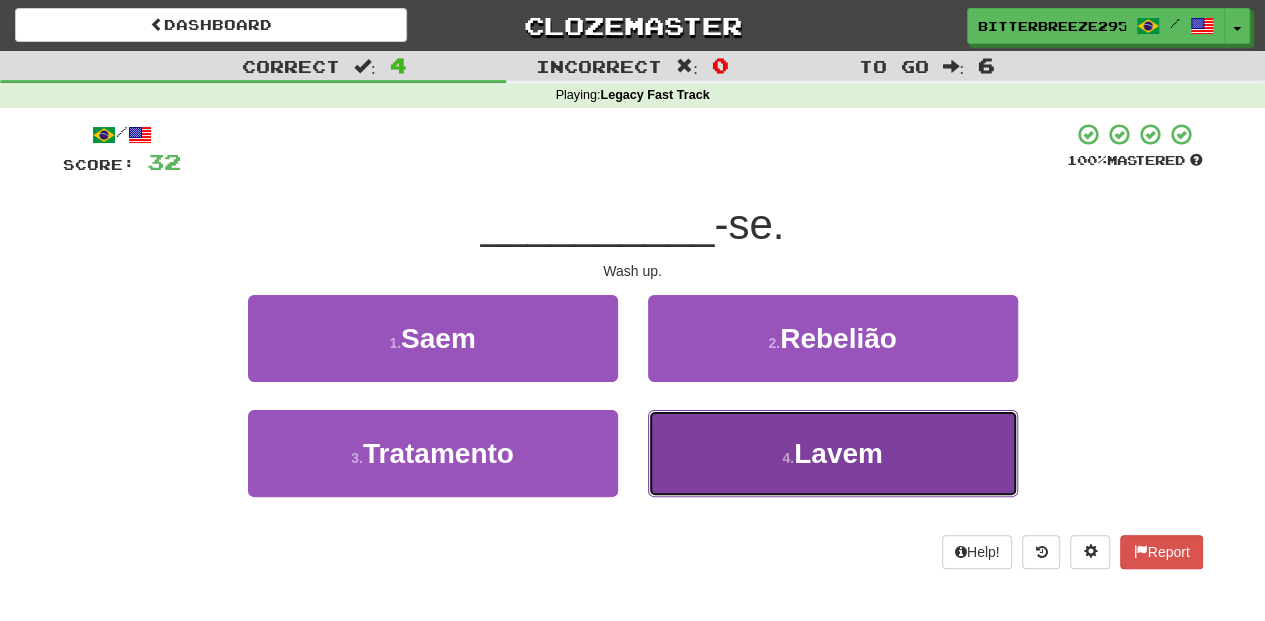 click on "4 .  Lavem" at bounding box center (833, 453) 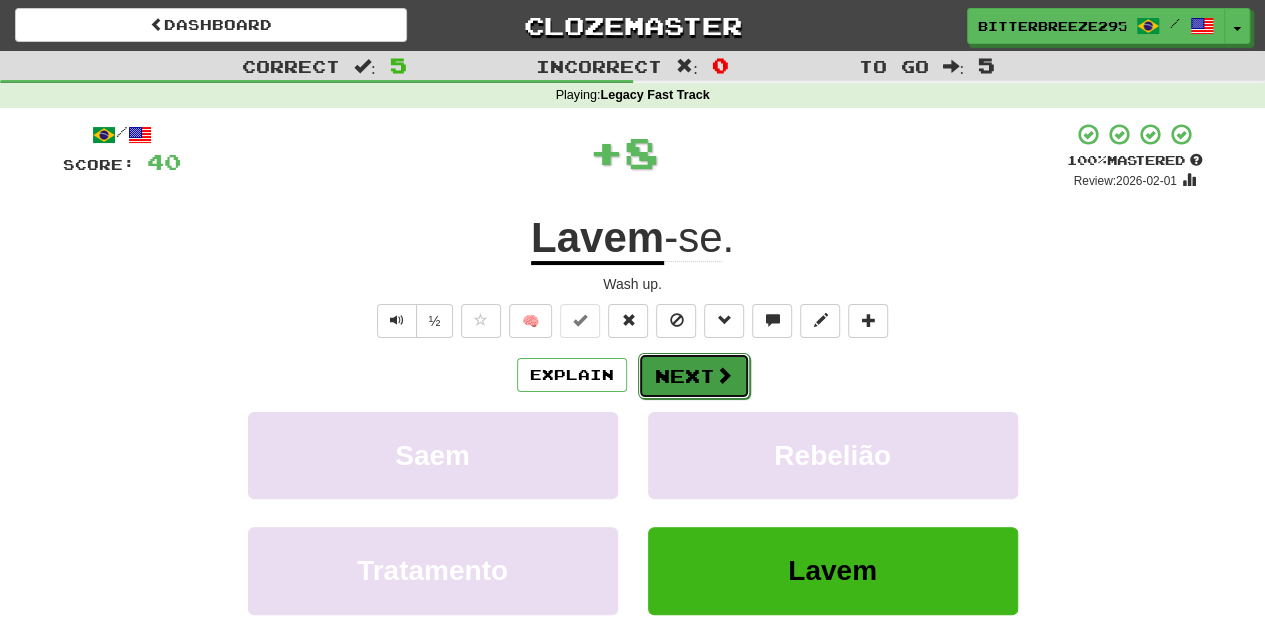 click on "Next" at bounding box center [694, 376] 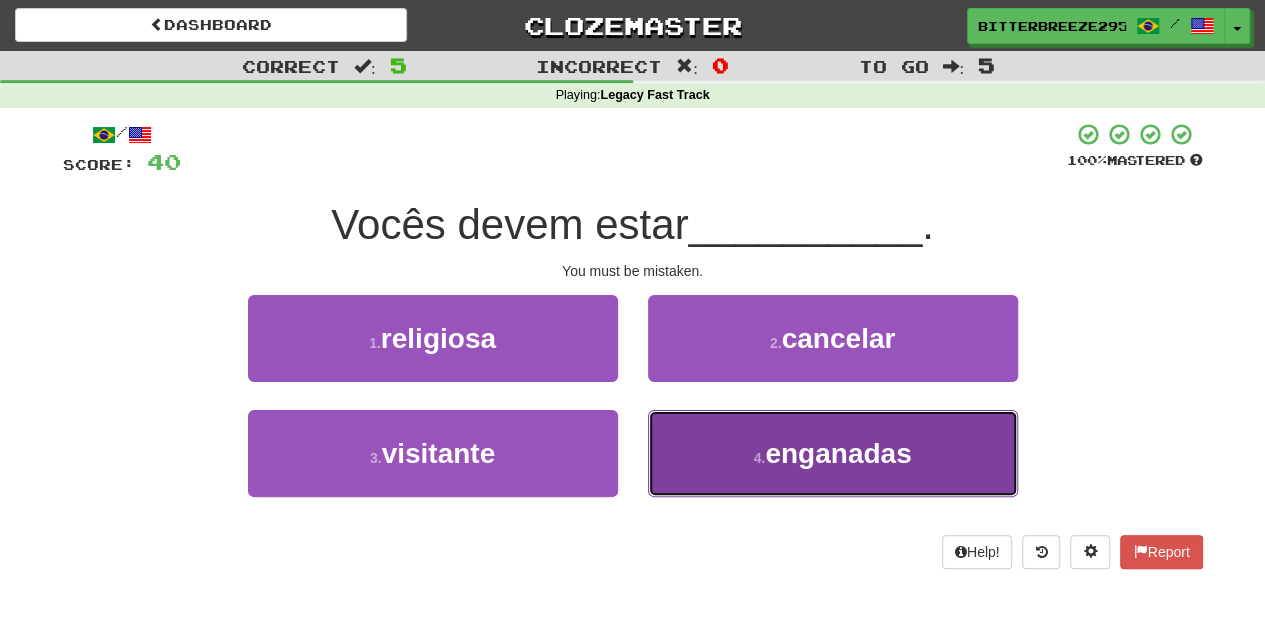 click on "4 .  enganadas" at bounding box center [833, 453] 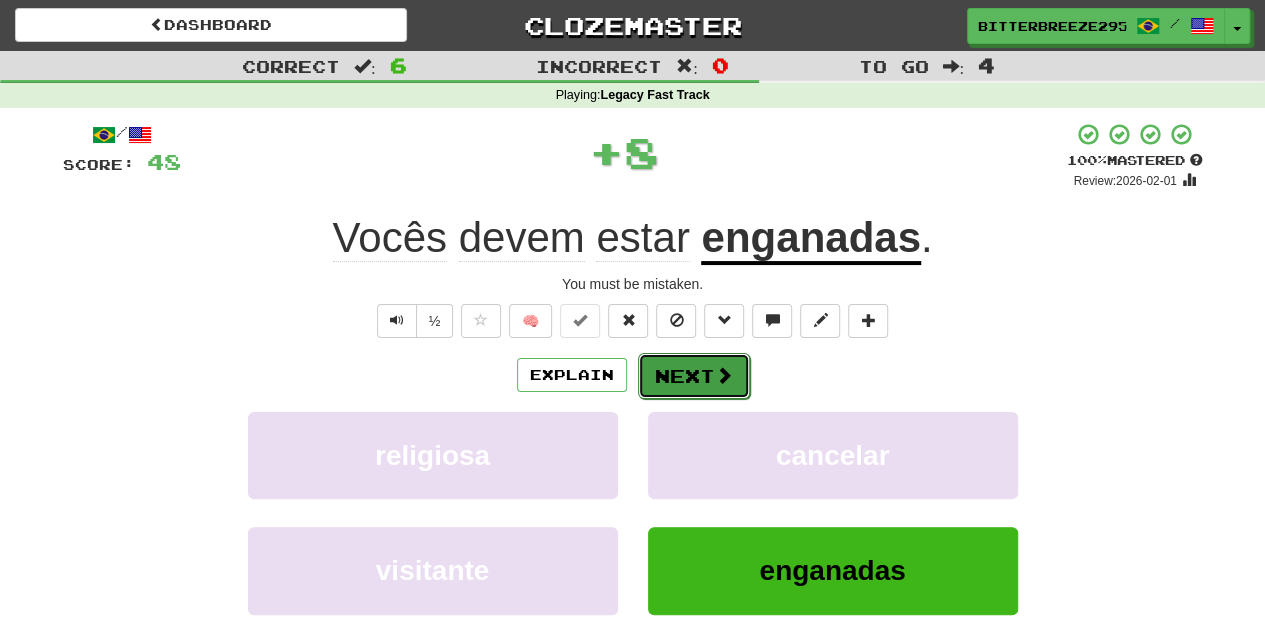 click on "Next" at bounding box center [694, 376] 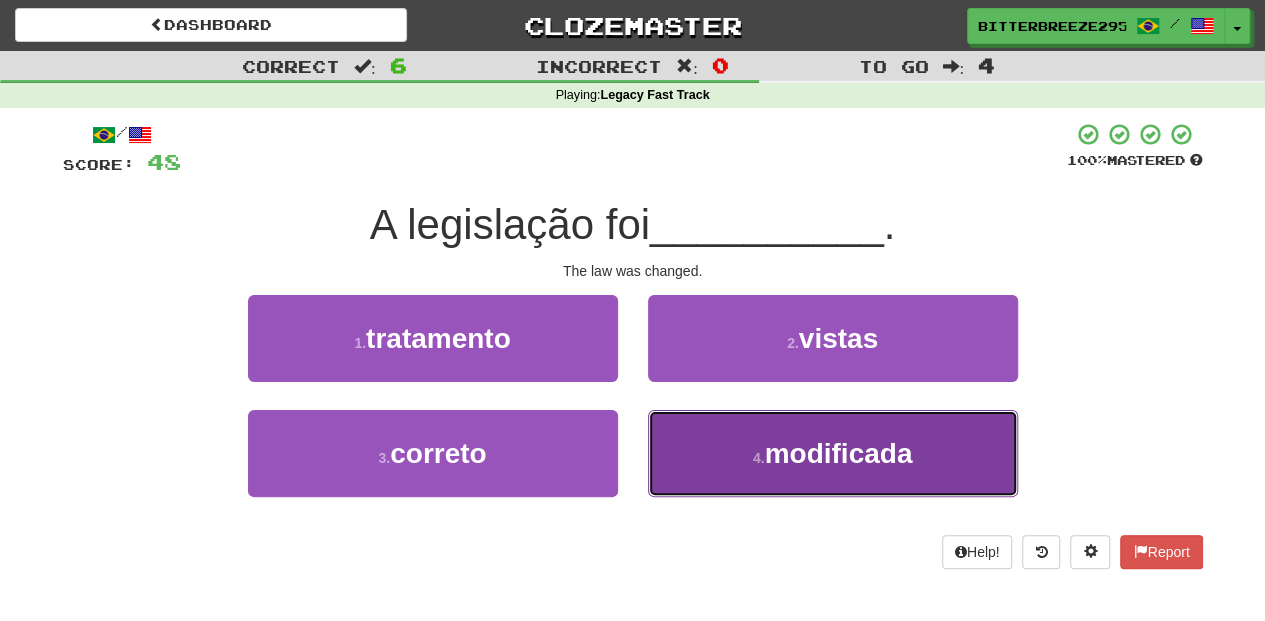 click on "4 .  modificada" at bounding box center (833, 453) 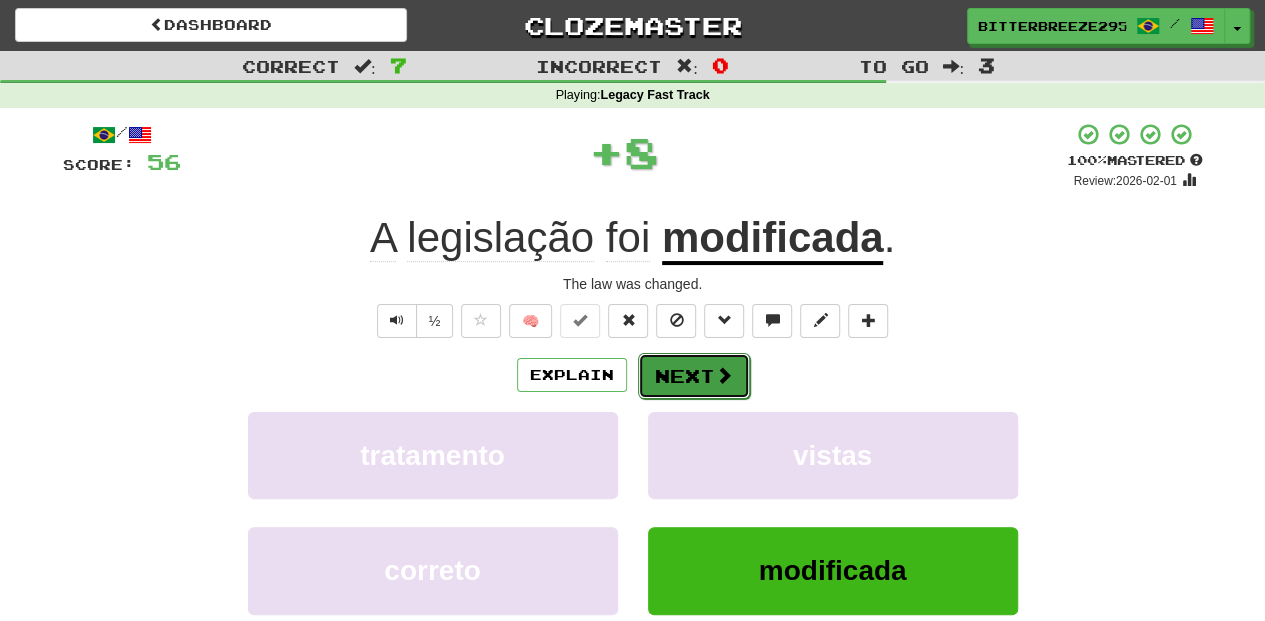 click on "Next" at bounding box center [694, 376] 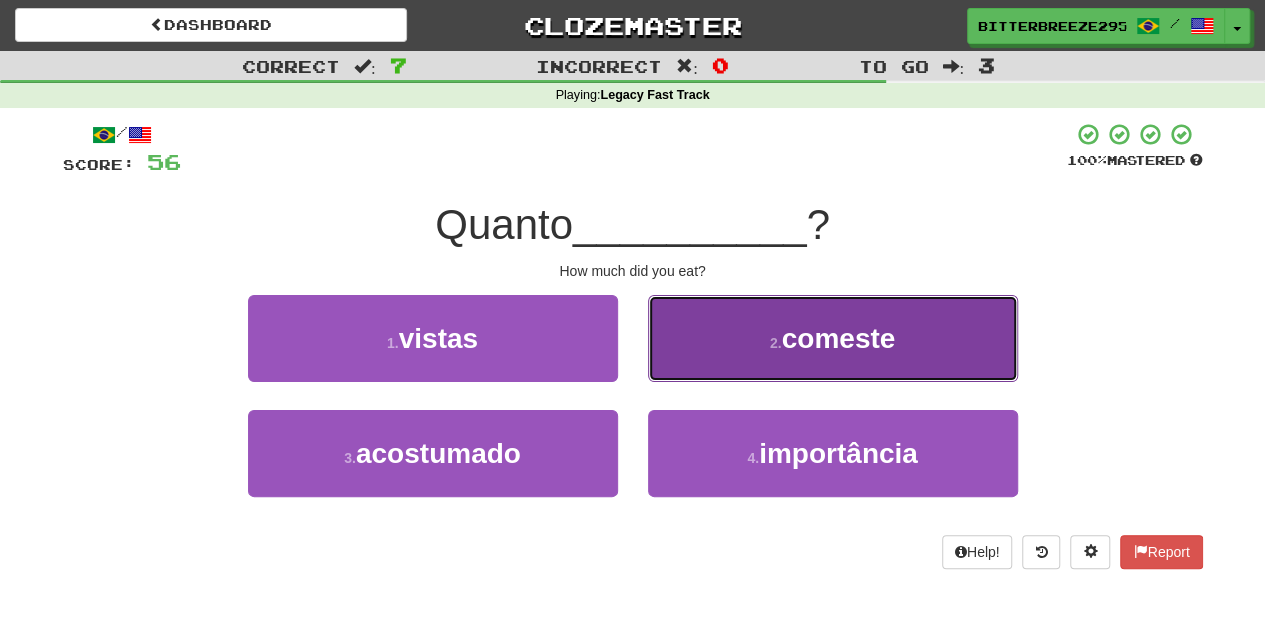 click on "2 .  comeste" at bounding box center (833, 338) 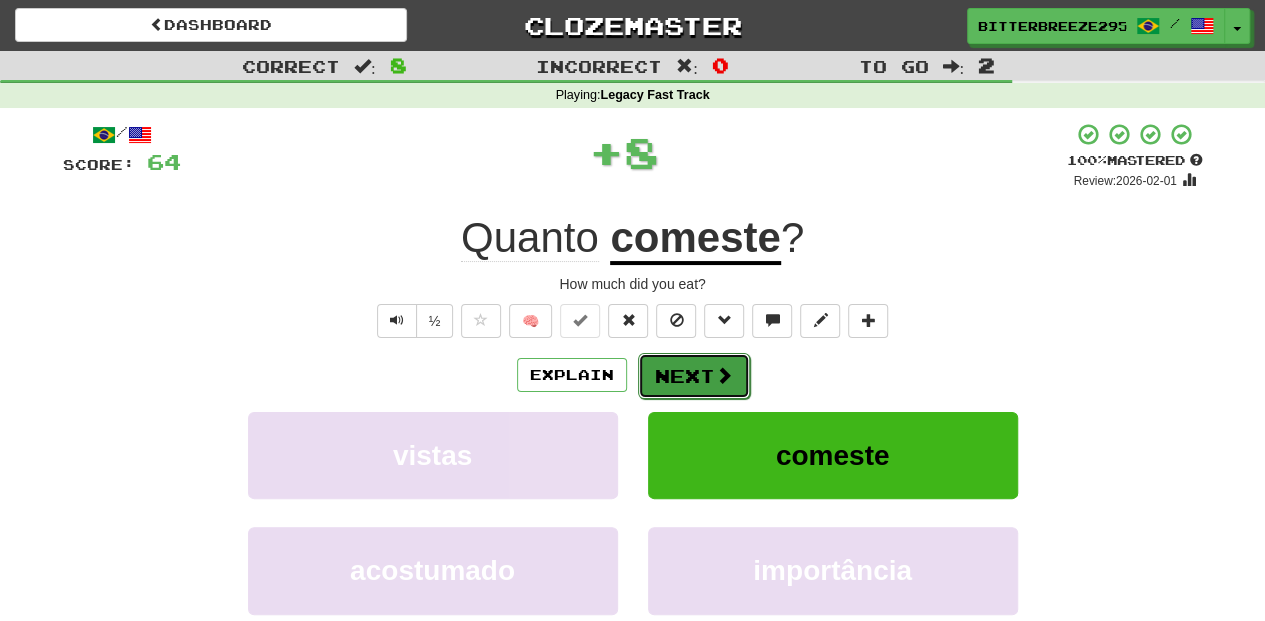 click on "Next" at bounding box center [694, 376] 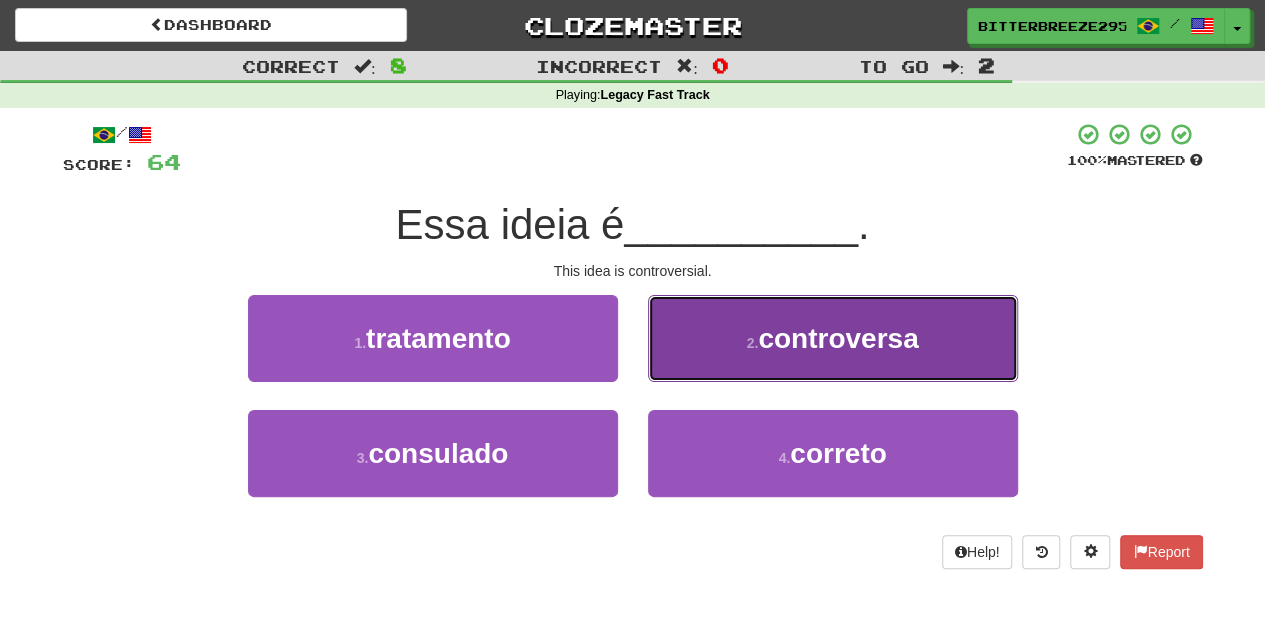 click on "2 .  controversa" at bounding box center (833, 338) 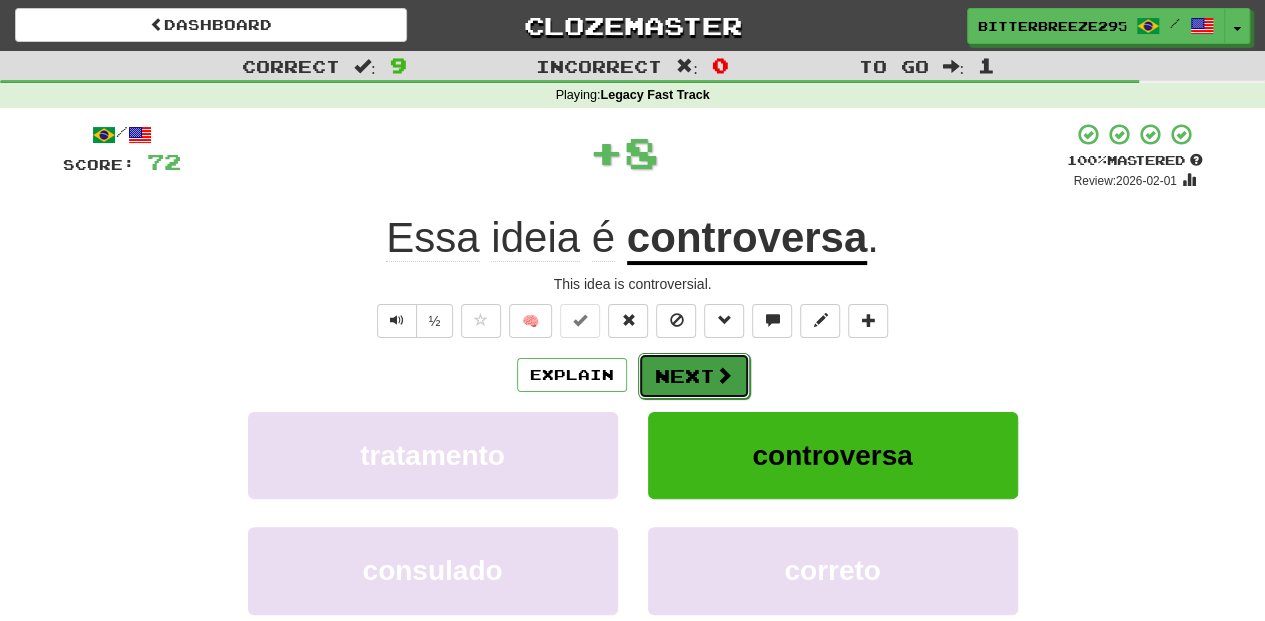click on "Next" at bounding box center (694, 376) 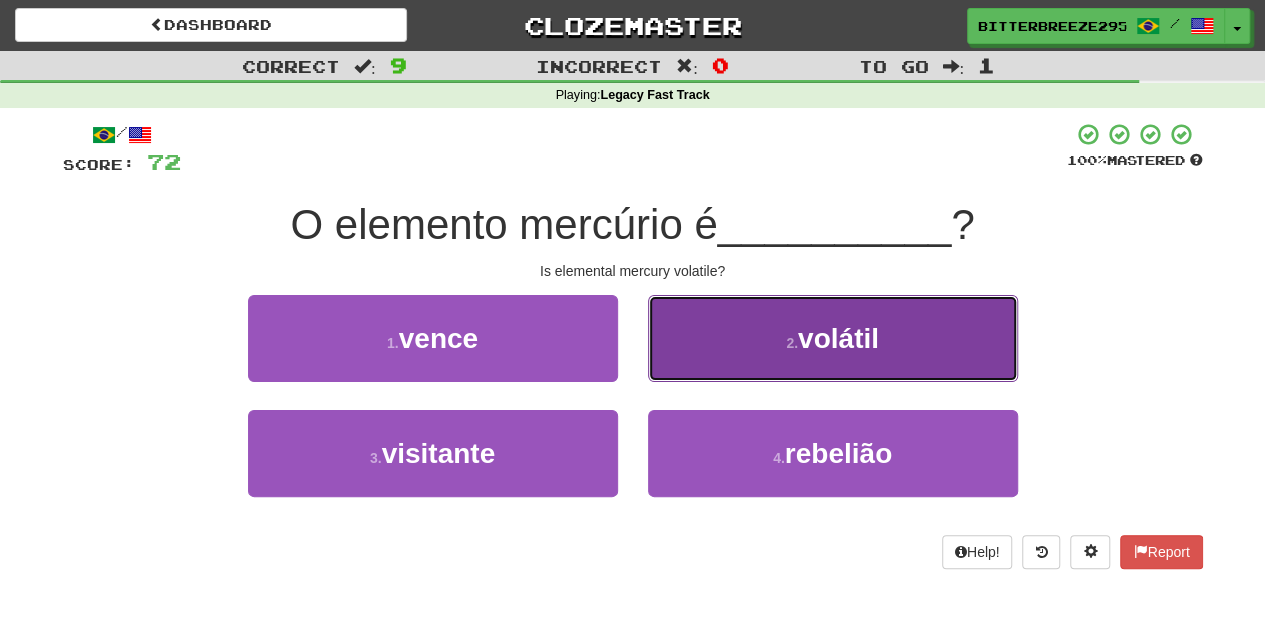 click on "2 .  volátil" at bounding box center [833, 338] 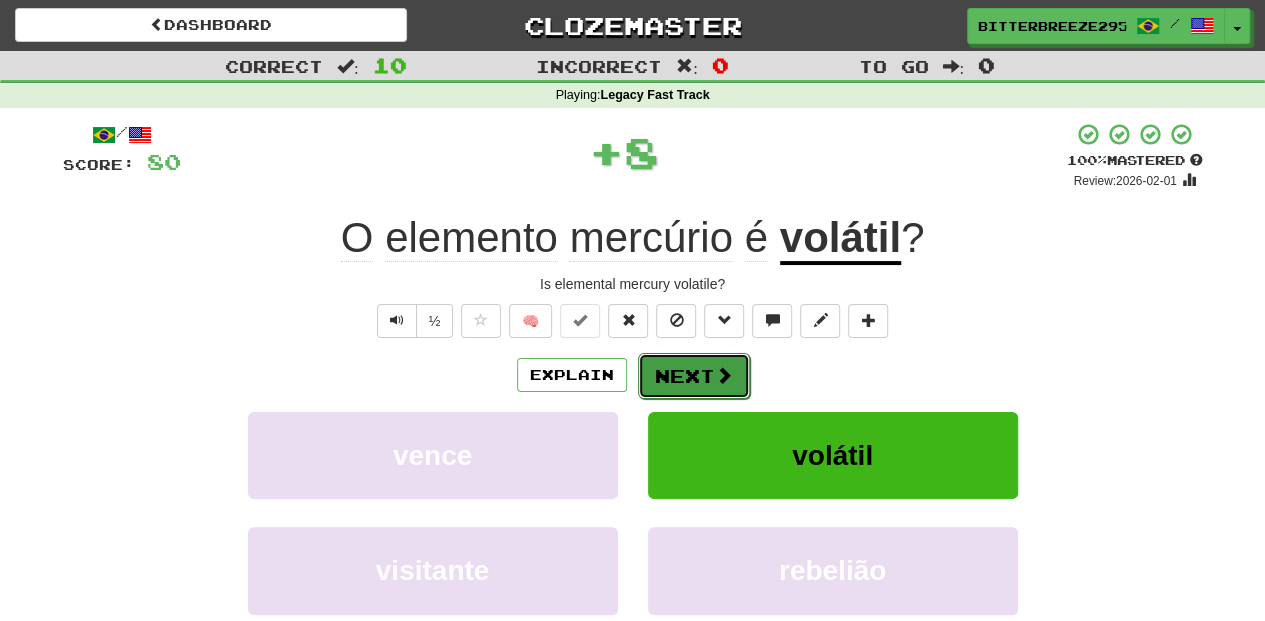 click on "Next" at bounding box center (694, 376) 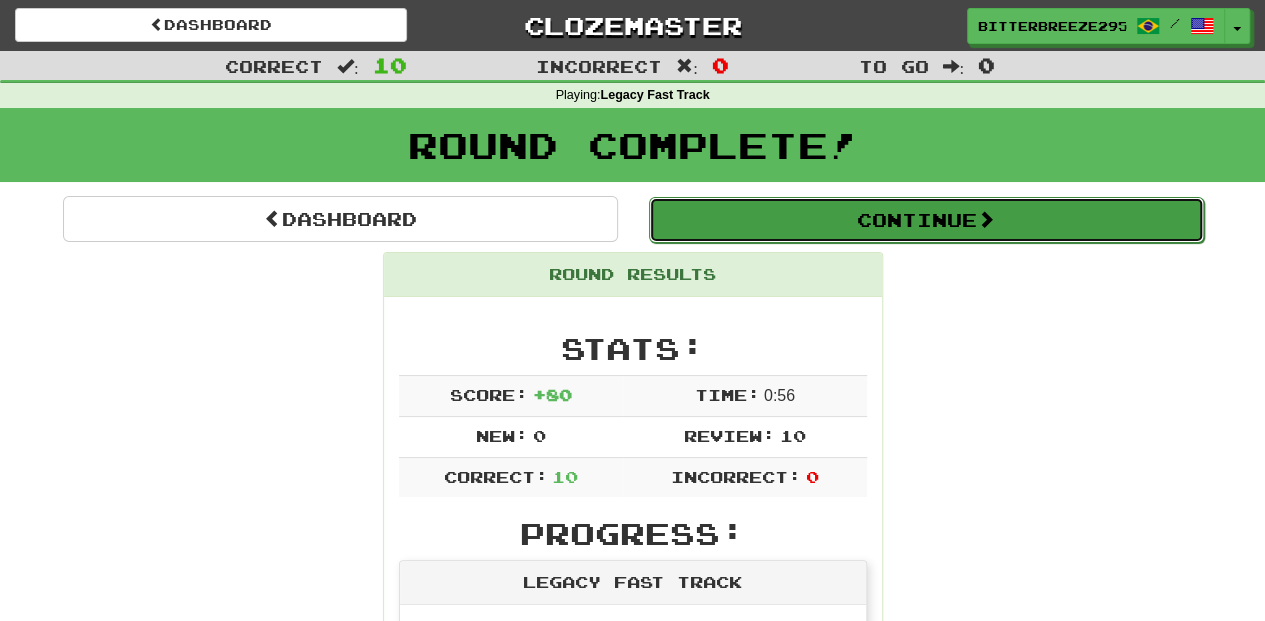 click on "Continue" at bounding box center (926, 220) 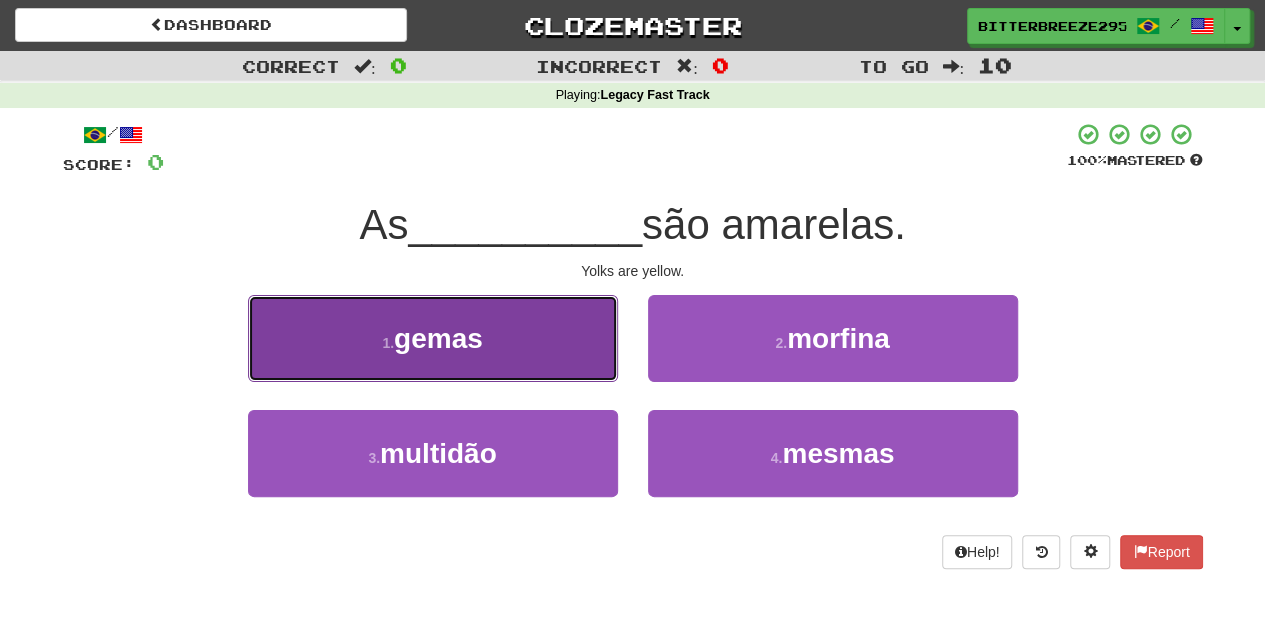 click on "1 .  gemas" at bounding box center [433, 338] 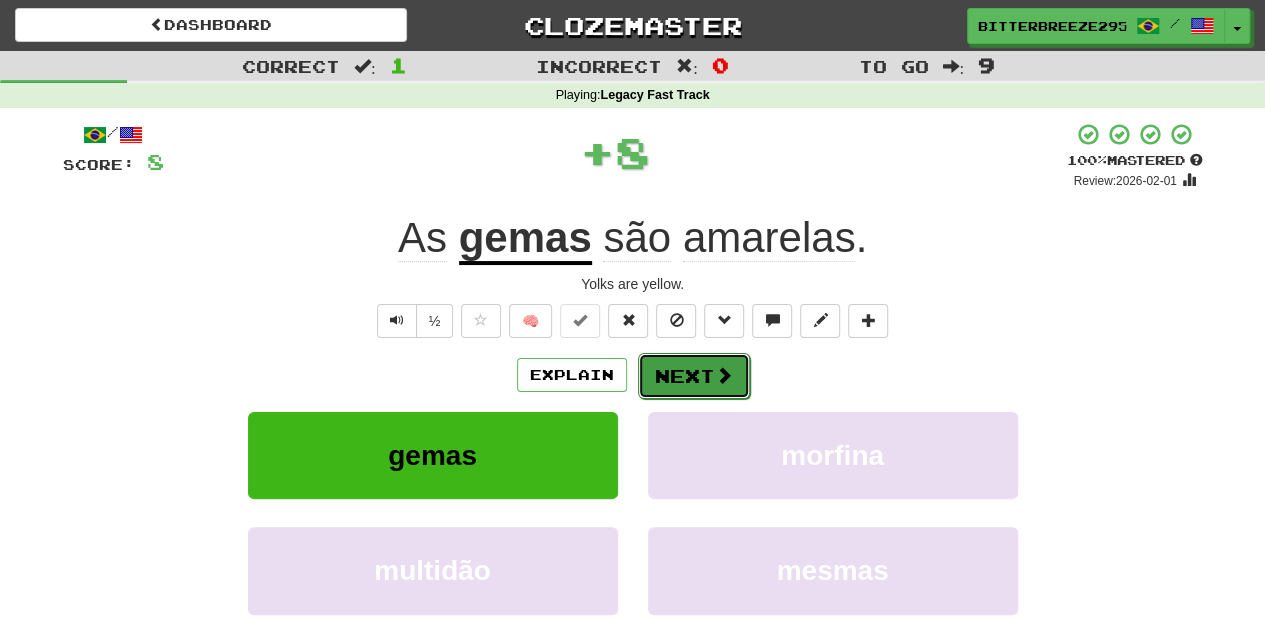 click on "Next" at bounding box center (694, 376) 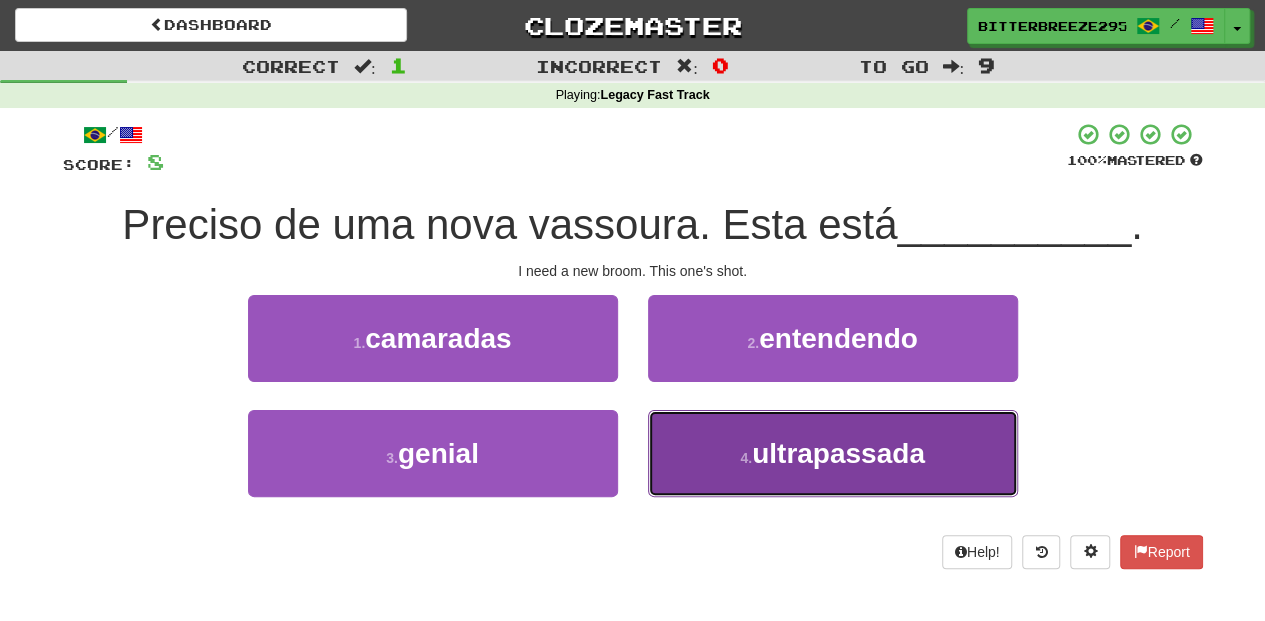 click on "4 .  ultrapassada" at bounding box center (833, 453) 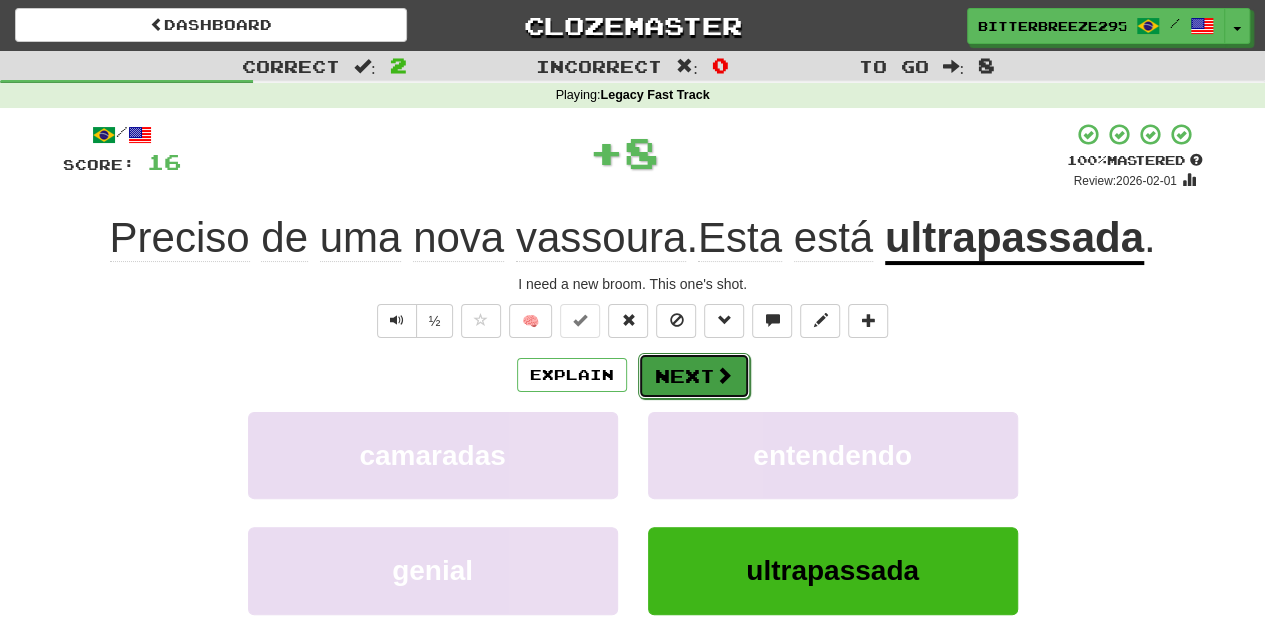 click on "Next" at bounding box center [694, 376] 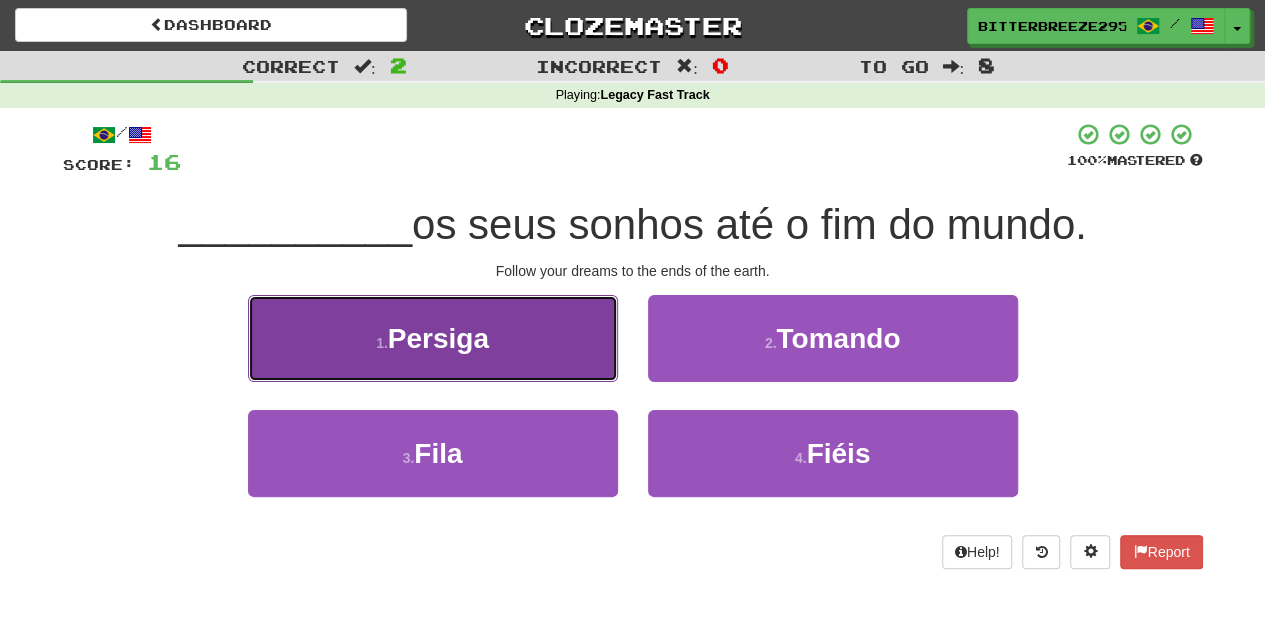 click on "1 .  Persiga" at bounding box center (433, 338) 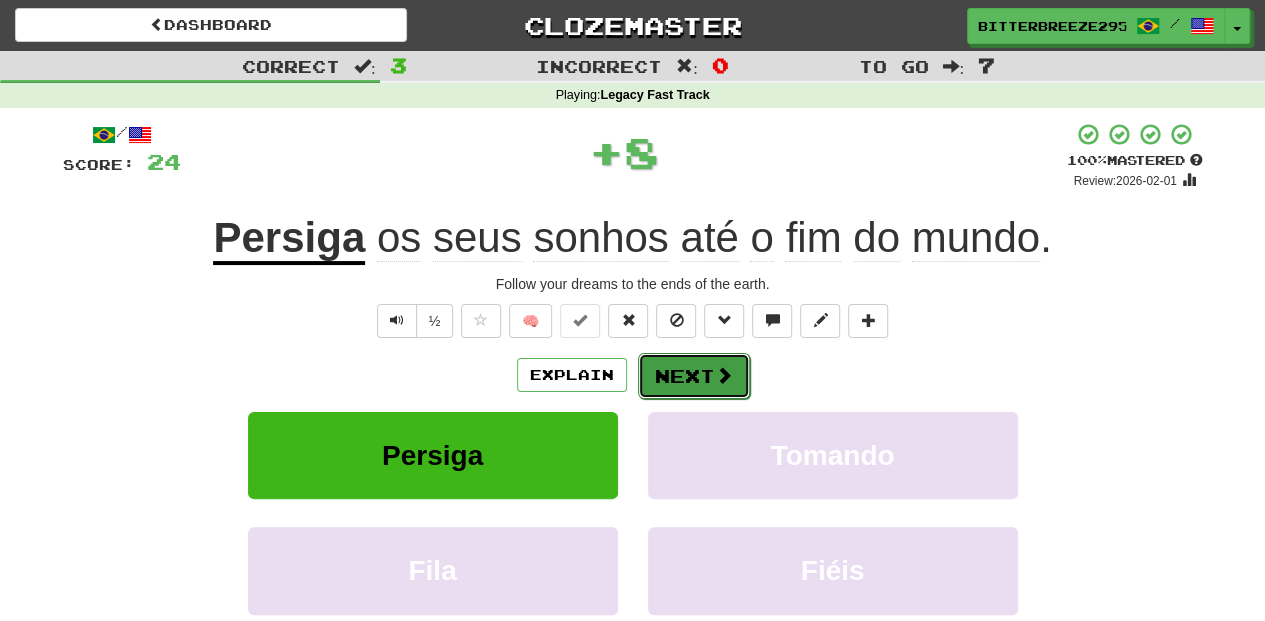 click on "Next" at bounding box center (694, 376) 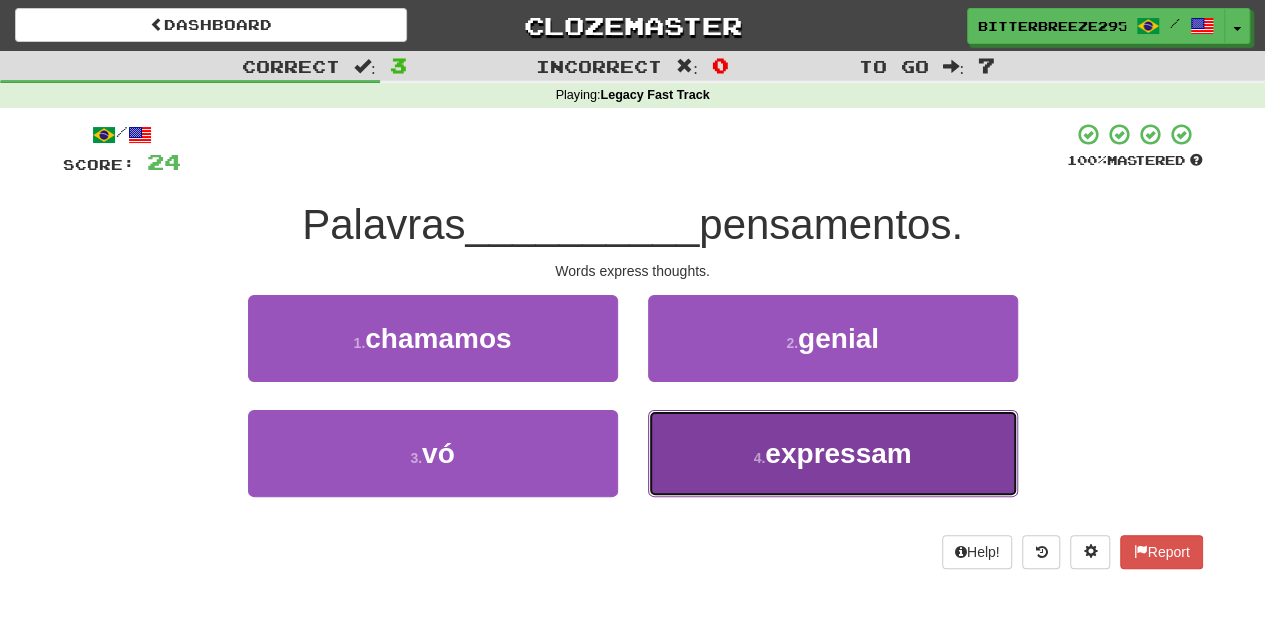 click on "4 .  expressam" at bounding box center (833, 453) 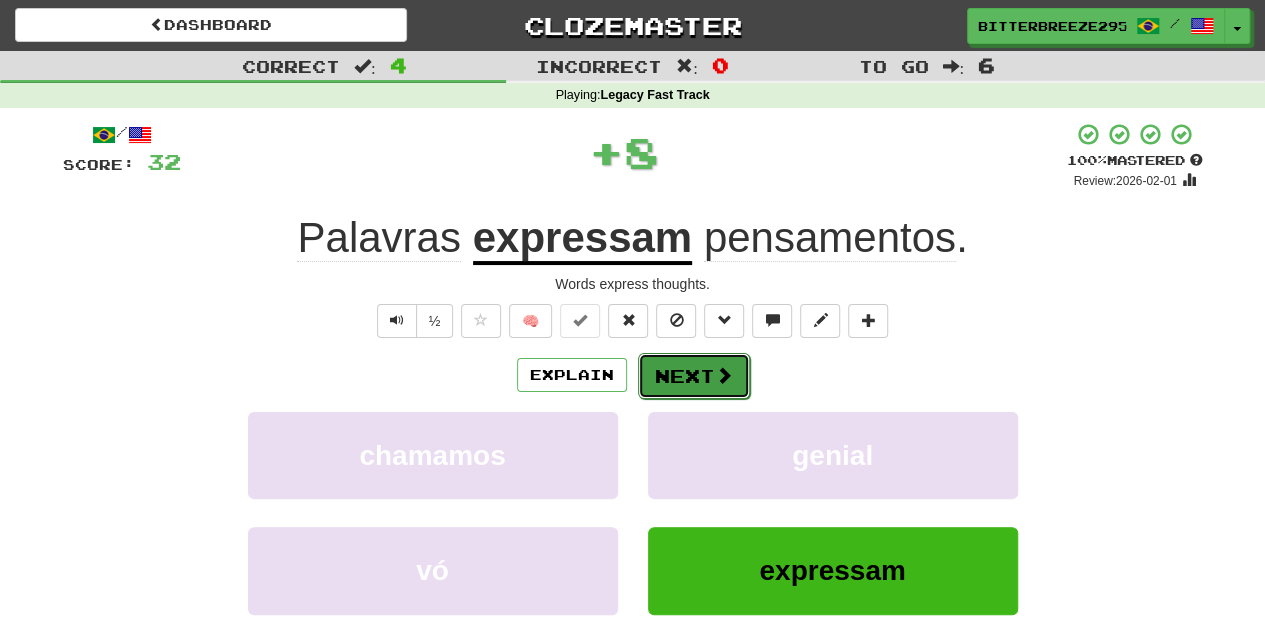 click on "Next" at bounding box center (694, 376) 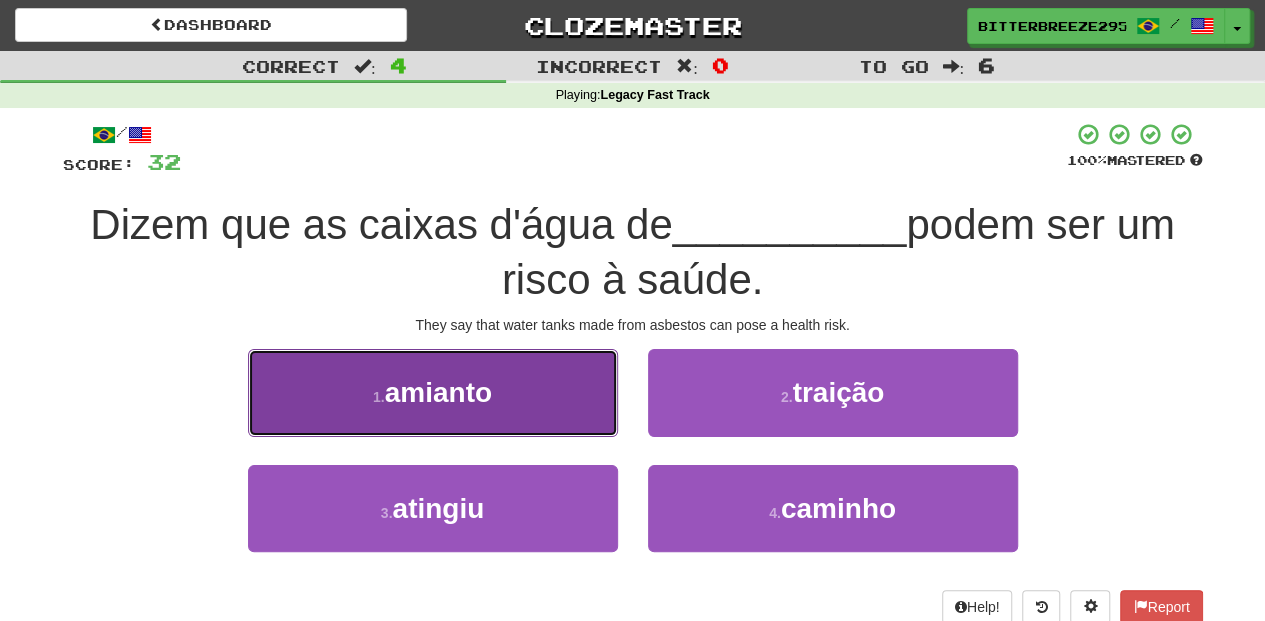 click on "1 .  amianto" at bounding box center (433, 392) 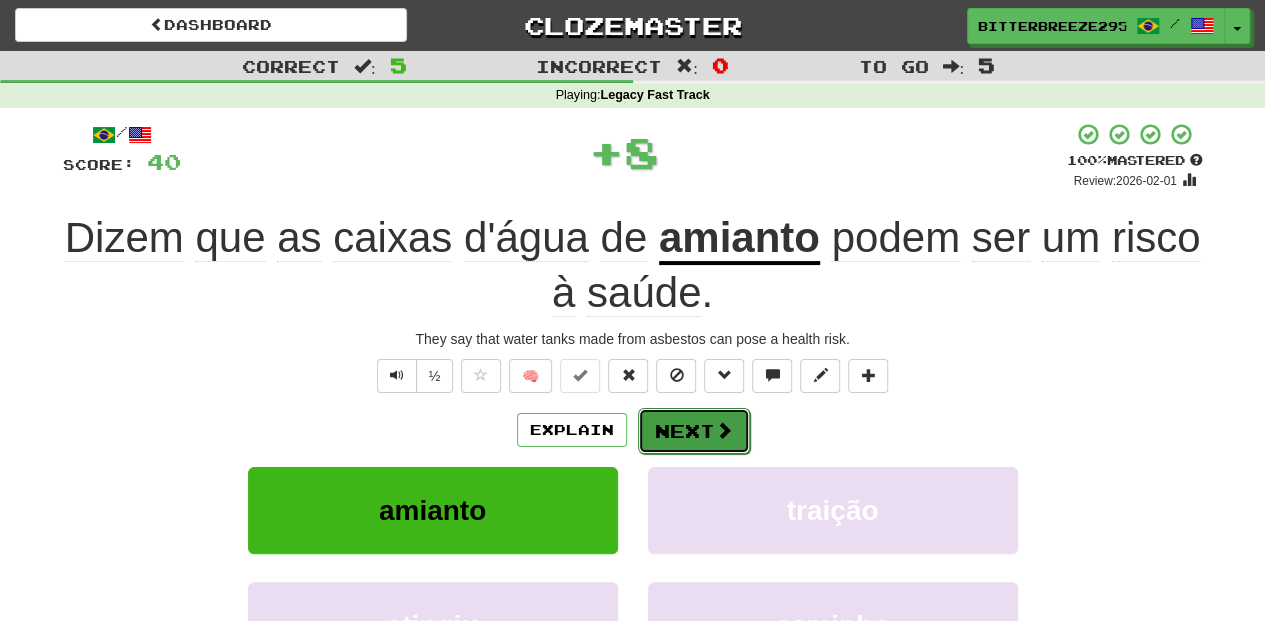 click on "Next" at bounding box center (694, 431) 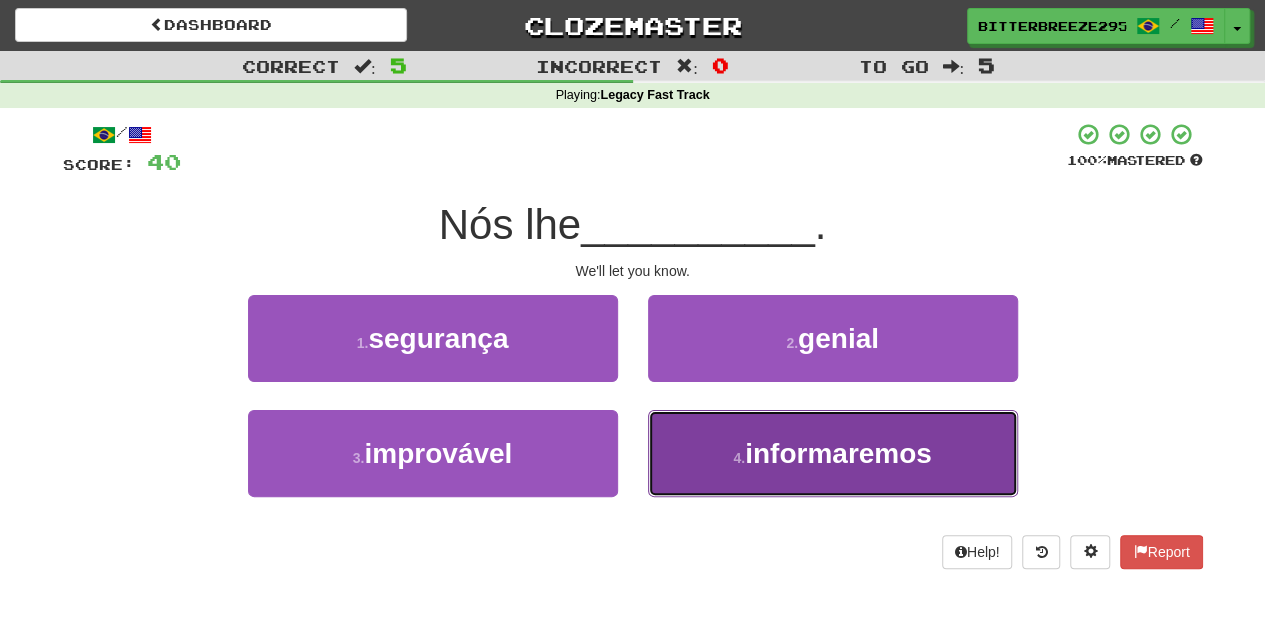 click on "4 .  informaremos" at bounding box center [833, 453] 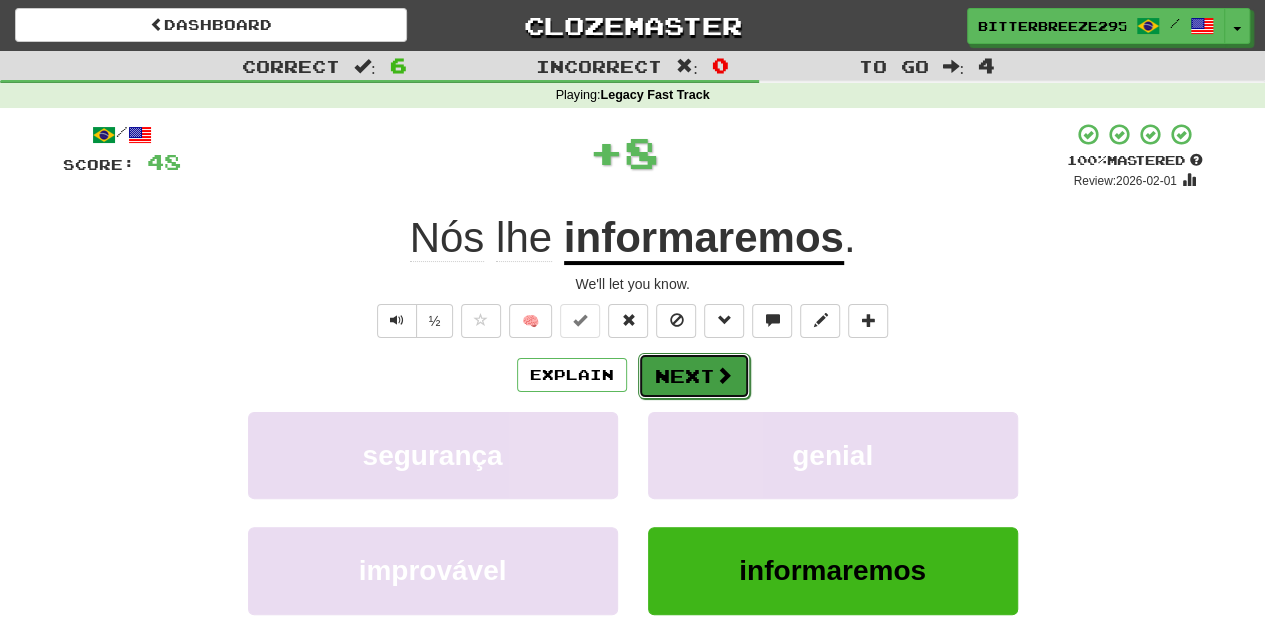 click on "Next" at bounding box center [694, 376] 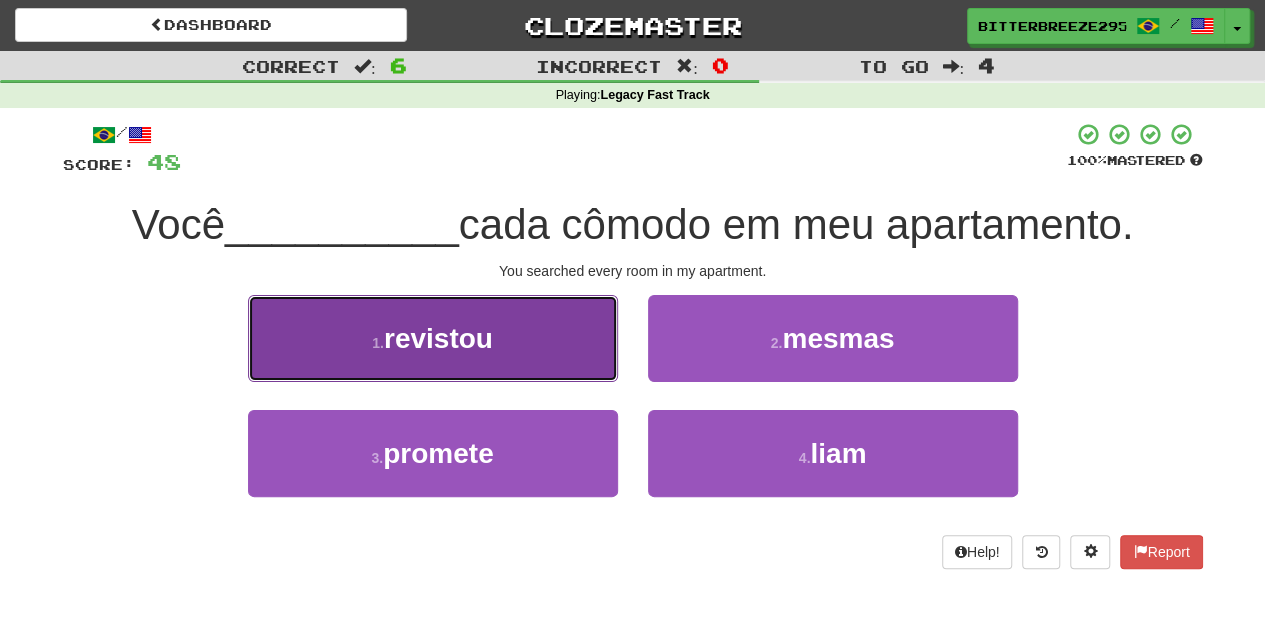 click on "1 .  revistou" at bounding box center [433, 338] 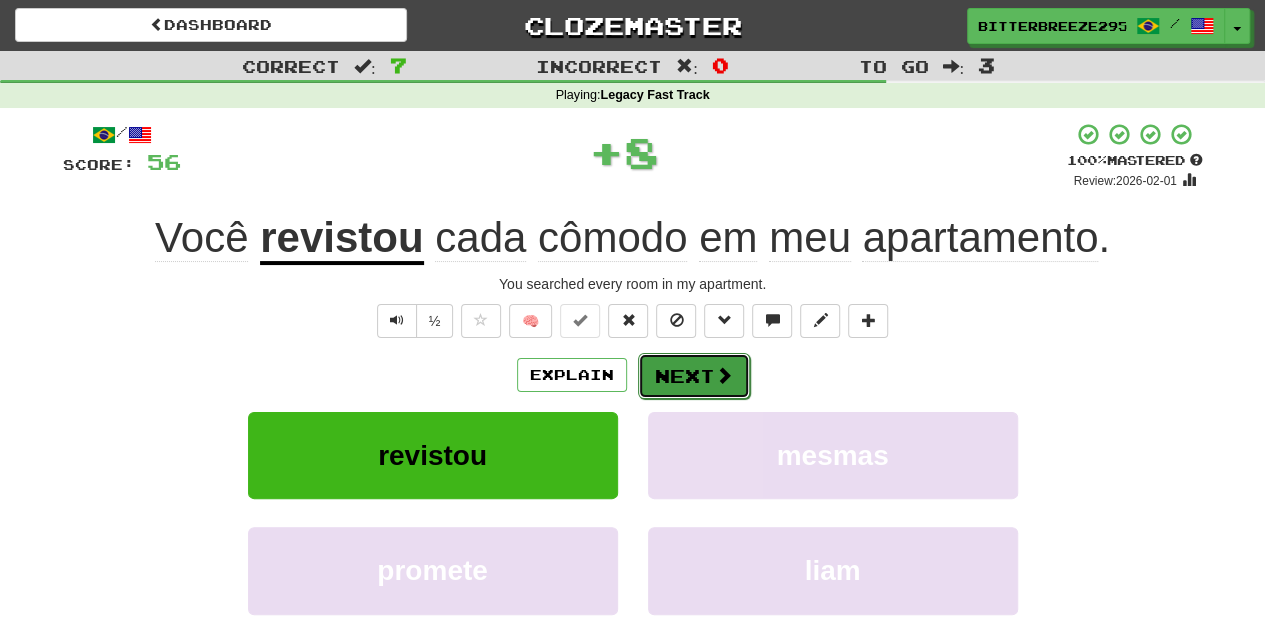 click on "Next" at bounding box center [694, 376] 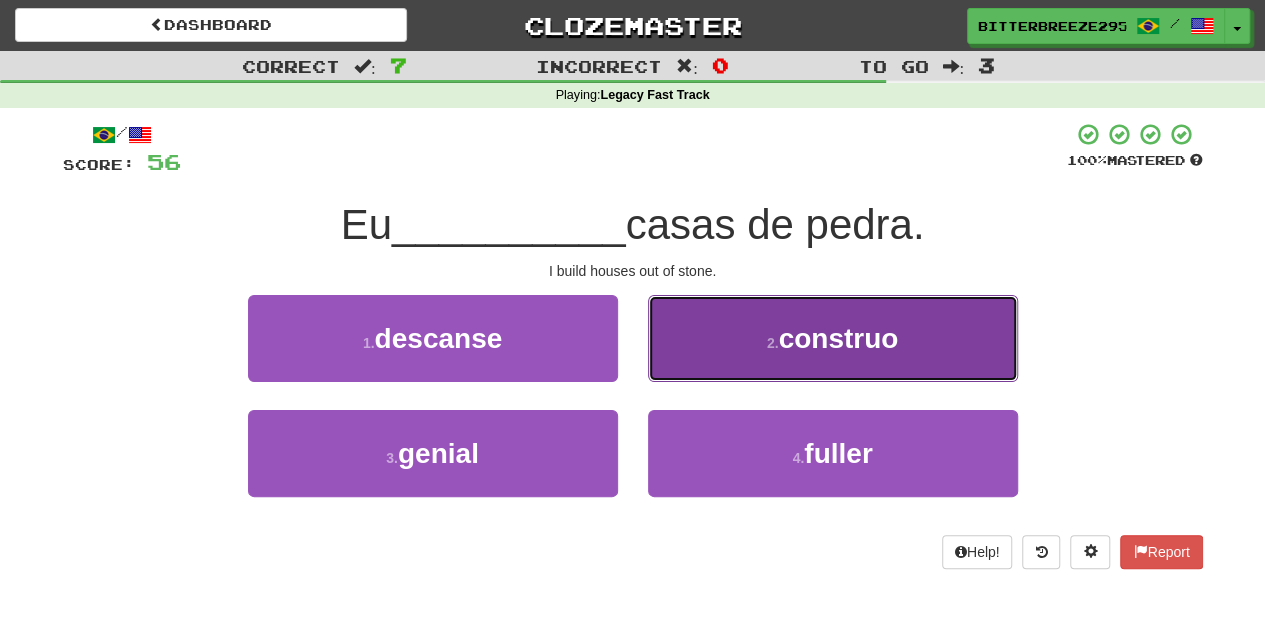 click on "2 .  construo" at bounding box center [833, 338] 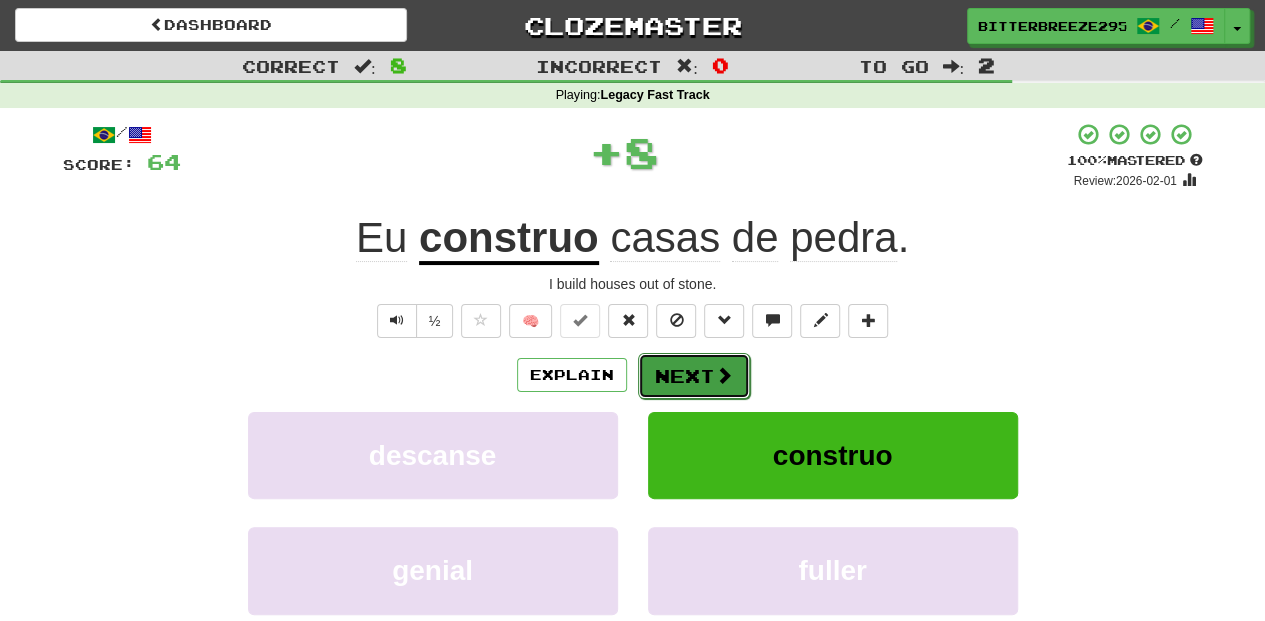 click on "Next" at bounding box center [694, 376] 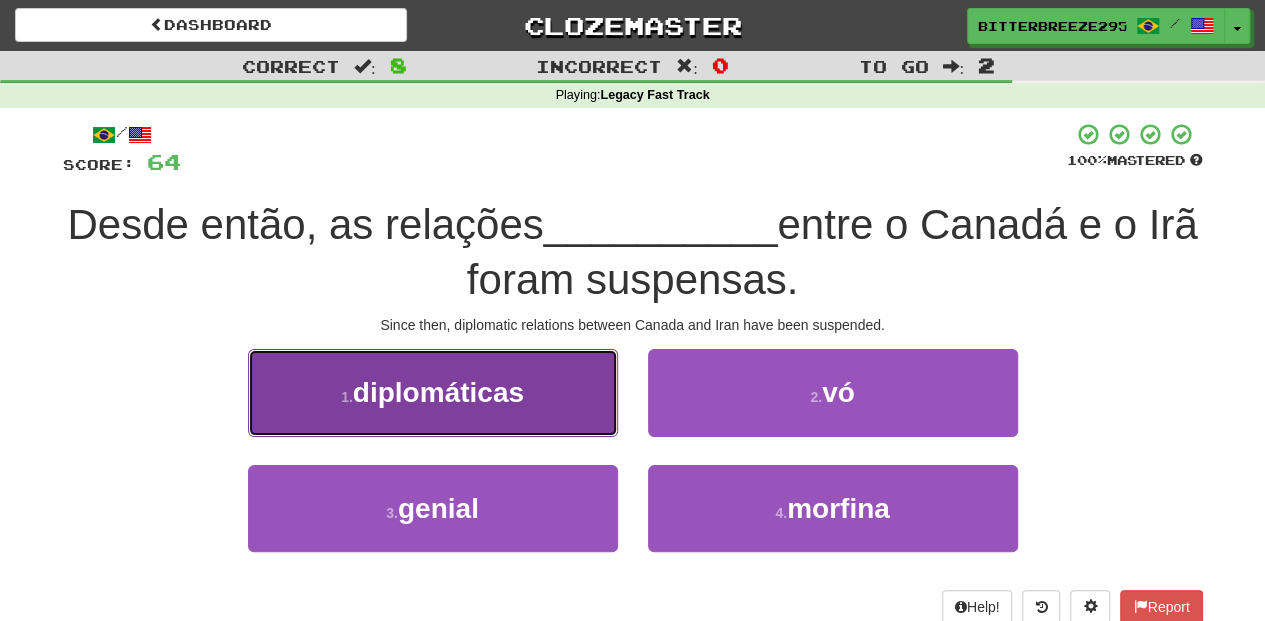 click on "1 .  diplomáticas" at bounding box center [433, 392] 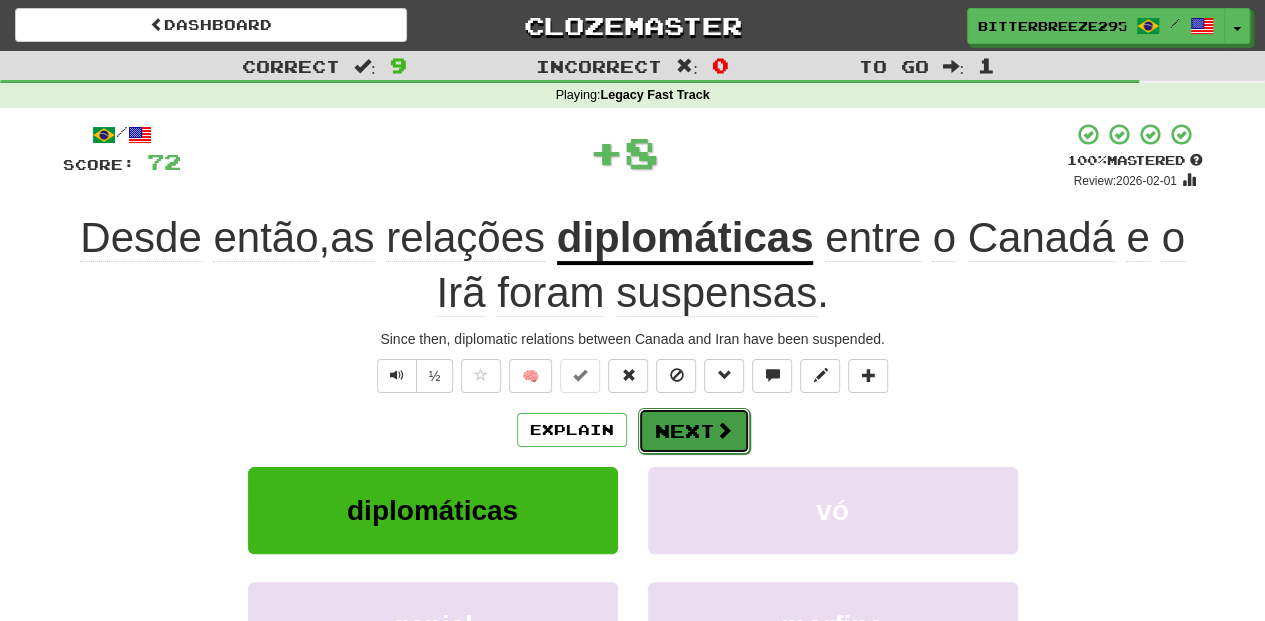 click on "Next" at bounding box center [694, 431] 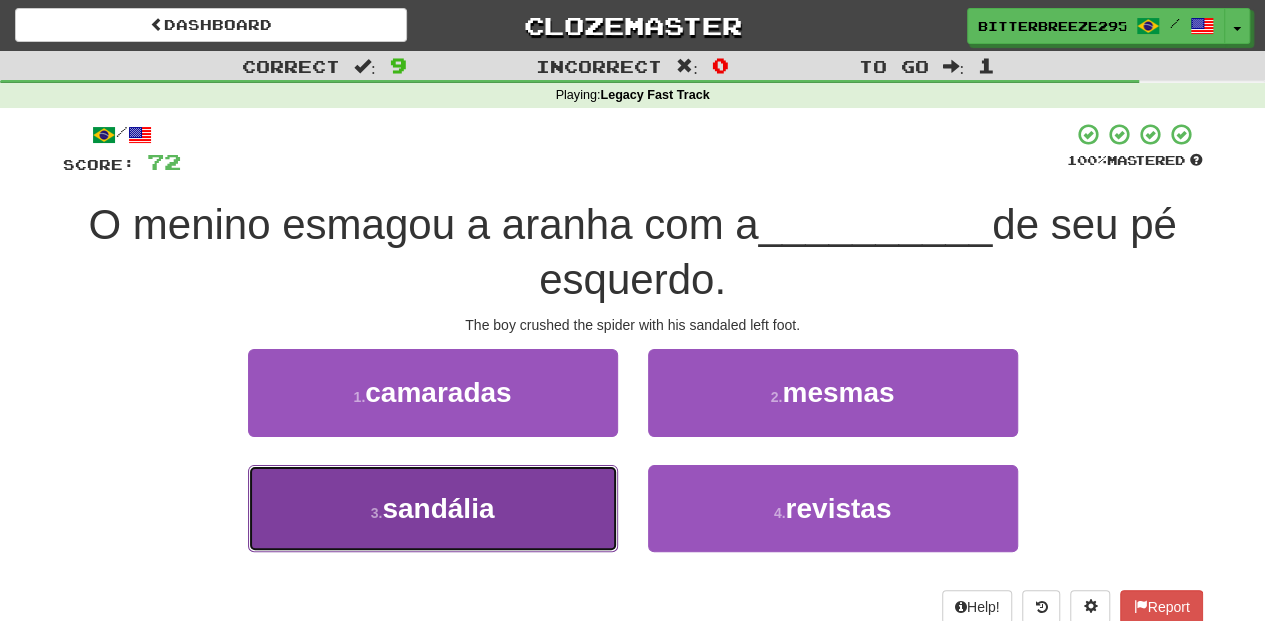 click on "3 .  sandália" at bounding box center (433, 508) 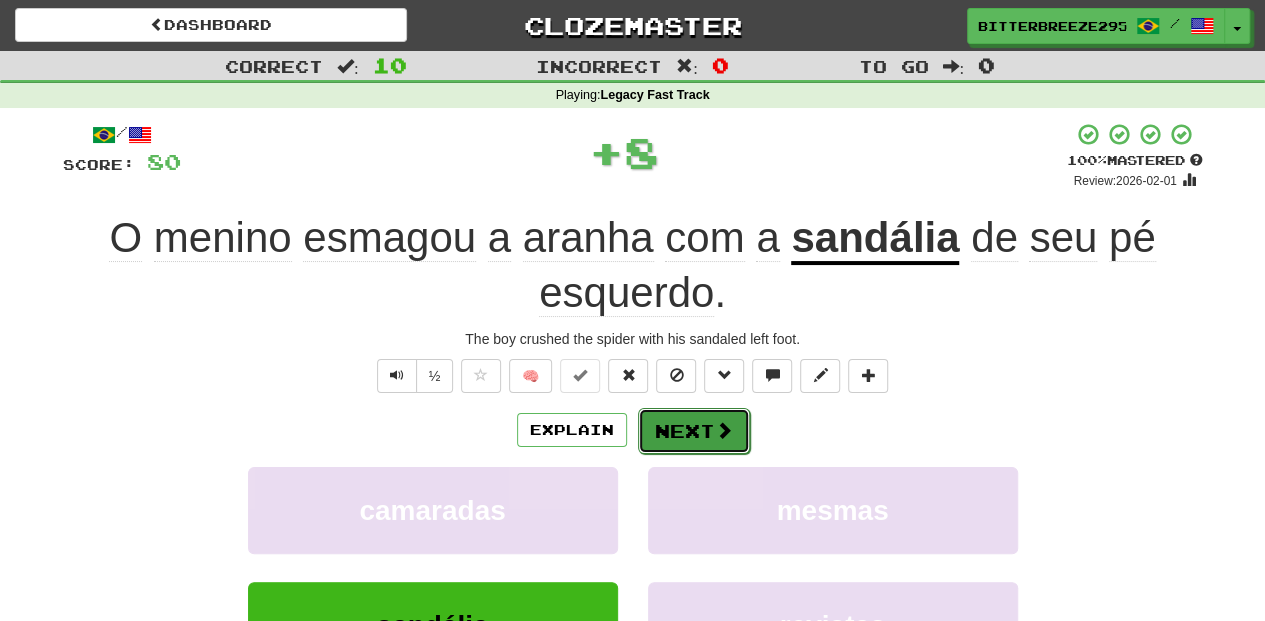 click on "Next" at bounding box center [694, 431] 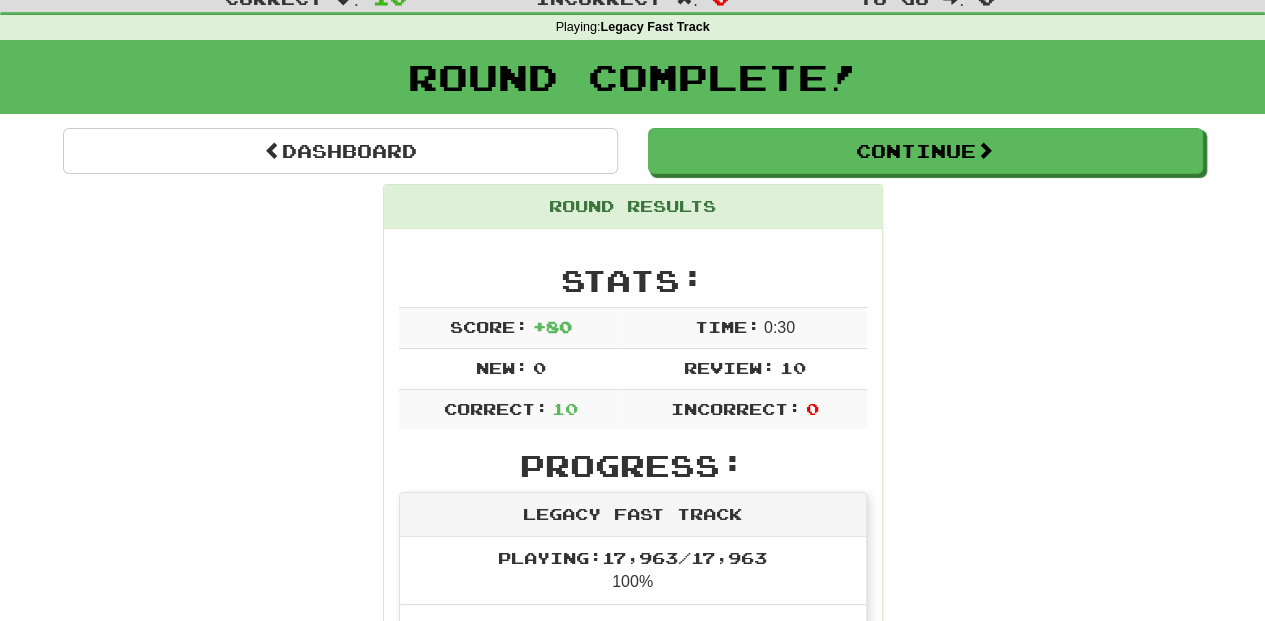 scroll, scrollTop: 66, scrollLeft: 0, axis: vertical 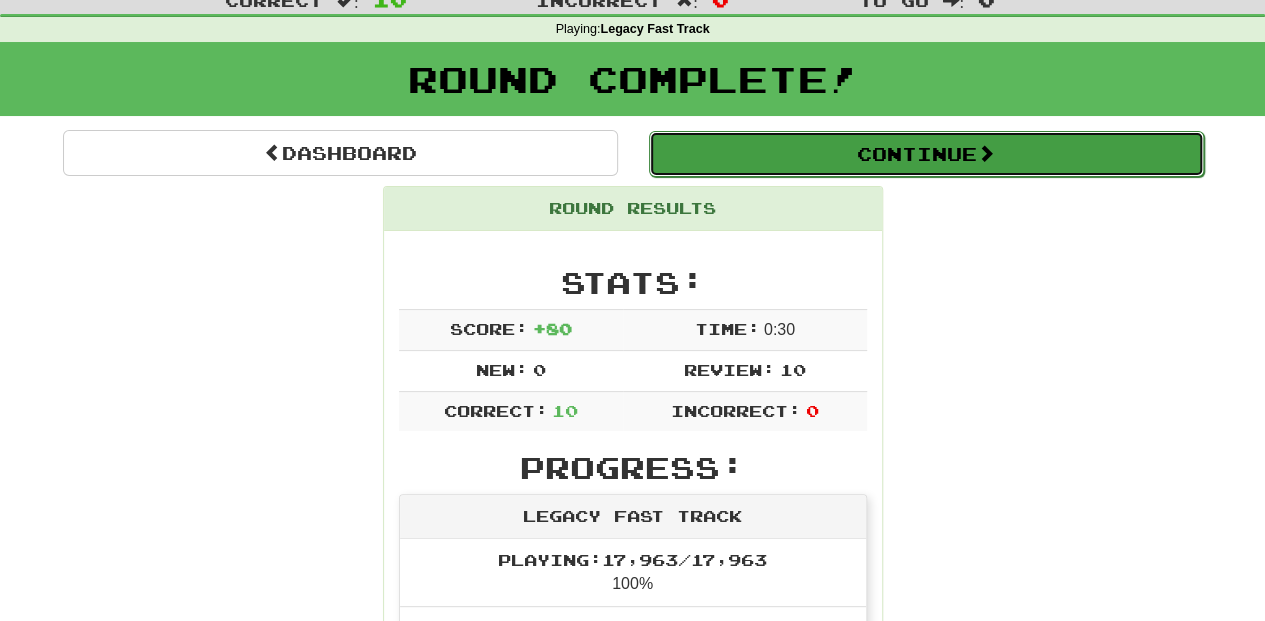click on "Continue" at bounding box center (926, 154) 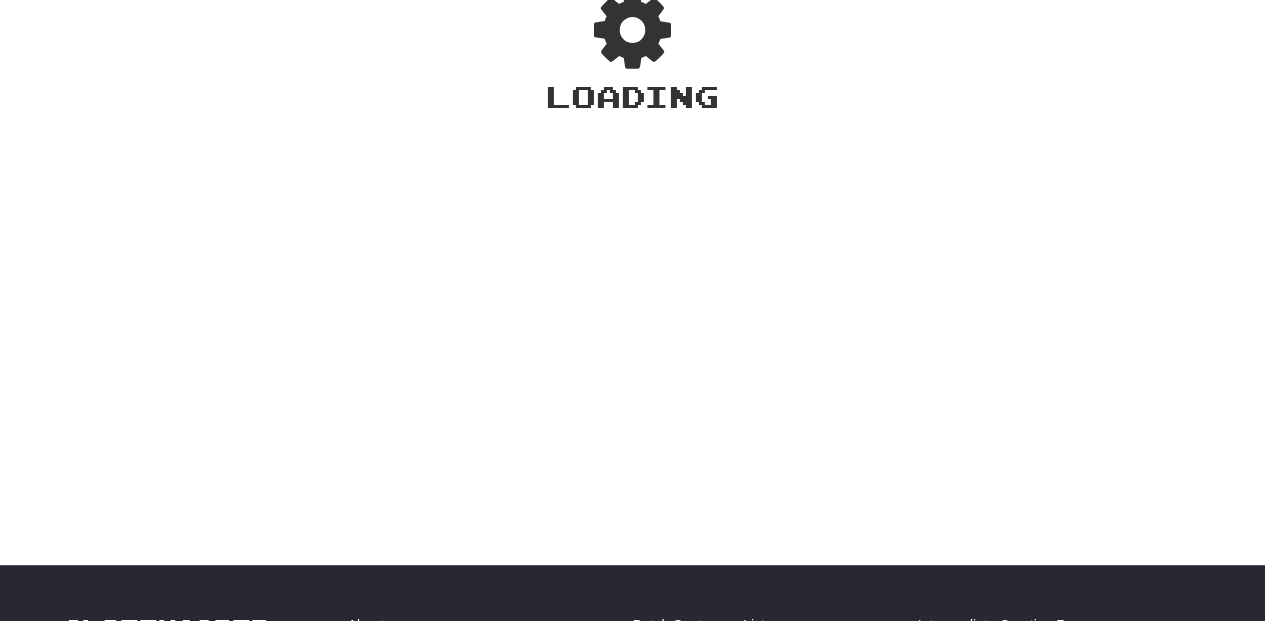 scroll, scrollTop: 66, scrollLeft: 0, axis: vertical 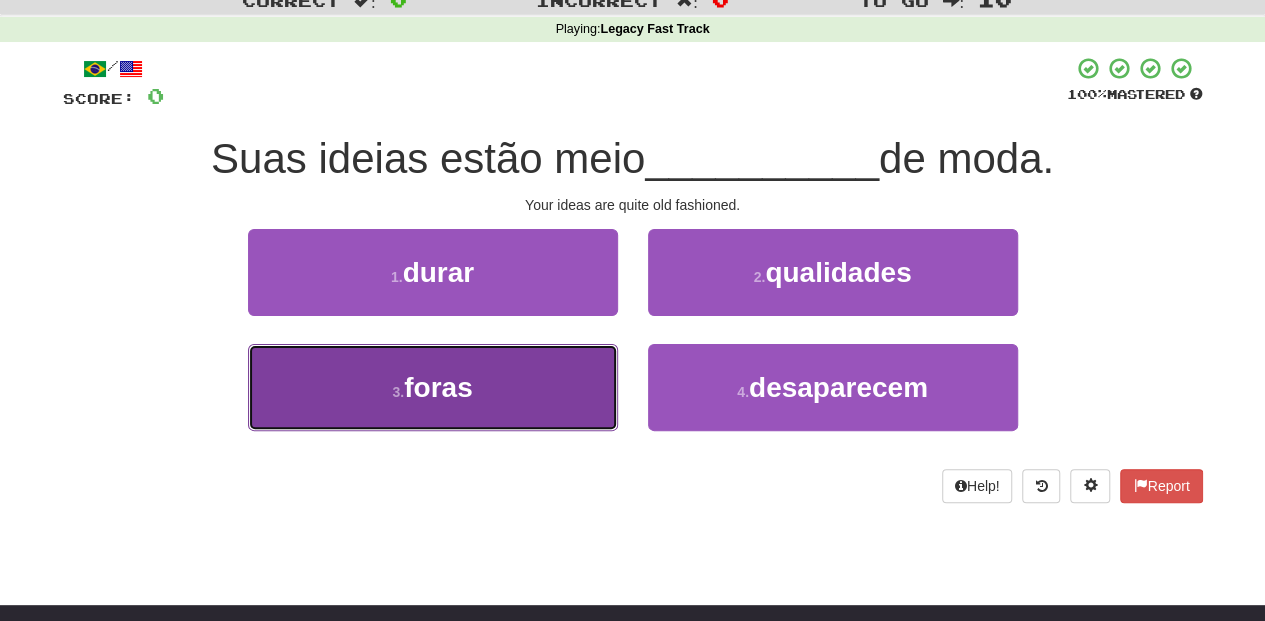 click on "3 .  foras" at bounding box center (433, 387) 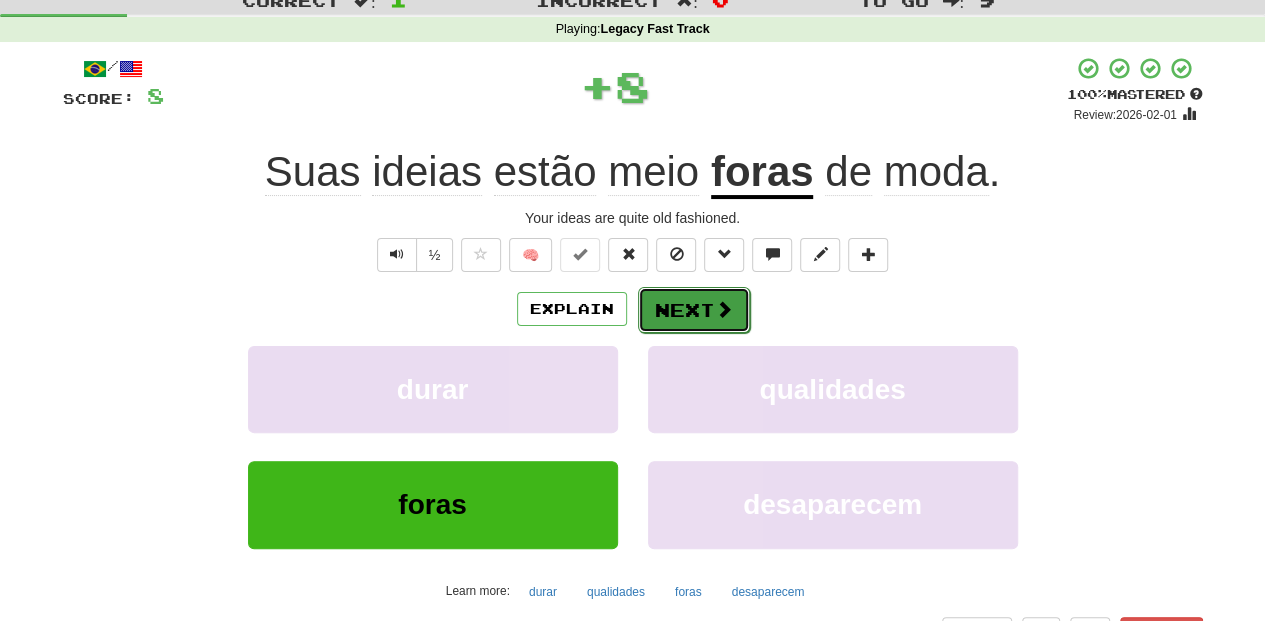 click on "Next" at bounding box center (694, 310) 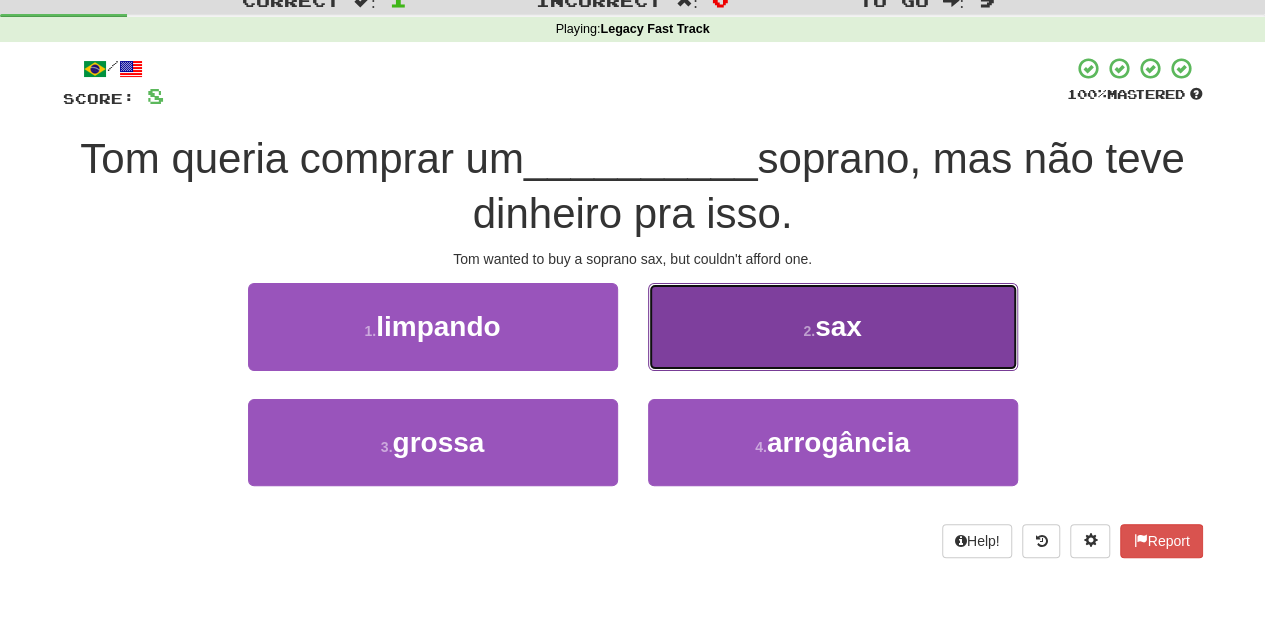 click on "2 .  sax" at bounding box center (833, 326) 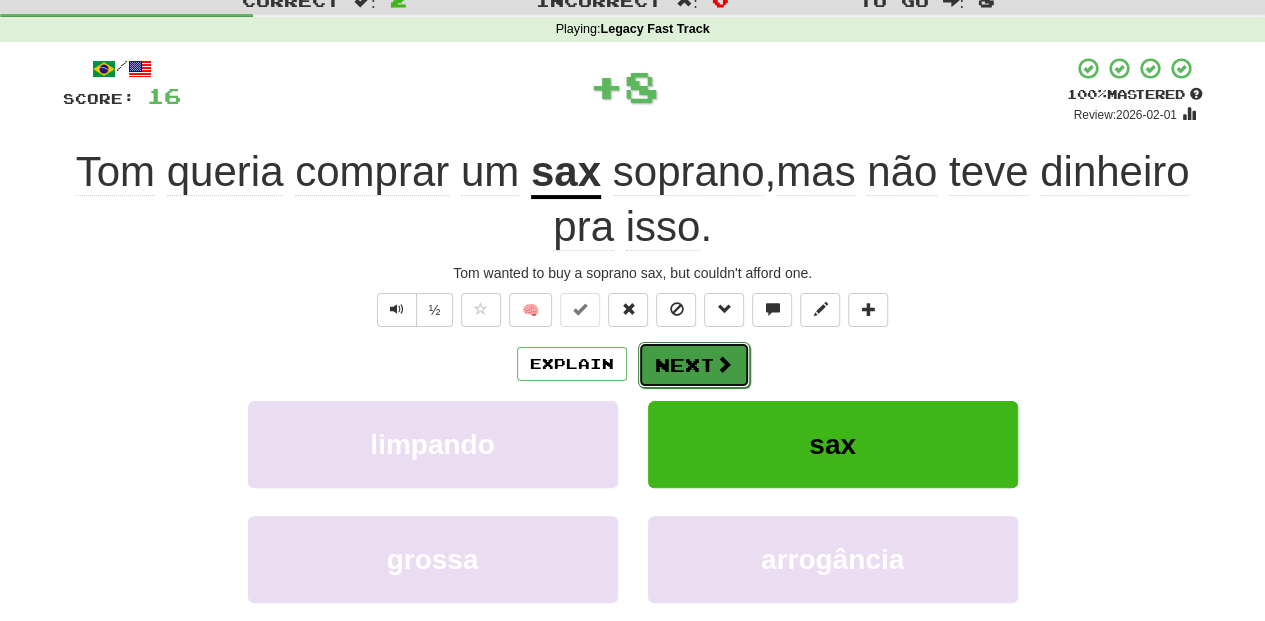 click on "Next" at bounding box center [694, 365] 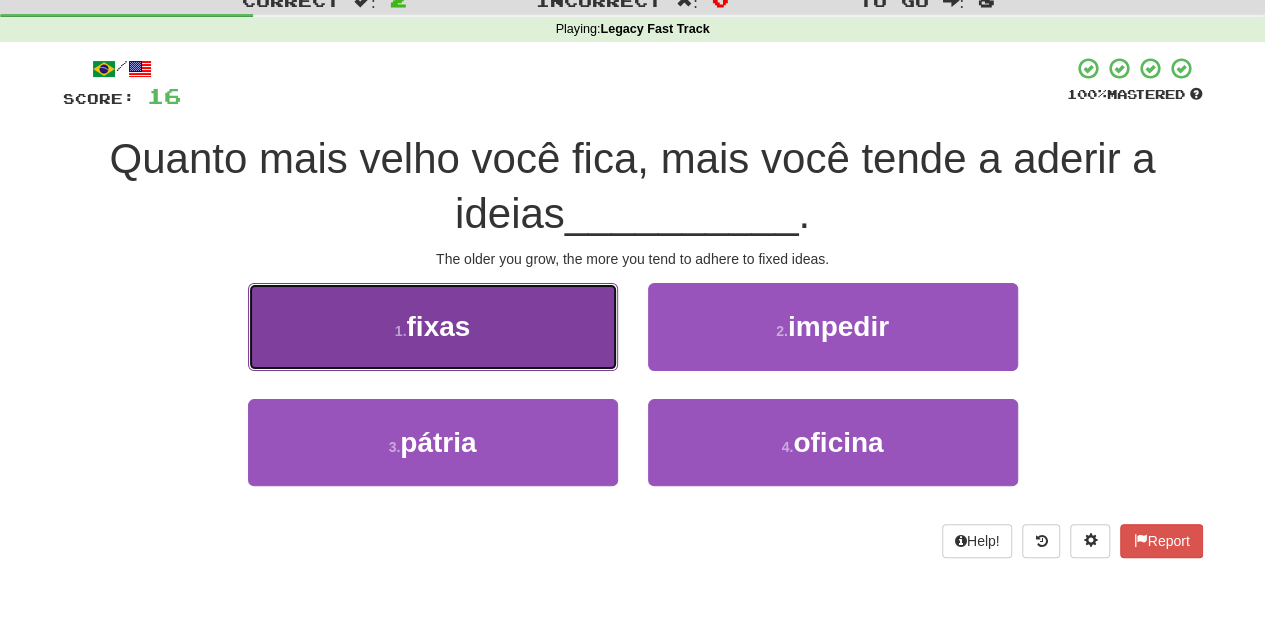 click on "1 .  fixas" at bounding box center [433, 326] 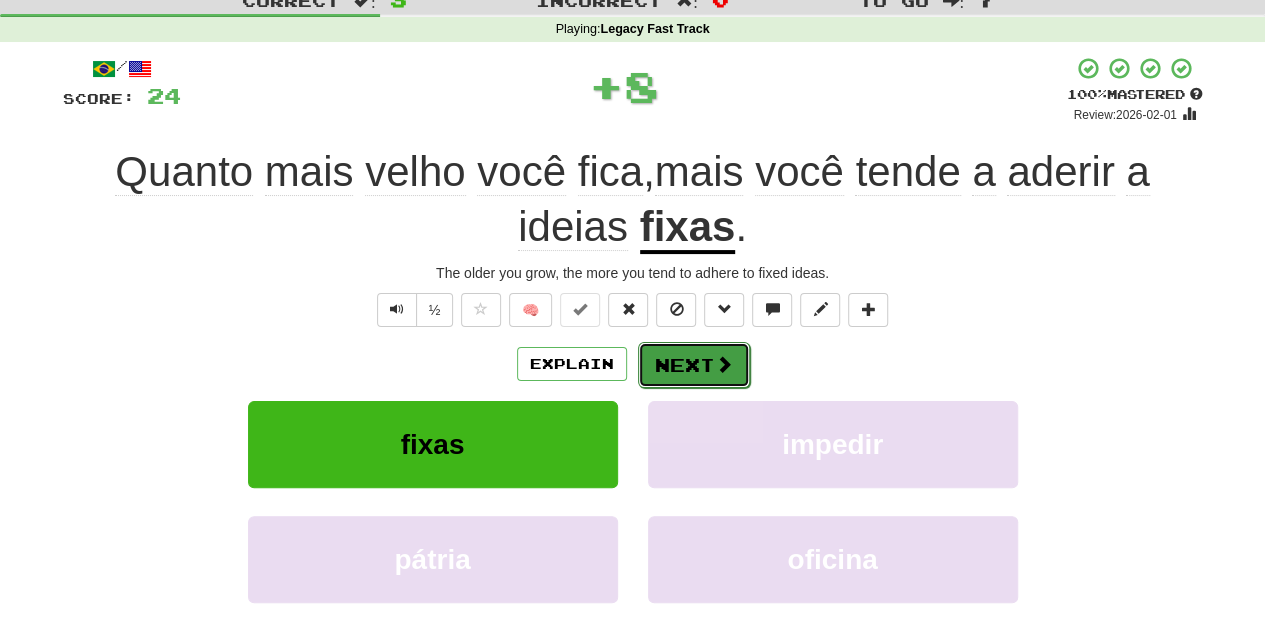 click on "Next" at bounding box center [694, 365] 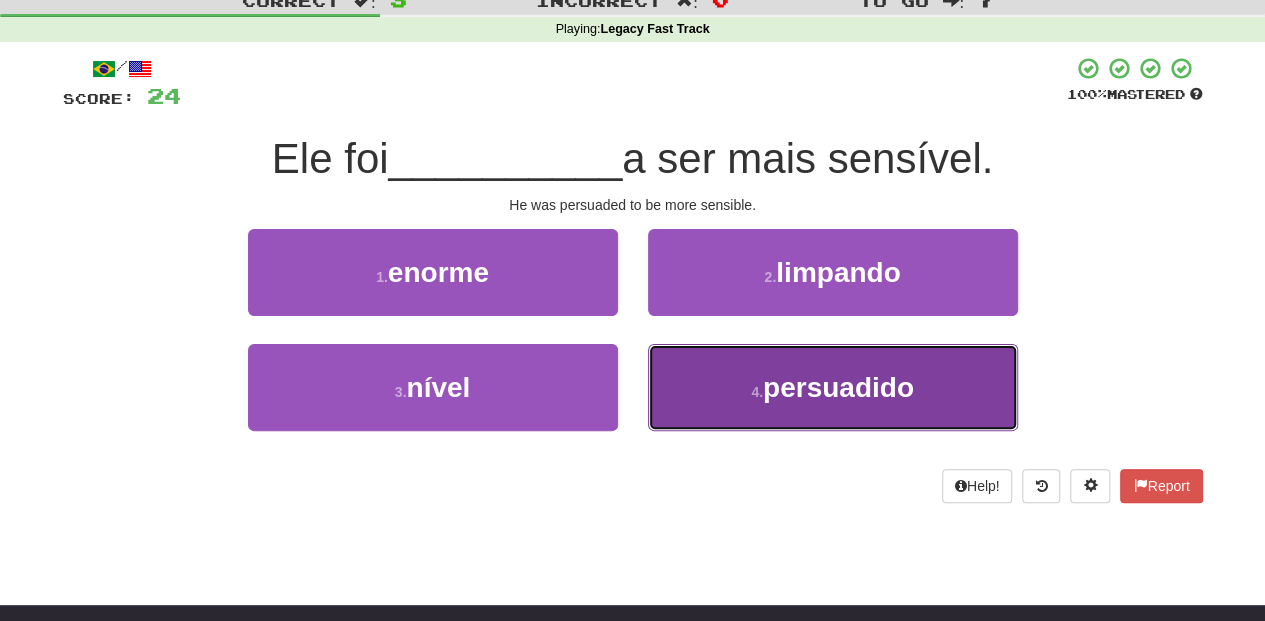click on "4 .  persuadido" at bounding box center [833, 387] 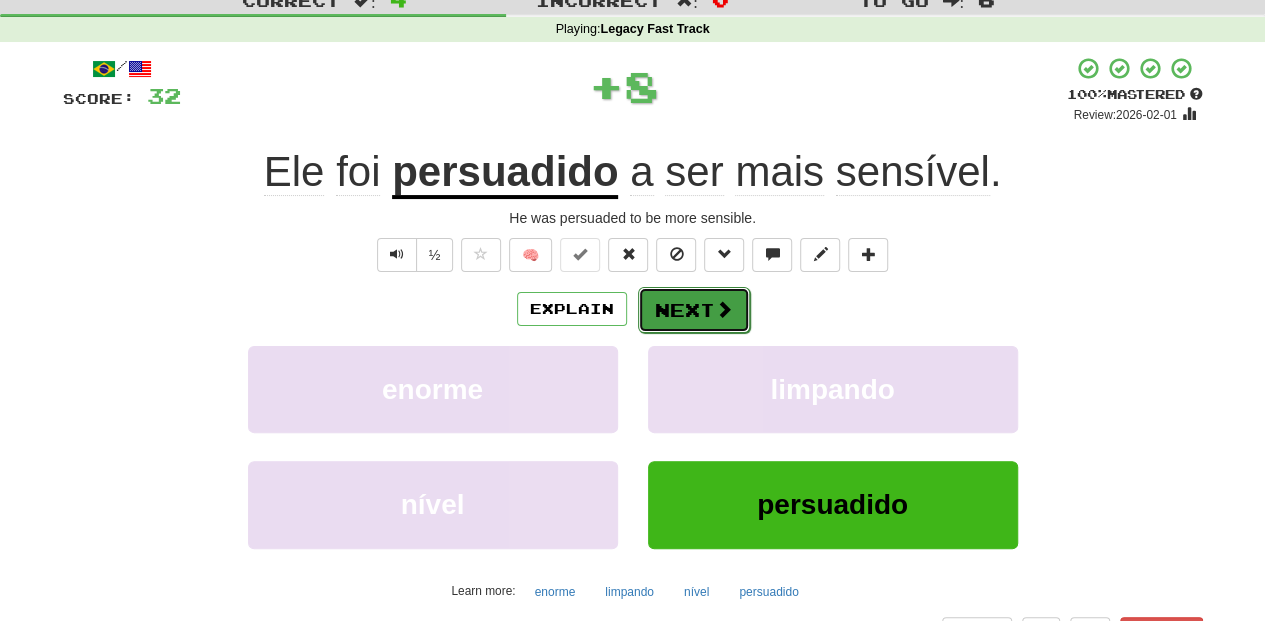 click on "Next" at bounding box center (694, 310) 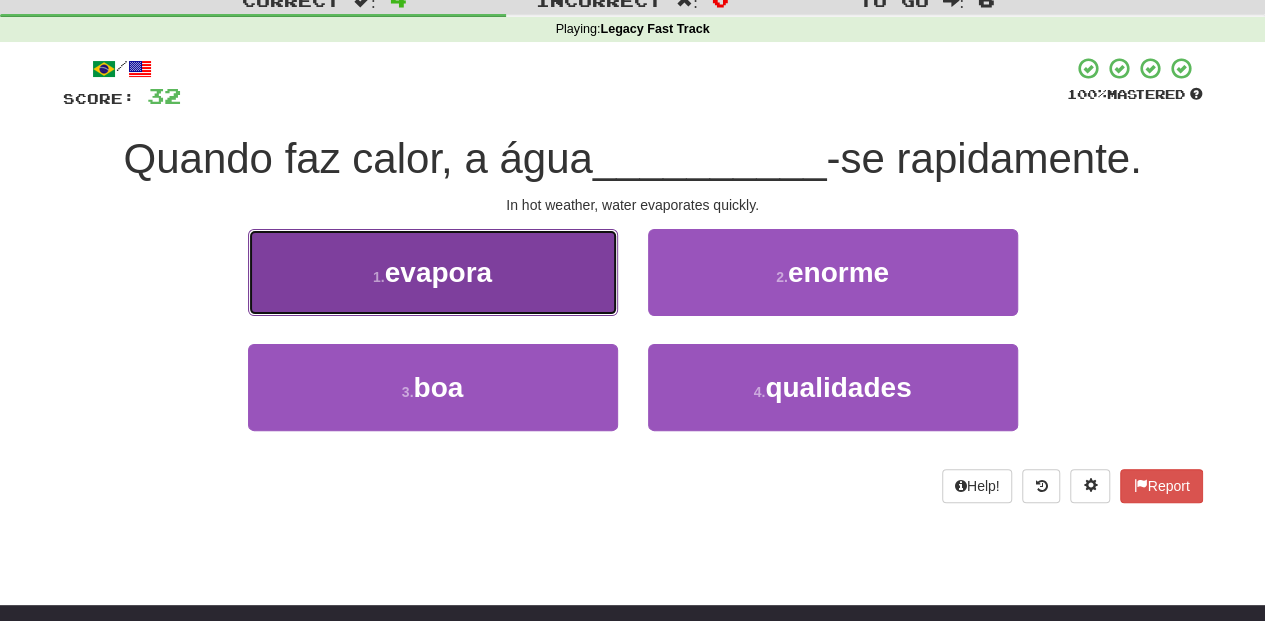 click on "1 .  evapora" at bounding box center (433, 272) 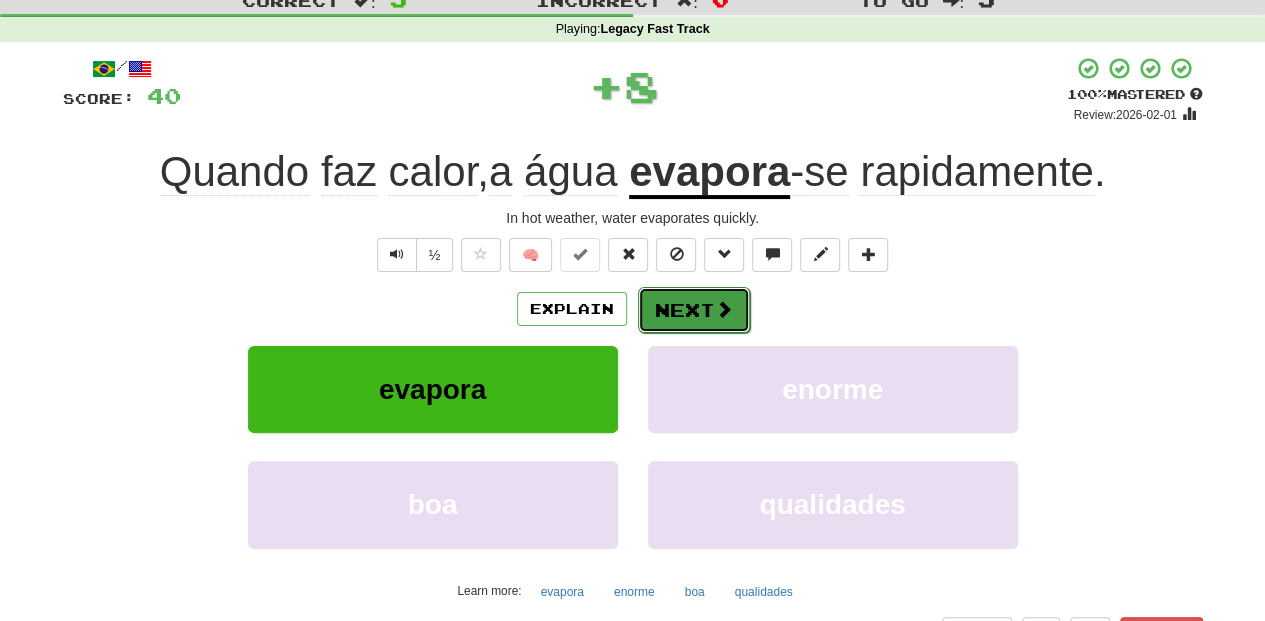 click on "Next" at bounding box center [694, 310] 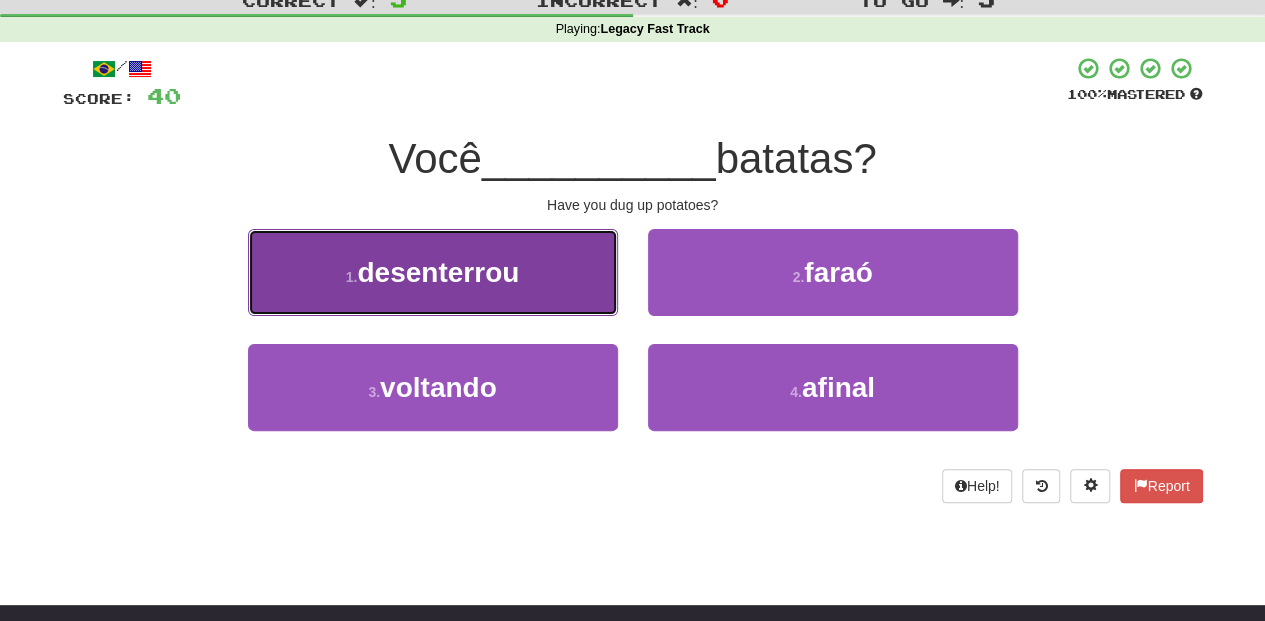 click on "1 .  desenterrou" at bounding box center (433, 272) 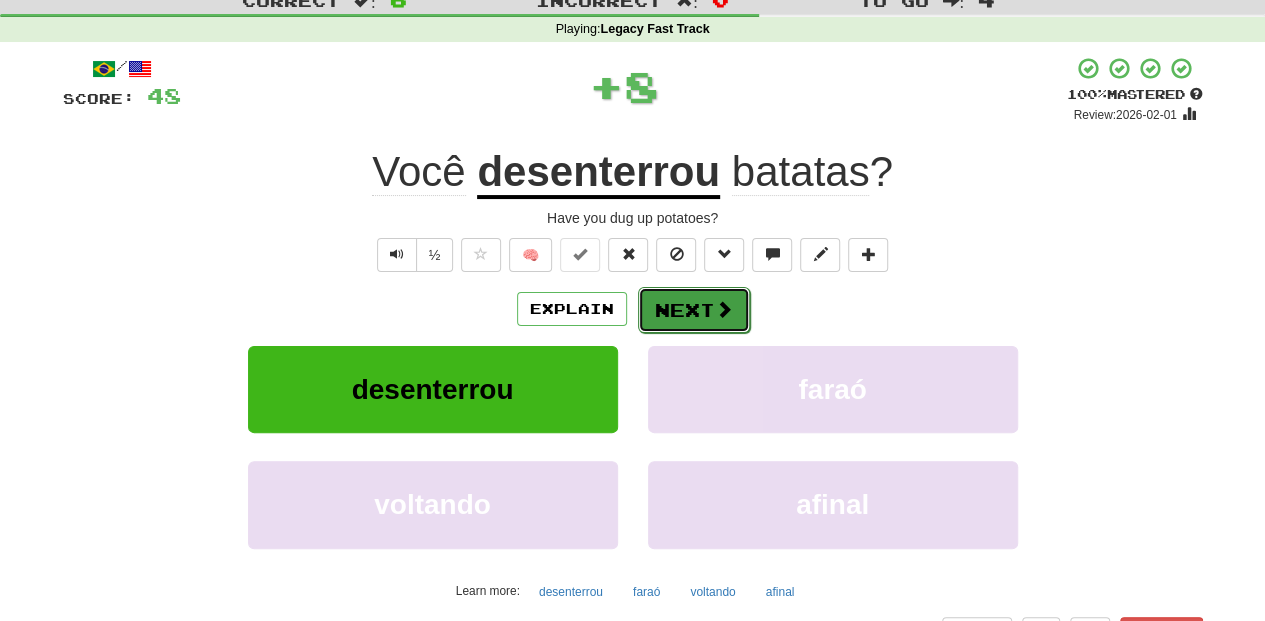 click on "Next" at bounding box center (694, 310) 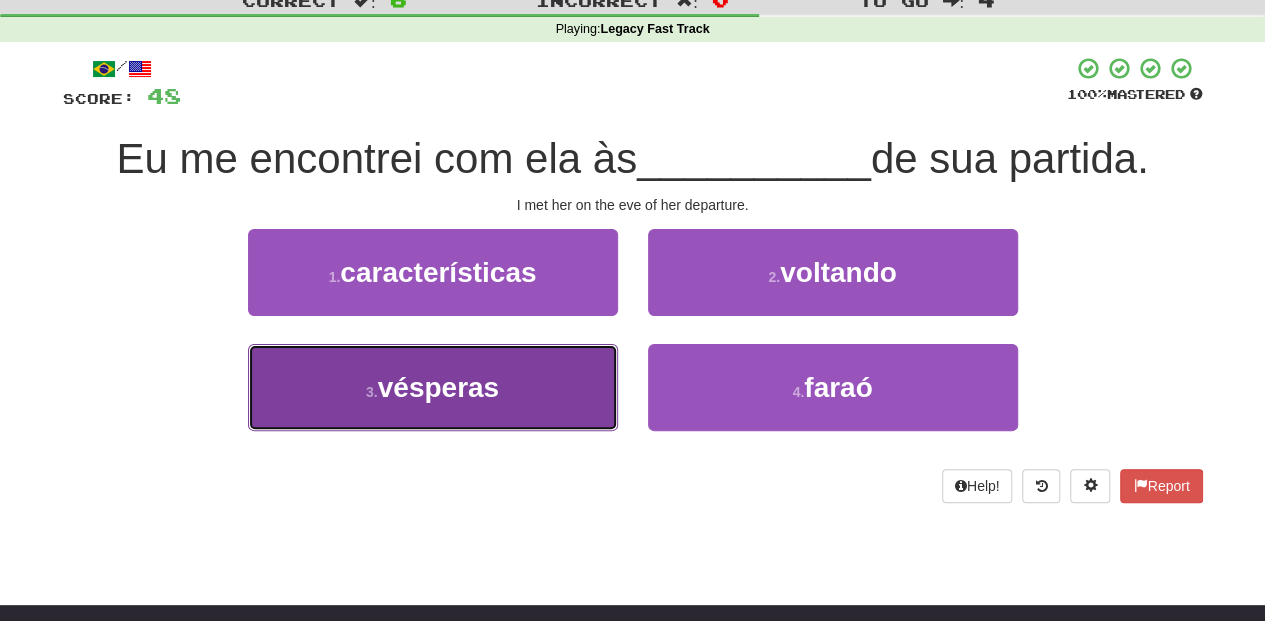 click on "3 .  vésperas" at bounding box center [433, 387] 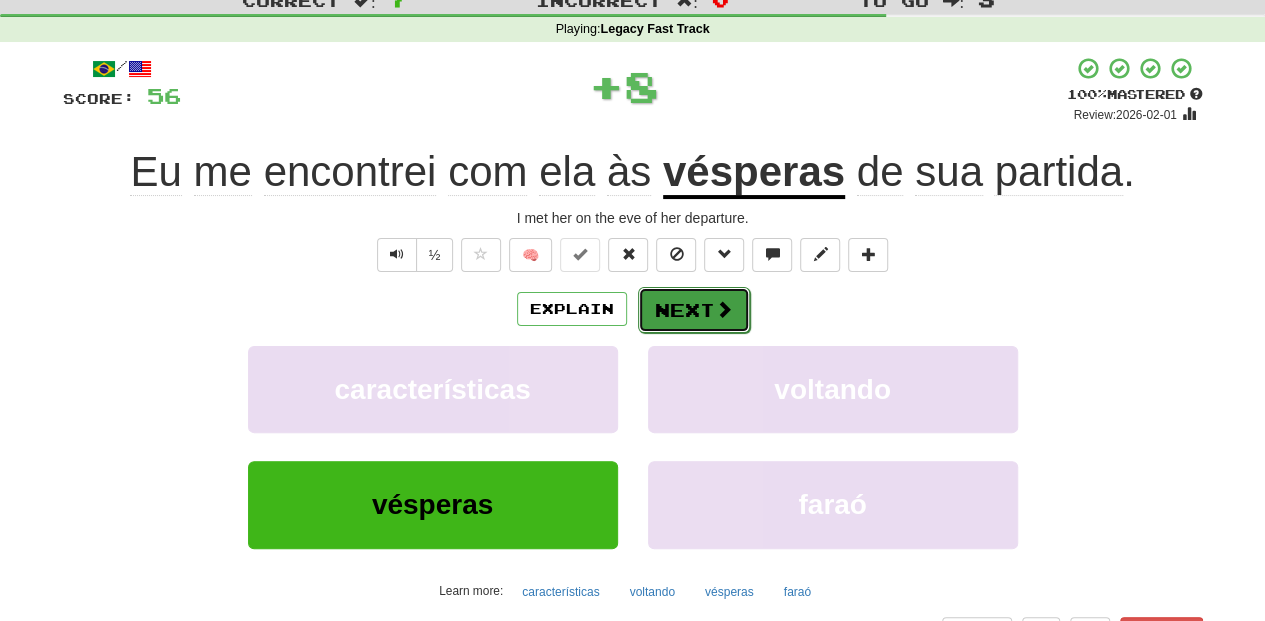 click on "Next" at bounding box center [694, 310] 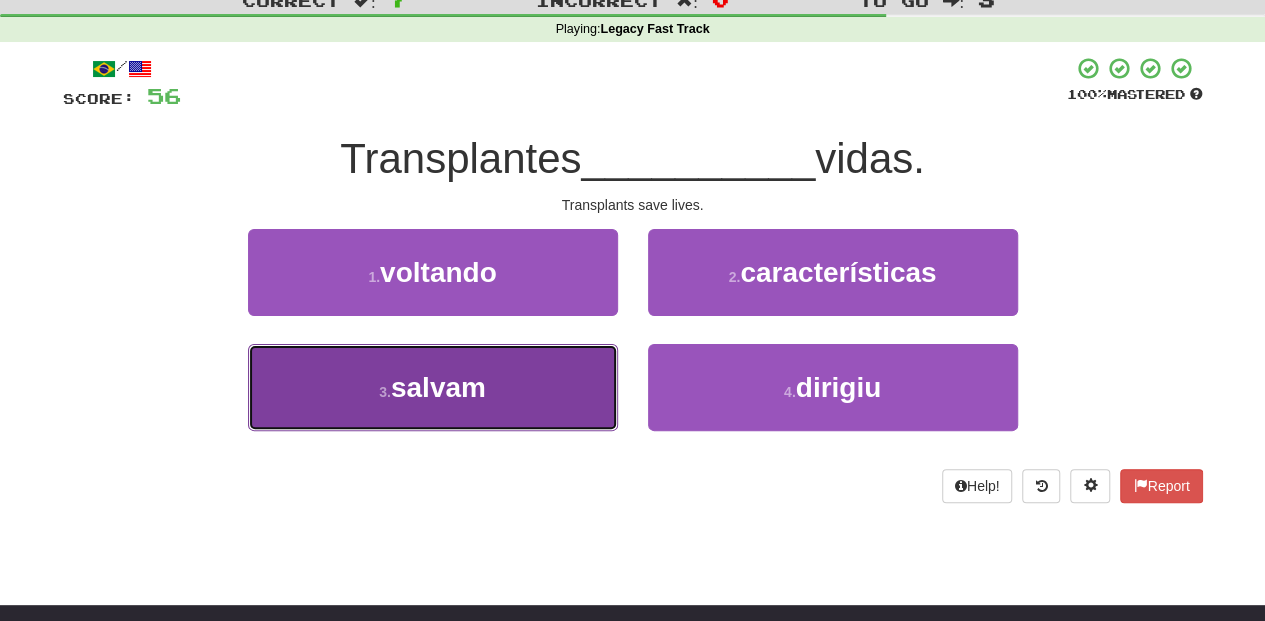 click on "3 .  salvam" at bounding box center [433, 387] 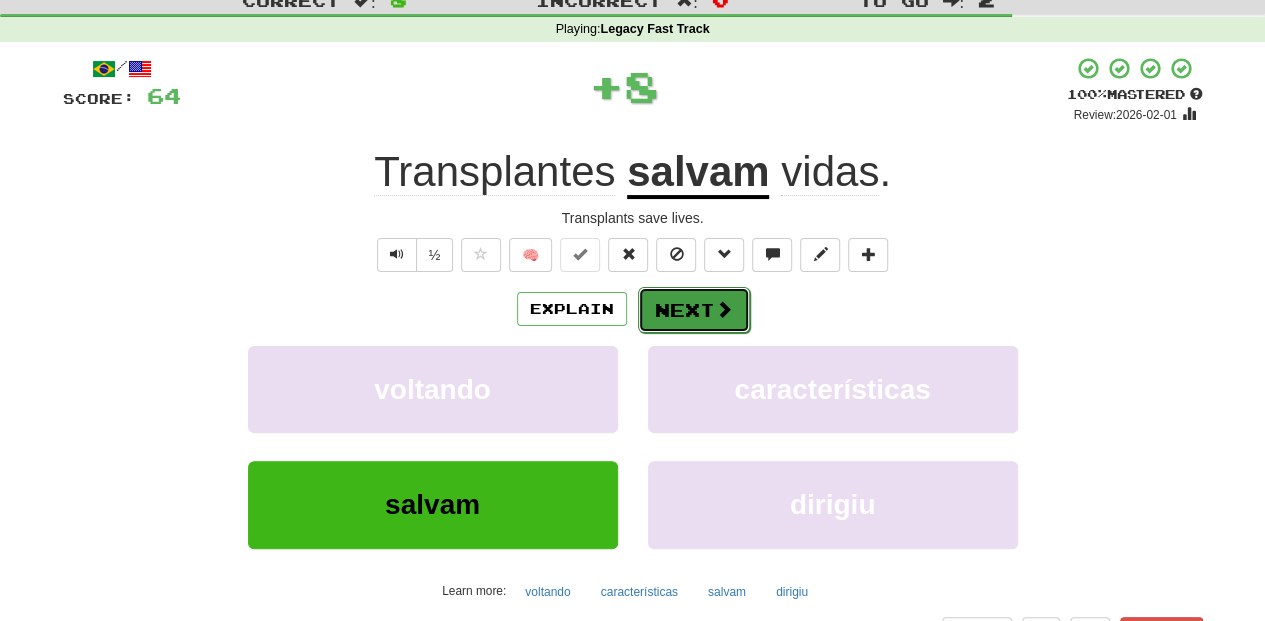 click on "Next" at bounding box center [694, 310] 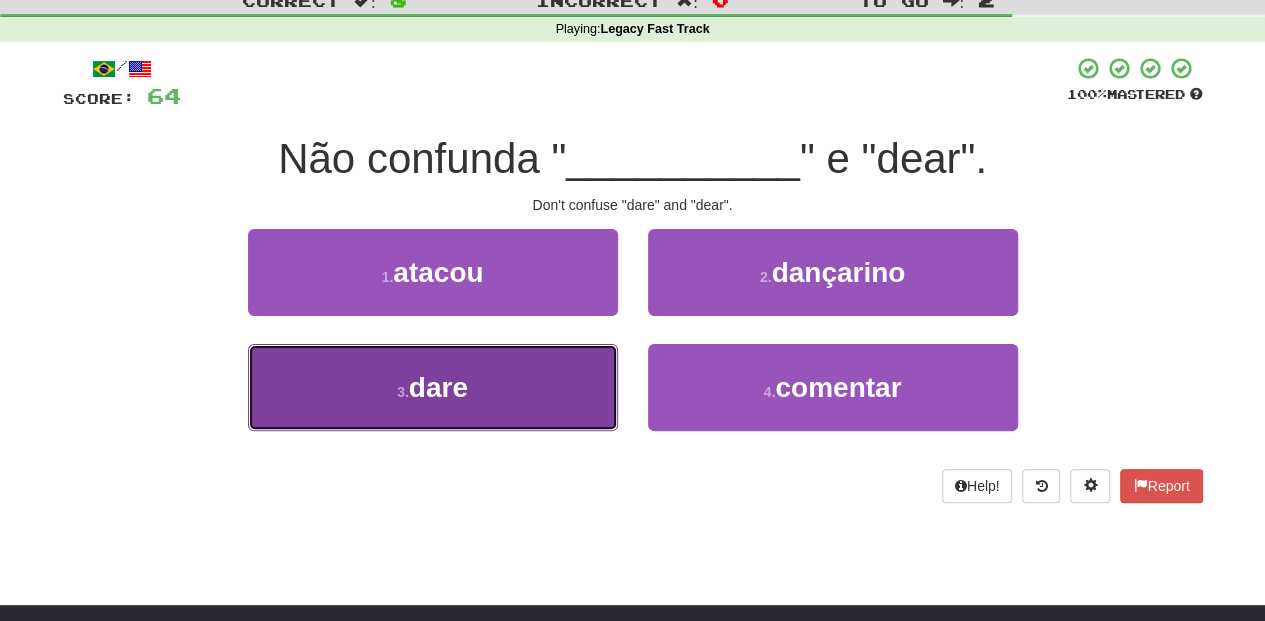 click on "3 .  dare" at bounding box center (433, 387) 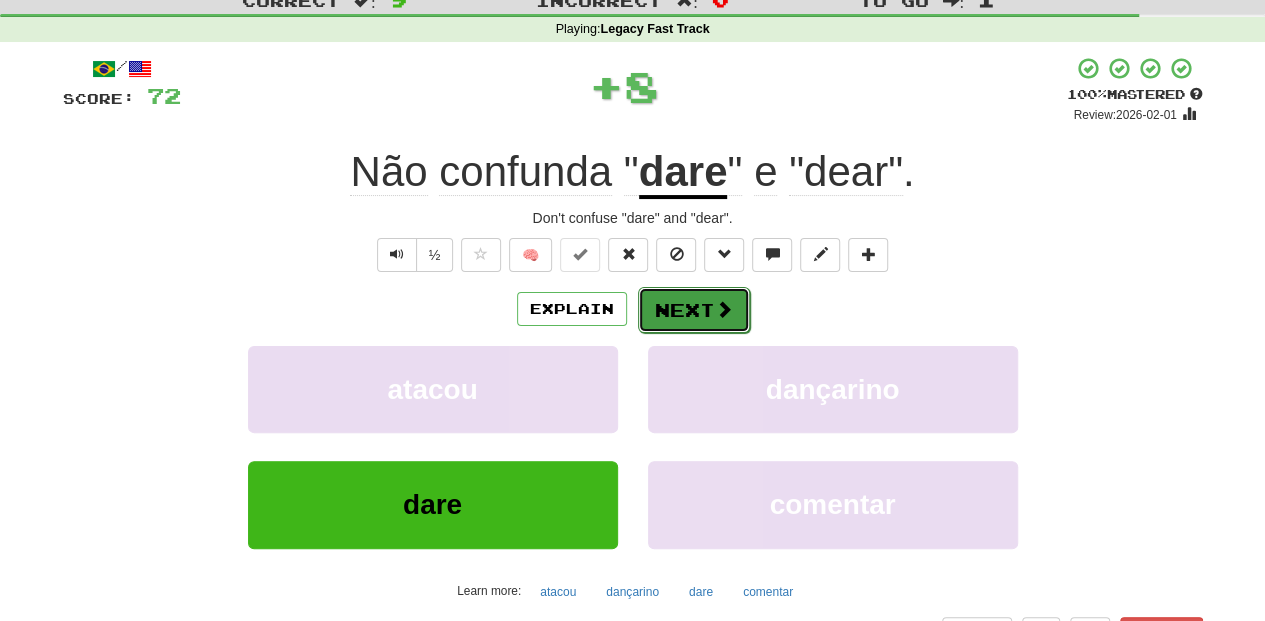 click on "Next" at bounding box center (694, 310) 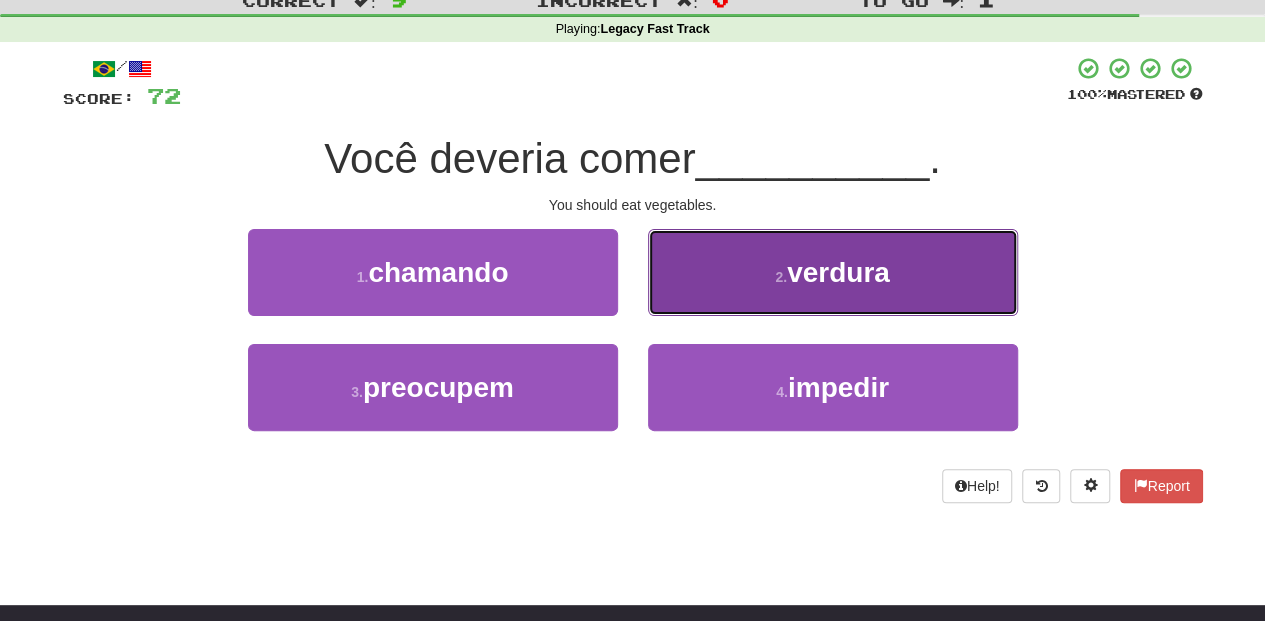 click on "2 .  verdura" at bounding box center (833, 272) 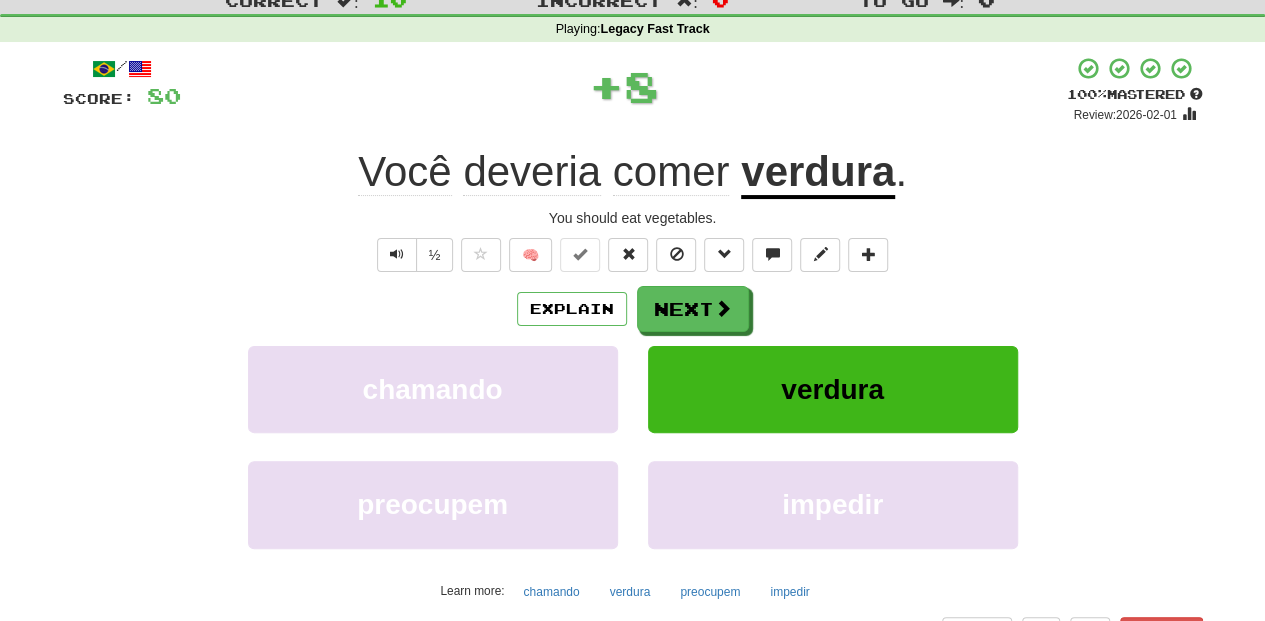 click on "Next" at bounding box center (693, 309) 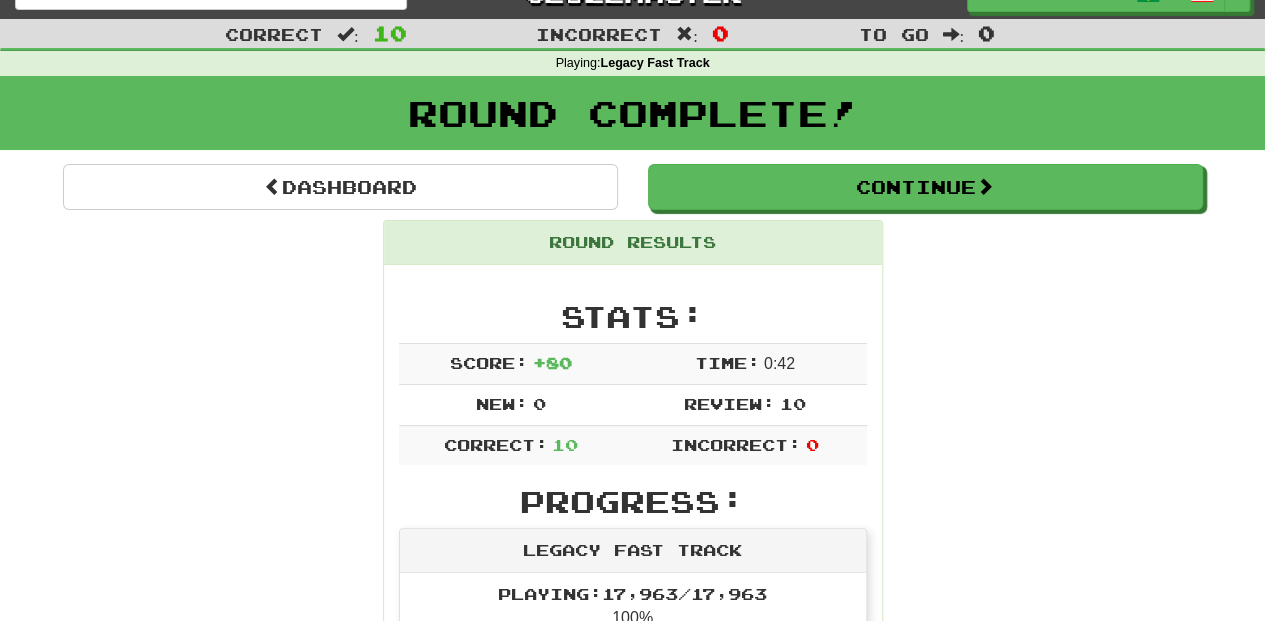 scroll, scrollTop: 0, scrollLeft: 0, axis: both 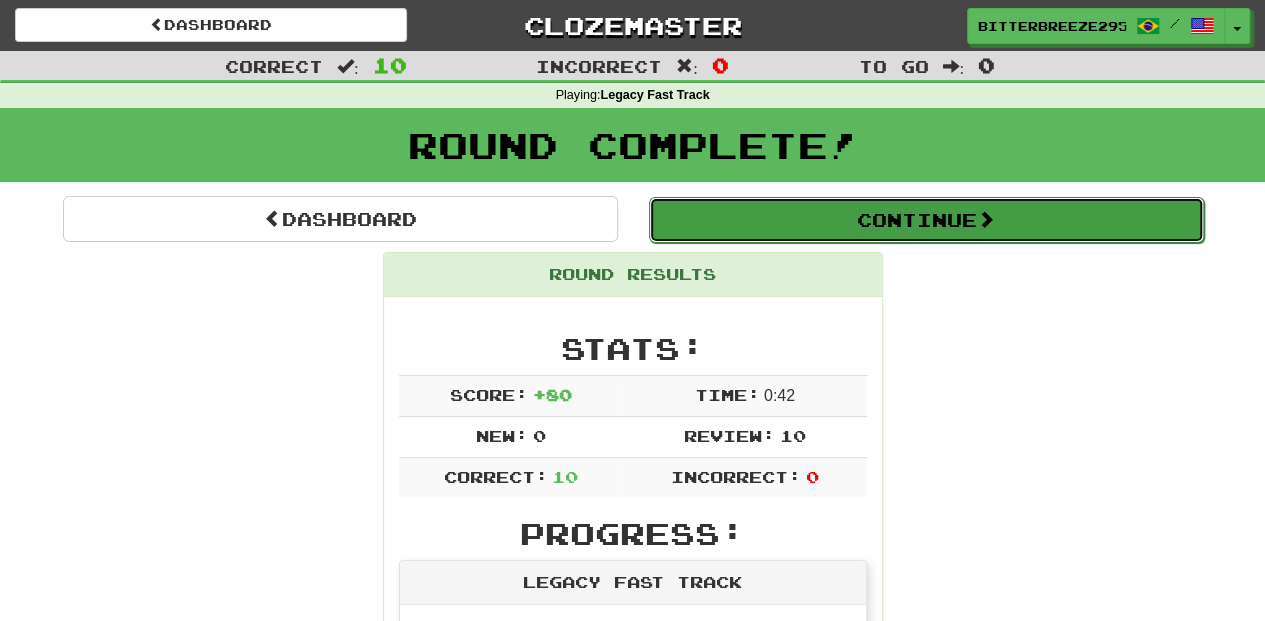 click on "Continue" at bounding box center [926, 220] 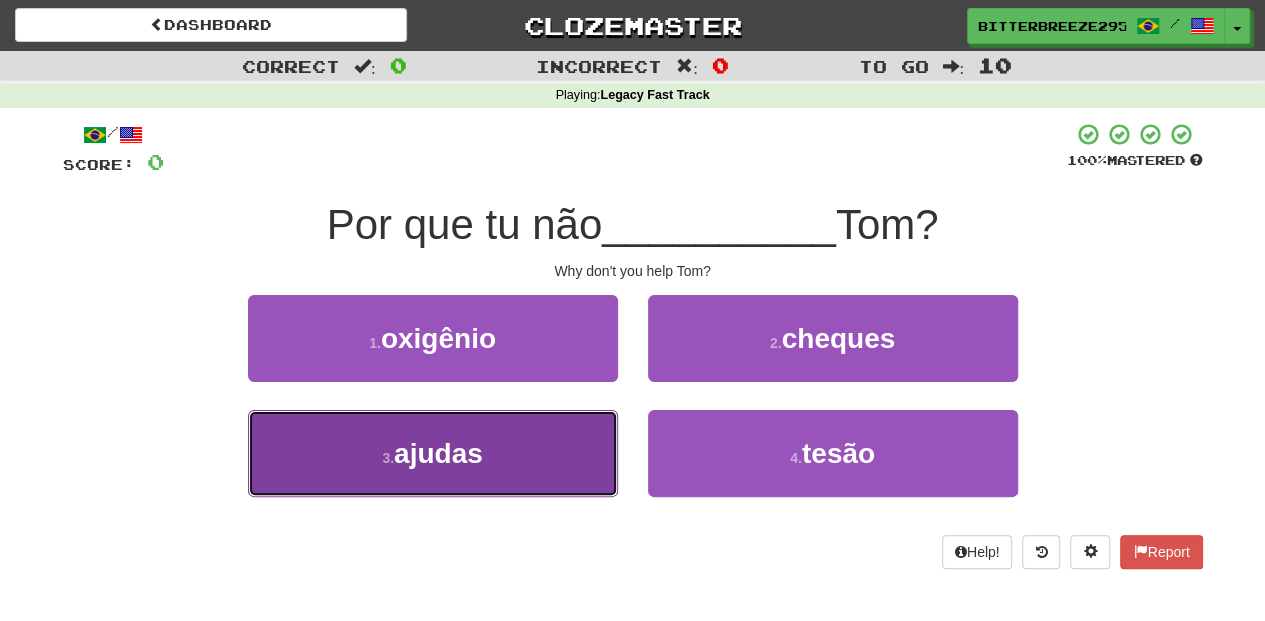 click on "3 .  ajudas" at bounding box center (433, 453) 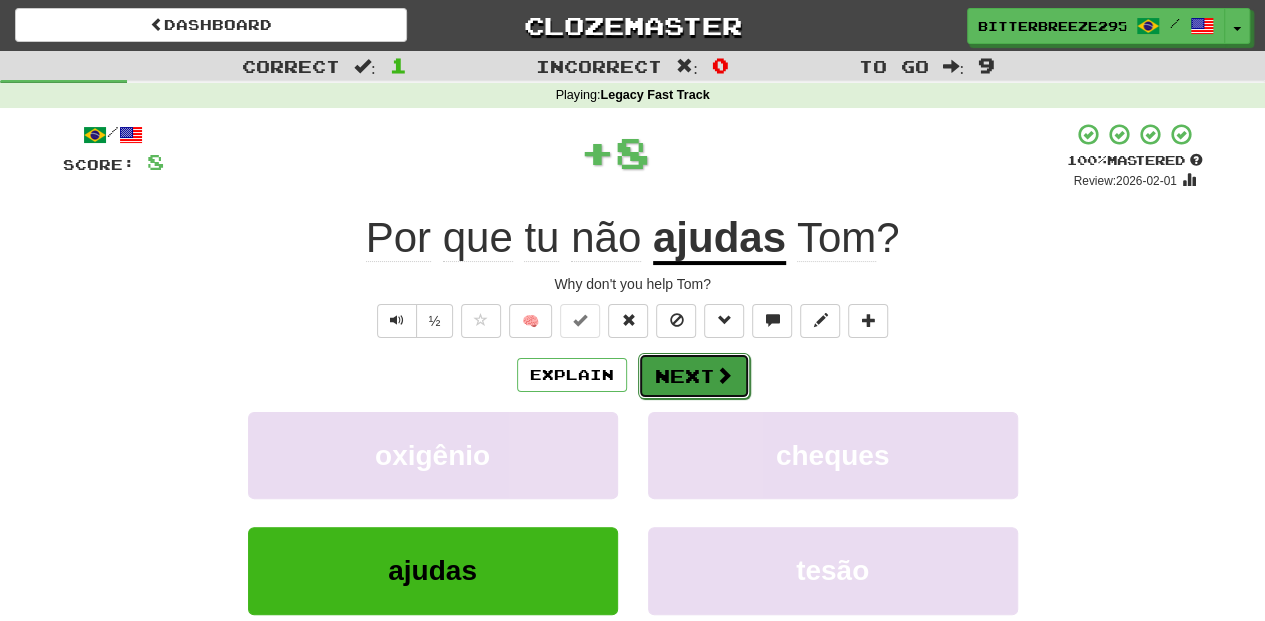 click on "Next" at bounding box center [694, 376] 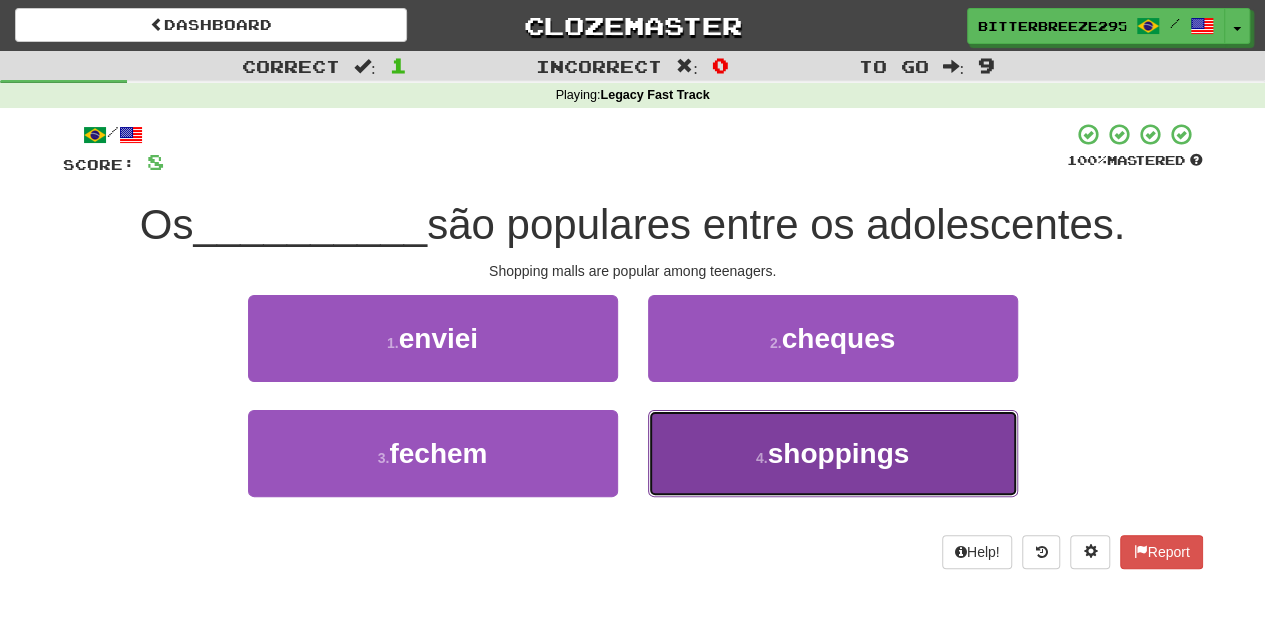 click on "4 .  shoppings" at bounding box center [833, 453] 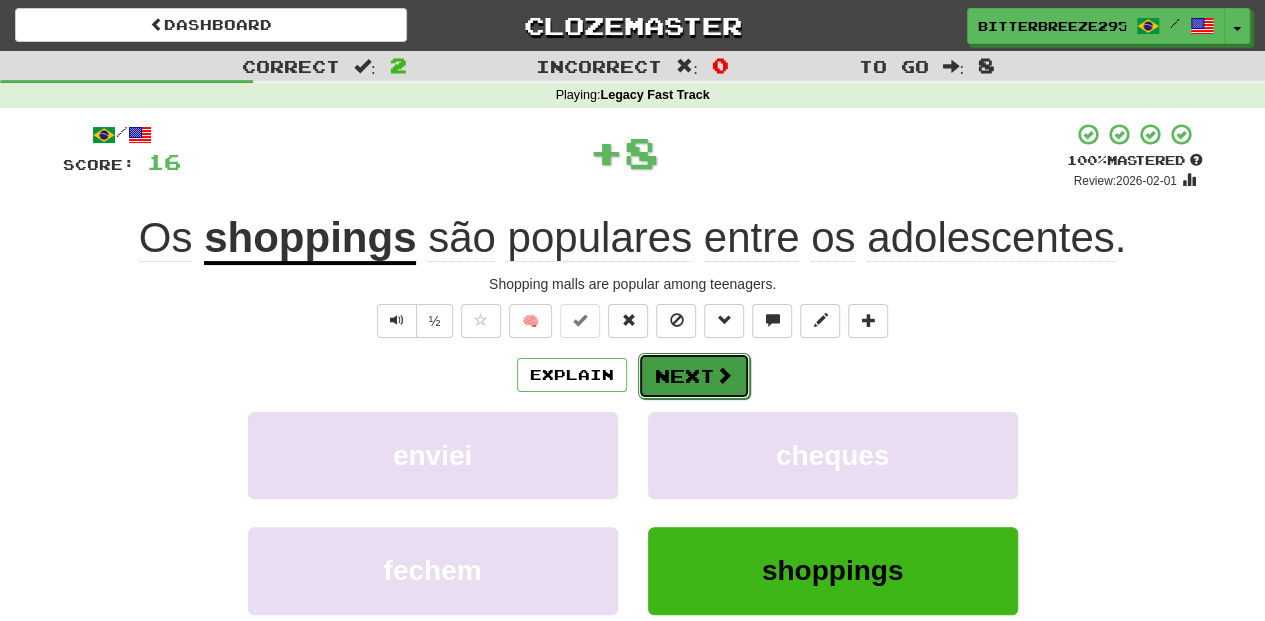 click on "Next" at bounding box center (694, 376) 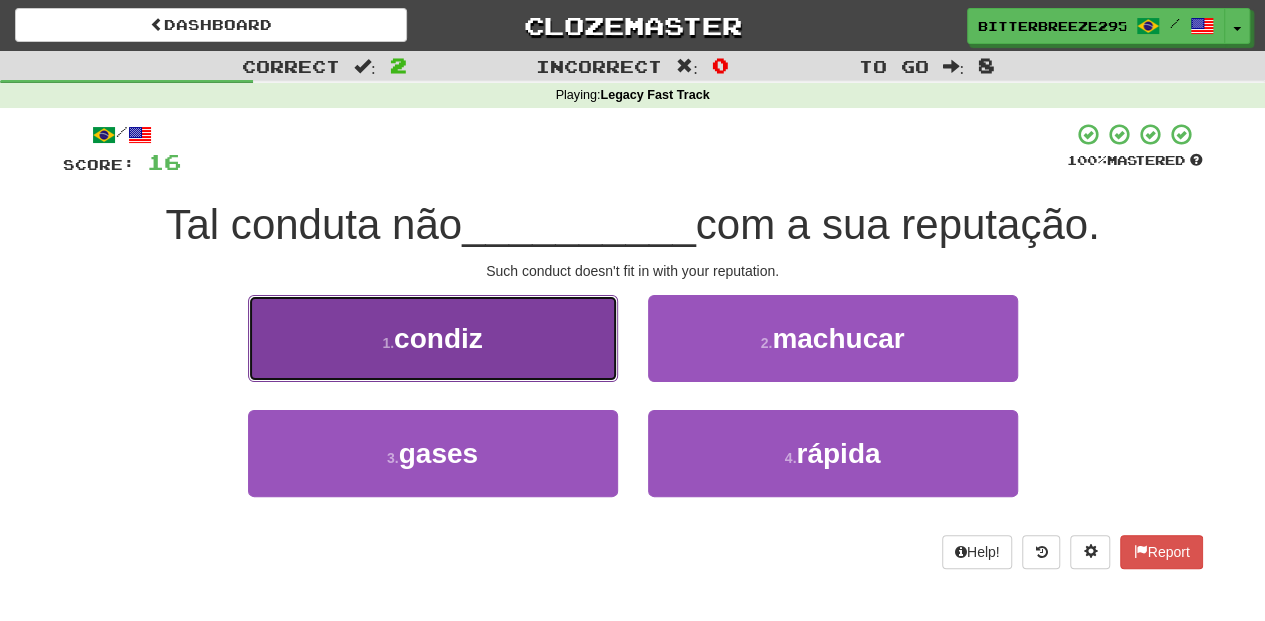 click on "1 .  condiz" at bounding box center [433, 338] 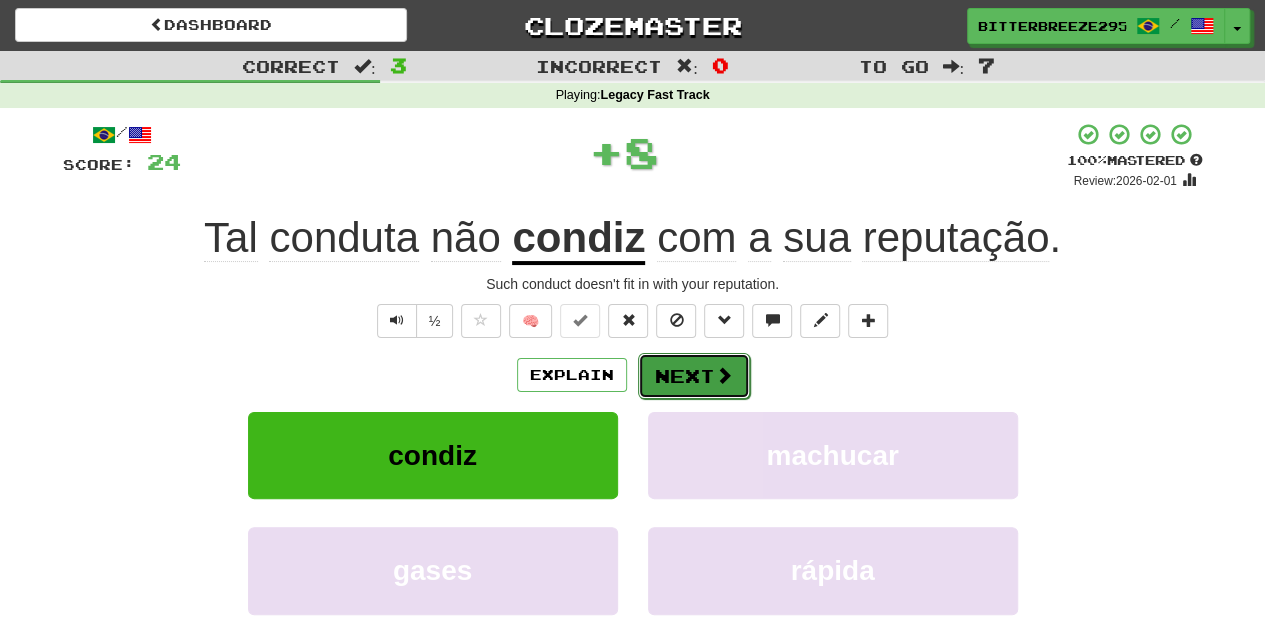 click on "Next" at bounding box center [694, 376] 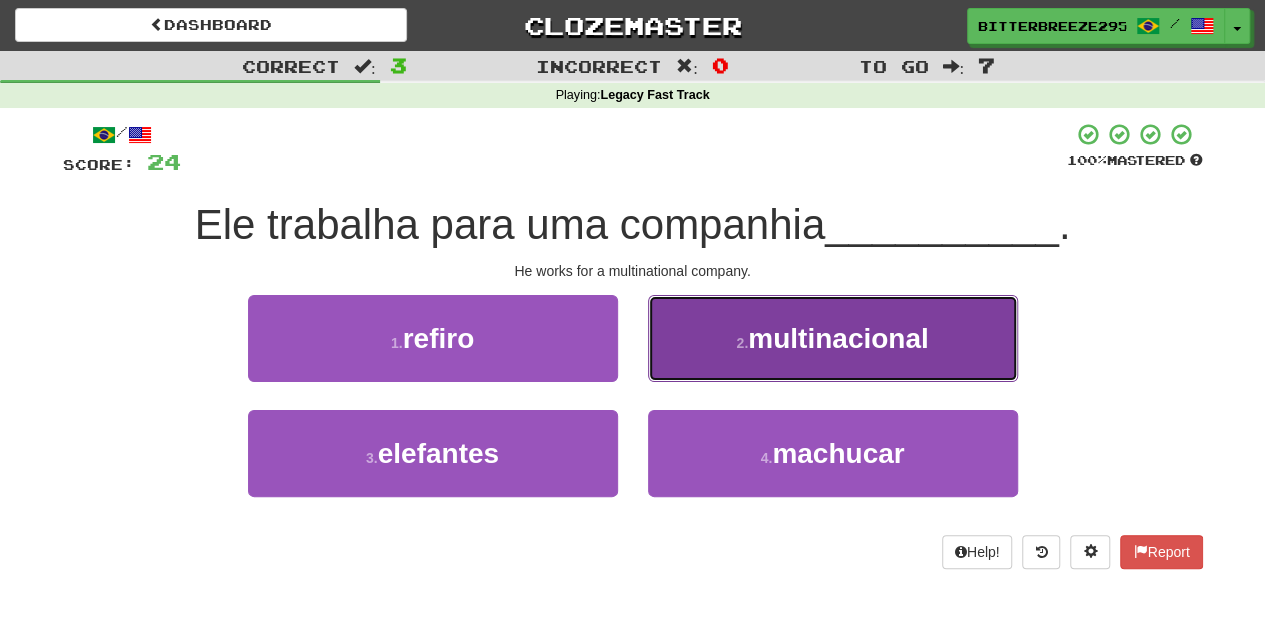 click on "2 .  multinacional" at bounding box center (833, 338) 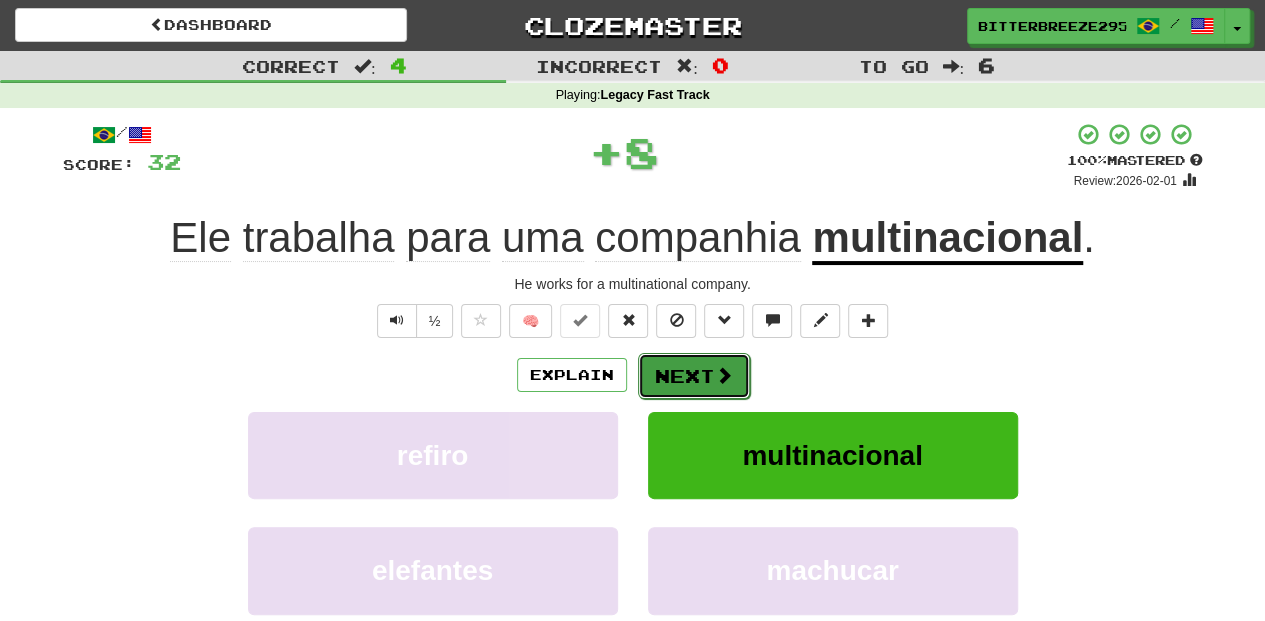 click at bounding box center [724, 375] 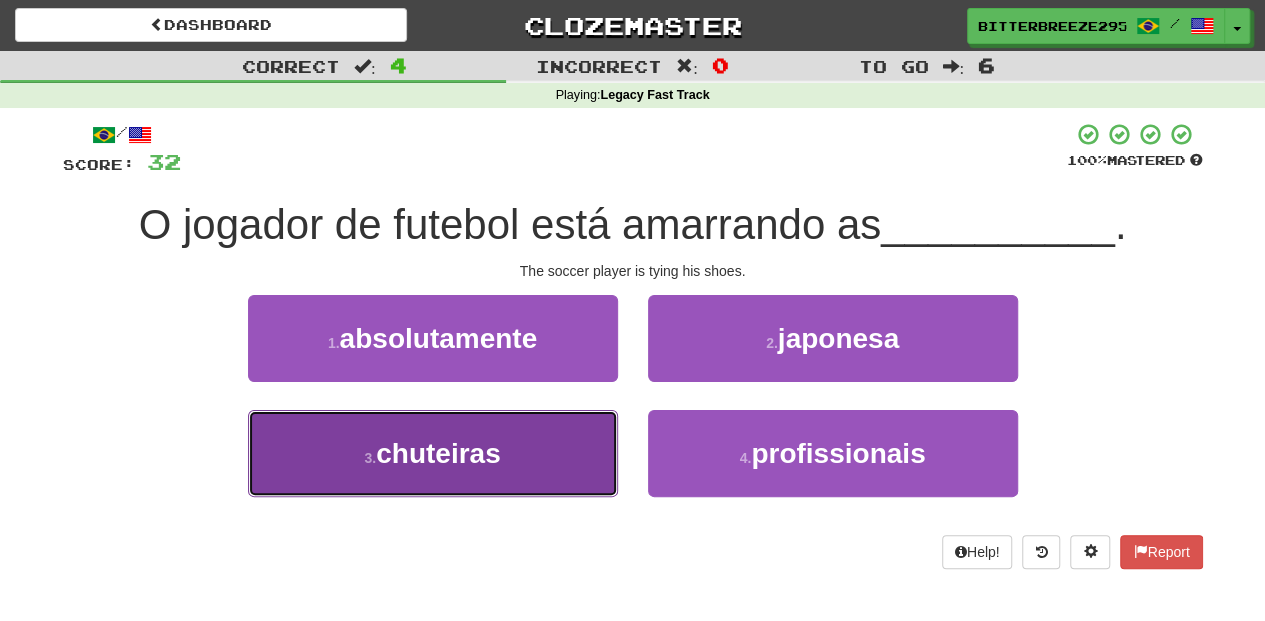 click on "3 .  chuteiras" at bounding box center (433, 453) 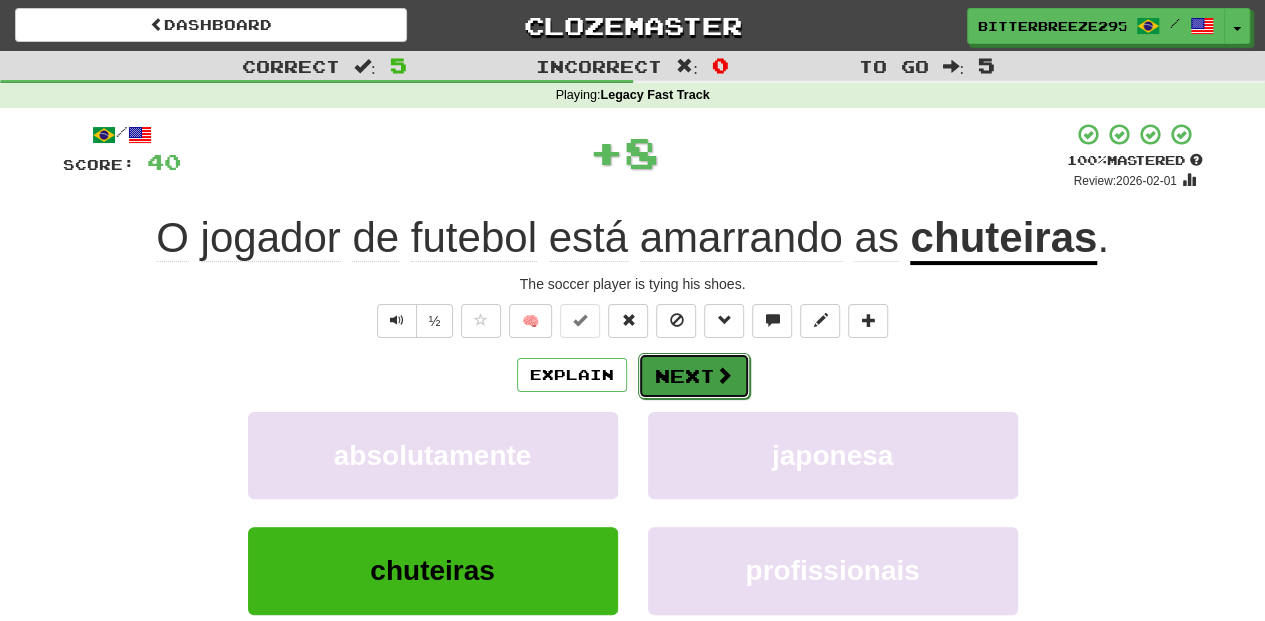 click on "Next" at bounding box center [694, 376] 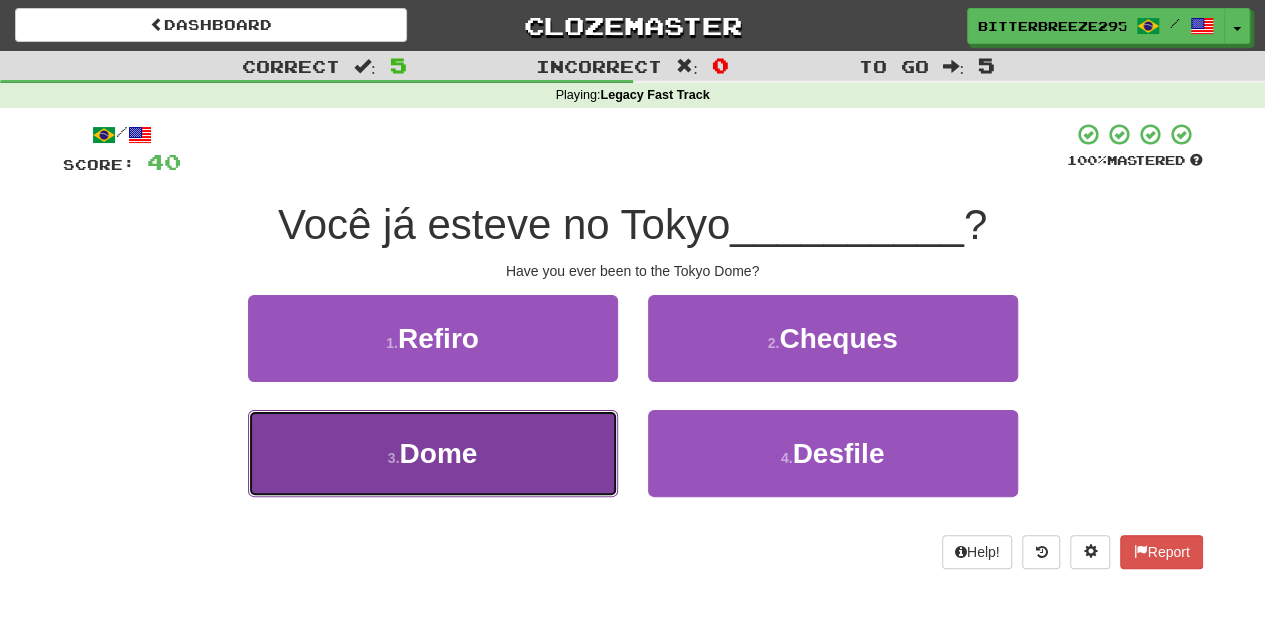 click on "3 .  Dome" at bounding box center (433, 453) 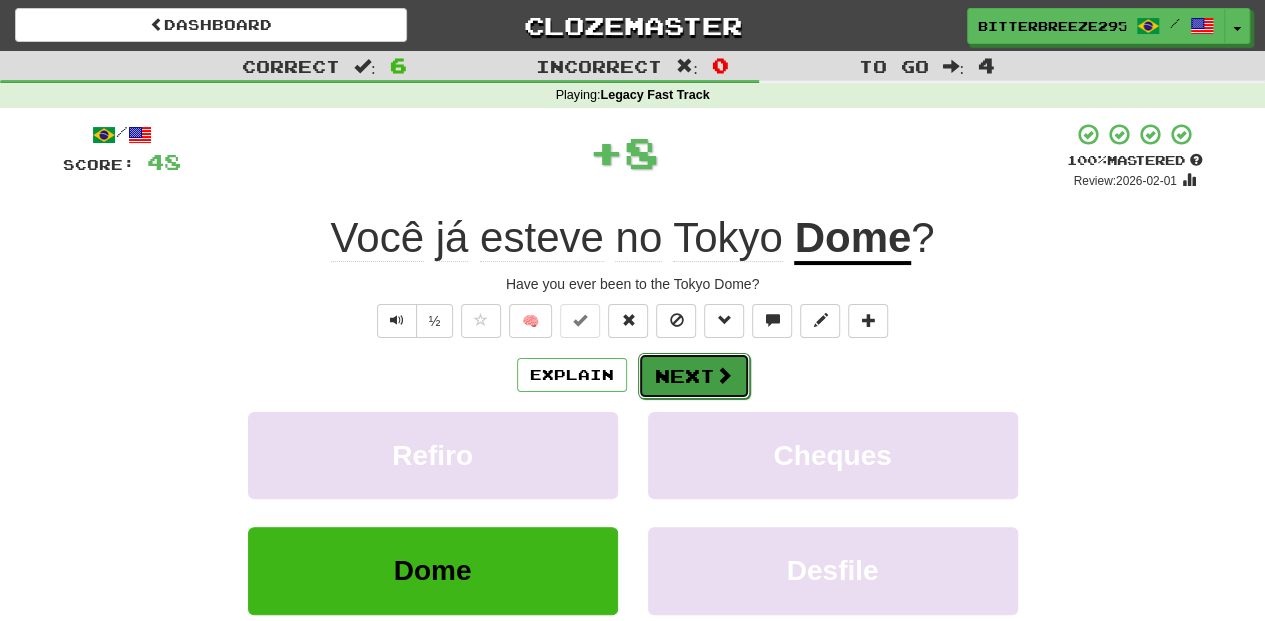 click on "Next" at bounding box center (694, 376) 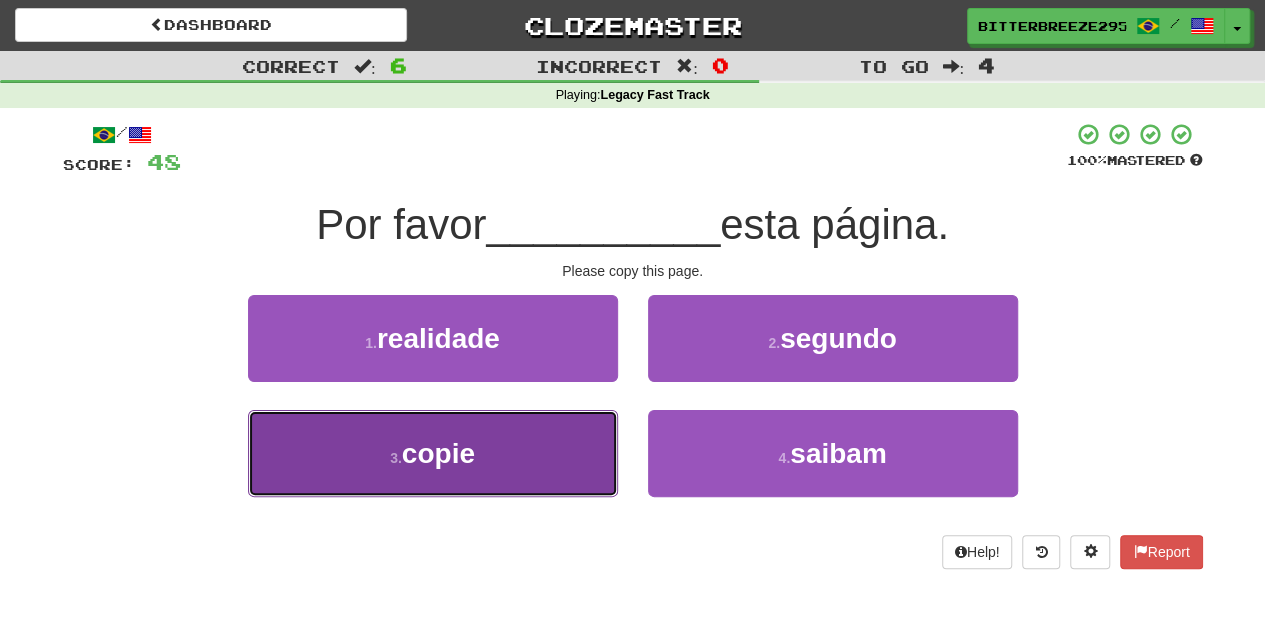 click on "3 .  copie" at bounding box center (433, 453) 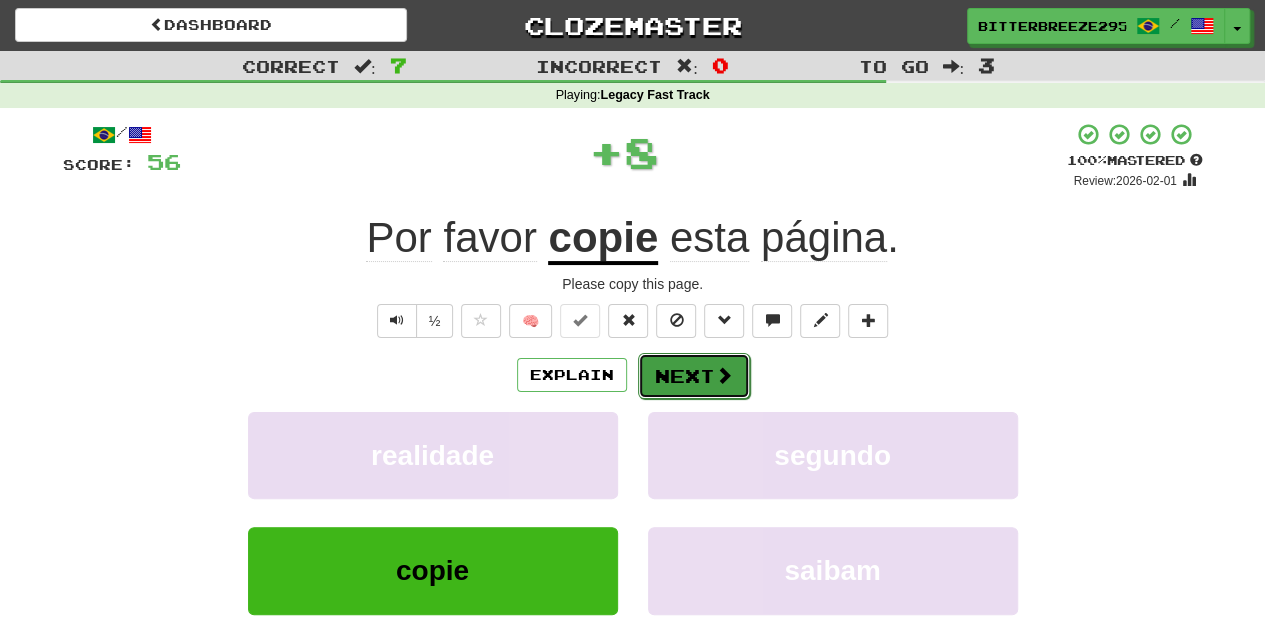 click on "Next" at bounding box center [694, 376] 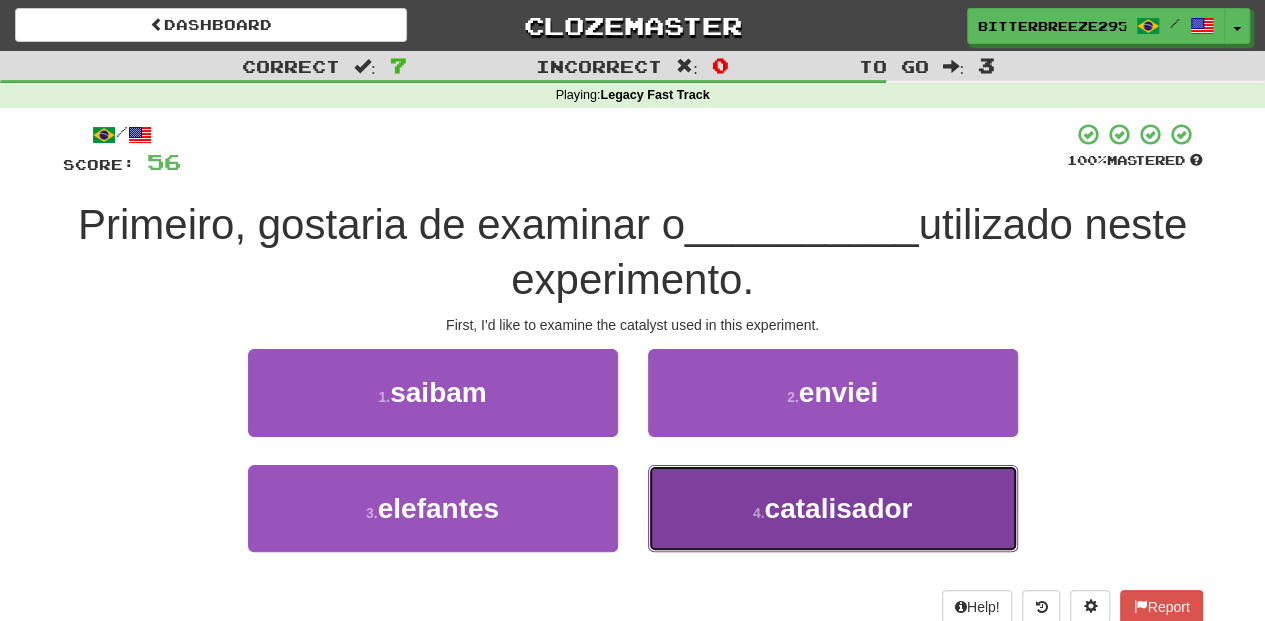 click on "4 .  catalisador" at bounding box center (833, 508) 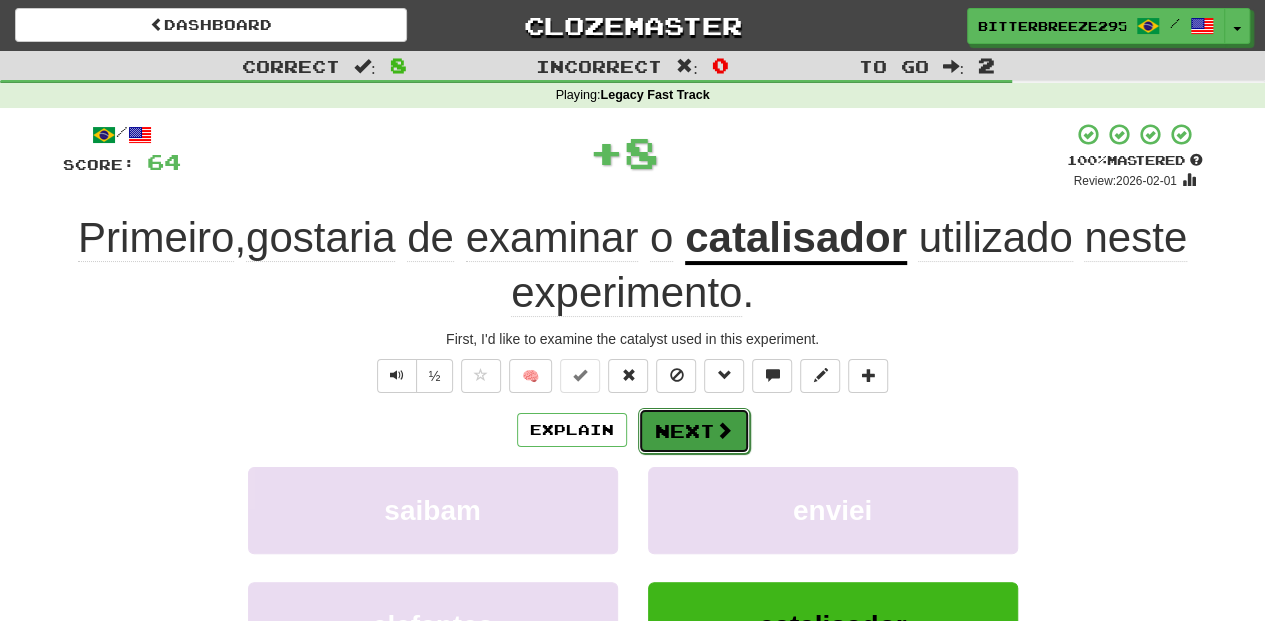 click on "Next" at bounding box center [694, 431] 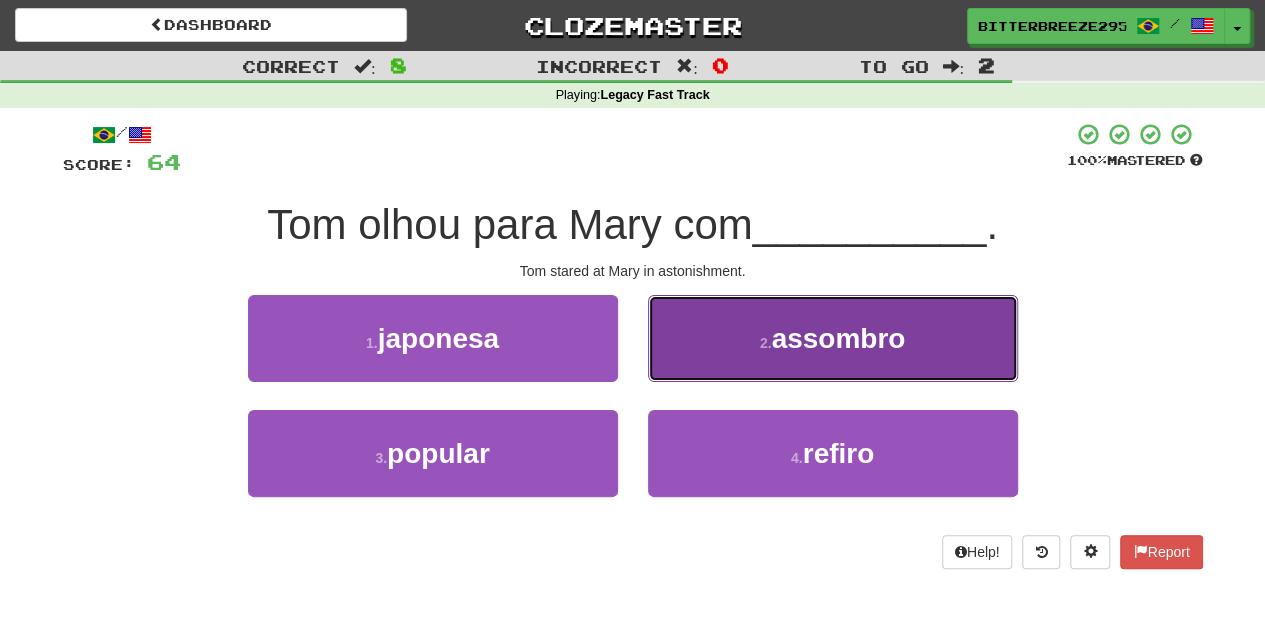 click on "2 .  assombro" at bounding box center [833, 338] 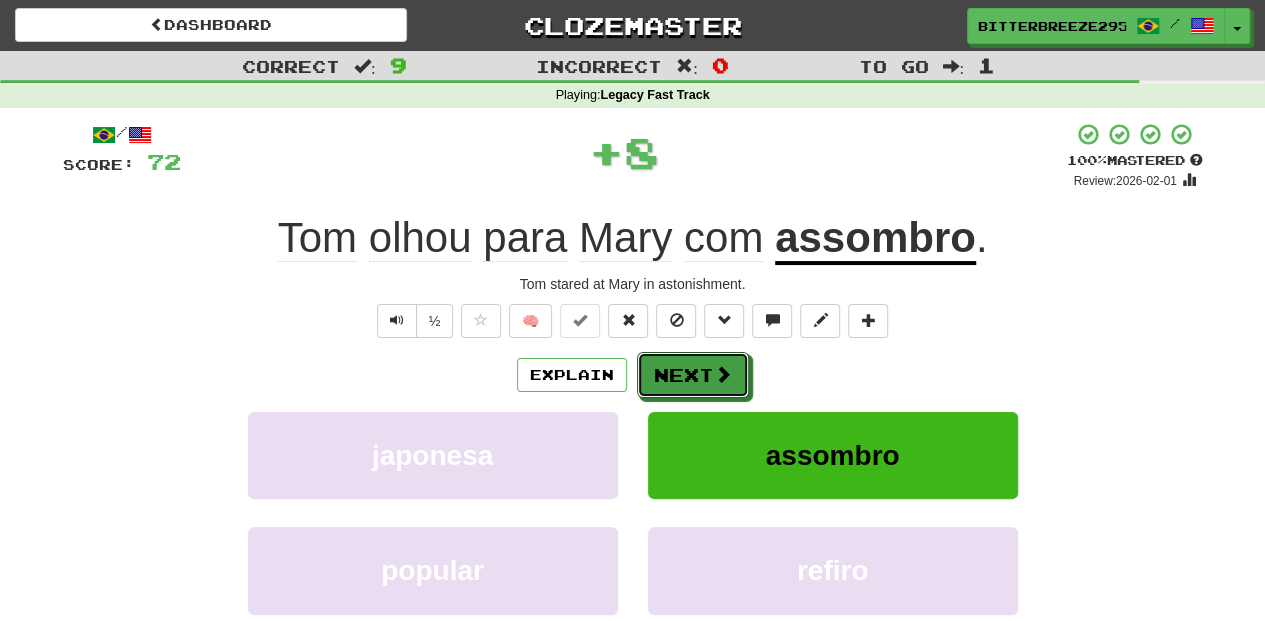 click on "Next" at bounding box center (693, 375) 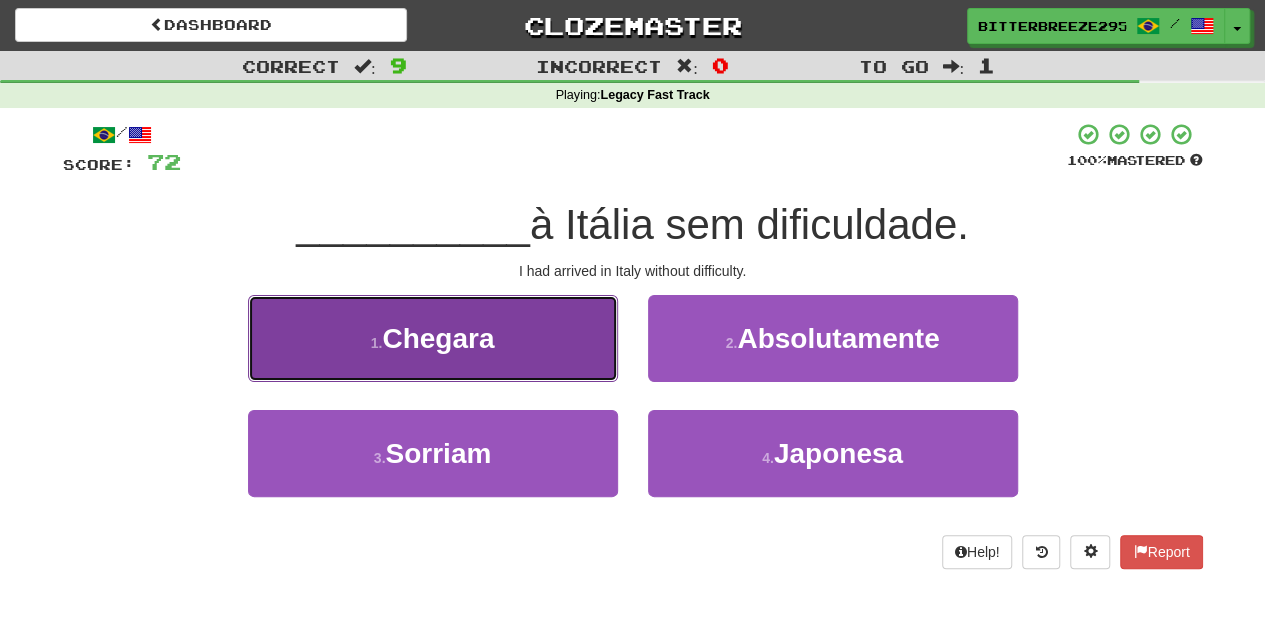 click on "1 .  Chegara" at bounding box center (433, 338) 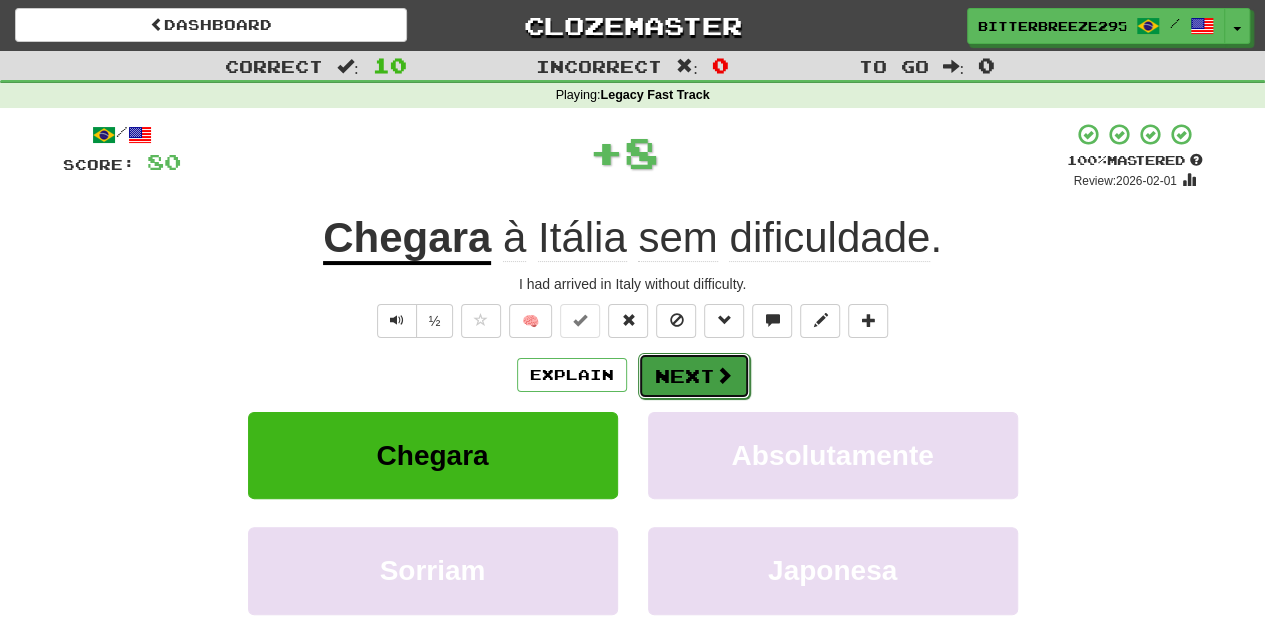 click on "Next" at bounding box center [694, 376] 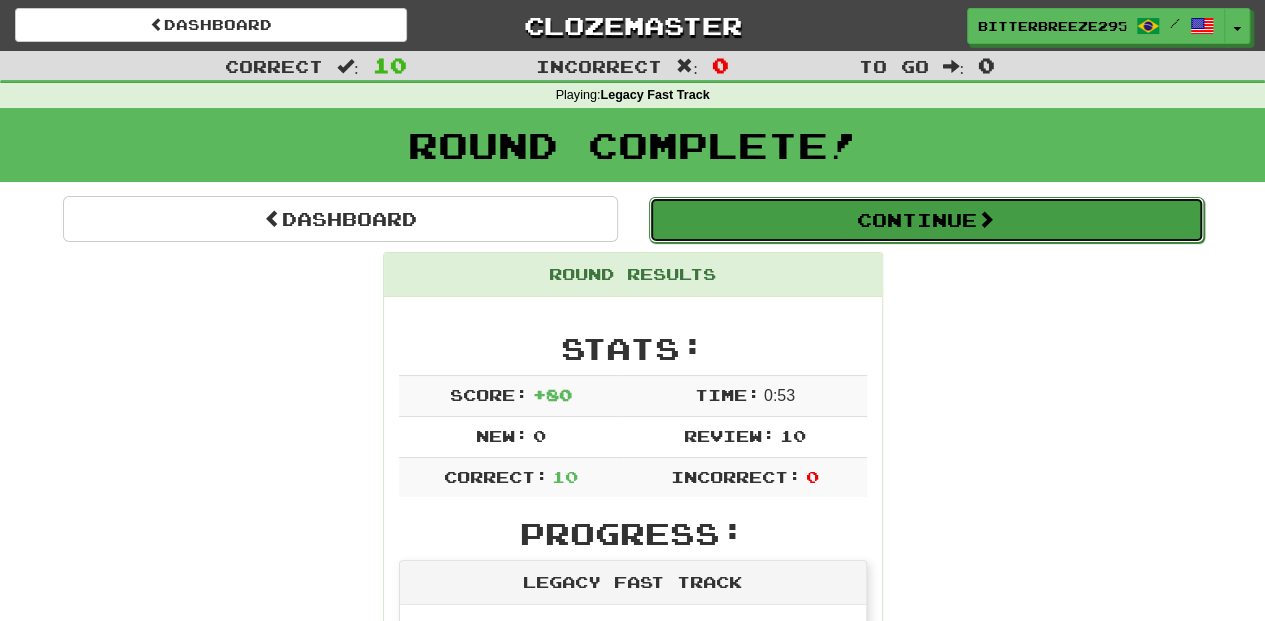 click on "Continue" at bounding box center [926, 220] 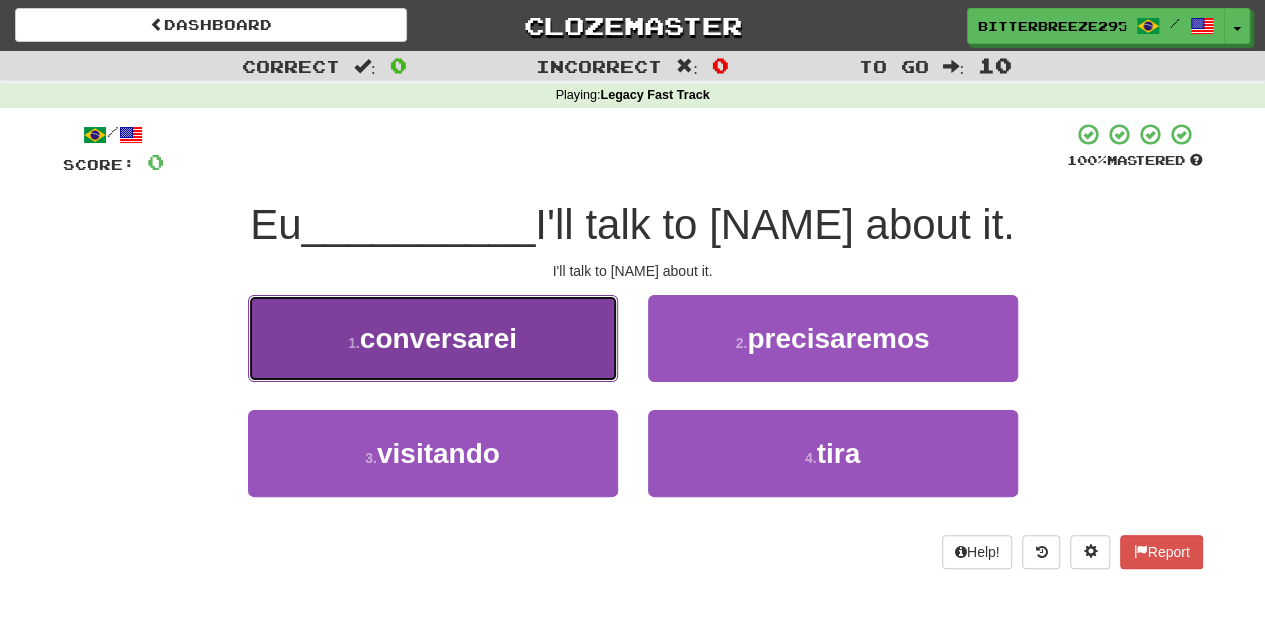 click on "1 .  conversarei" at bounding box center (433, 338) 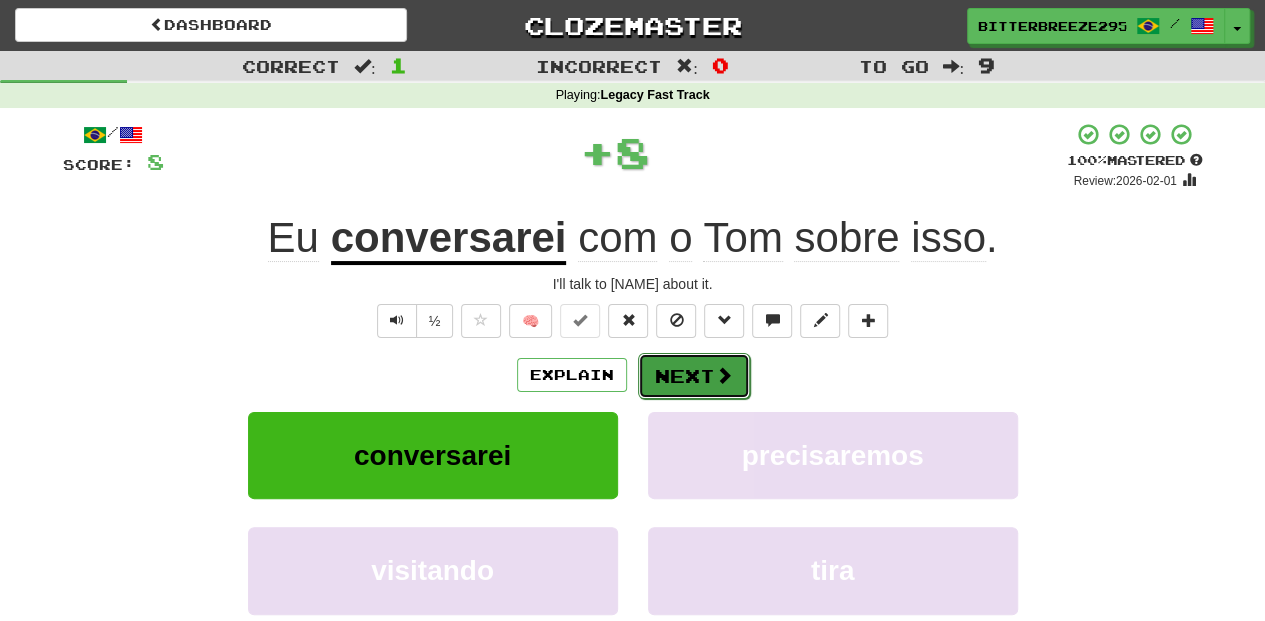 click on "Next" at bounding box center (694, 376) 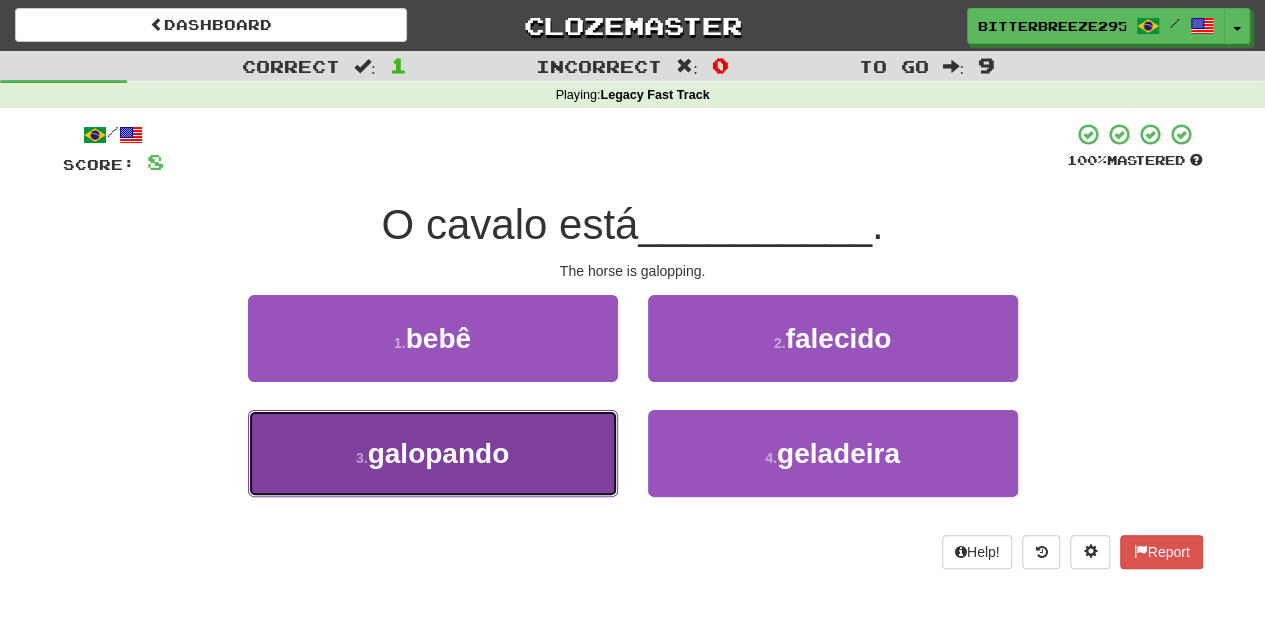 click on "3 .  galopando" at bounding box center [433, 453] 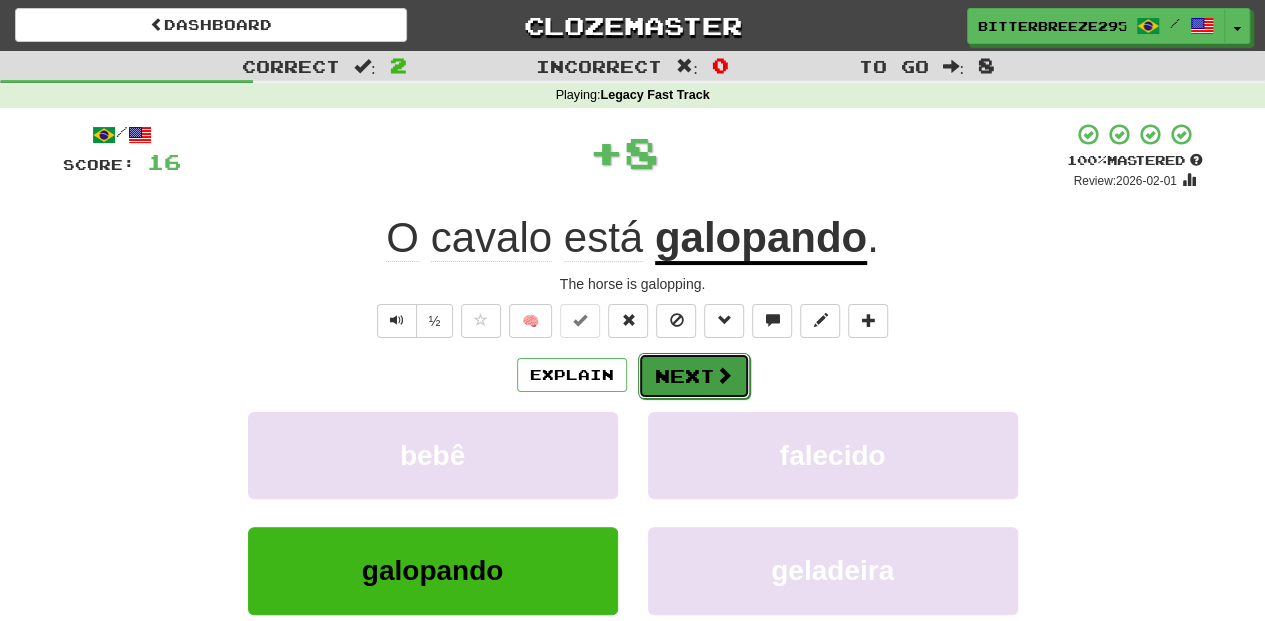 click on "Next" at bounding box center (694, 376) 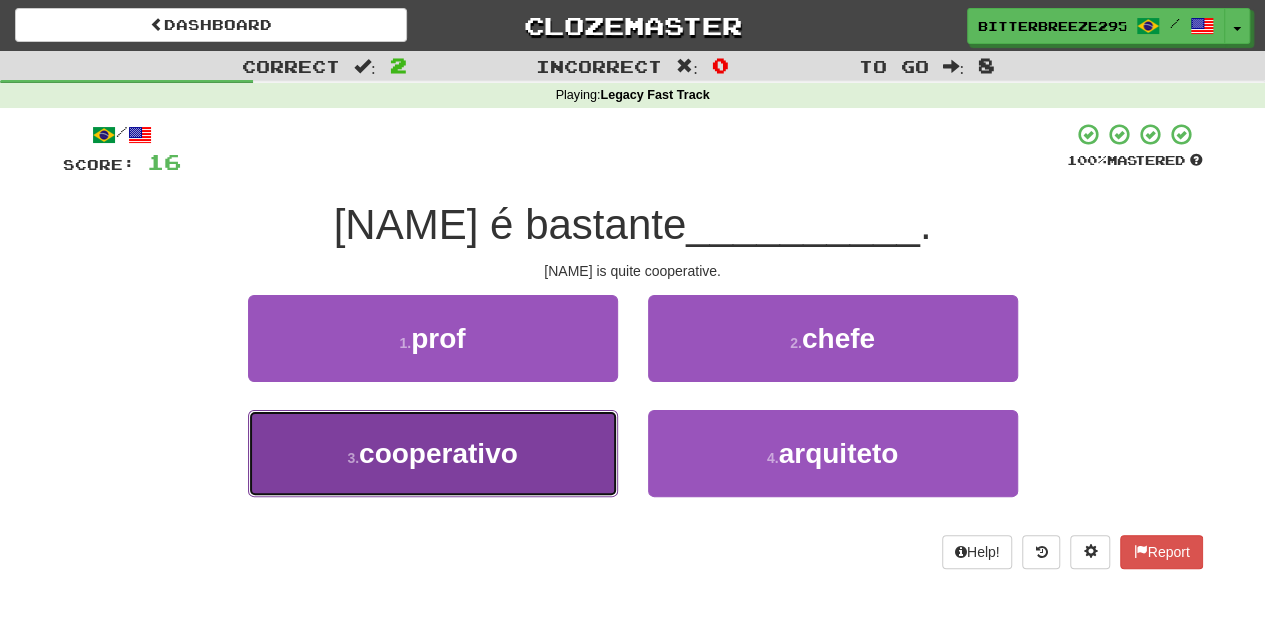 click on "3 .  cooperativo" at bounding box center (433, 453) 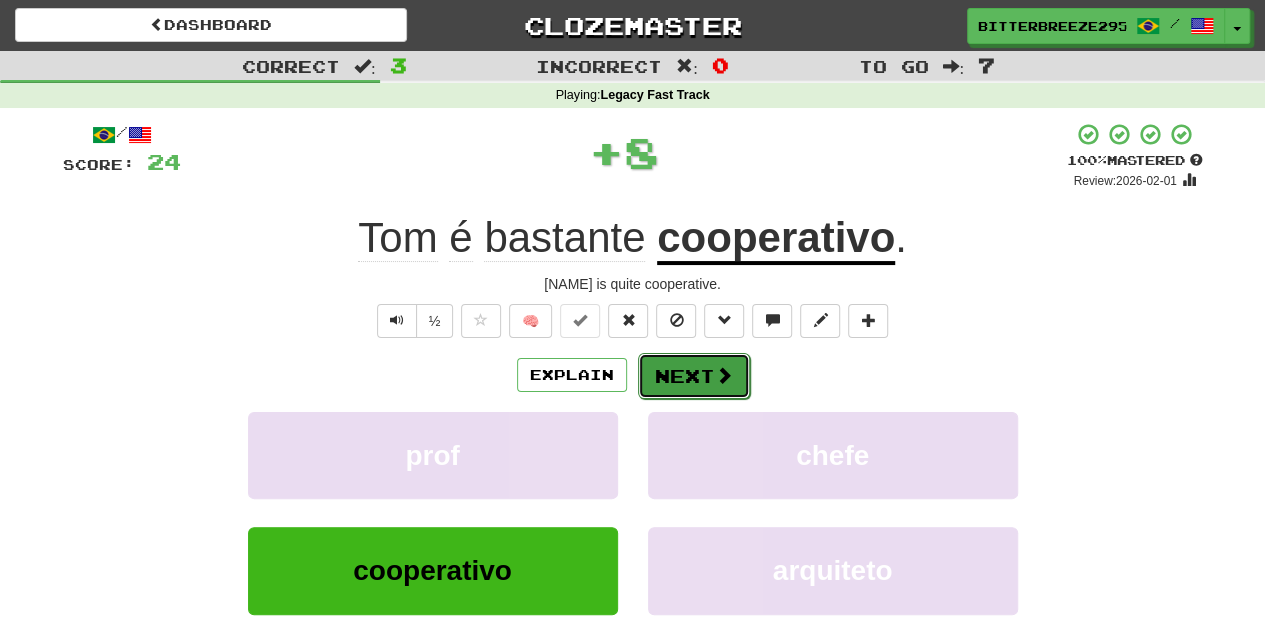 click on "Next" at bounding box center [694, 376] 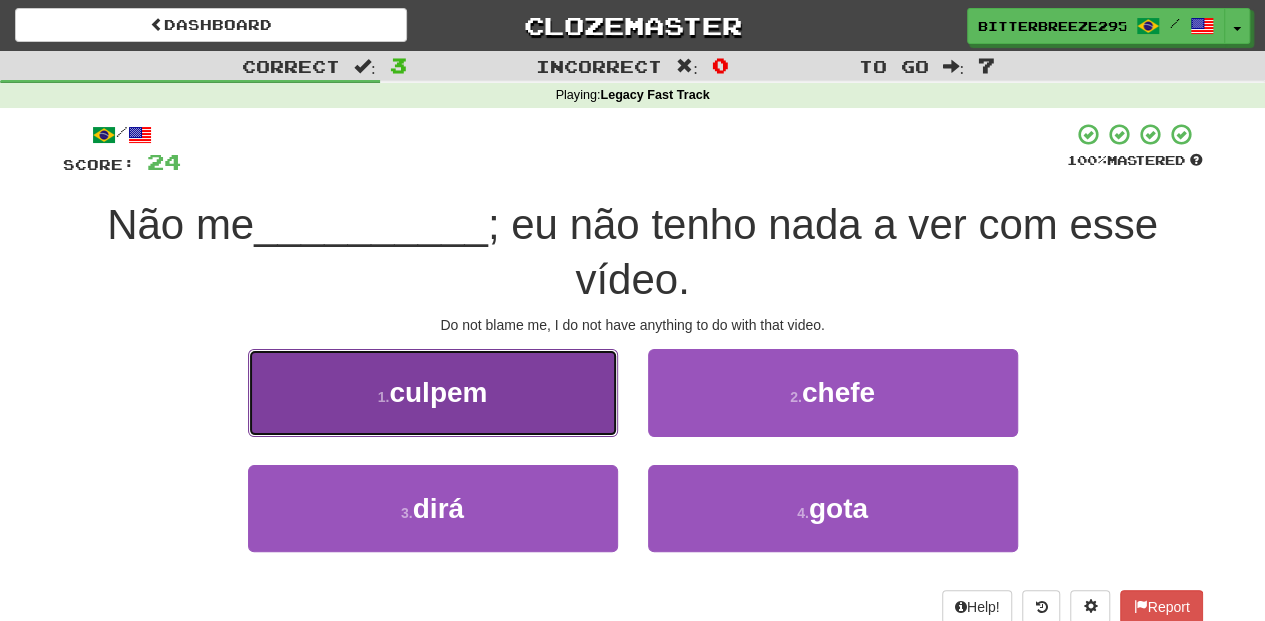 click on "1 .  culpem" at bounding box center [433, 392] 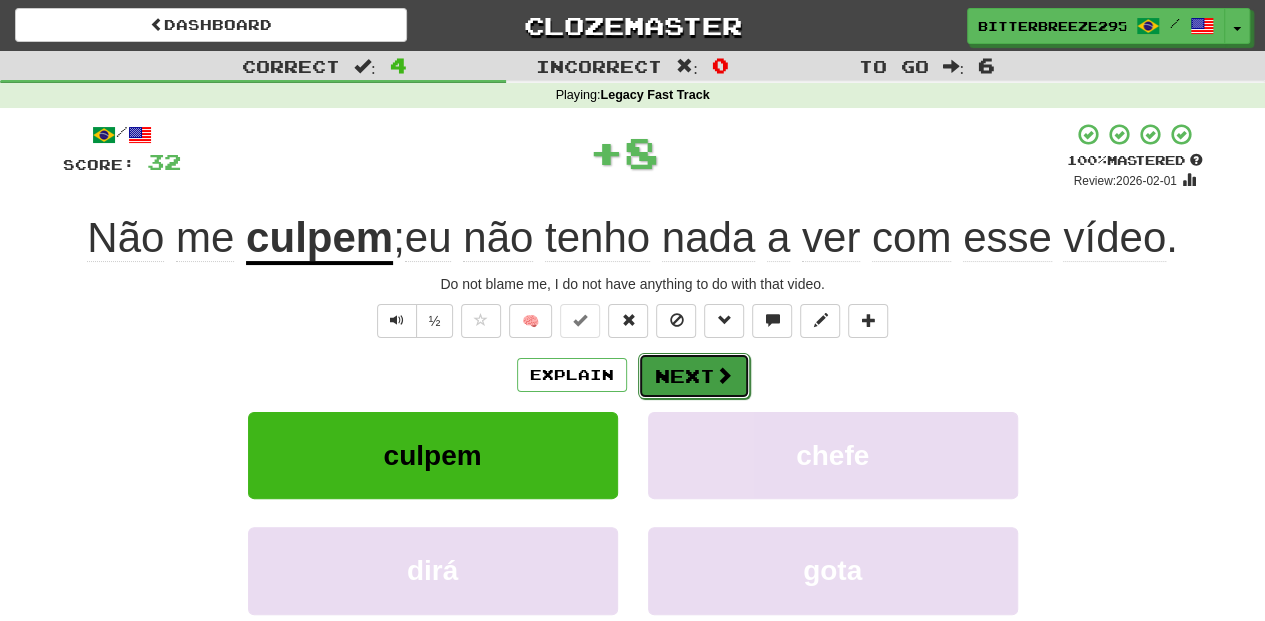 click on "Next" at bounding box center [694, 376] 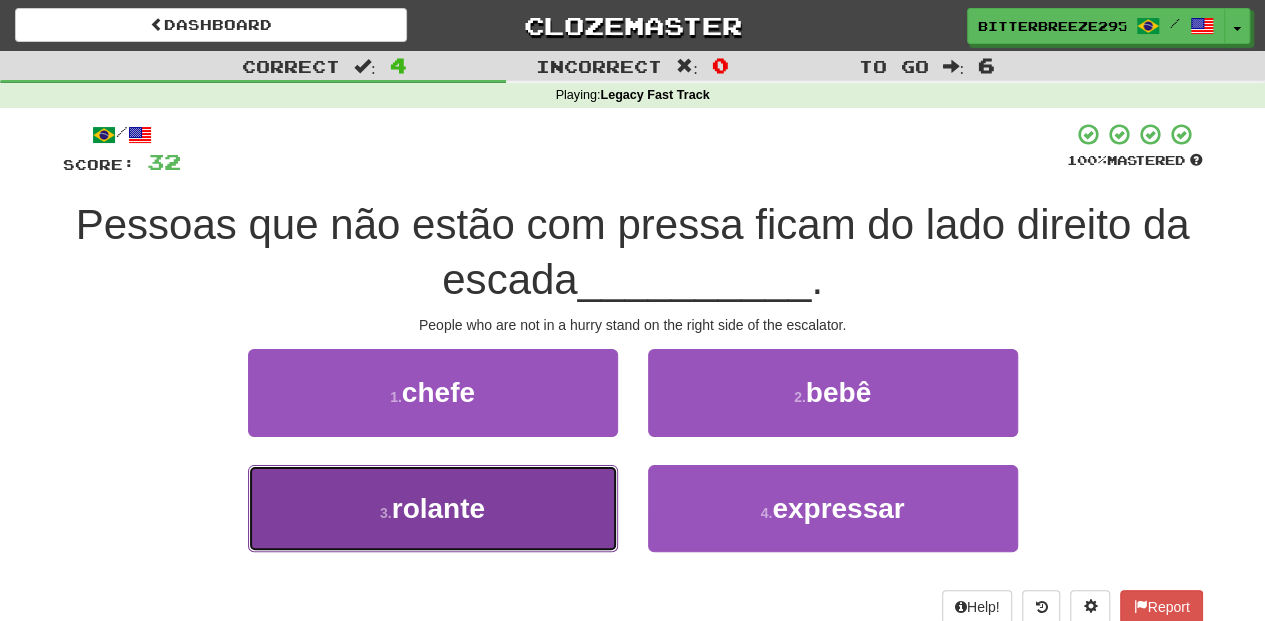 click on "3 .  rolante" at bounding box center [433, 508] 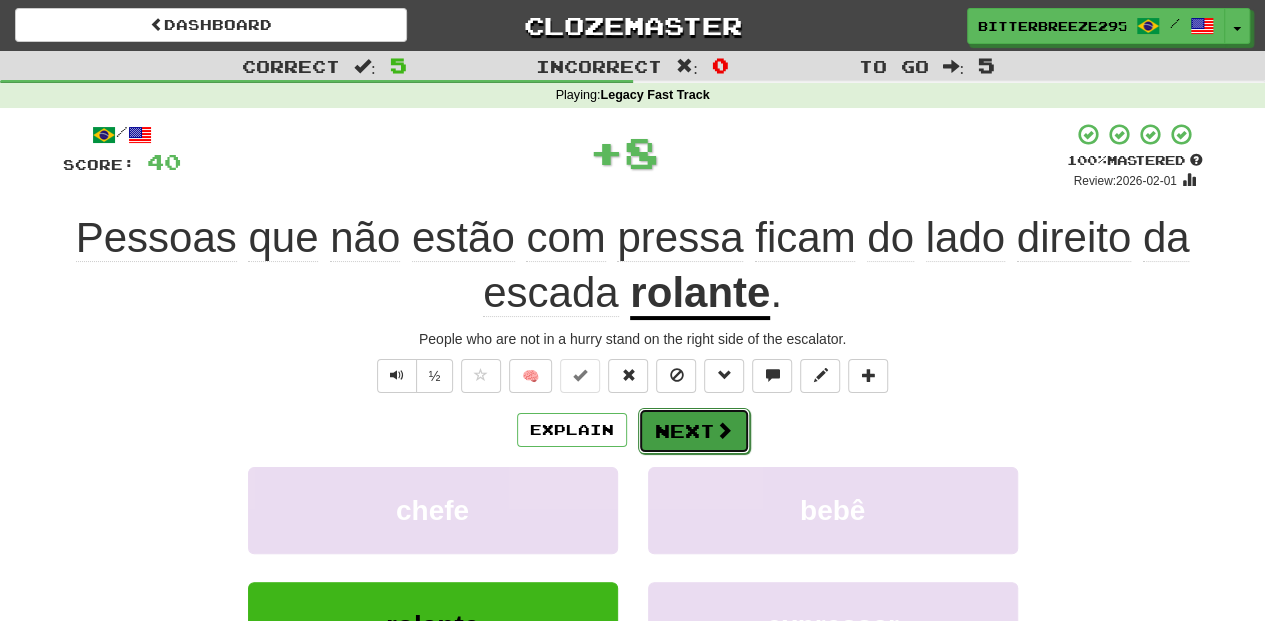 click on "Next" at bounding box center (694, 431) 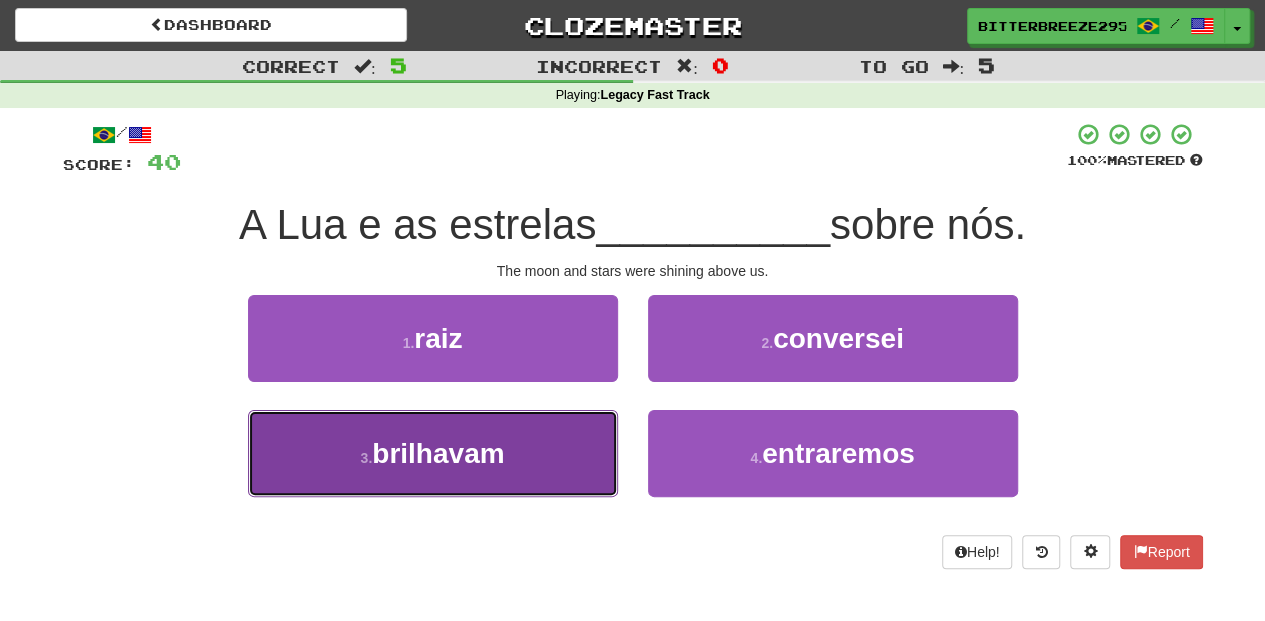 click on "3 .  brilhavam" at bounding box center [433, 453] 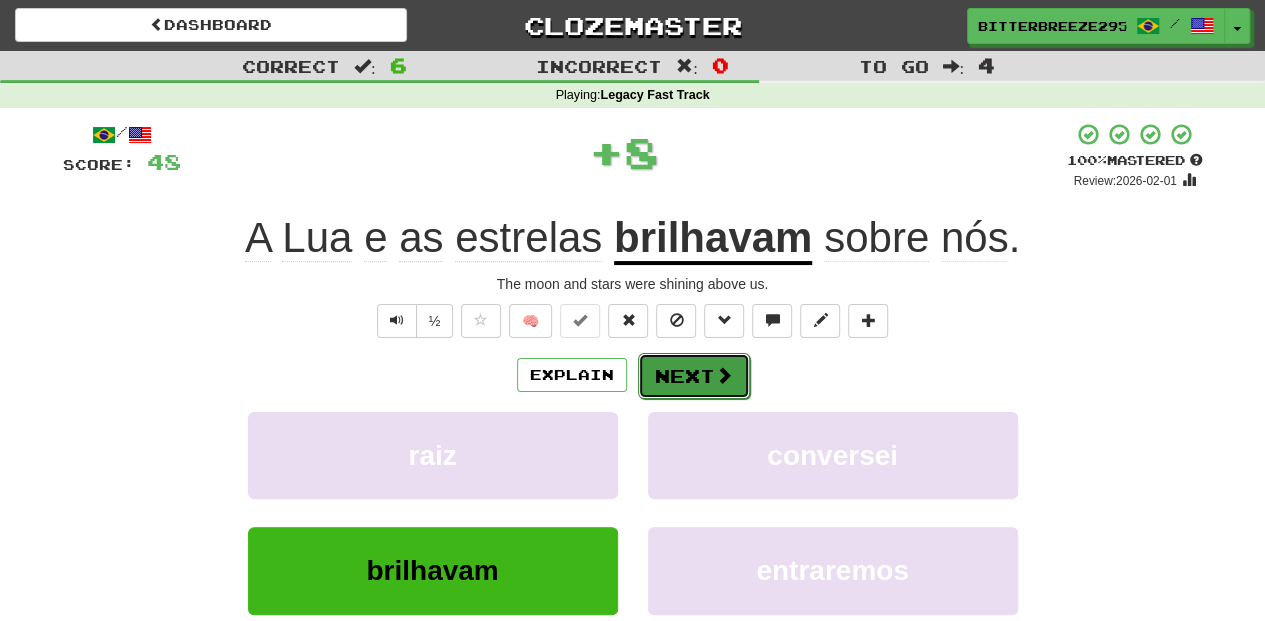 click on "Next" at bounding box center [694, 376] 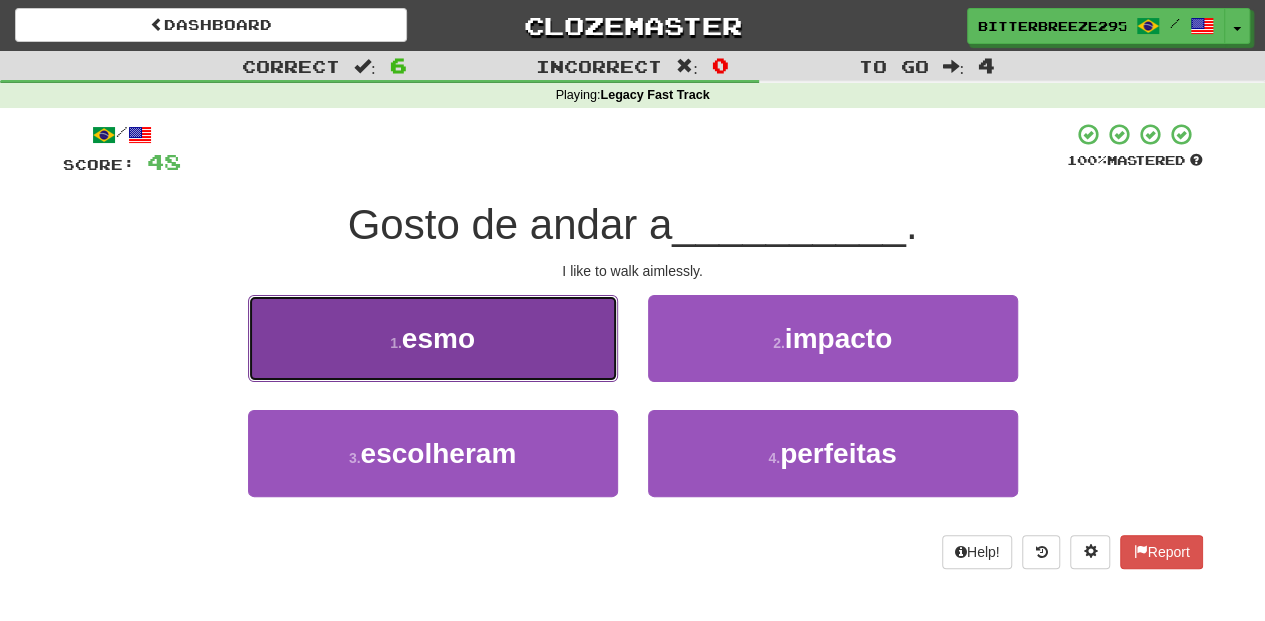 click on "1 .  esmo" at bounding box center [433, 338] 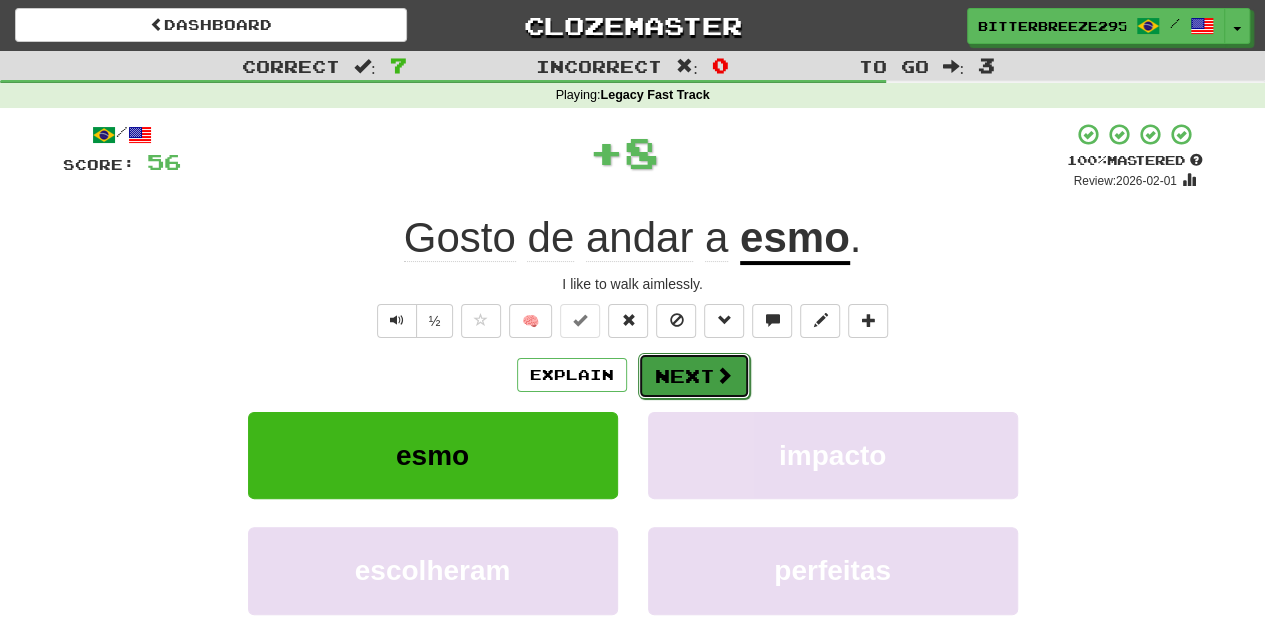 click on "Next" at bounding box center [694, 376] 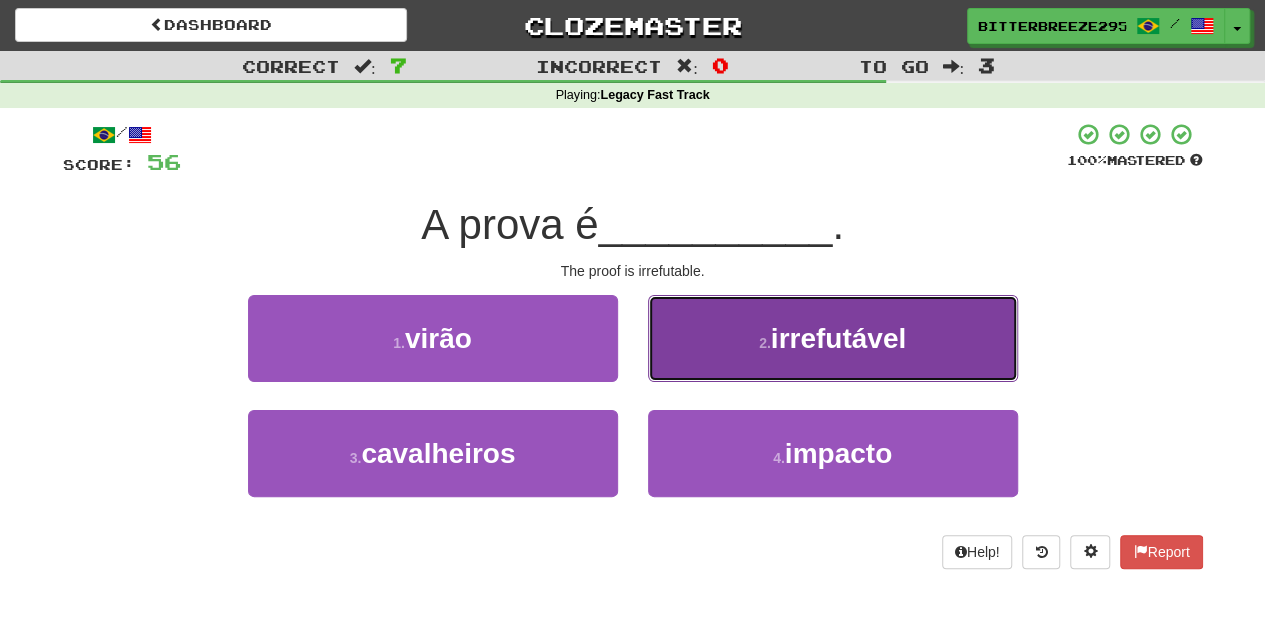 click on "2 .  irrefutável" at bounding box center [833, 338] 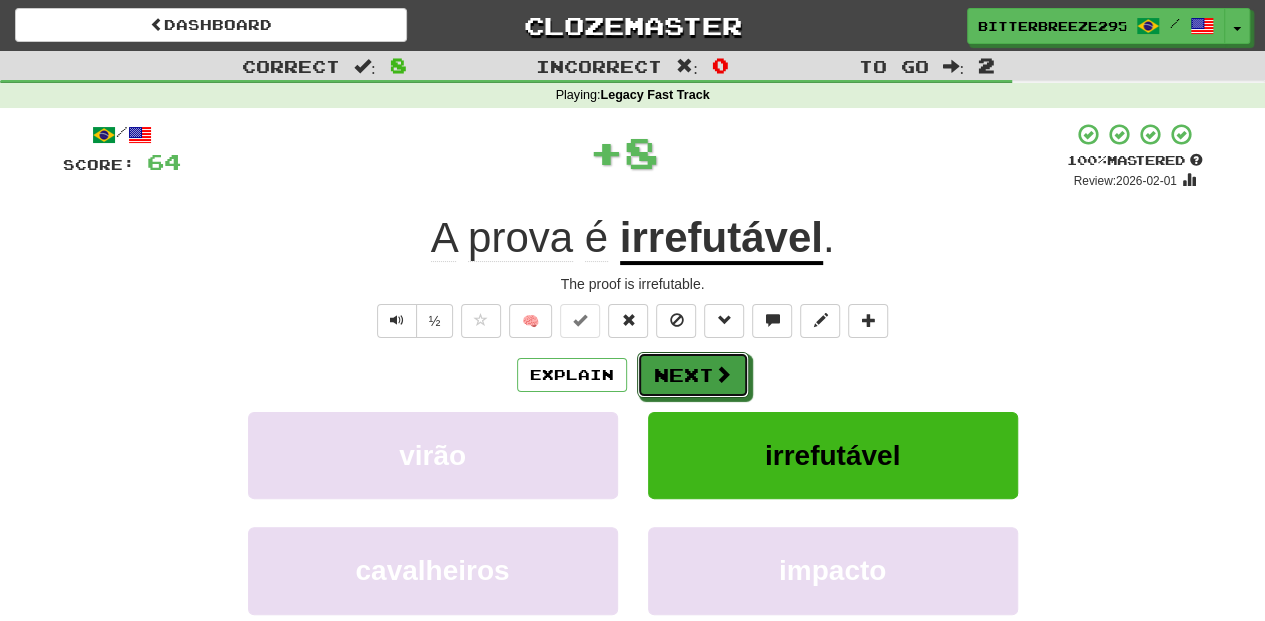 click on "Next" at bounding box center [693, 375] 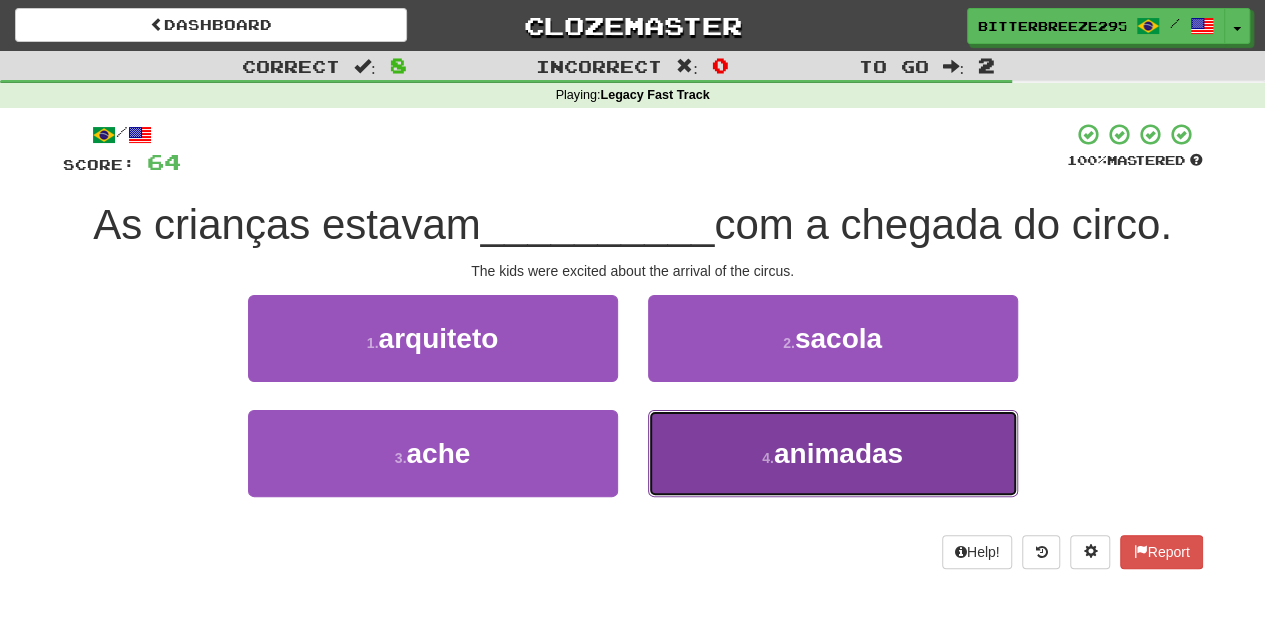 click on "4 .  animadas" at bounding box center (833, 453) 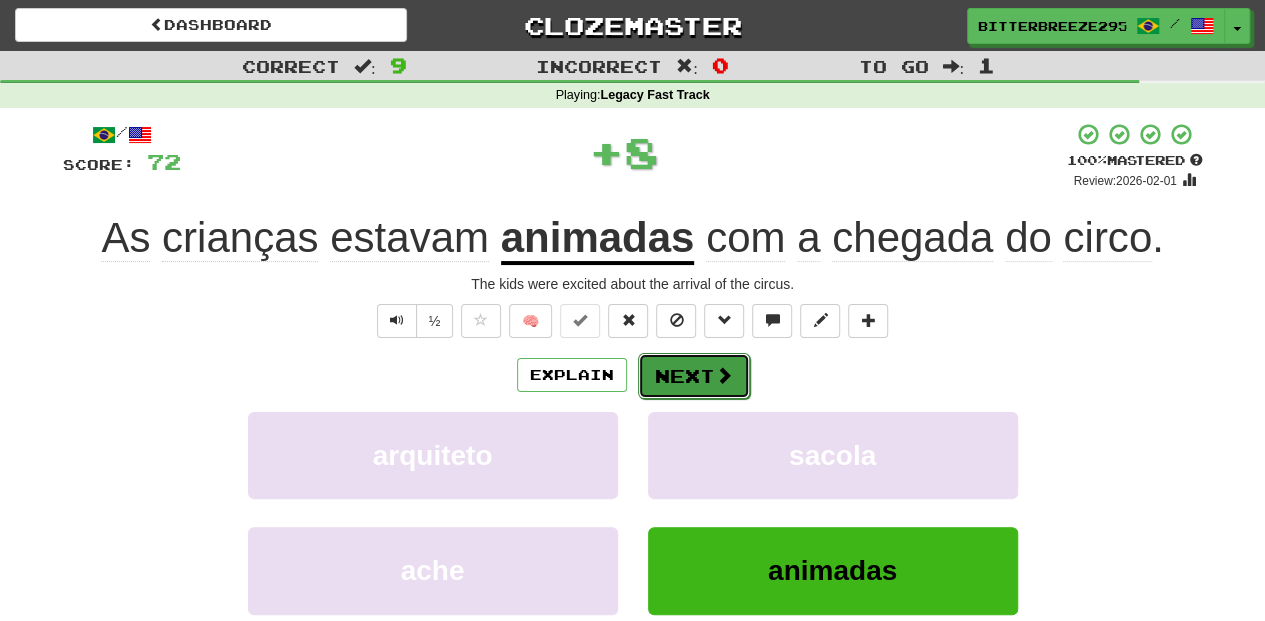 click on "Next" at bounding box center [694, 376] 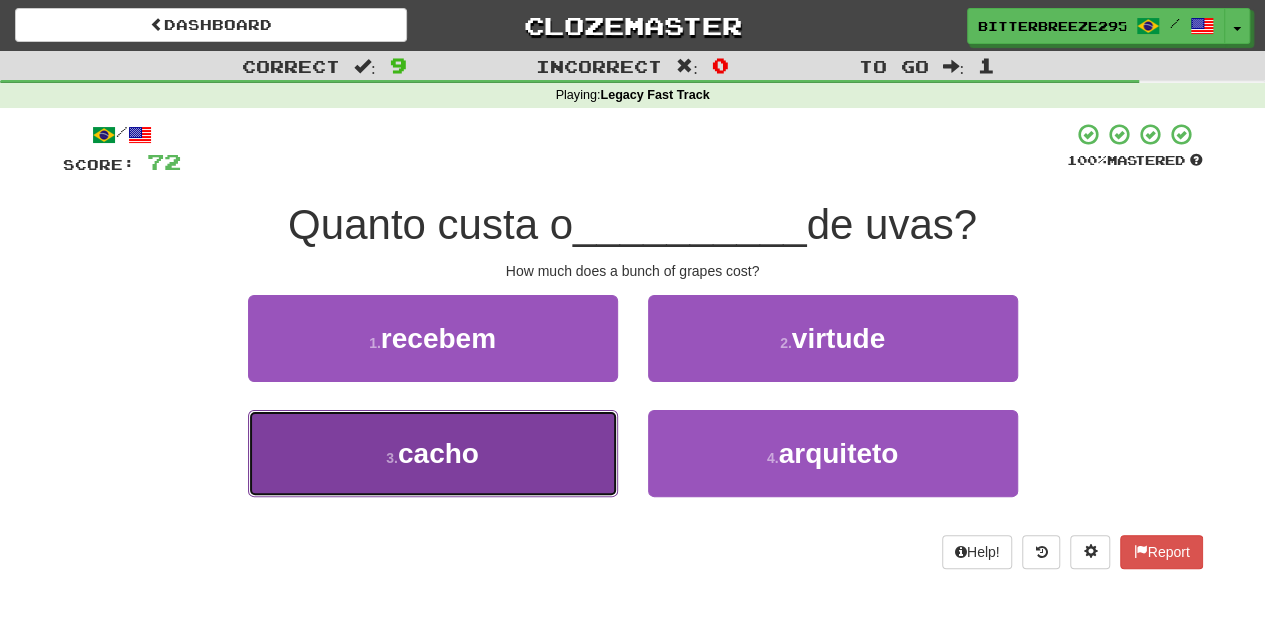 click on "3 .  cacho" at bounding box center (433, 453) 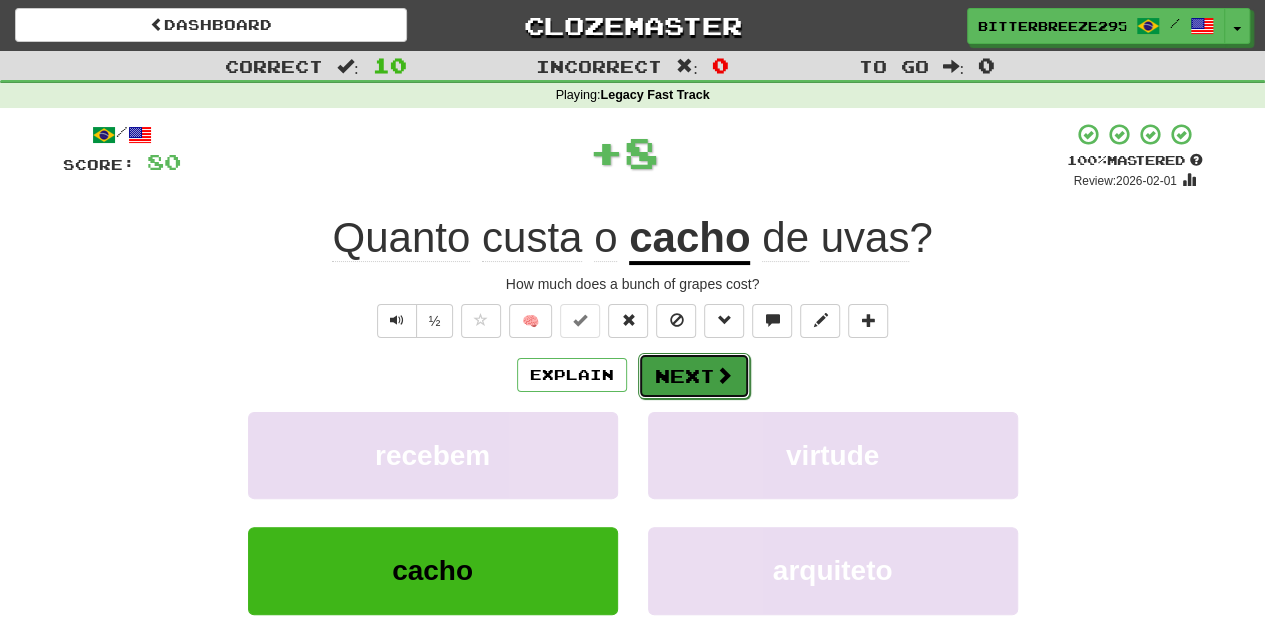 click on "Next" at bounding box center (694, 376) 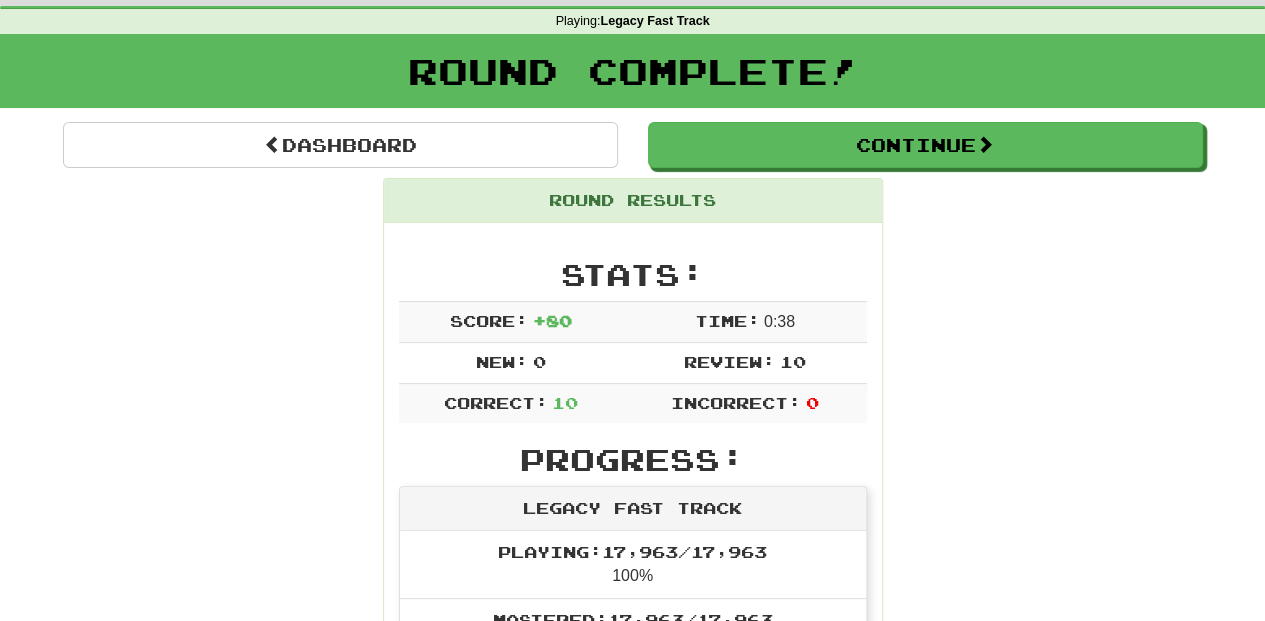 scroll, scrollTop: 66, scrollLeft: 0, axis: vertical 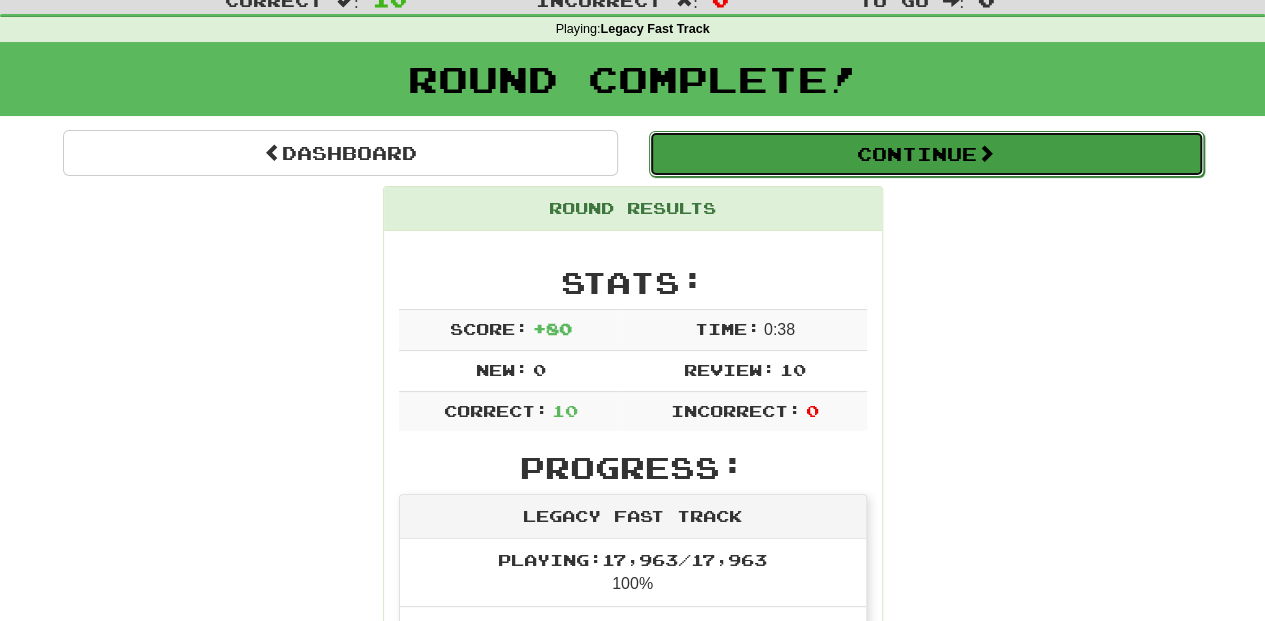 click on "Continue" at bounding box center [926, 154] 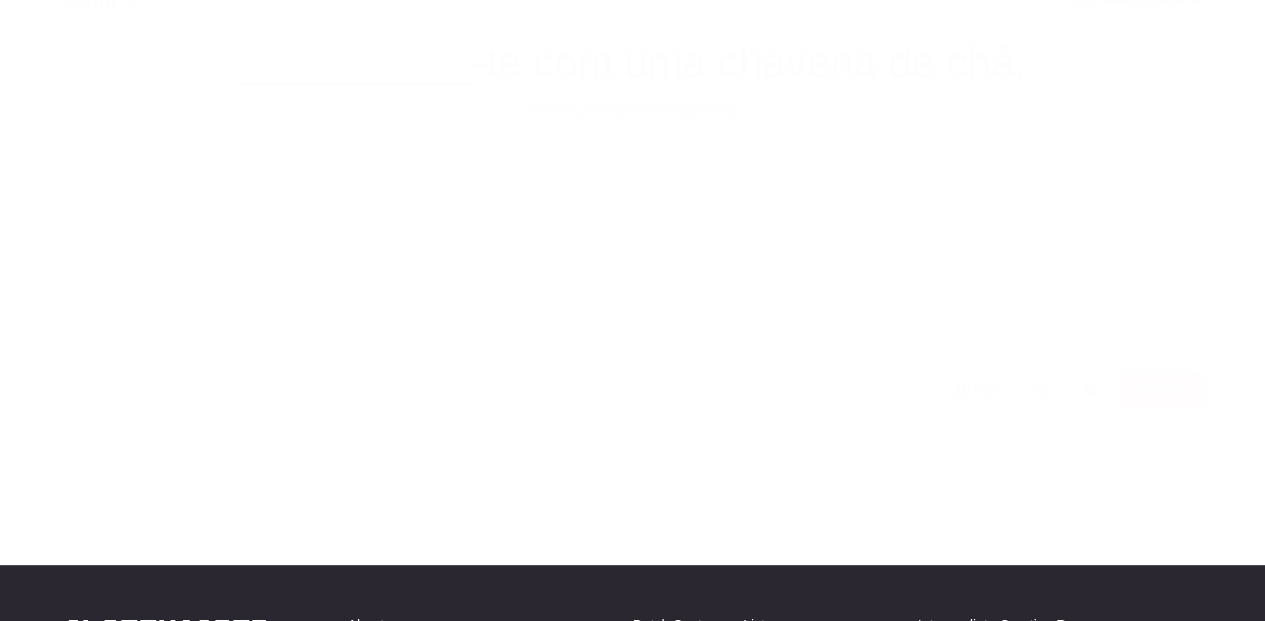 scroll, scrollTop: 66, scrollLeft: 0, axis: vertical 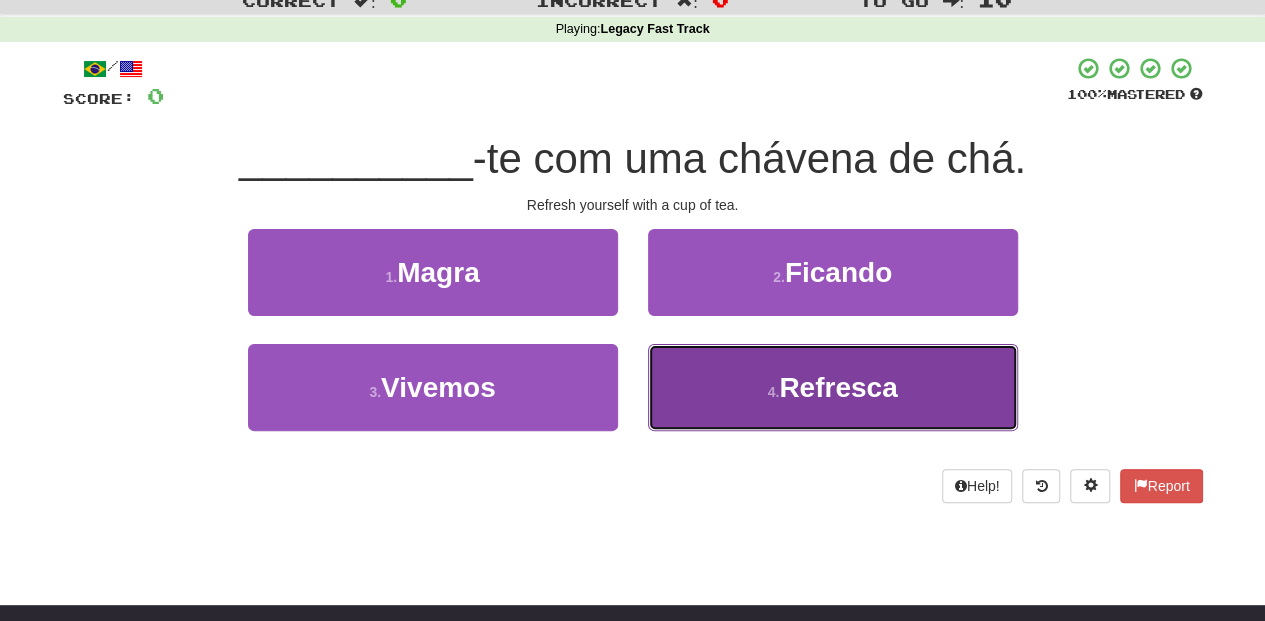 click on "4 .  Refresca" at bounding box center [833, 387] 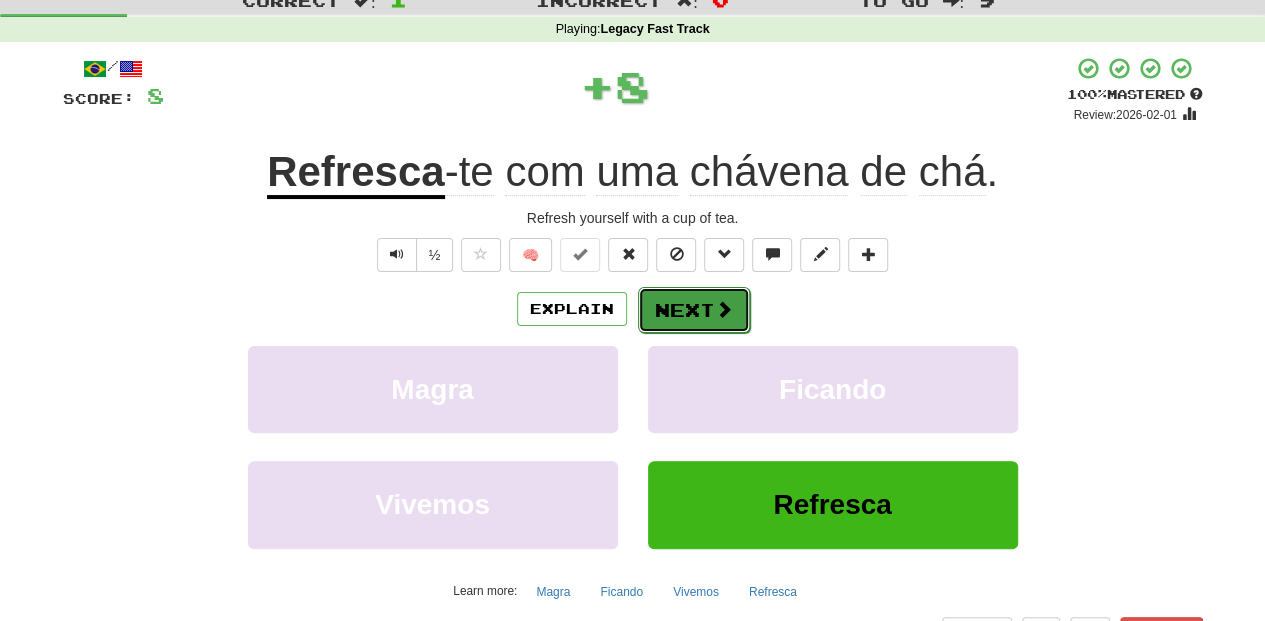 click on "Next" at bounding box center (694, 310) 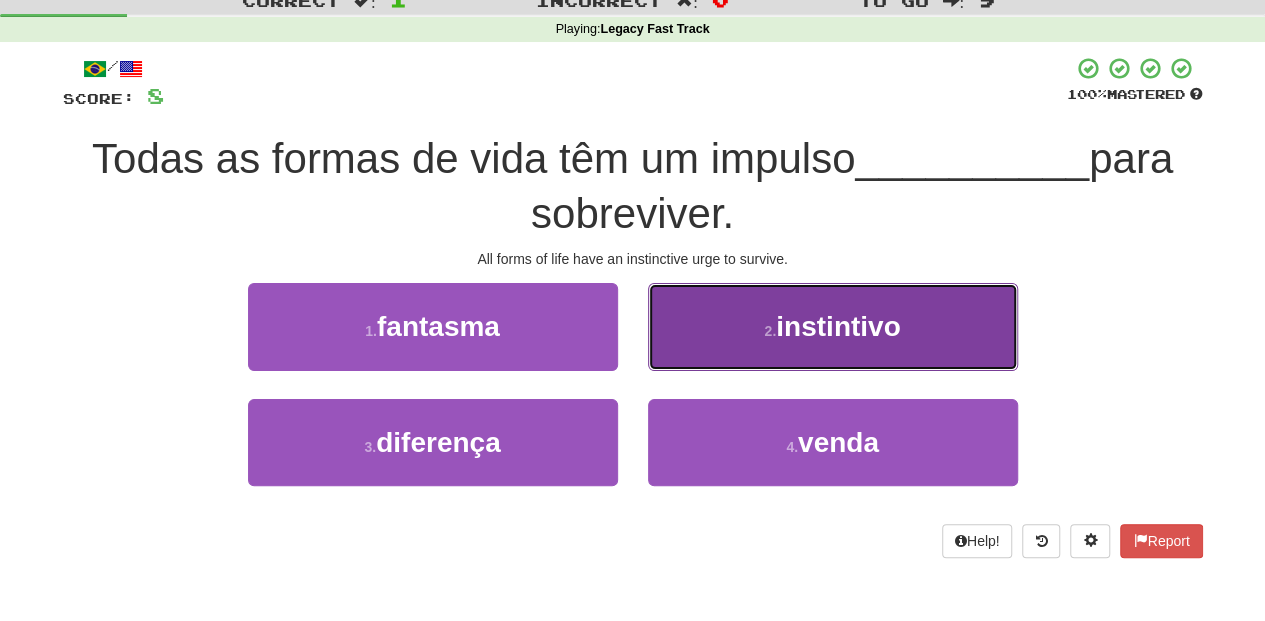 click on "2 .  instintivo" at bounding box center (833, 326) 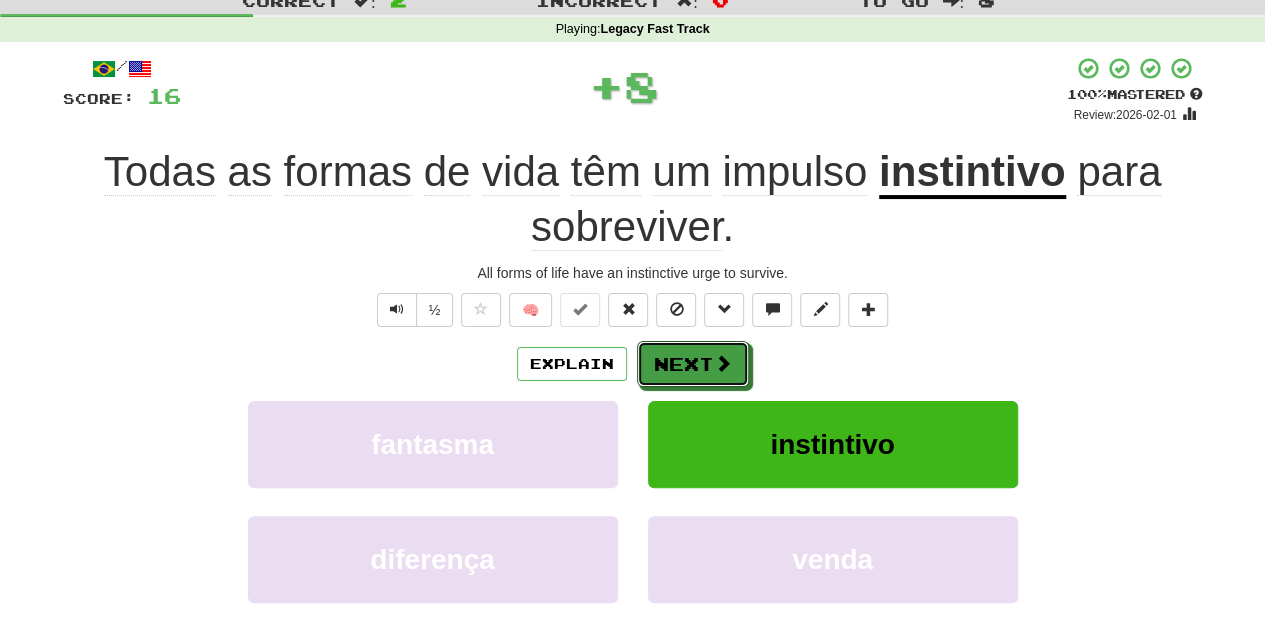 click on "Next" at bounding box center [693, 364] 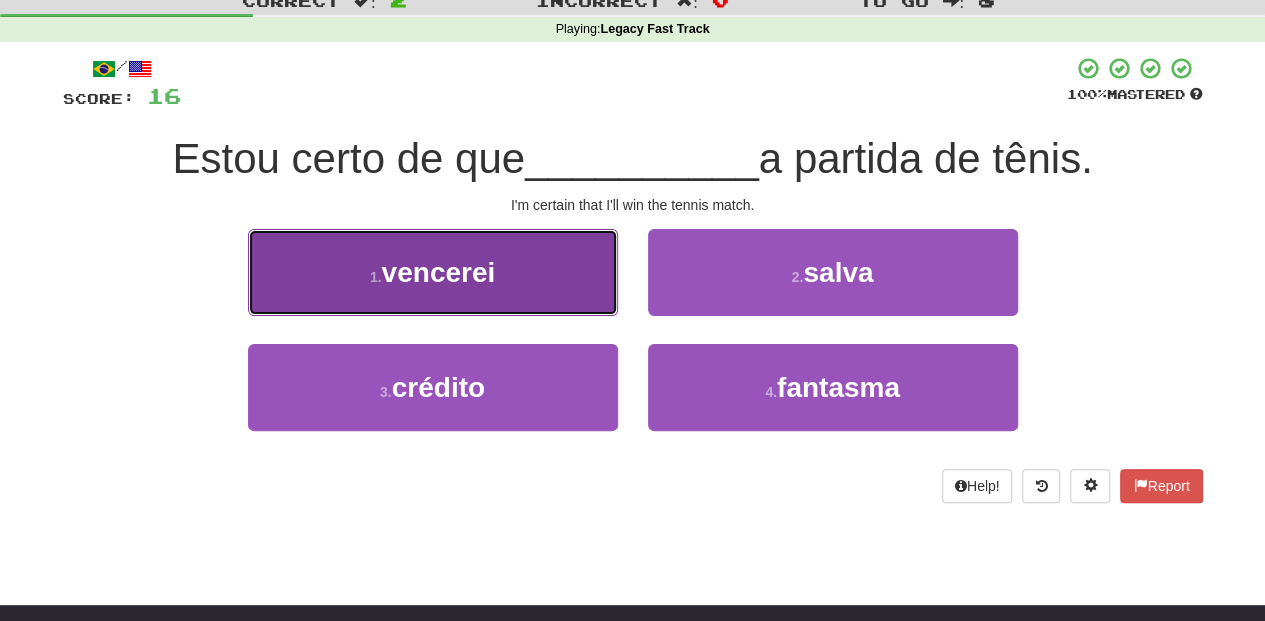 click on "1 .  vencerei" at bounding box center (433, 272) 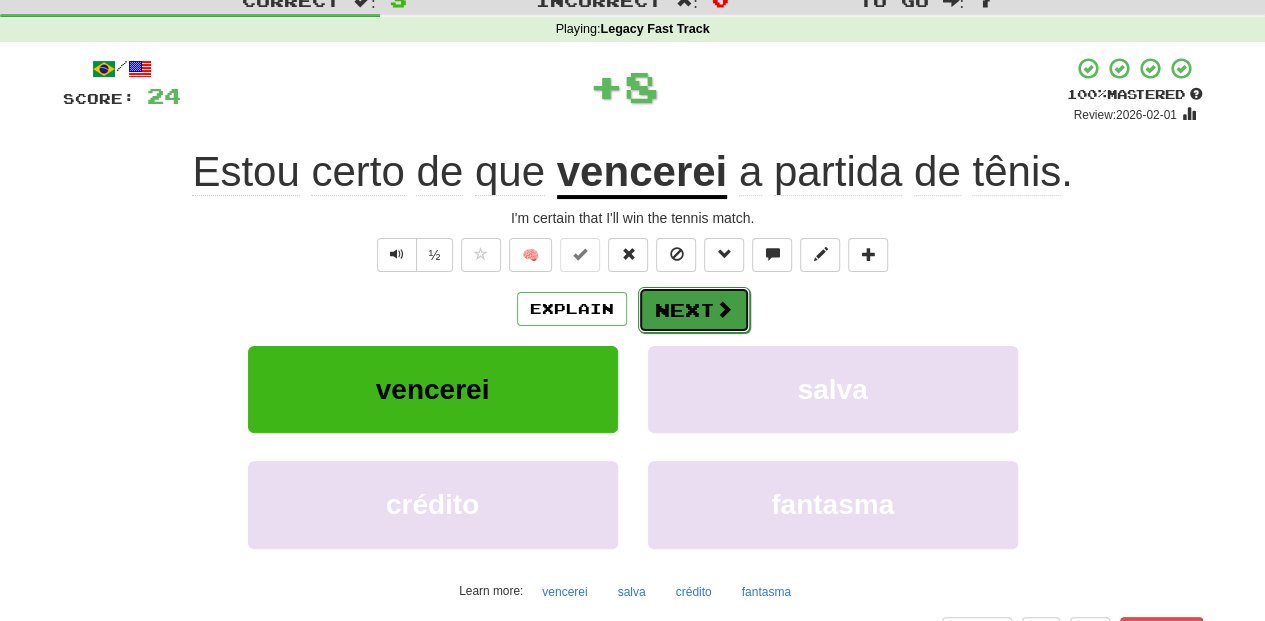 click on "Next" at bounding box center [694, 310] 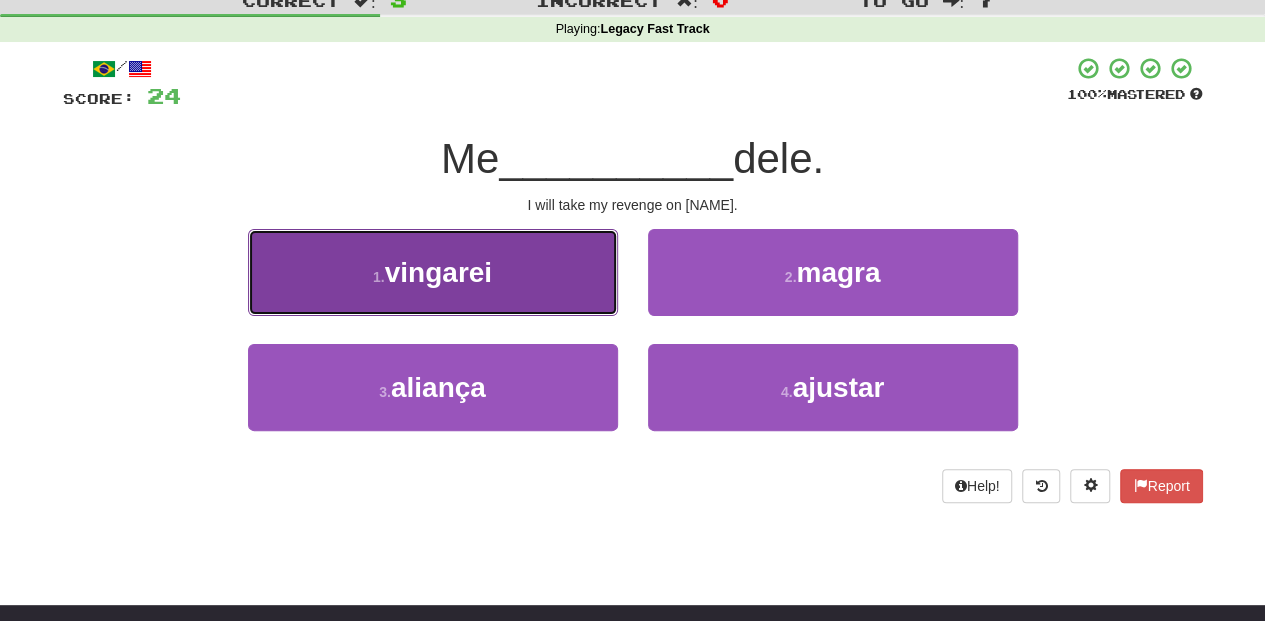 click on "1 .  vingarei" at bounding box center [433, 272] 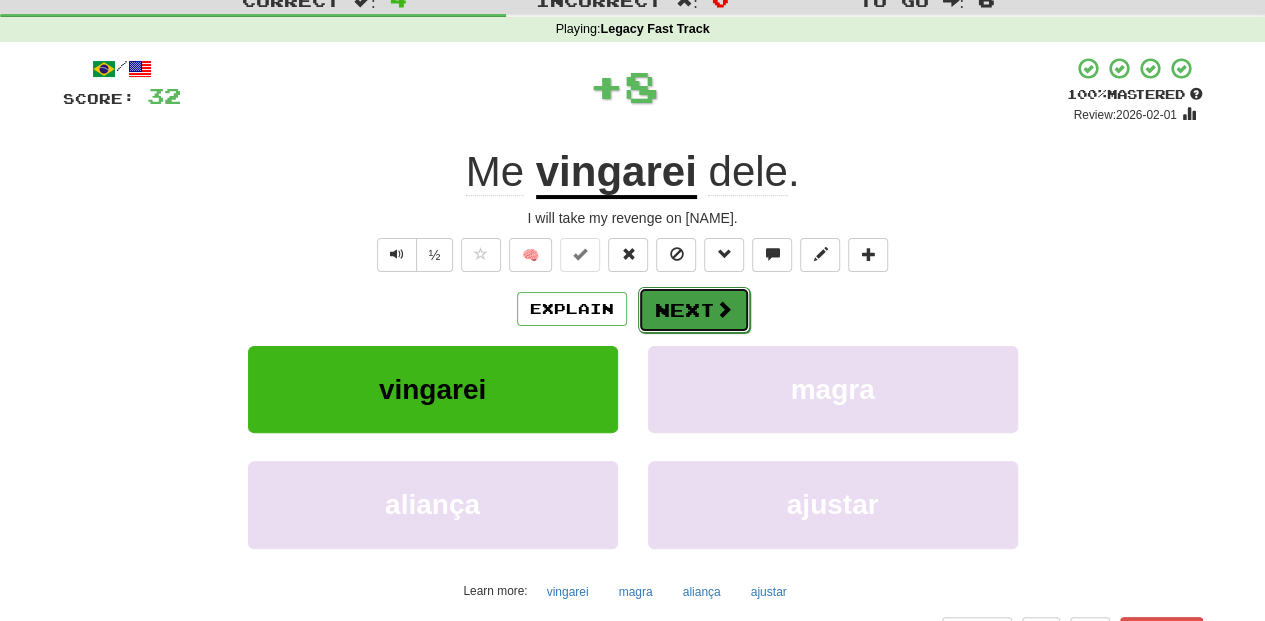 click on "Next" at bounding box center (694, 310) 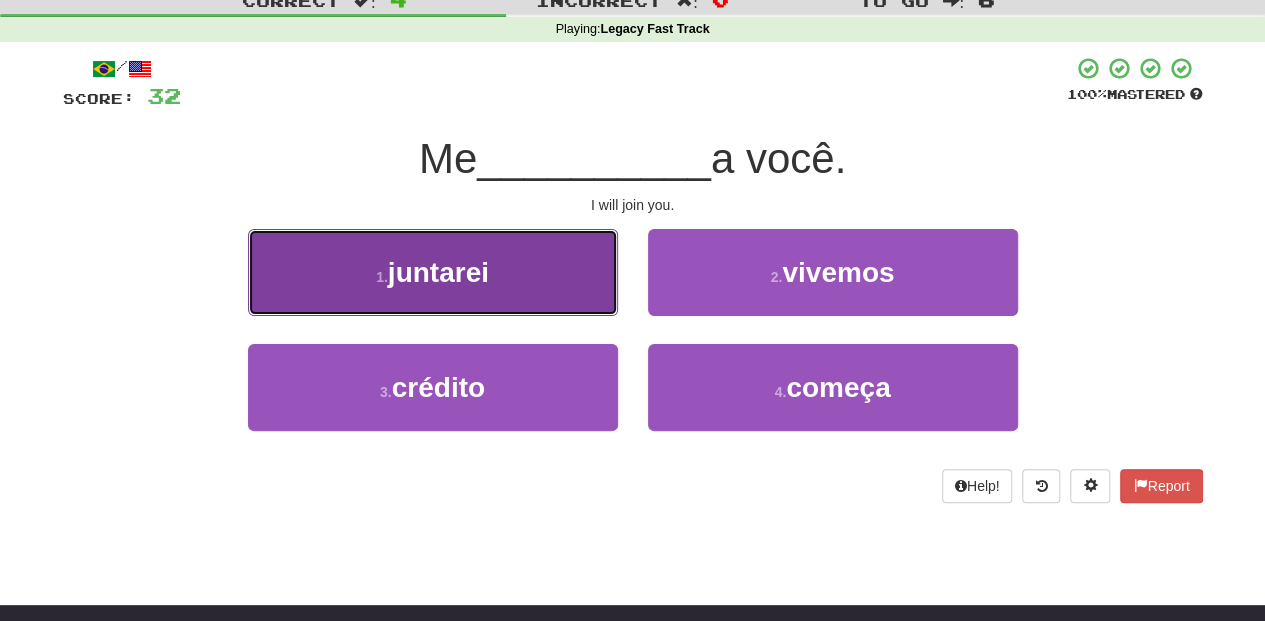 click on "1 .  juntarei" at bounding box center (433, 272) 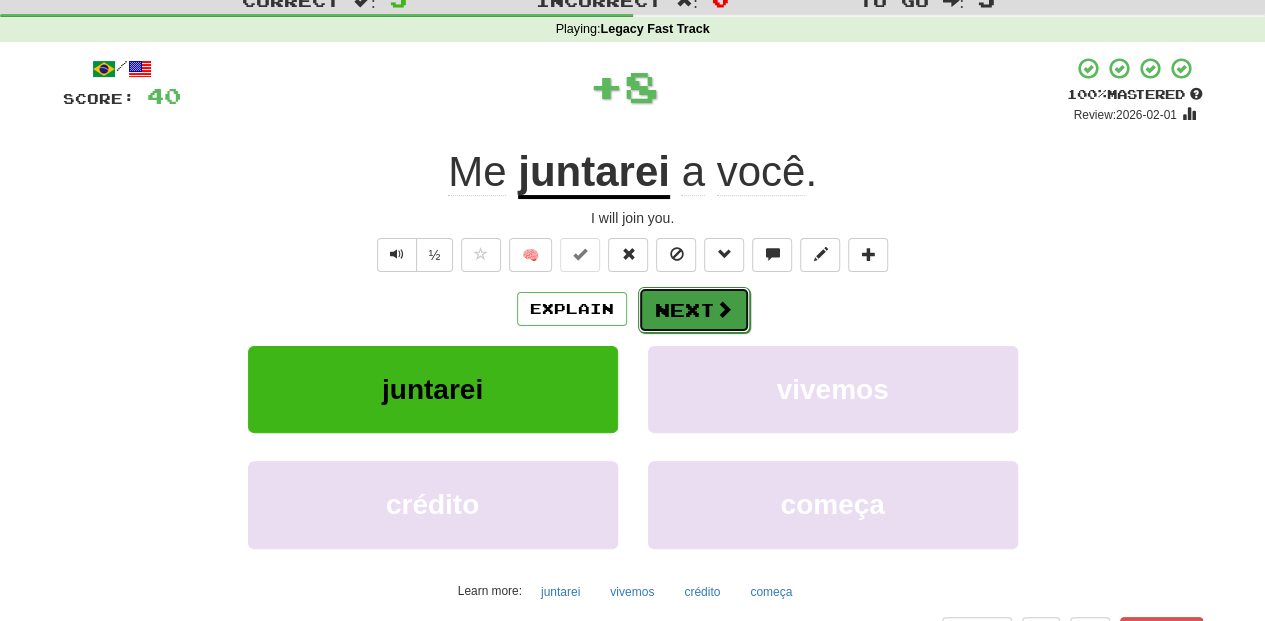 click on "Next" at bounding box center (694, 310) 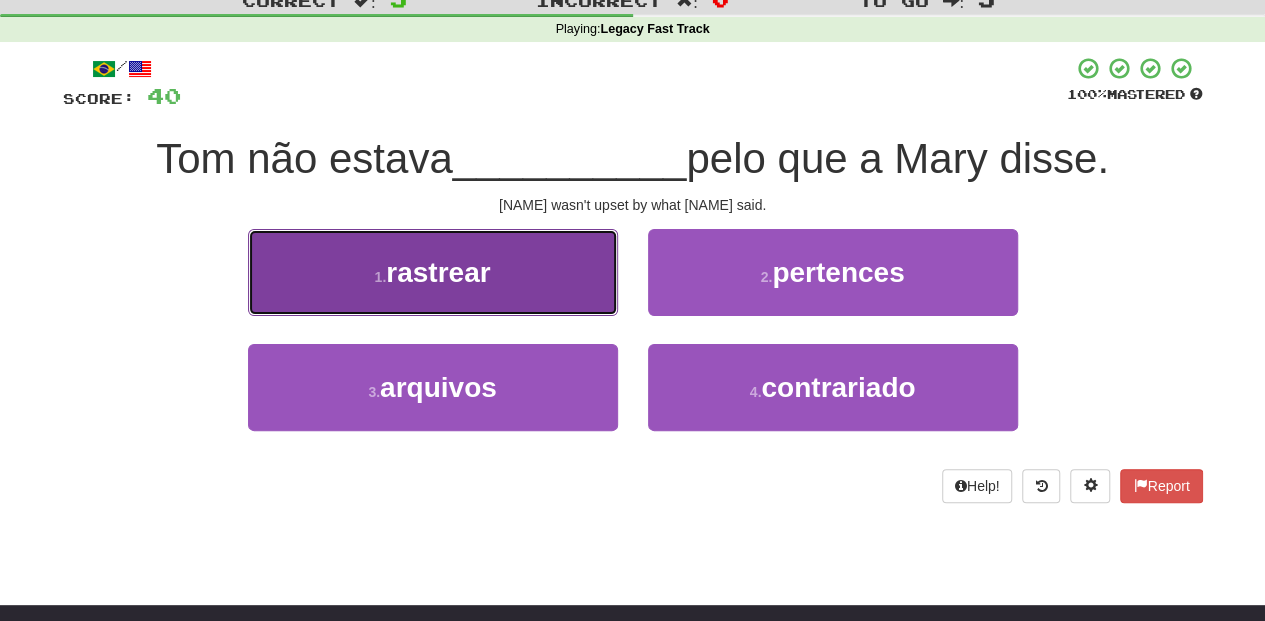 click on "1 .  rastrear" at bounding box center (433, 272) 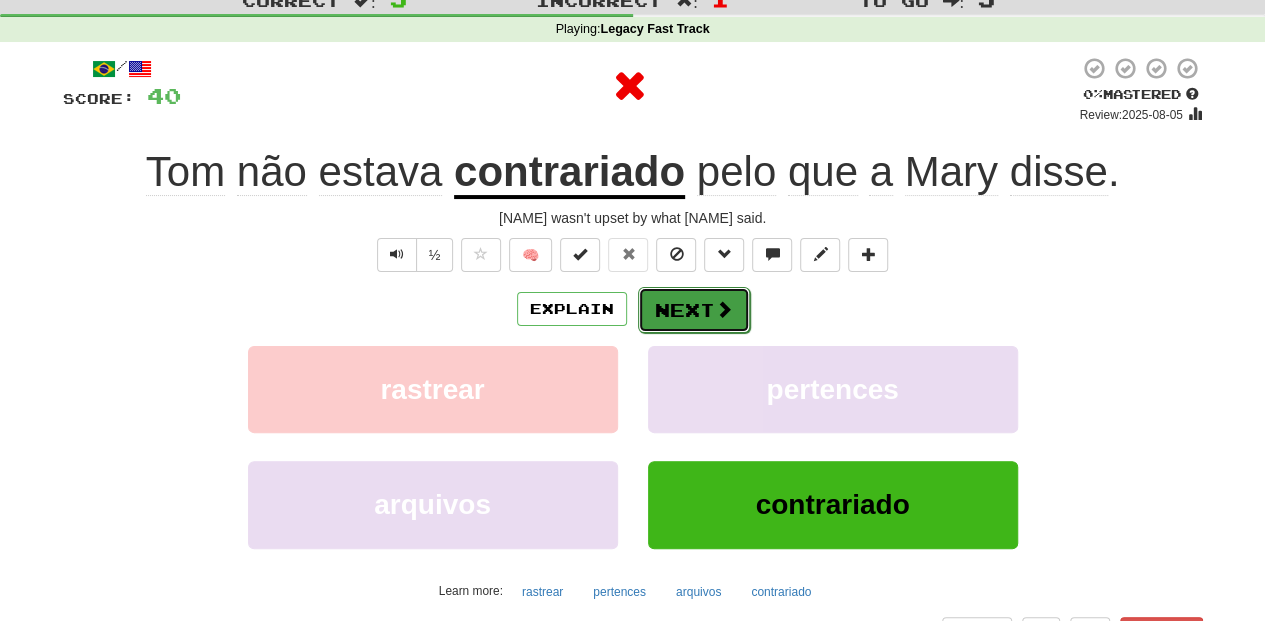 click on "Next" at bounding box center (694, 310) 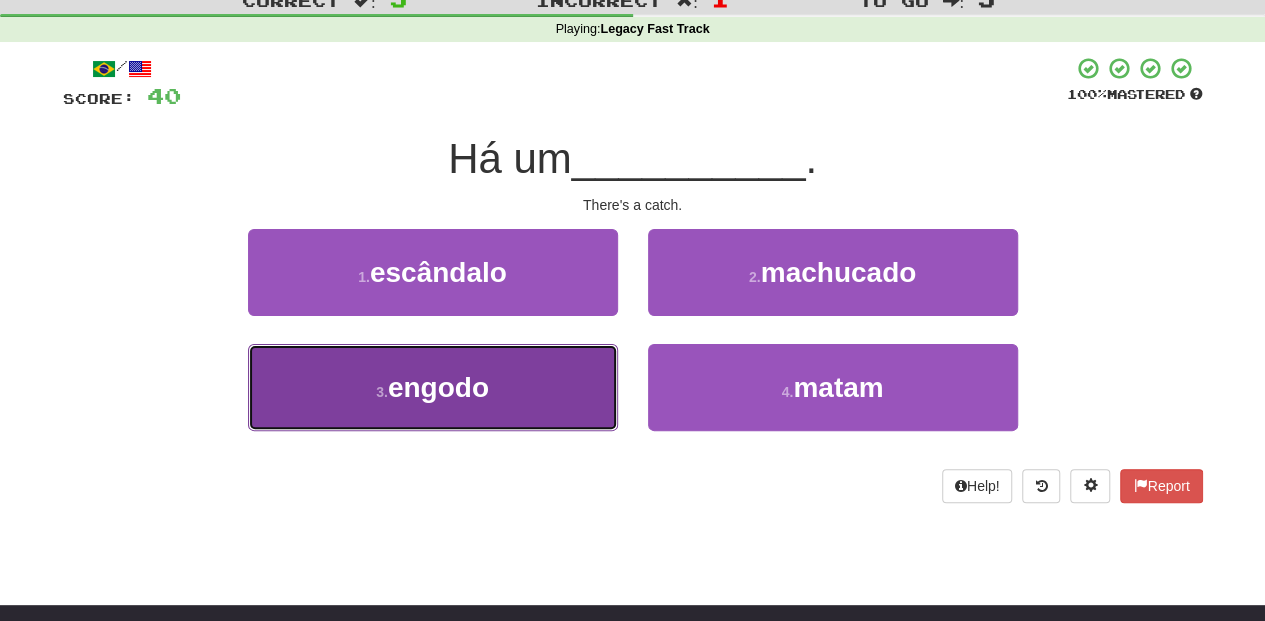 click on "3 .  engodo" at bounding box center (433, 387) 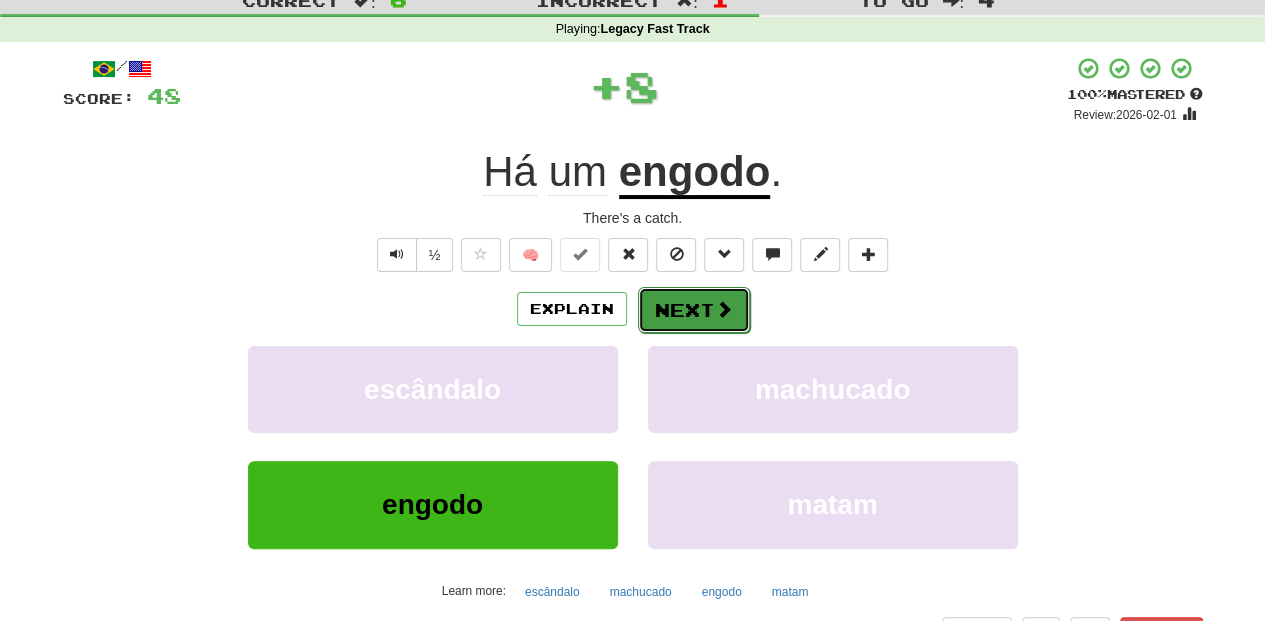 click on "Next" at bounding box center [694, 310] 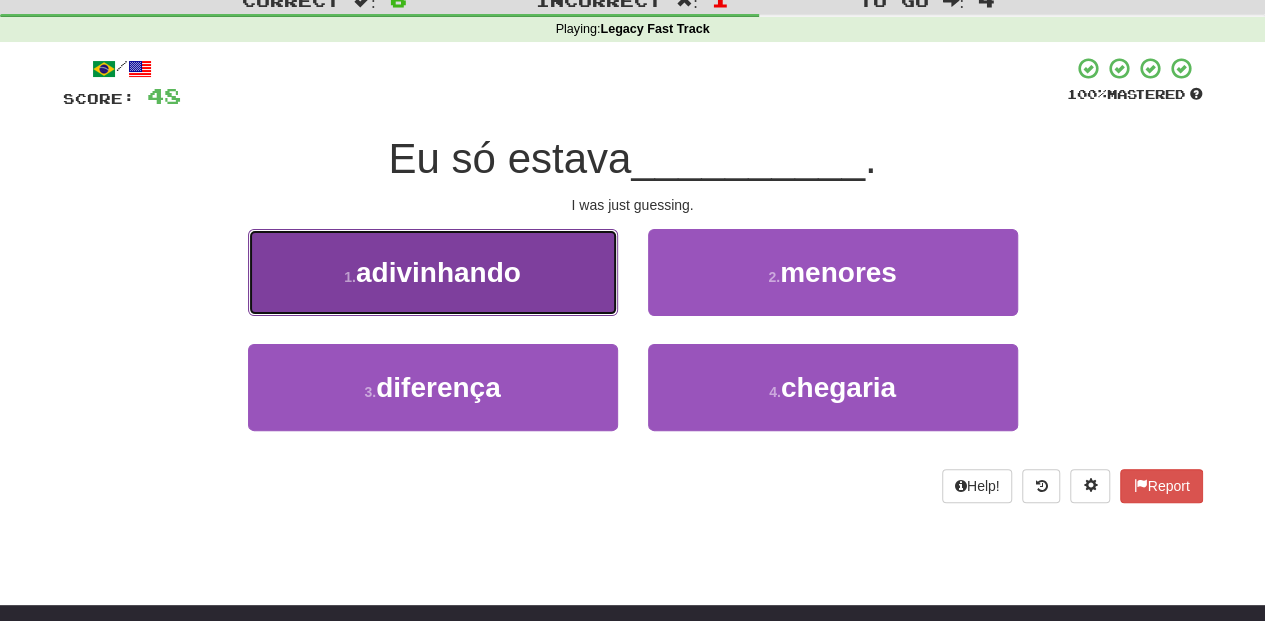 click on "1 .  adivinhando" at bounding box center [433, 272] 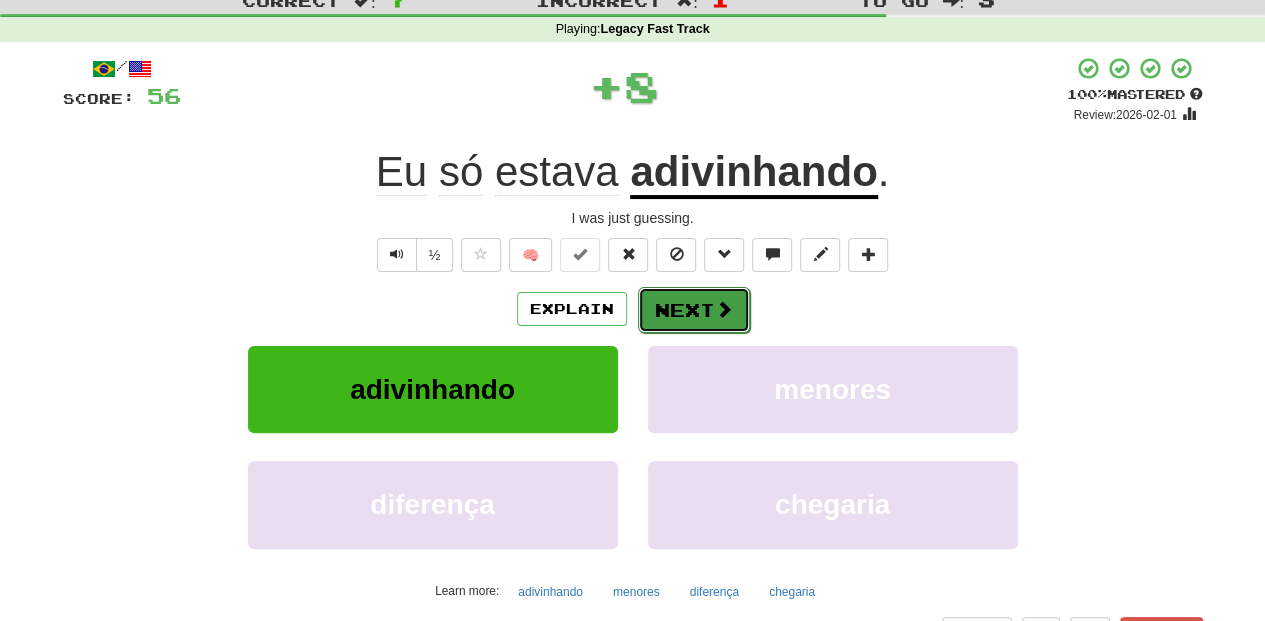 click on "Next" at bounding box center (694, 310) 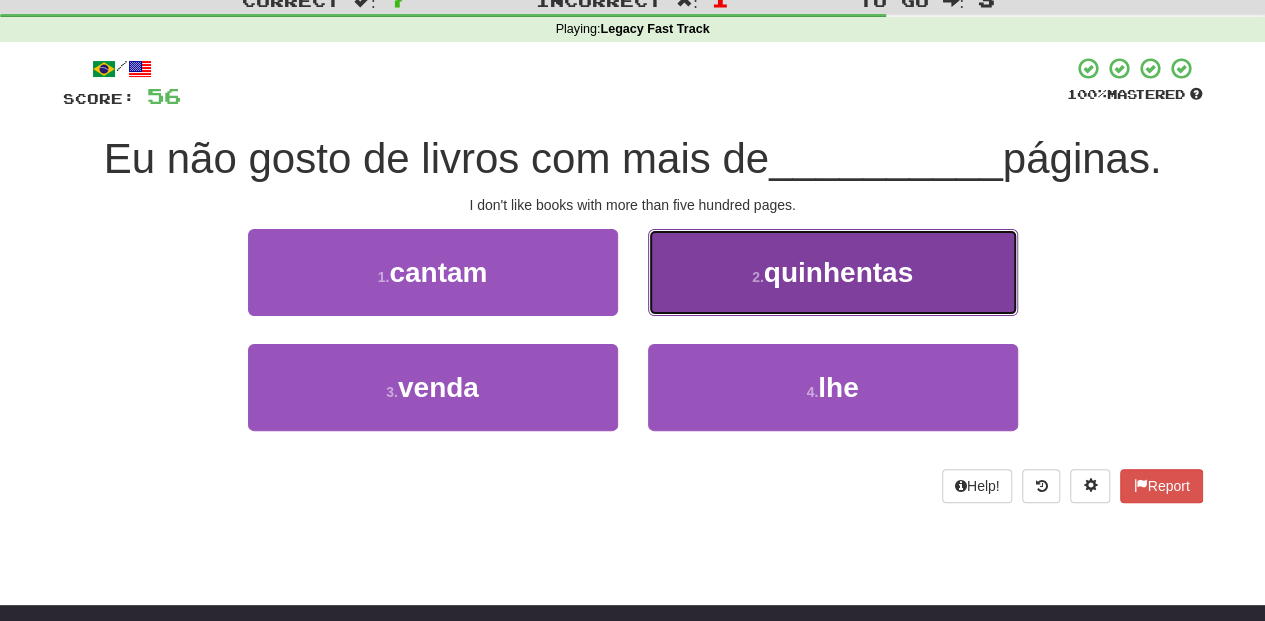 click on "2 .  quinhentas" at bounding box center [833, 272] 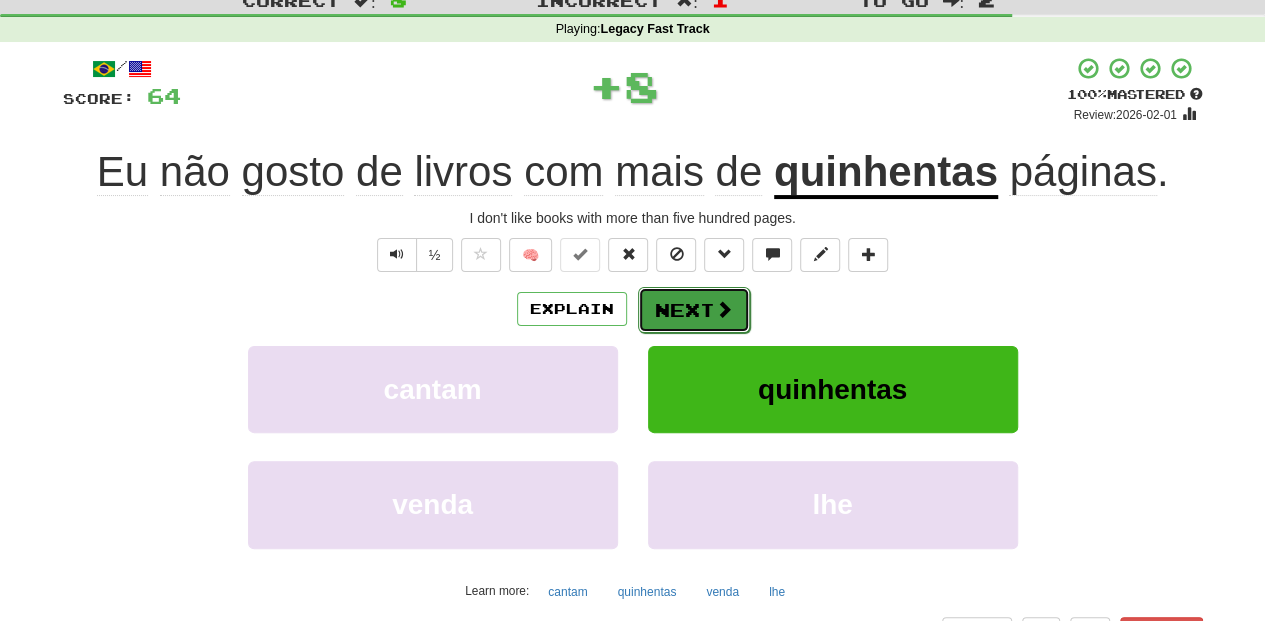 click on "Next" at bounding box center [694, 310] 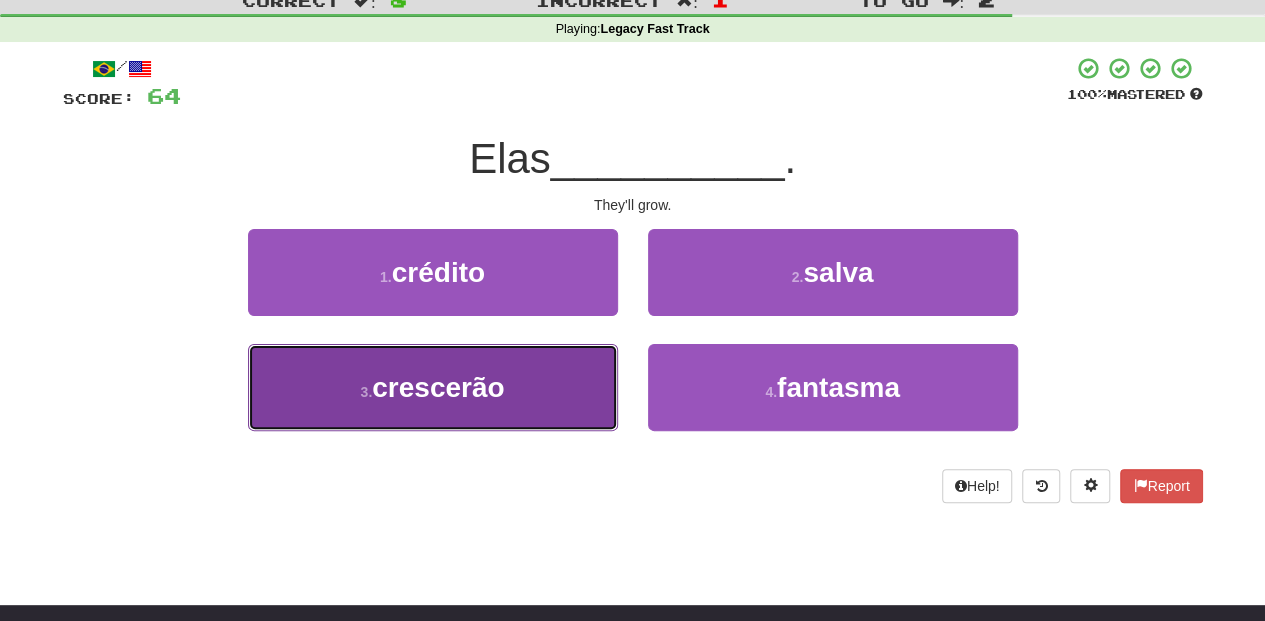 click on "3 .  crescerão" at bounding box center [433, 387] 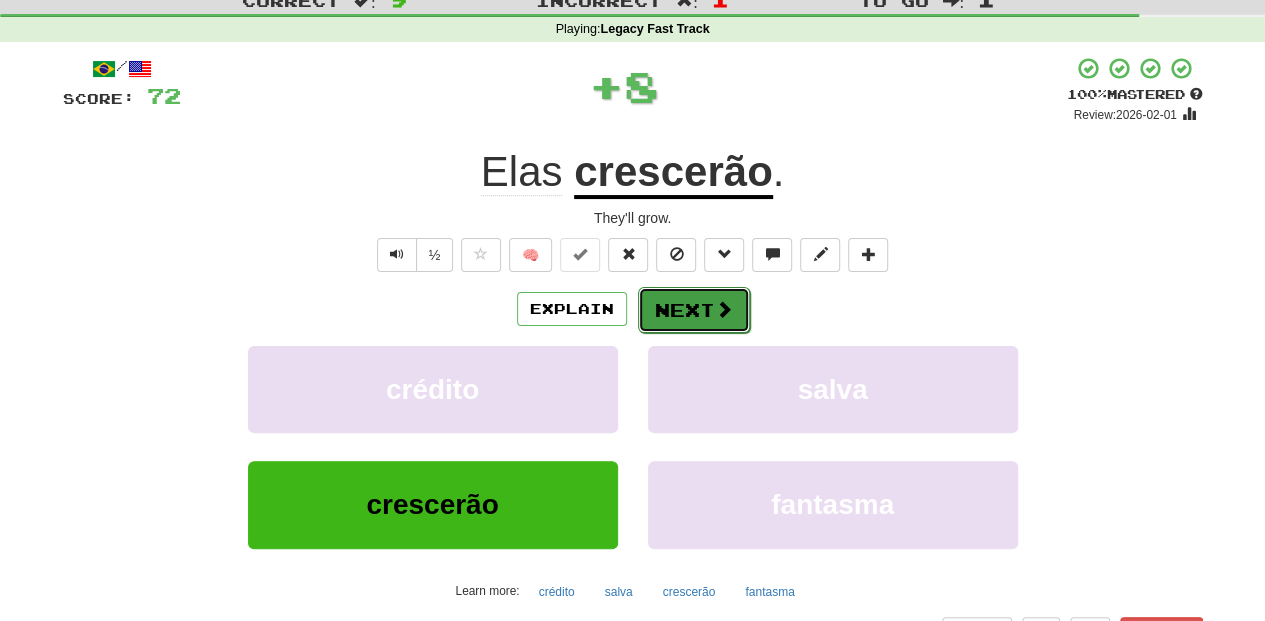 click on "Next" at bounding box center (694, 310) 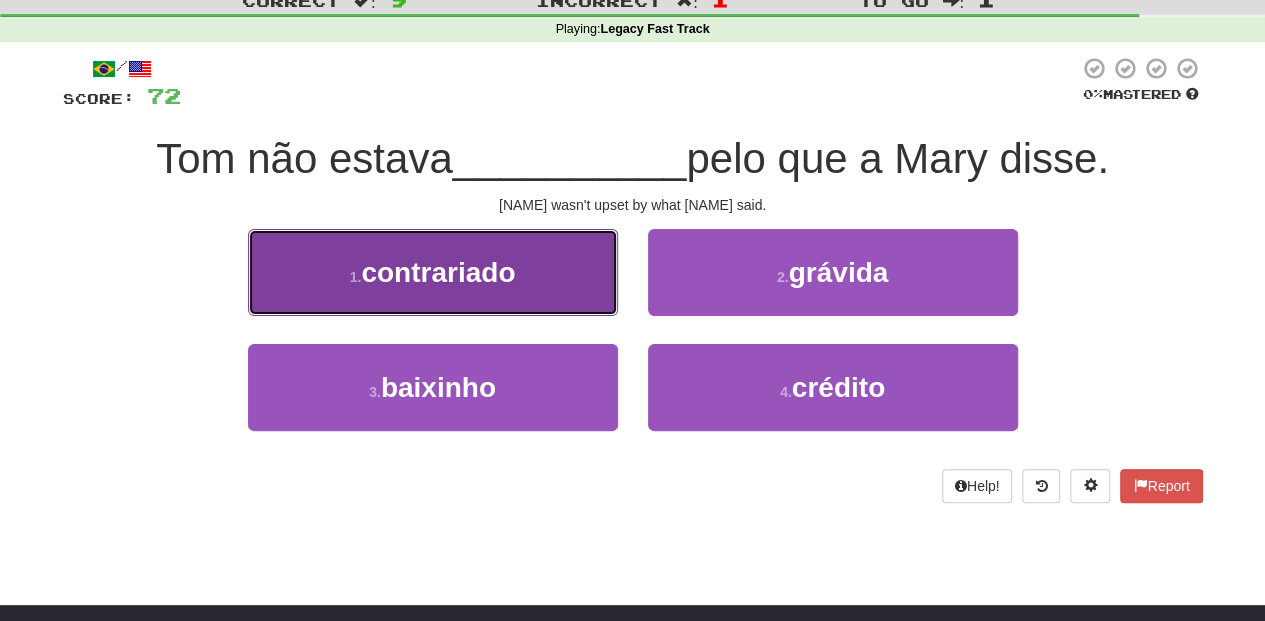 click on "1 .  contrariado" at bounding box center (433, 272) 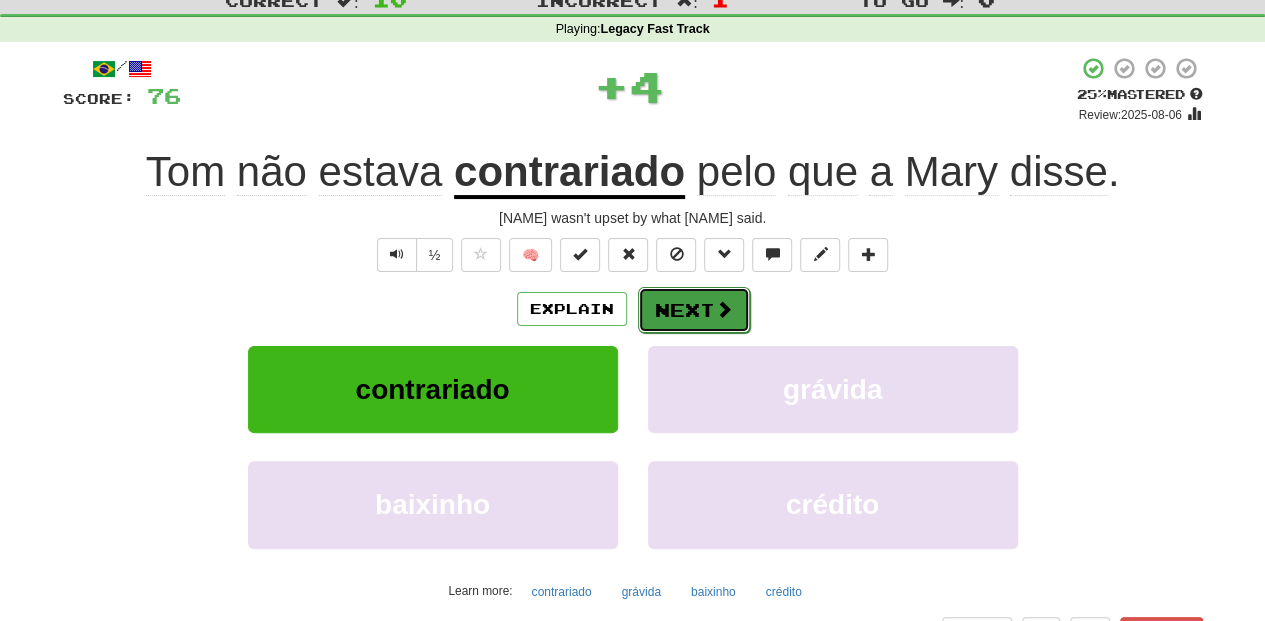 click on "Next" at bounding box center [694, 310] 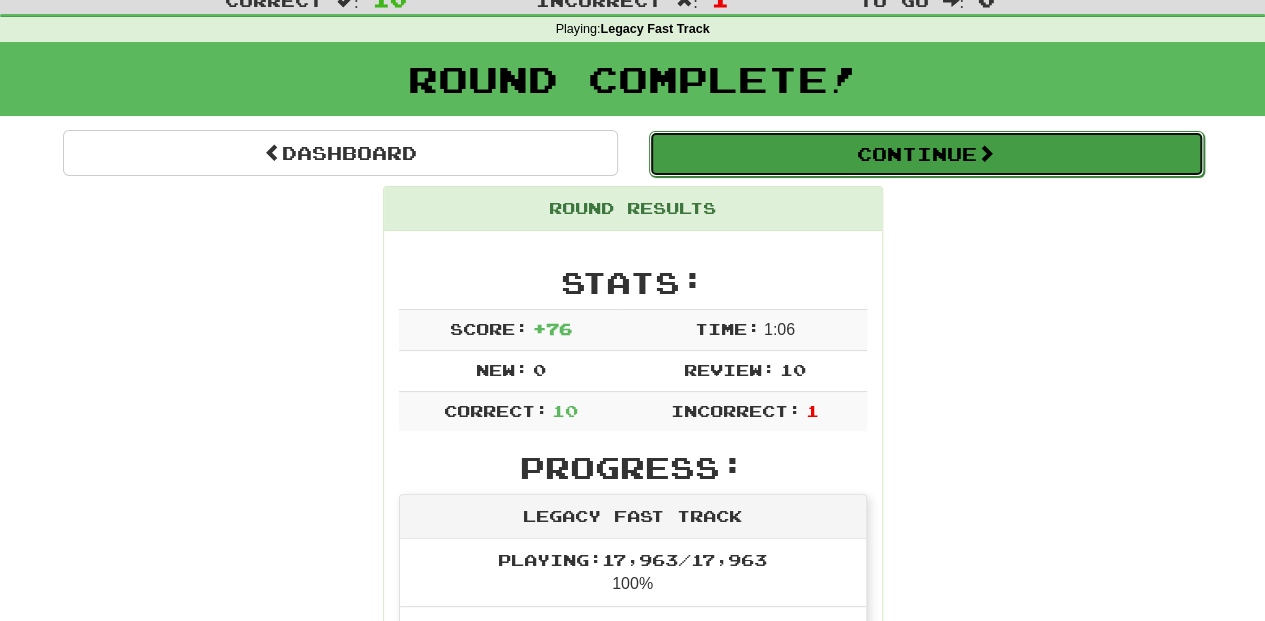 click on "Continue" at bounding box center [926, 154] 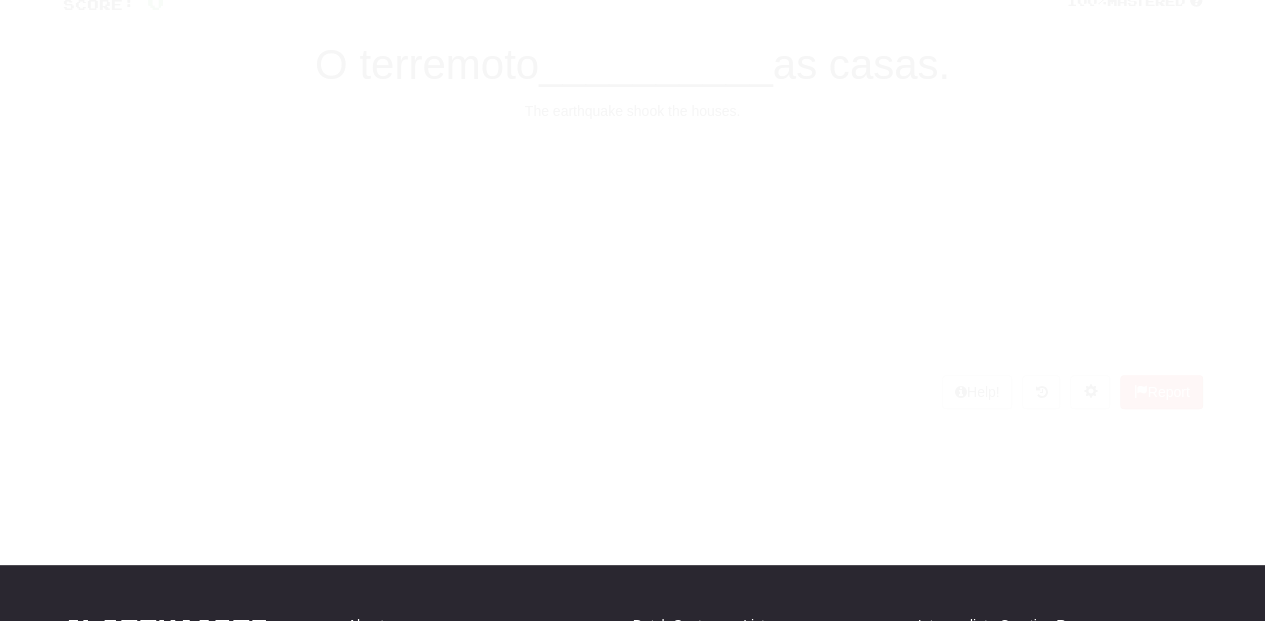 scroll, scrollTop: 66, scrollLeft: 0, axis: vertical 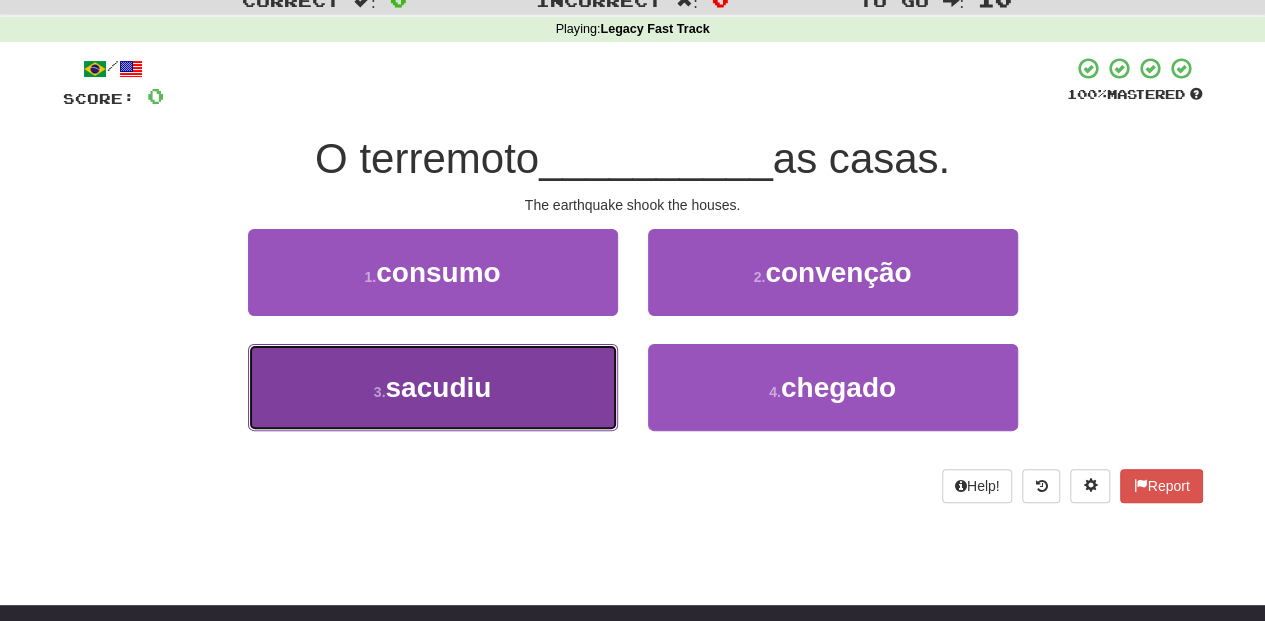 click on "3 .  sacudiu" at bounding box center (433, 387) 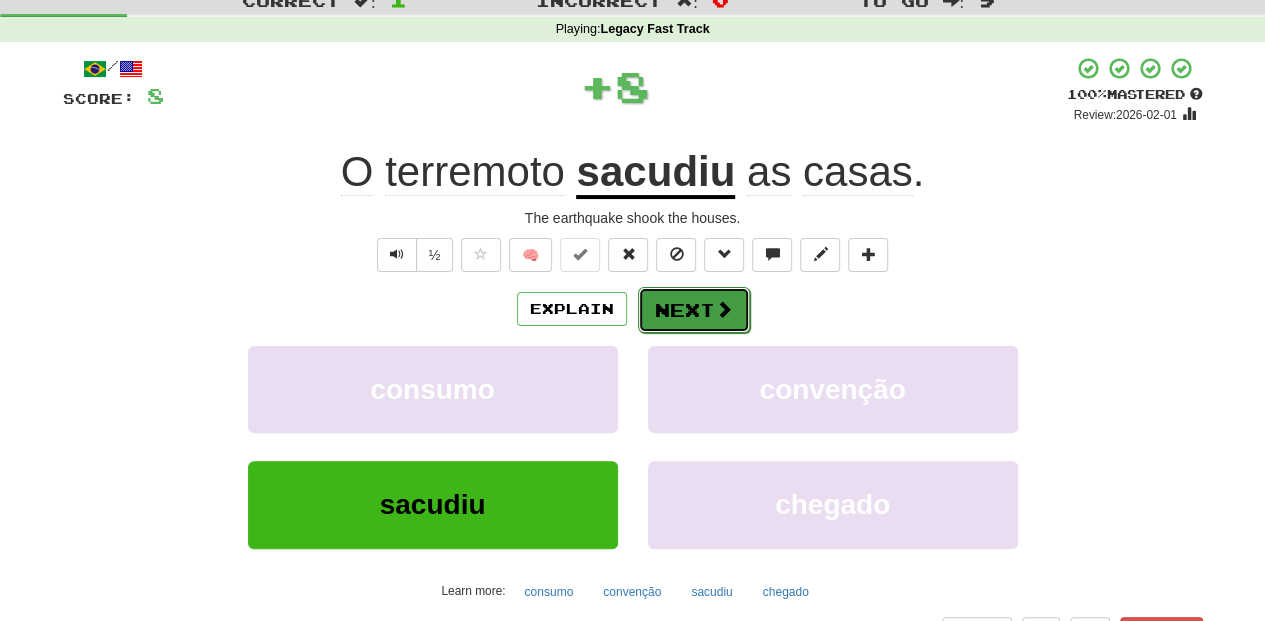click on "Next" at bounding box center [694, 310] 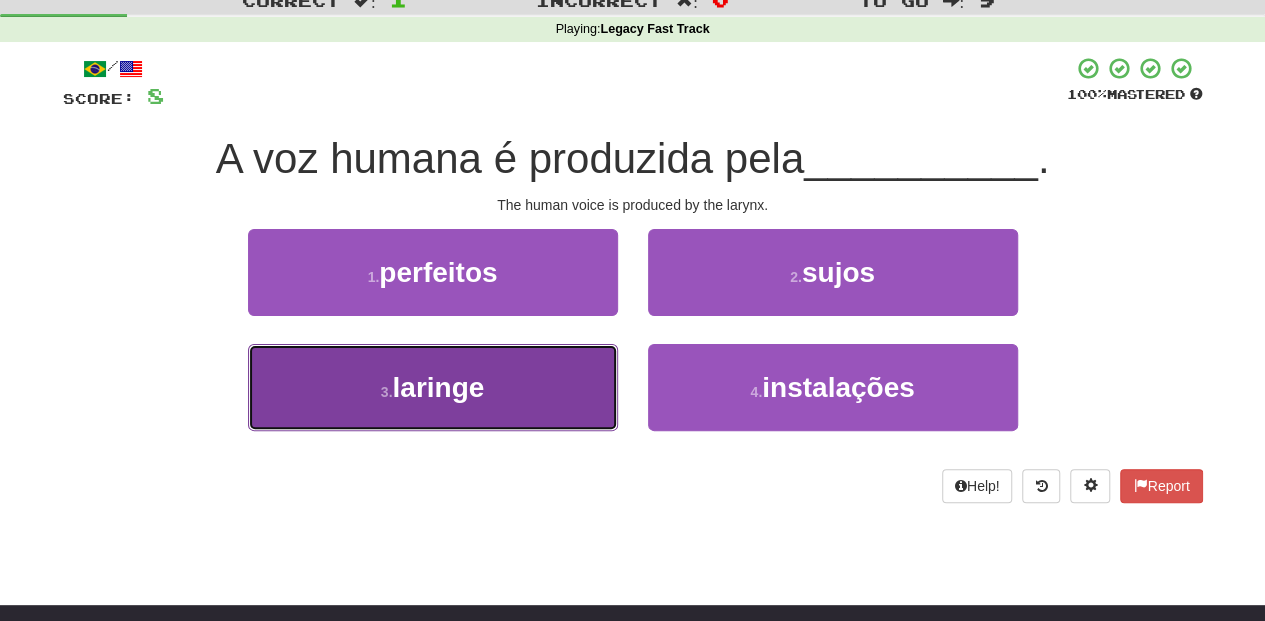 click on "3 .  laringe" at bounding box center (433, 387) 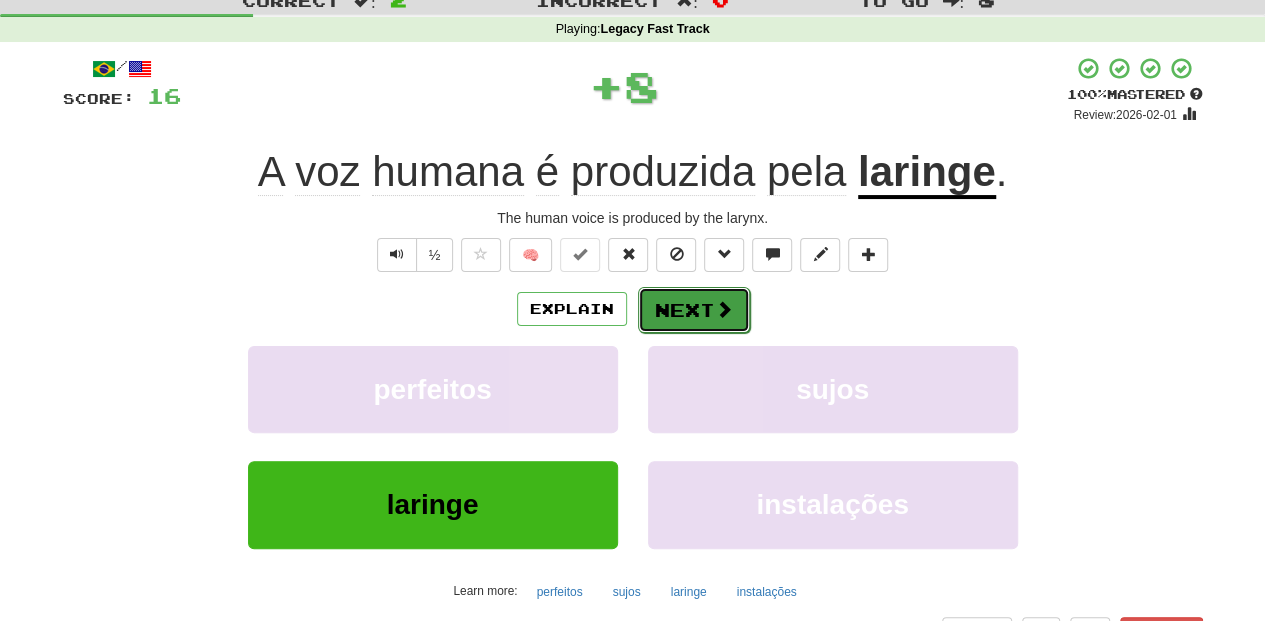 click on "Next" at bounding box center [694, 310] 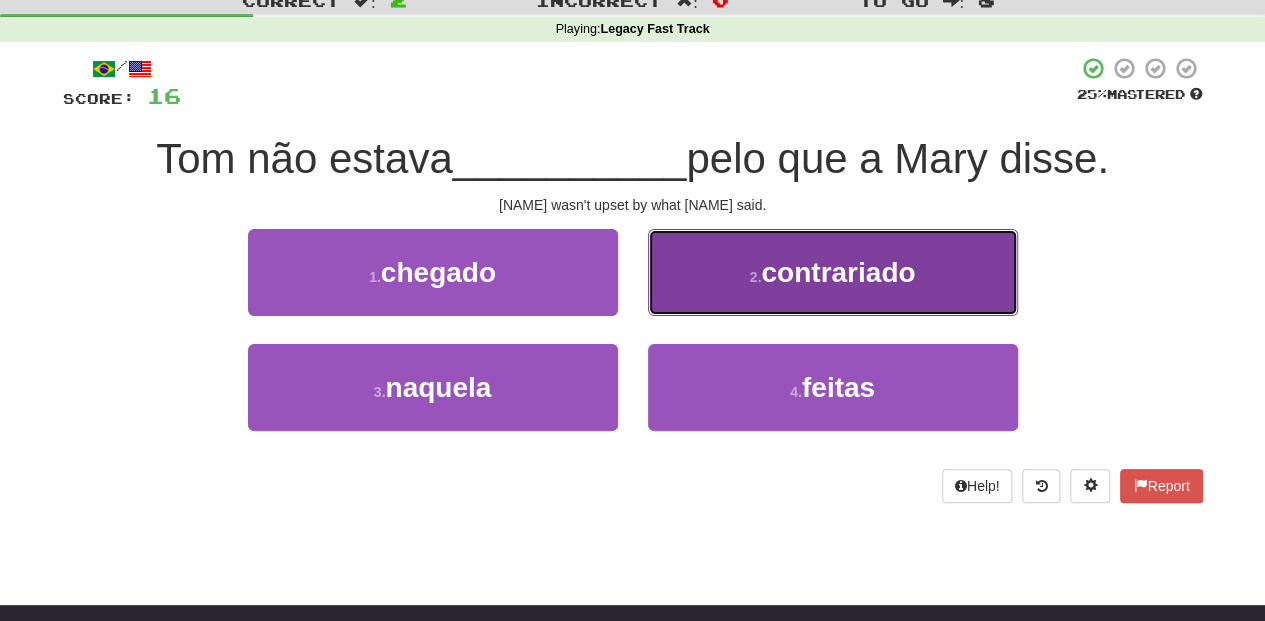click on "2 .  contrariado" at bounding box center [833, 272] 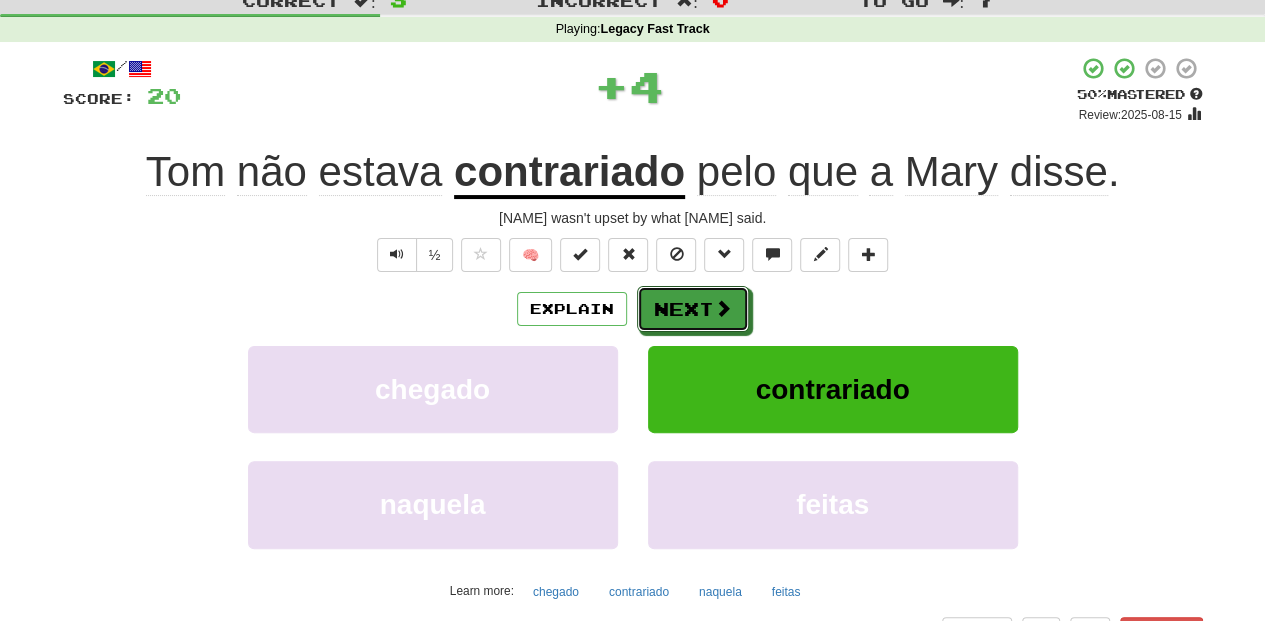 click on "Next" at bounding box center (693, 309) 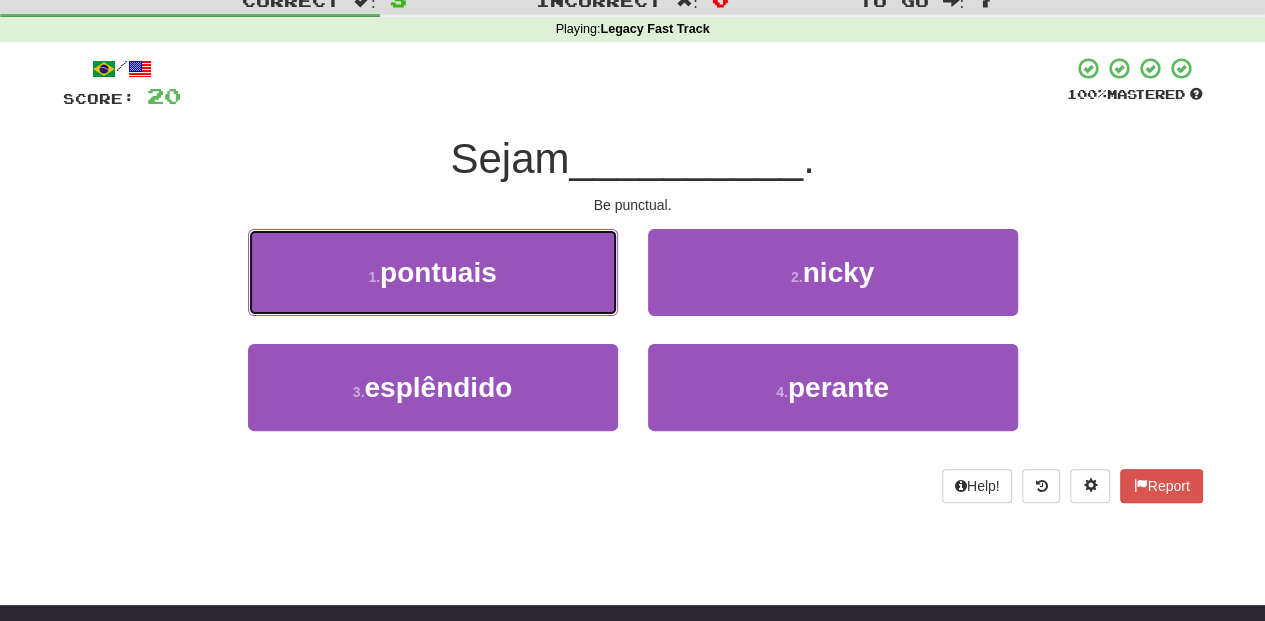 click on "1 .  pontuais" at bounding box center [433, 272] 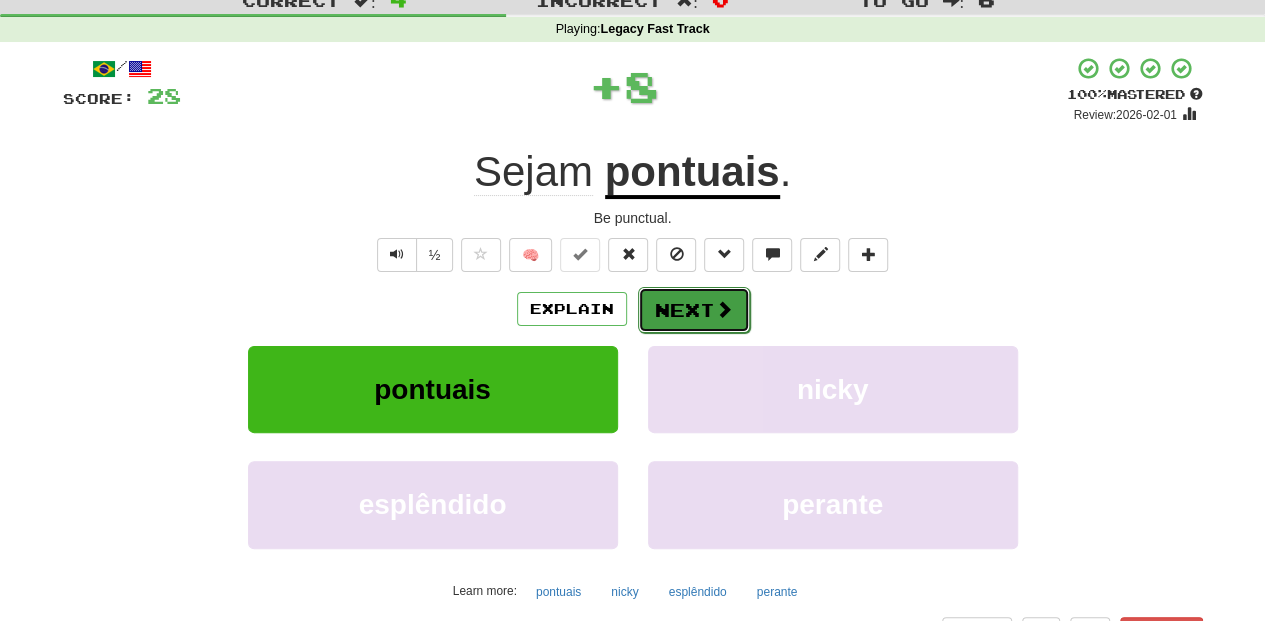 click on "Next" at bounding box center [694, 310] 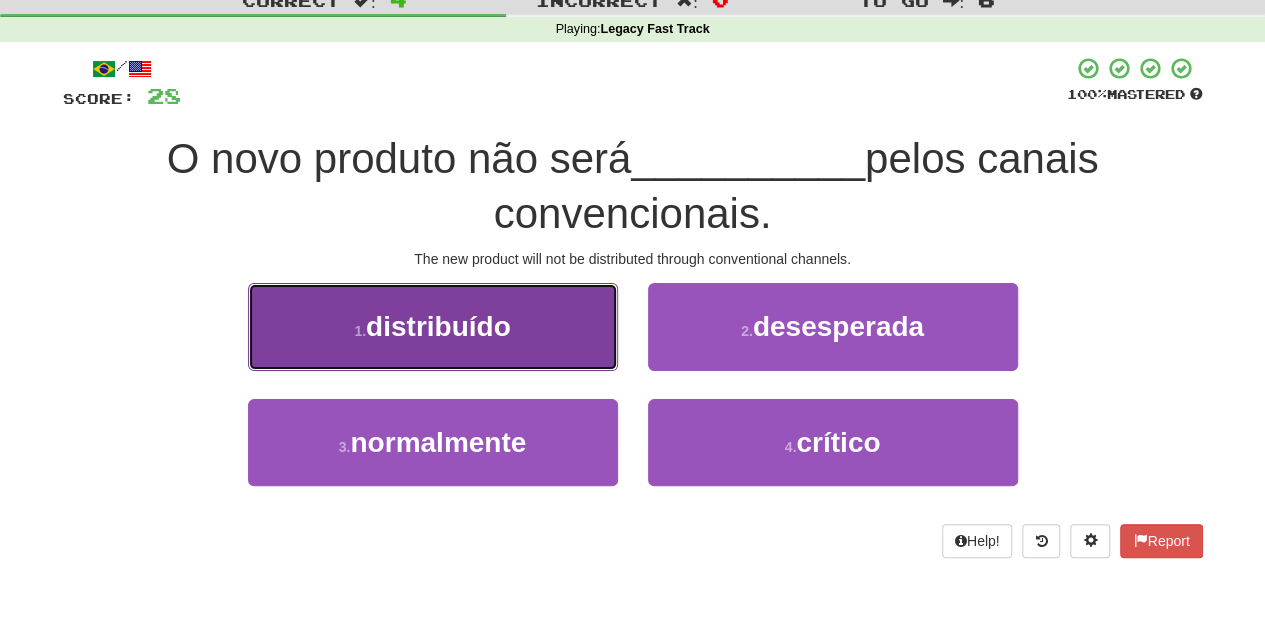 click on "1 .  distribuído" at bounding box center [433, 326] 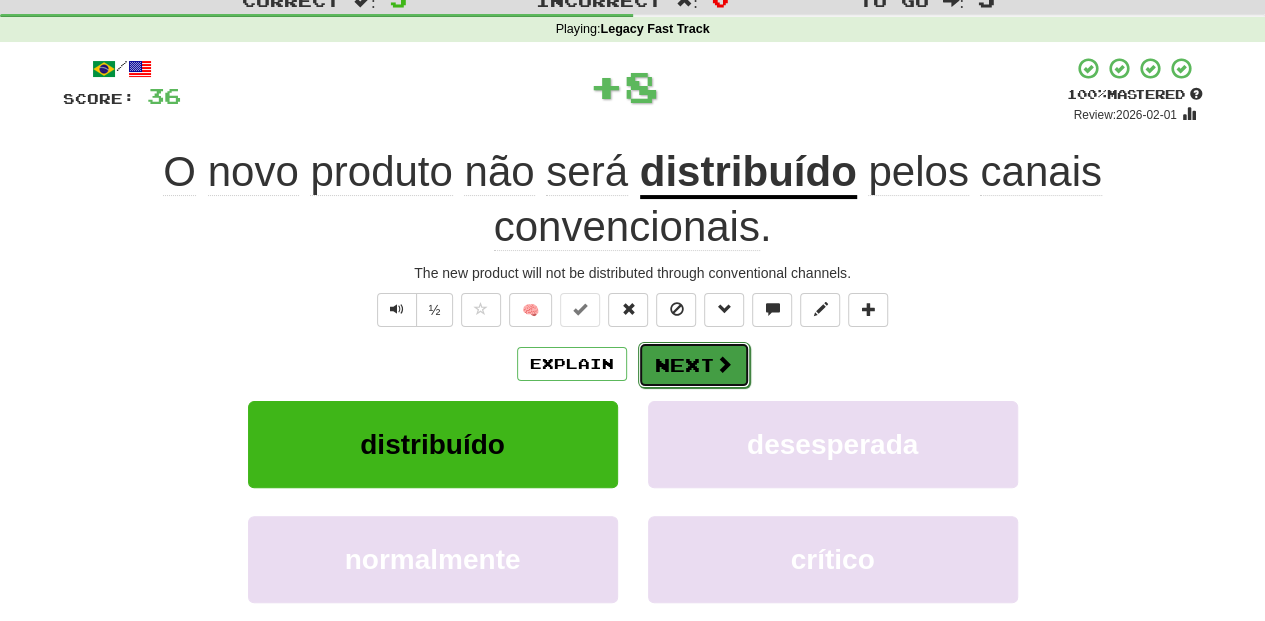 click on "Next" at bounding box center (694, 365) 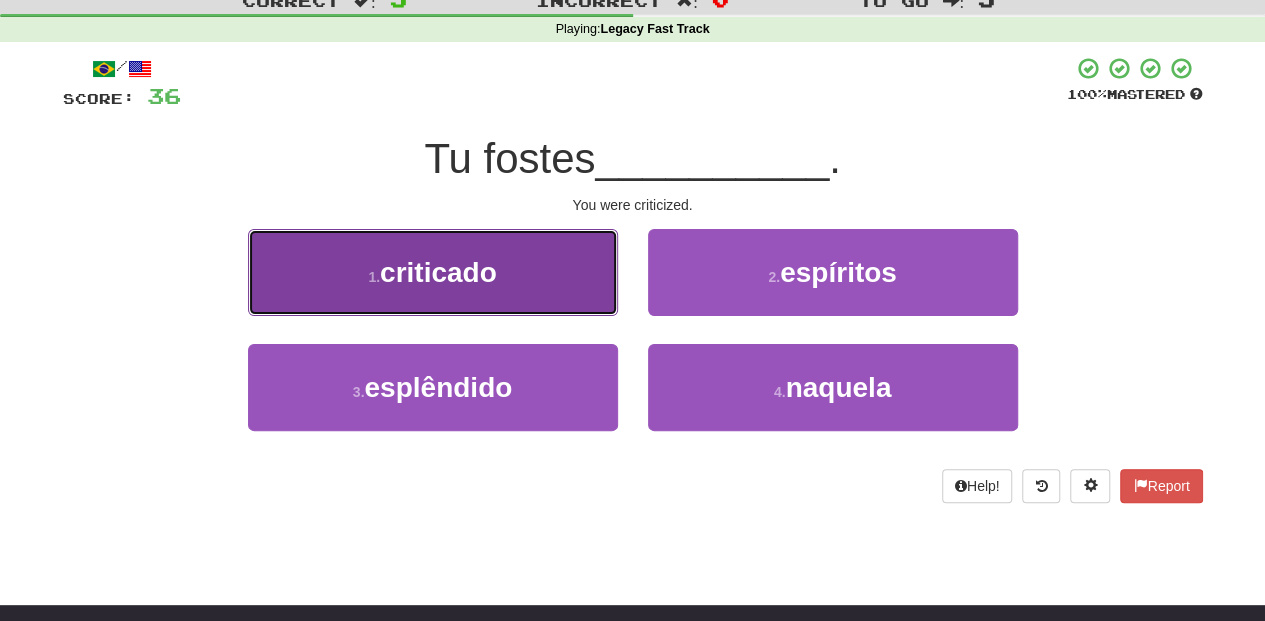 click on "1 .  criticado" at bounding box center (433, 272) 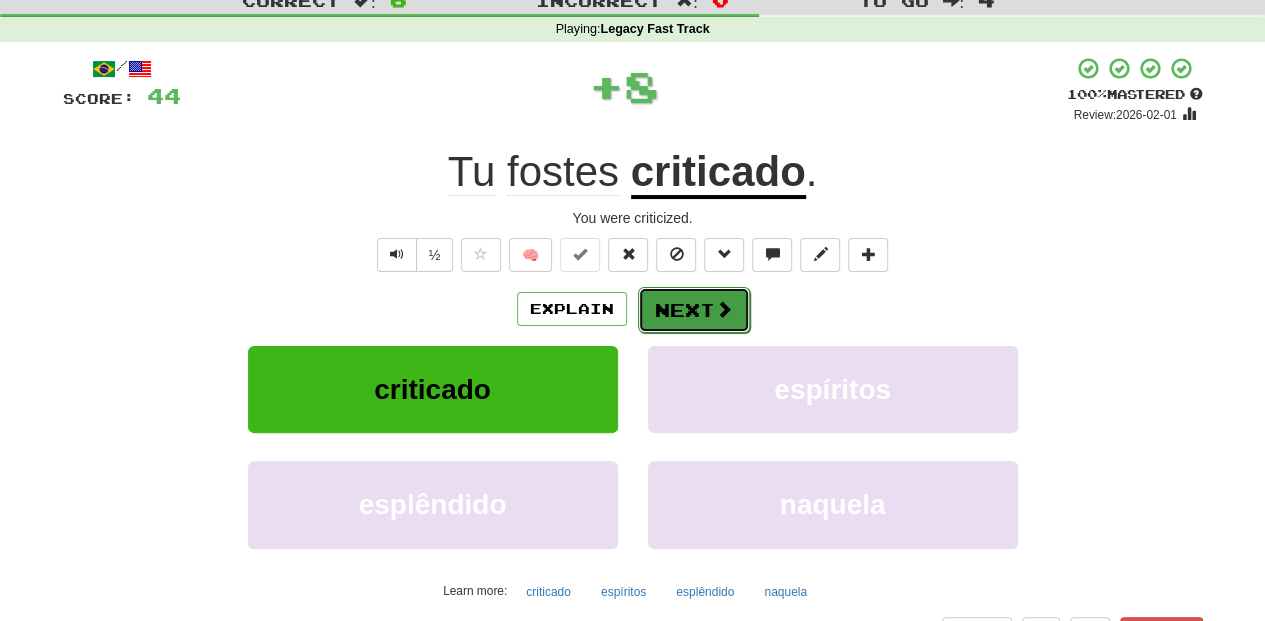 click on "Next" at bounding box center [694, 310] 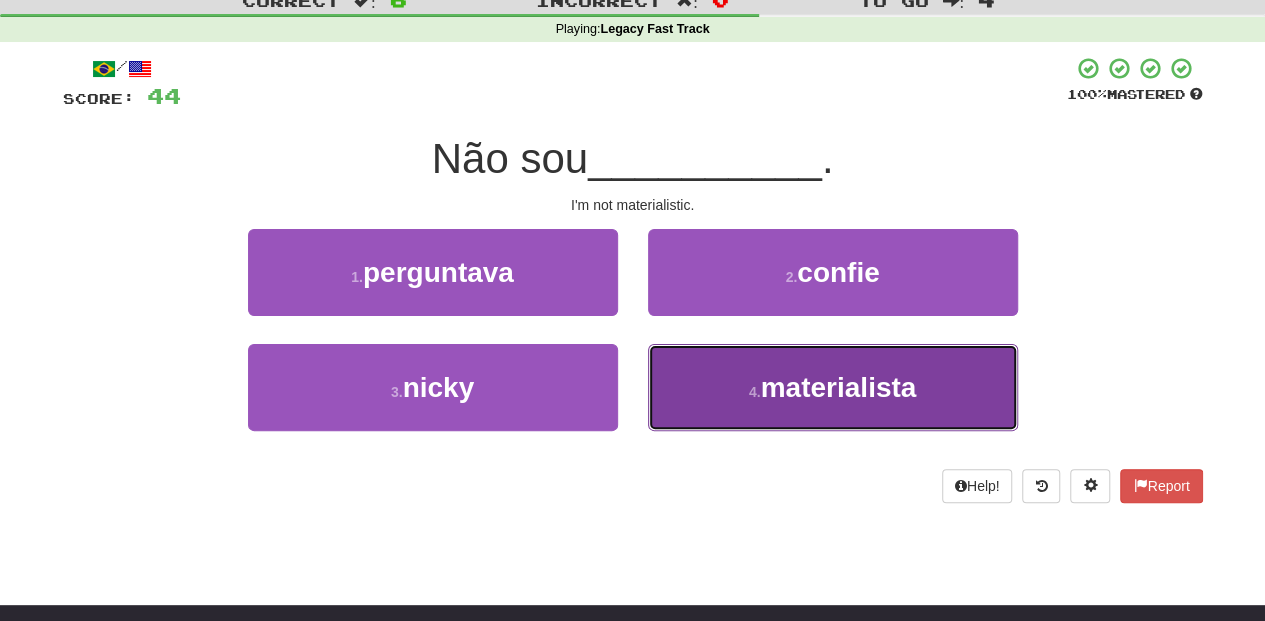 click on "4 .  materialista" at bounding box center (833, 387) 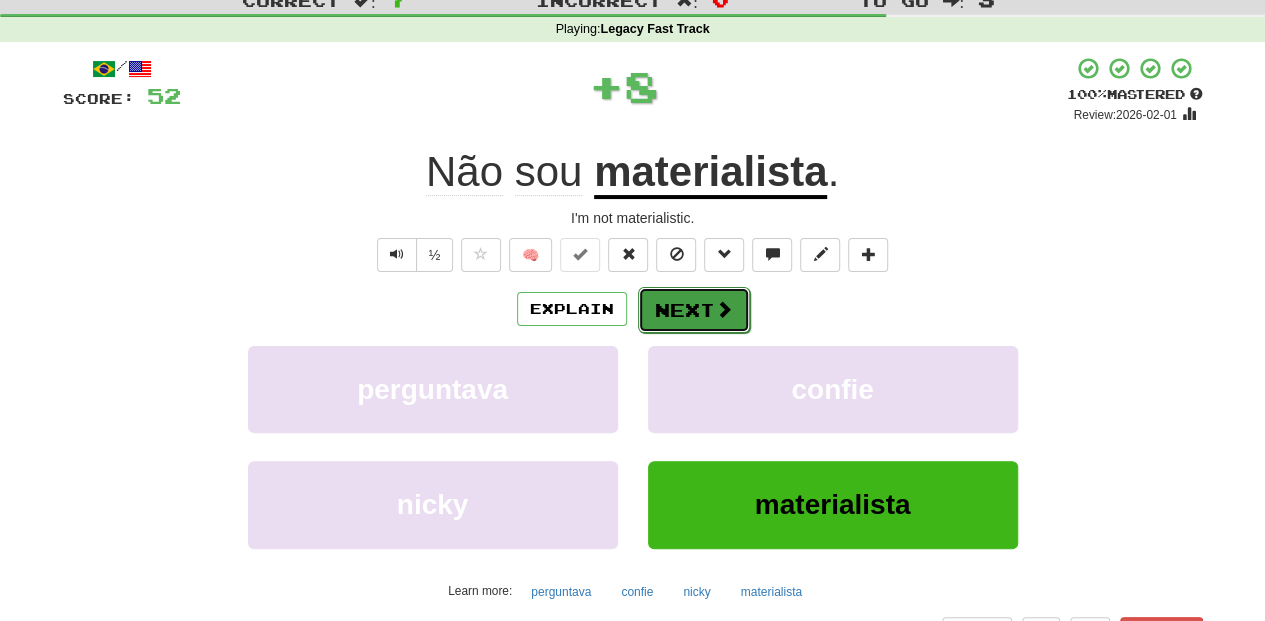 click on "Next" at bounding box center [694, 310] 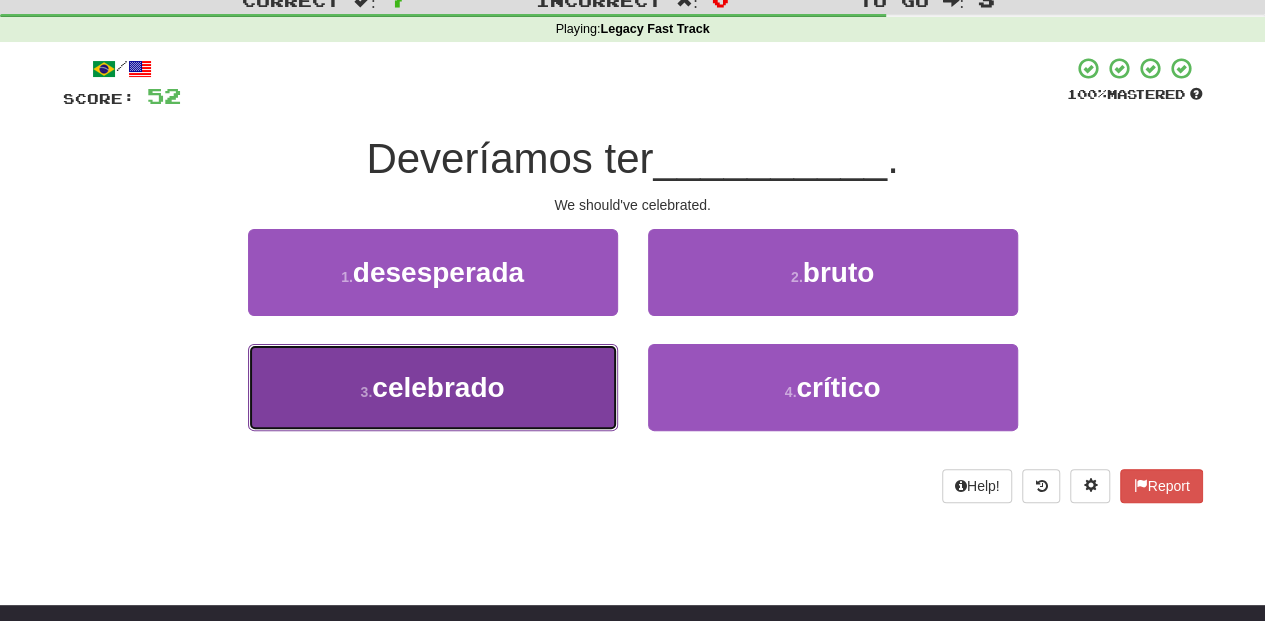 click on "3 .  celebrado" at bounding box center [433, 387] 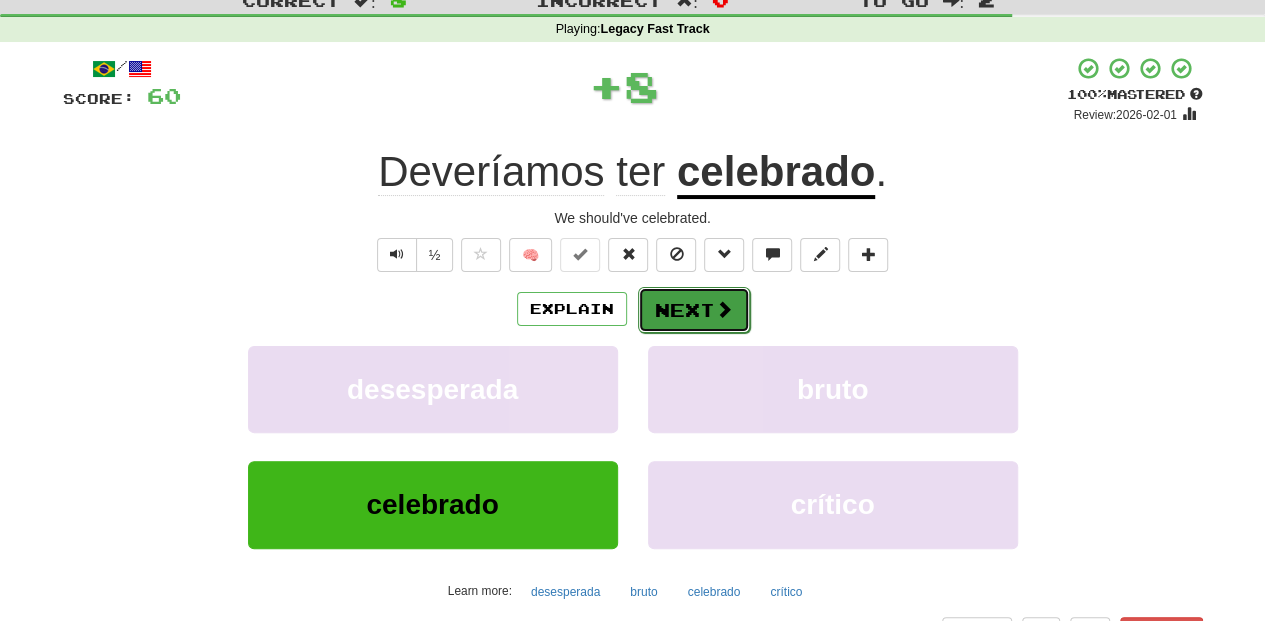 click on "Next" at bounding box center (694, 310) 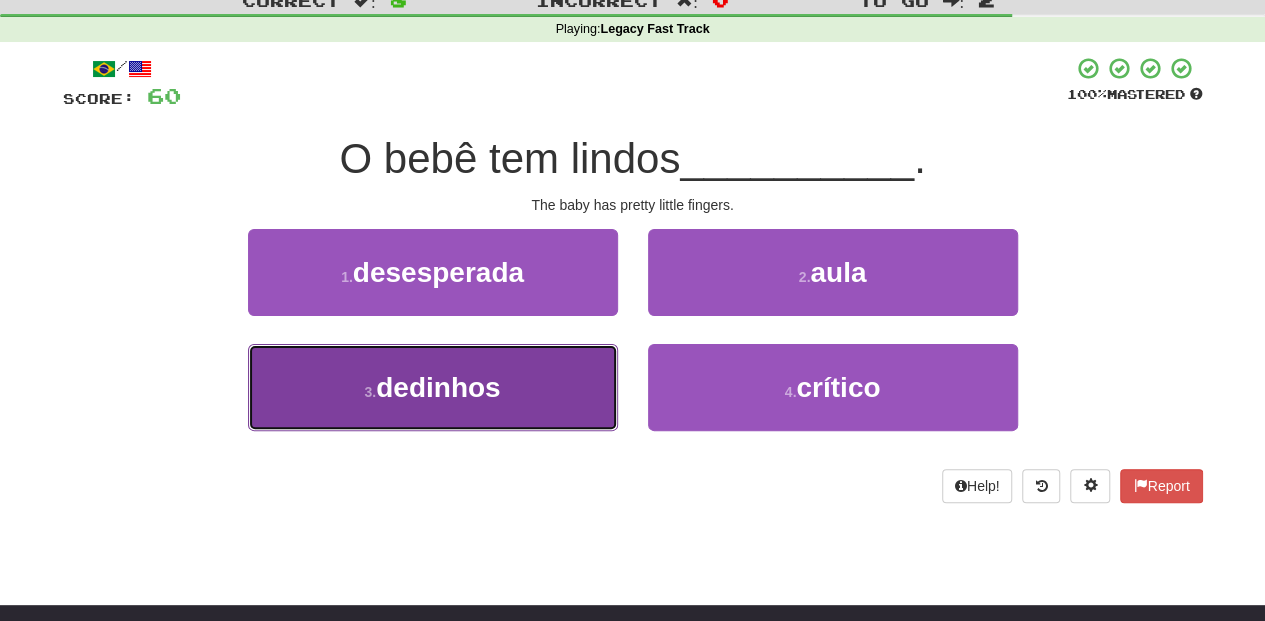 click on "3 .  dedinhos" at bounding box center [433, 387] 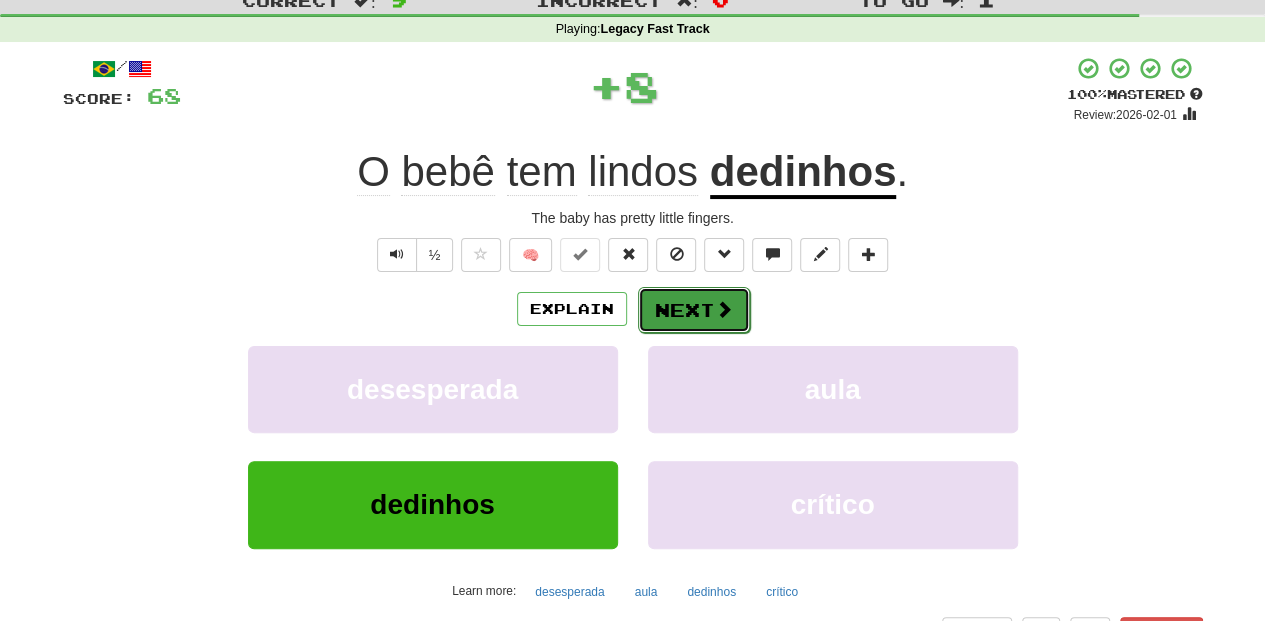 click on "Next" at bounding box center (694, 310) 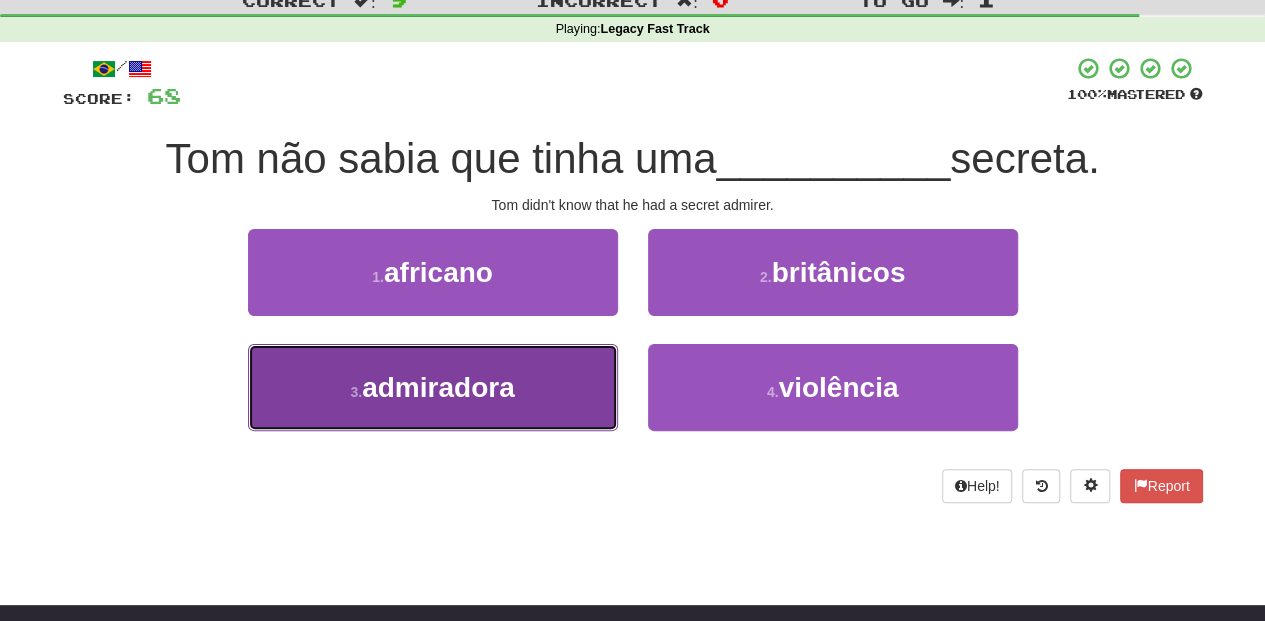 click on "3 .  admiradora" at bounding box center (433, 387) 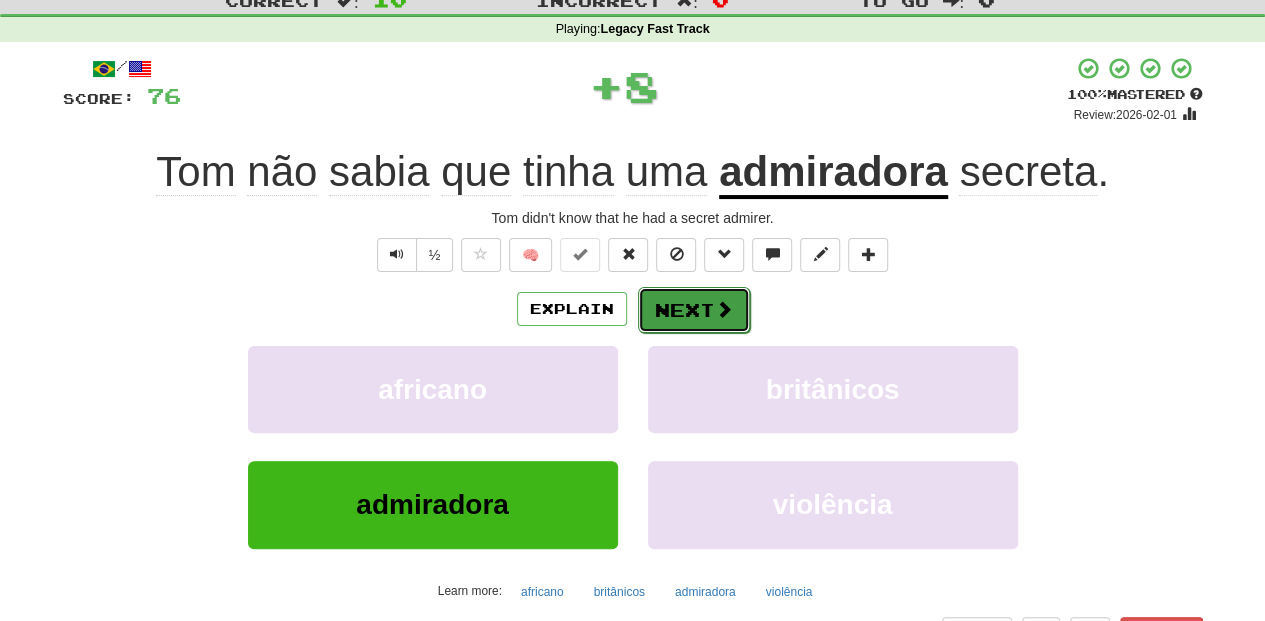 click on "Next" at bounding box center (694, 310) 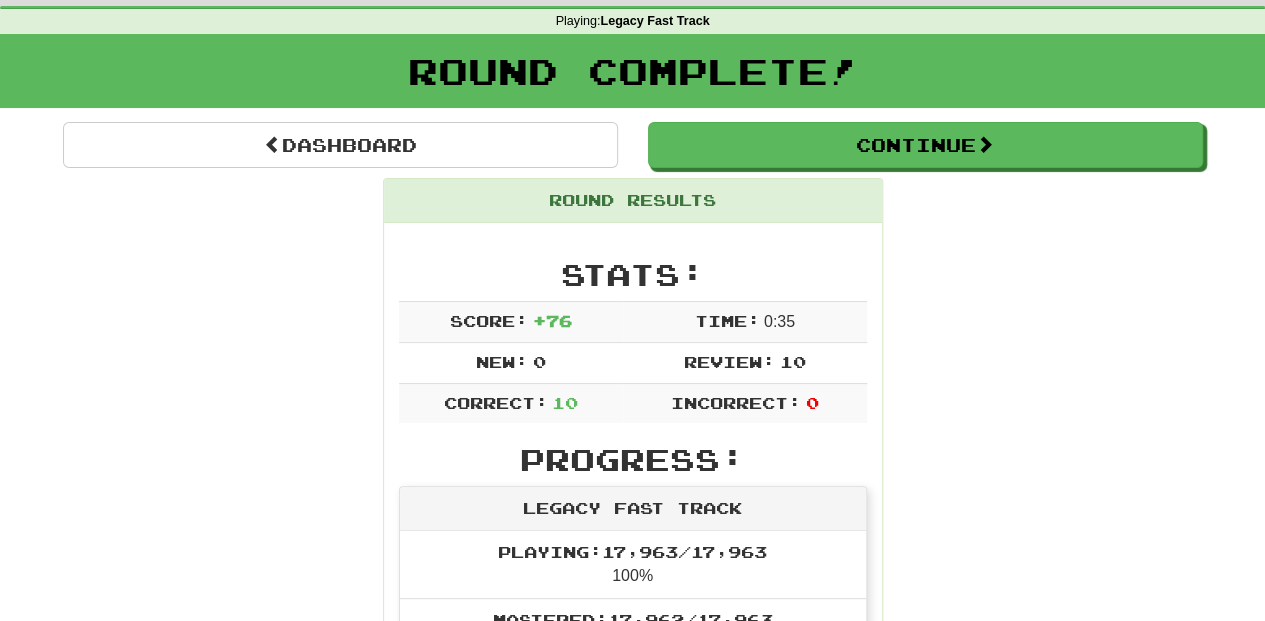 scroll, scrollTop: 66, scrollLeft: 0, axis: vertical 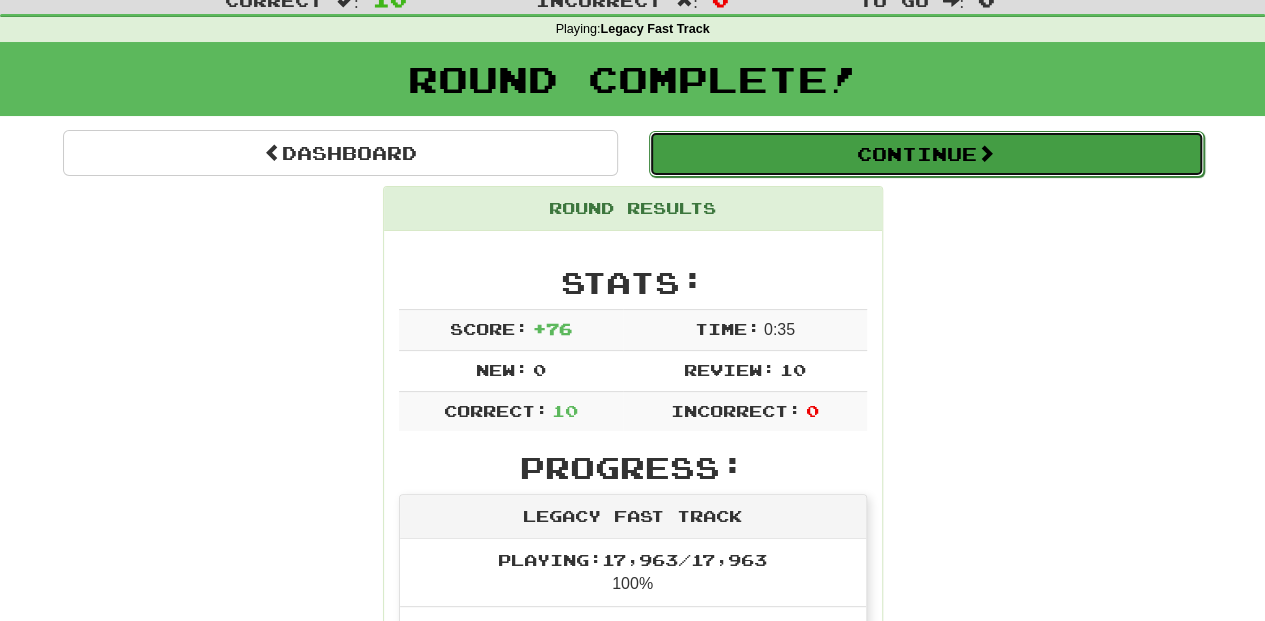 click on "Continue" at bounding box center (926, 154) 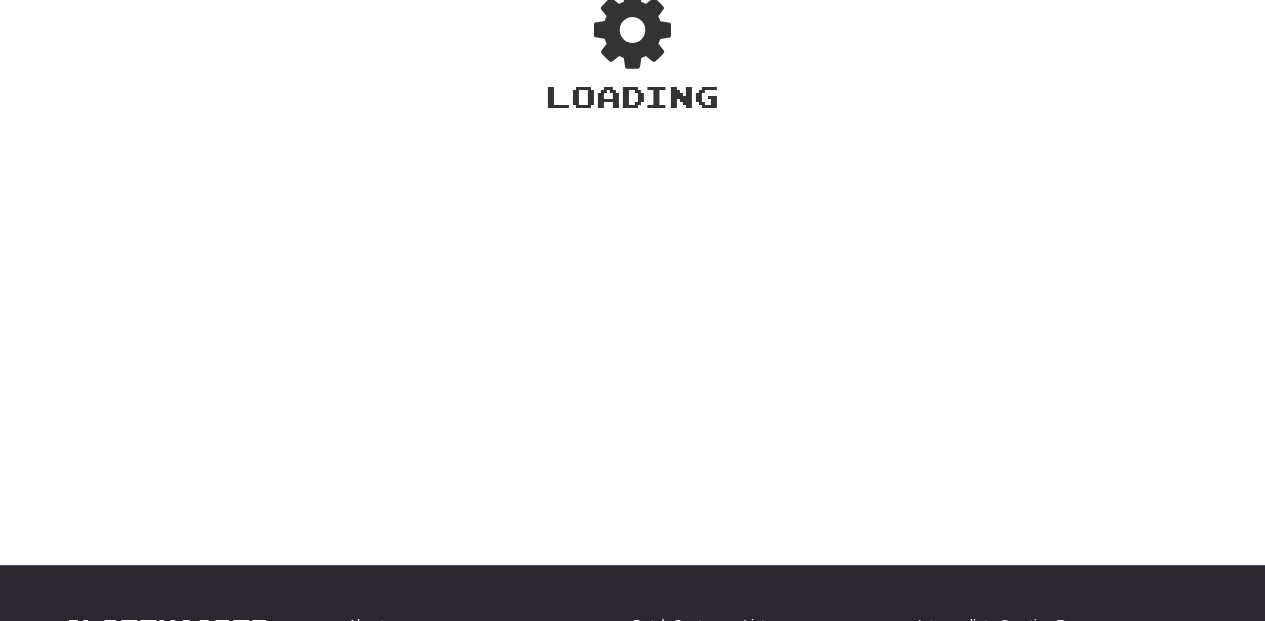 scroll, scrollTop: 66, scrollLeft: 0, axis: vertical 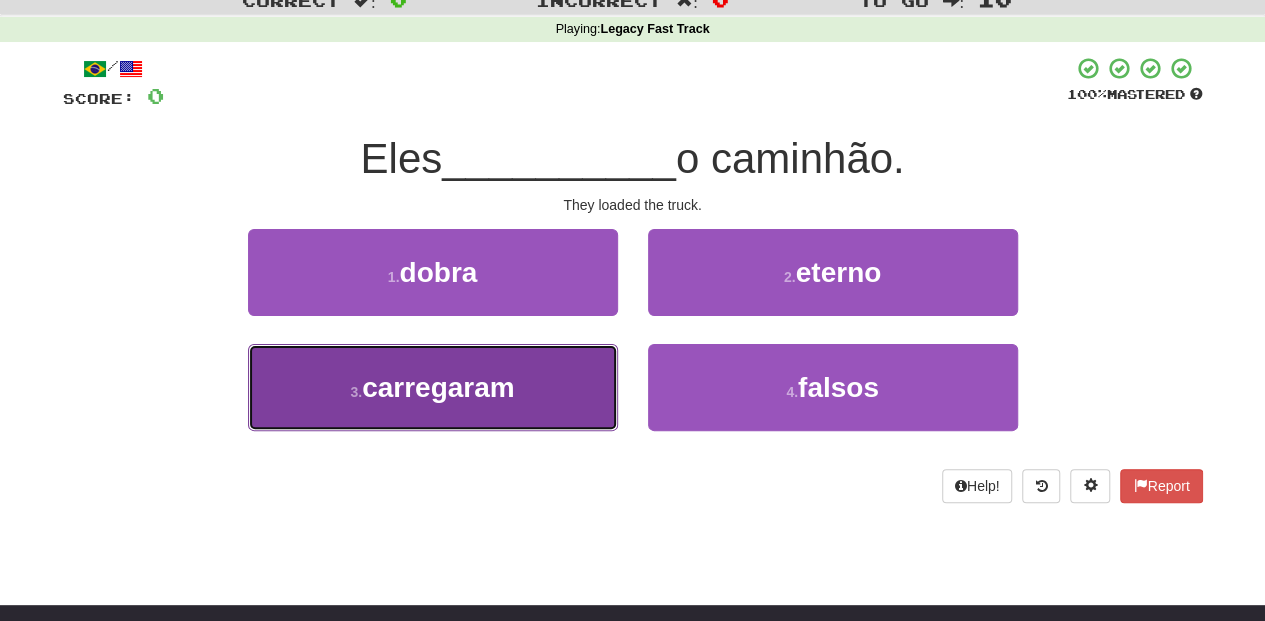 click on "3 .  carregaram" at bounding box center (433, 387) 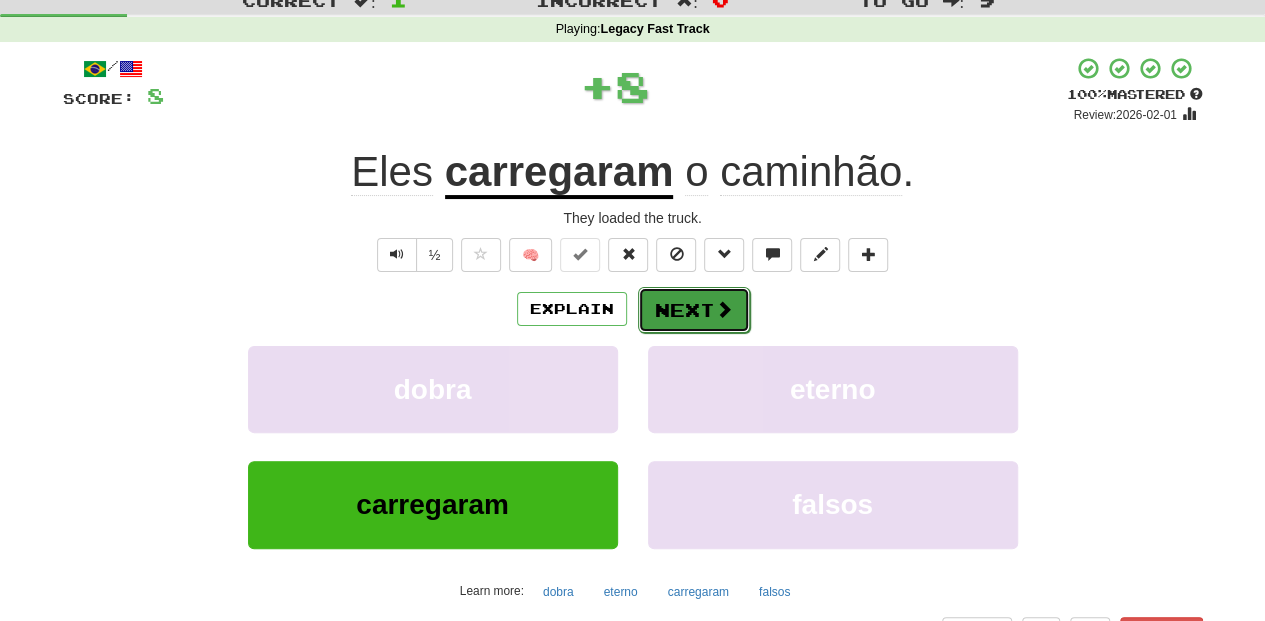 click on "Next" at bounding box center [694, 310] 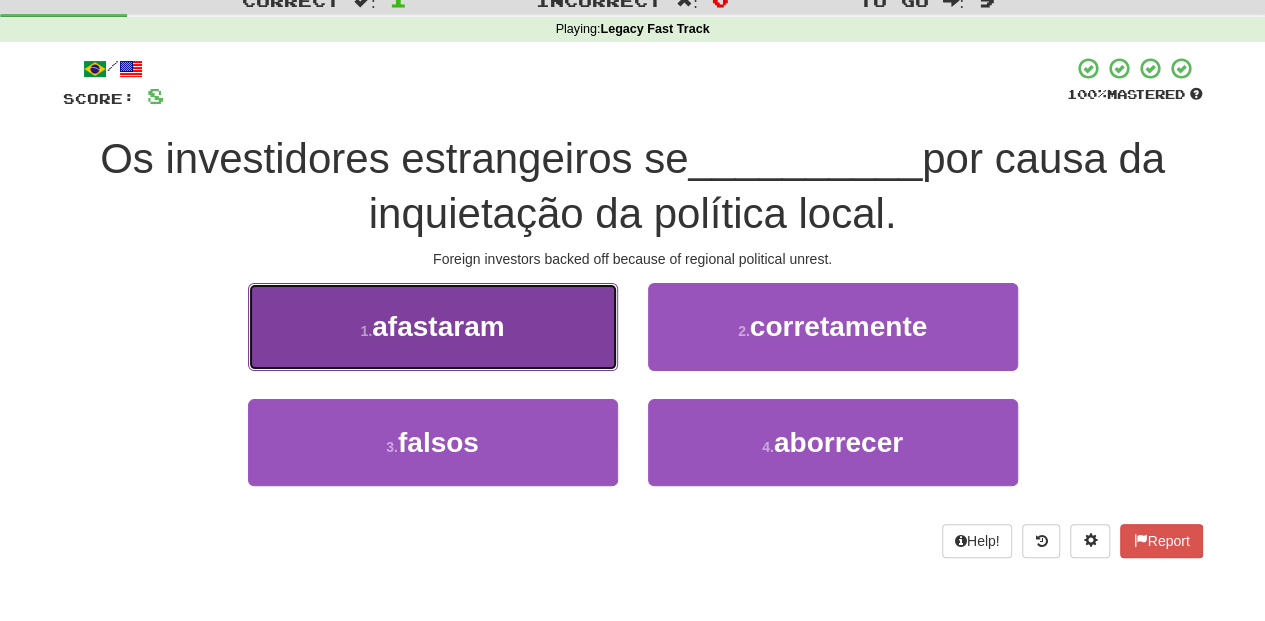 click on "1 .  afastaram" at bounding box center [433, 326] 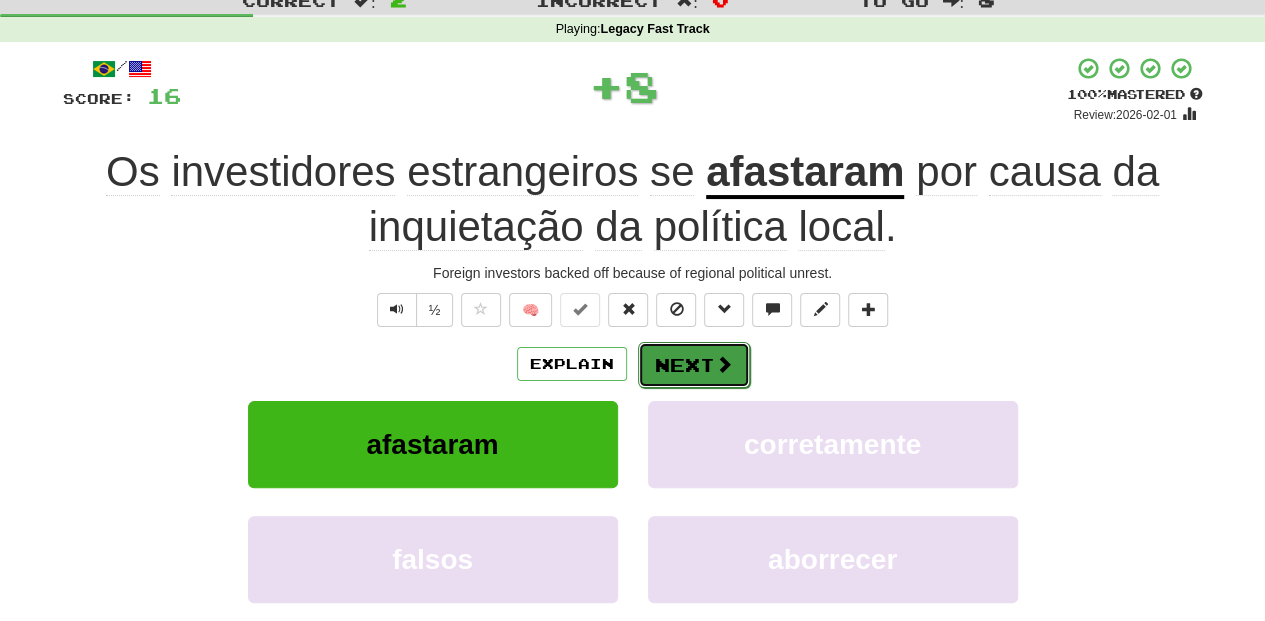 click on "Next" at bounding box center (694, 365) 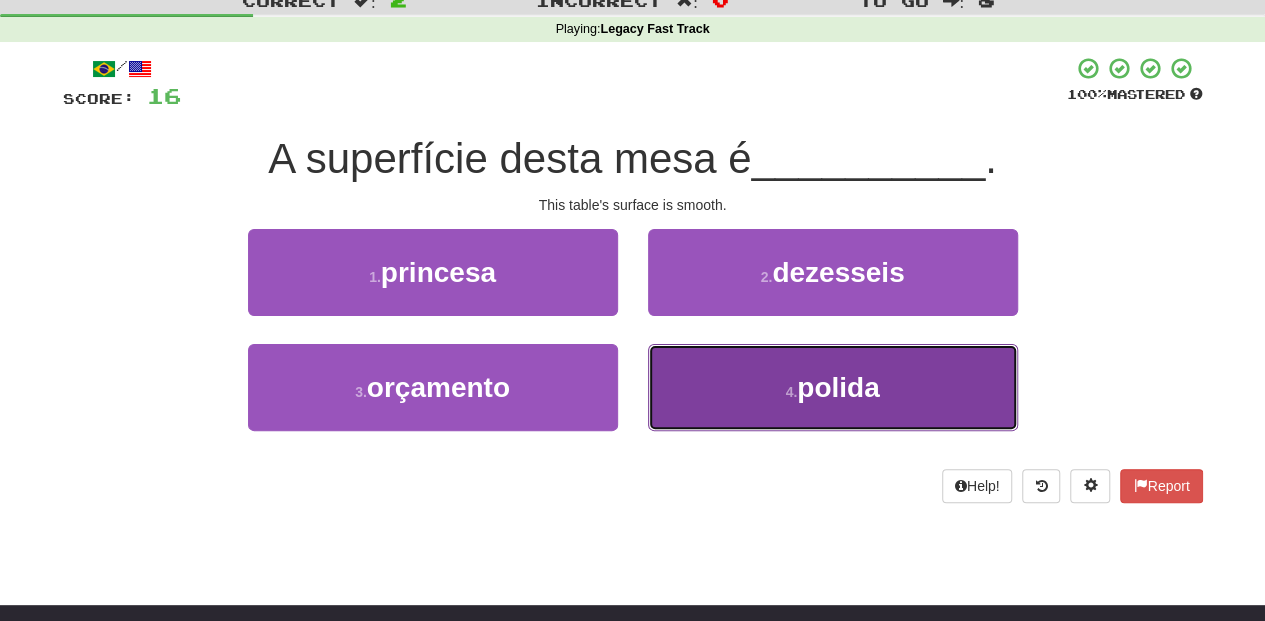 click on "4 .  polida" at bounding box center [833, 387] 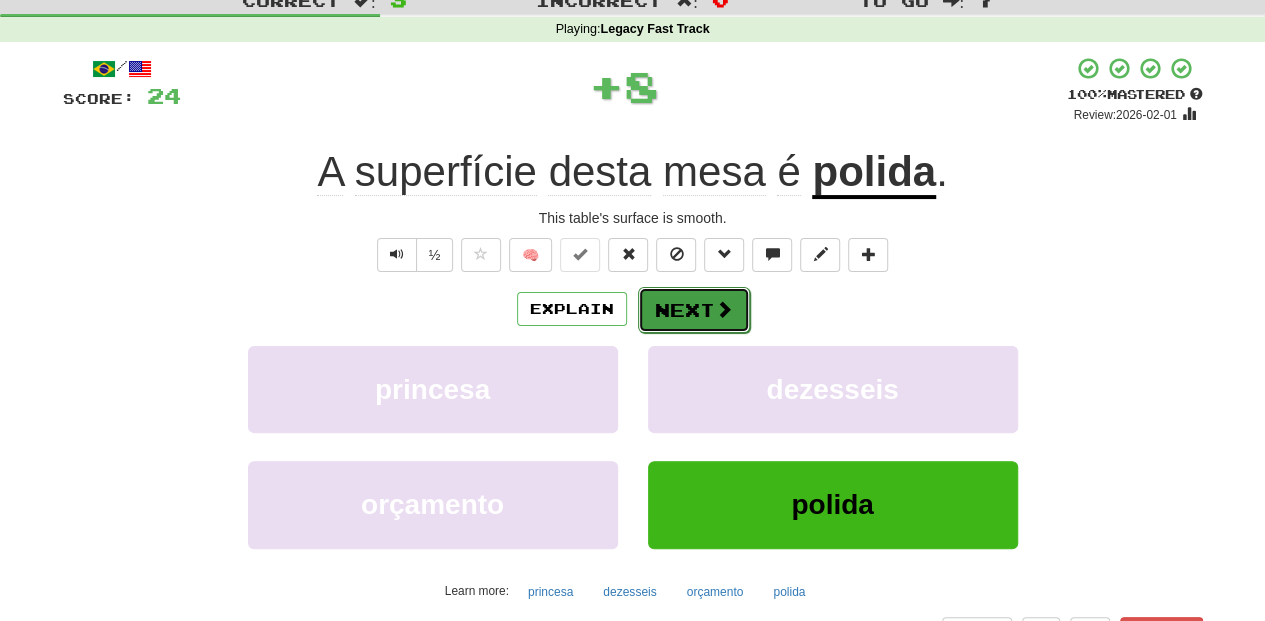 click on "Next" at bounding box center [694, 310] 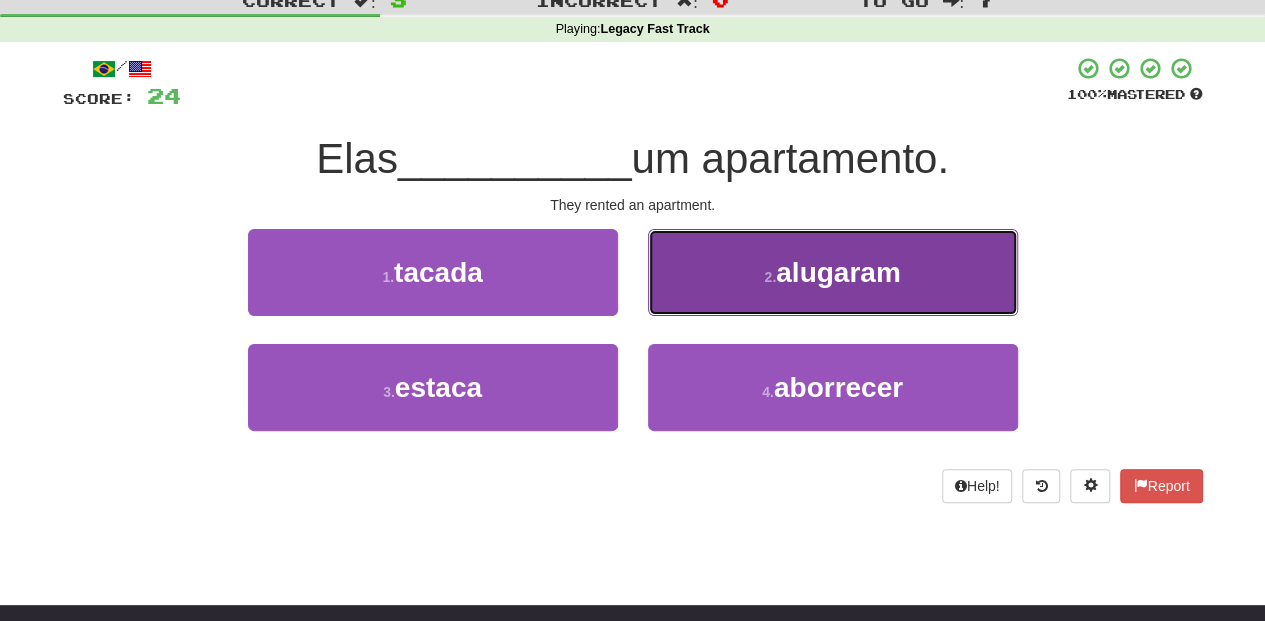 click on "2 .  alugaram" at bounding box center (833, 272) 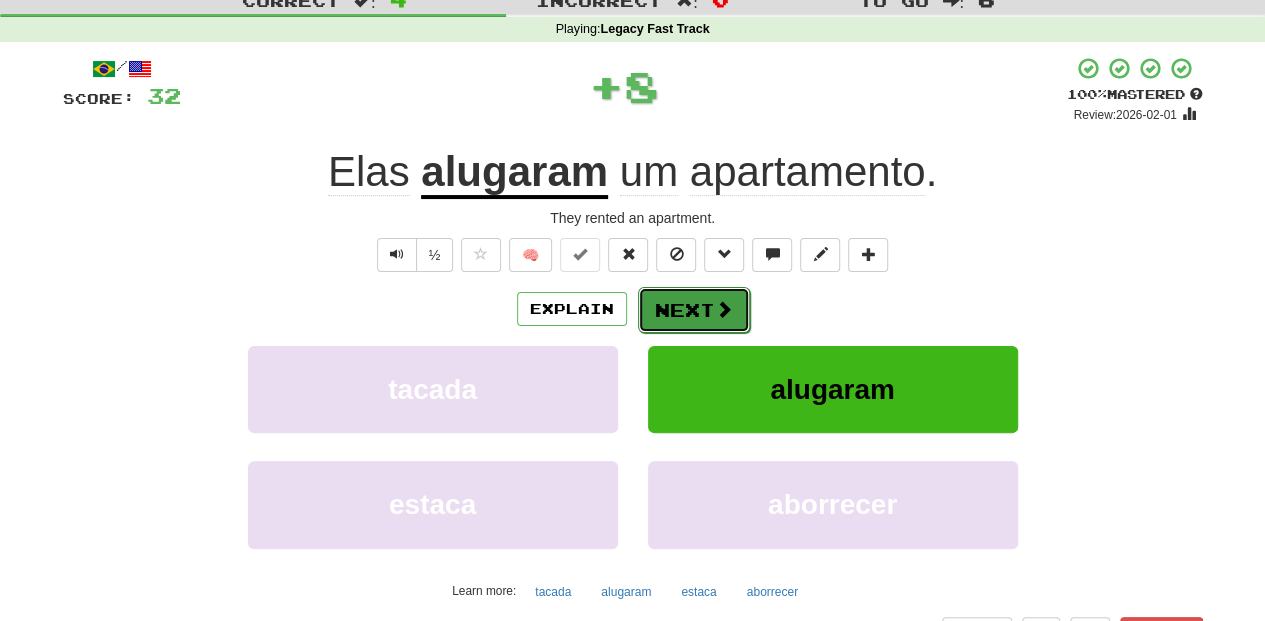 click on "Next" at bounding box center [694, 310] 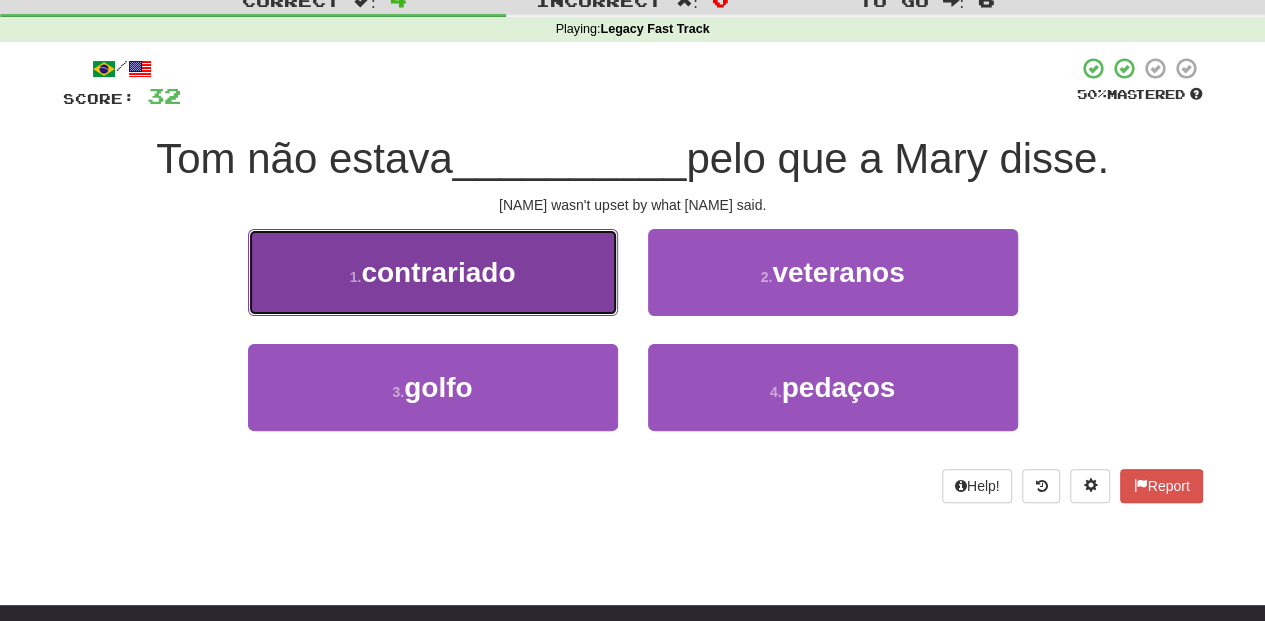 click on "1 .  contrariado" at bounding box center (433, 272) 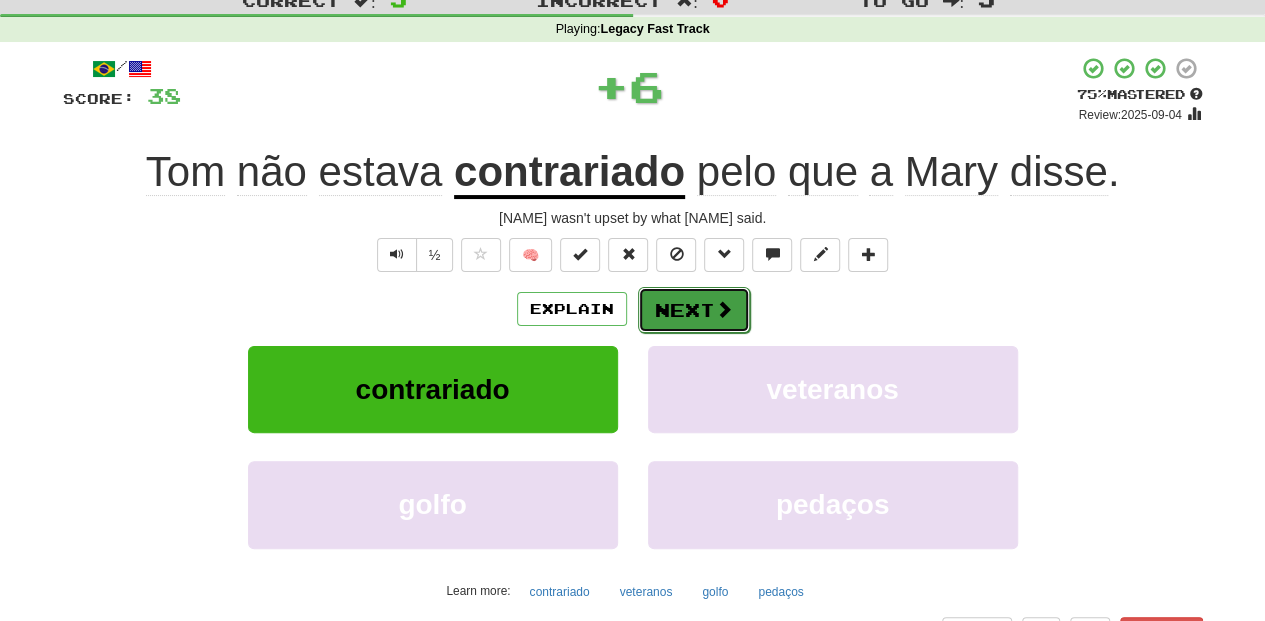 click on "Next" at bounding box center [694, 310] 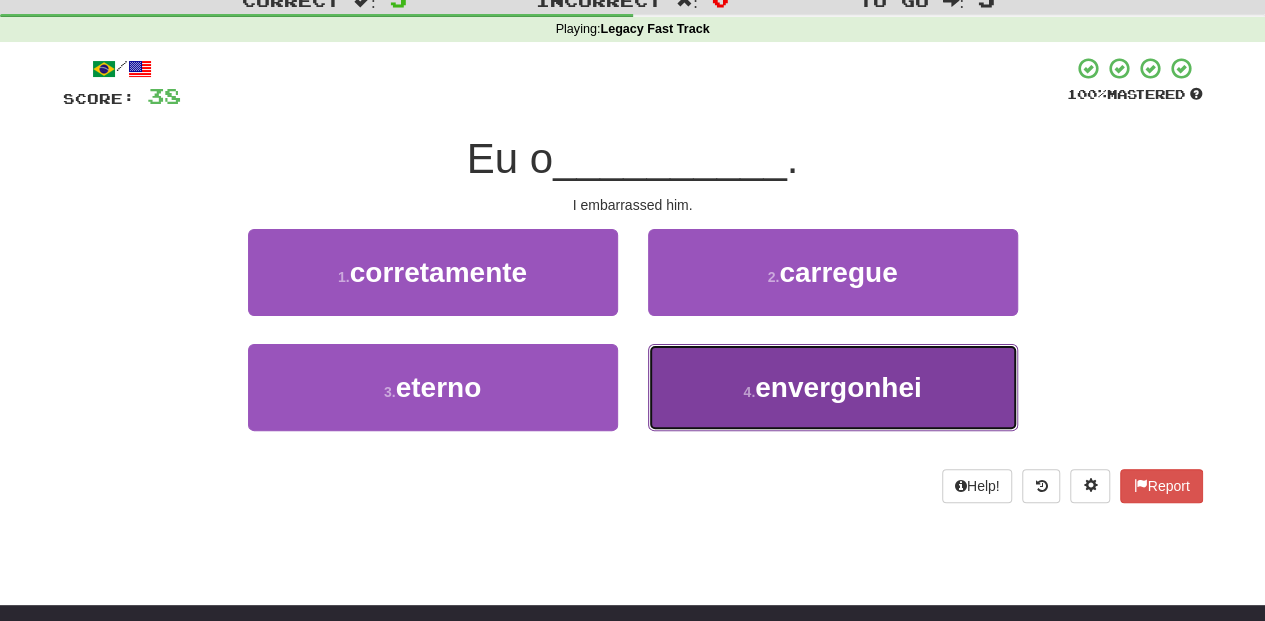 click on "4 .  envergonhei" at bounding box center [833, 387] 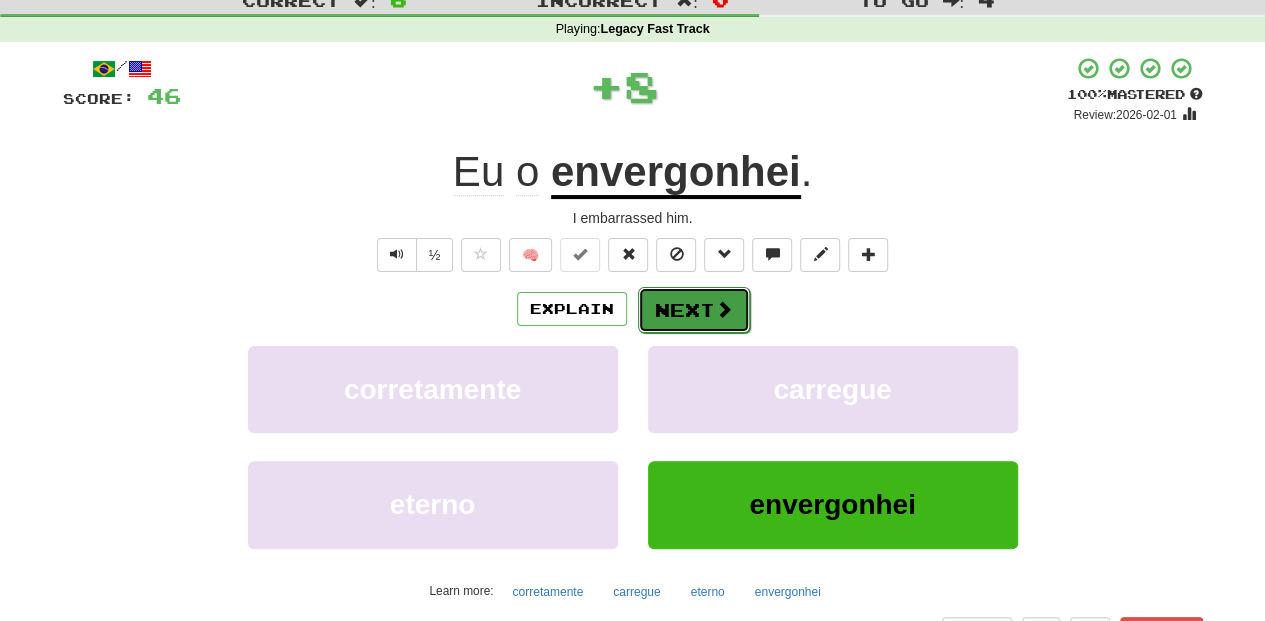 click on "Next" at bounding box center (694, 310) 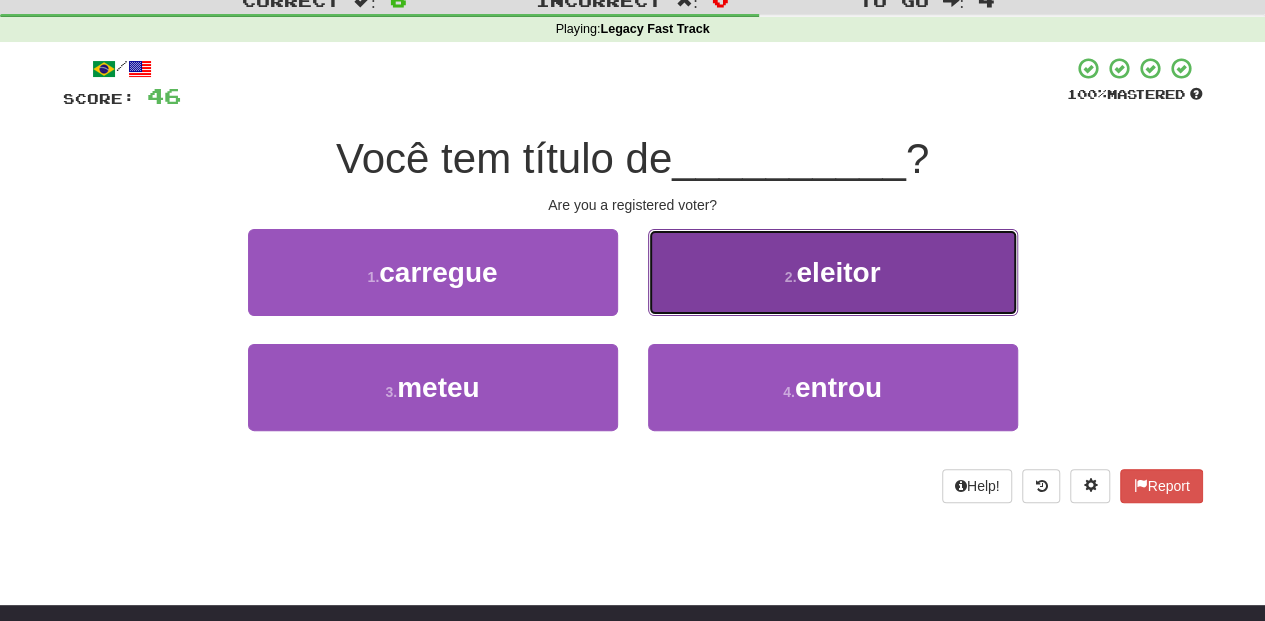 click on "2 .  eleitor" at bounding box center [833, 272] 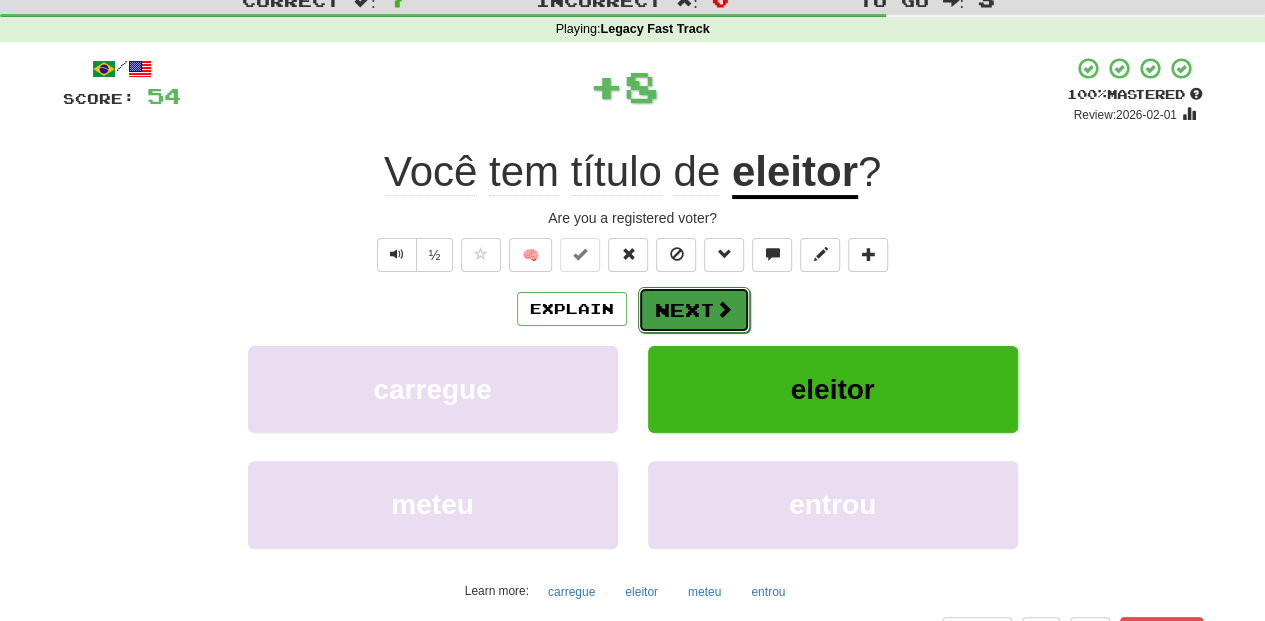 click on "Next" at bounding box center [694, 310] 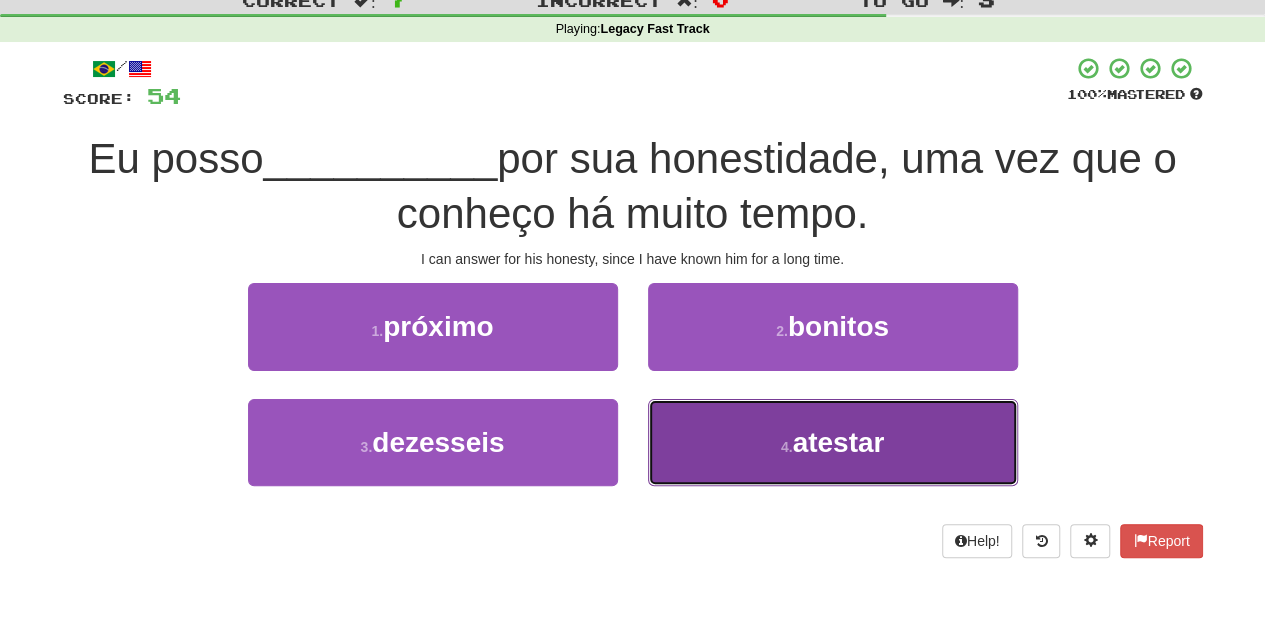 click on "4 .  atestar" at bounding box center (833, 442) 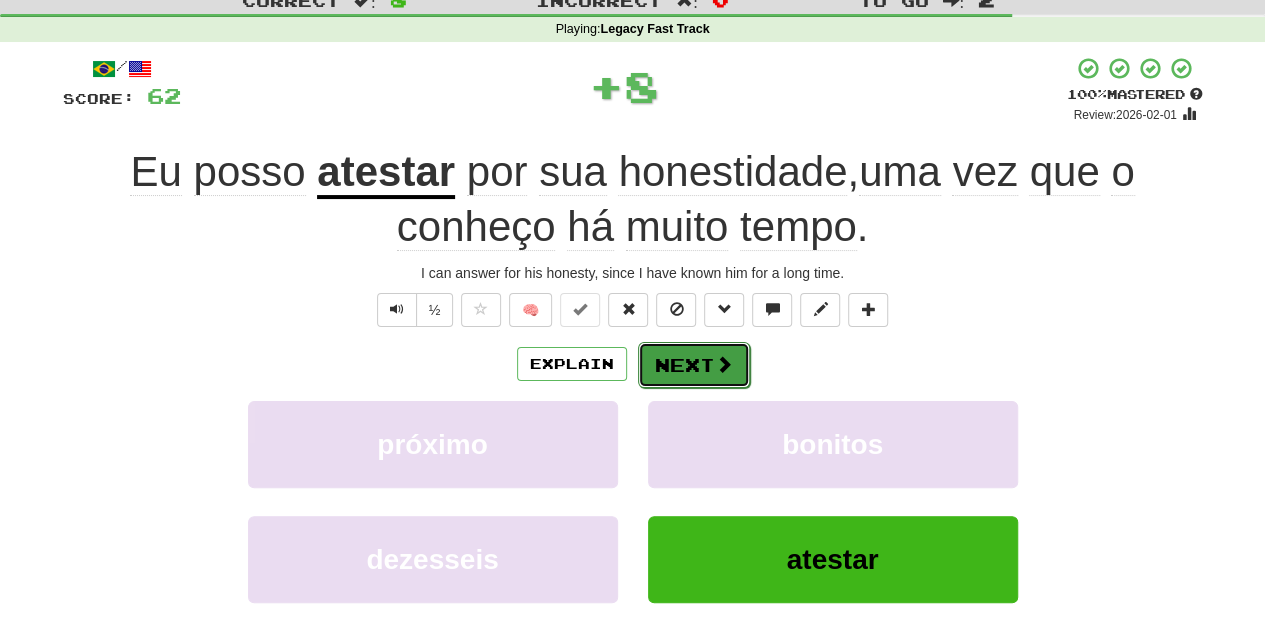 click on "Next" at bounding box center [694, 365] 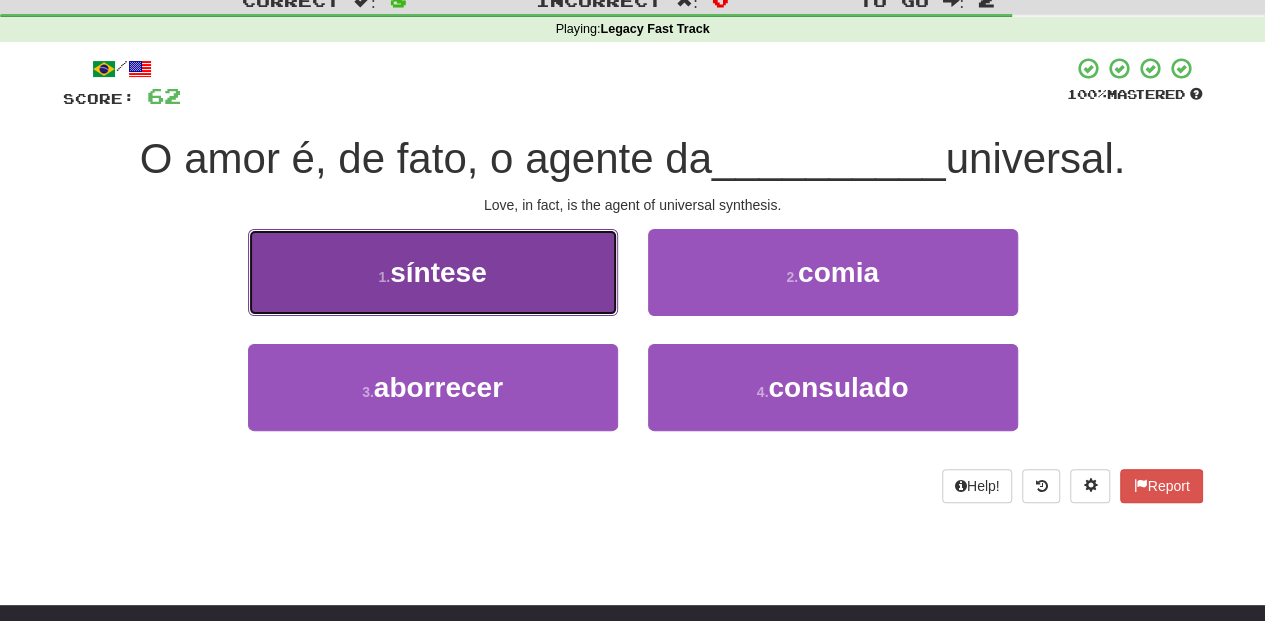 click on "1 .  síntese" at bounding box center [433, 272] 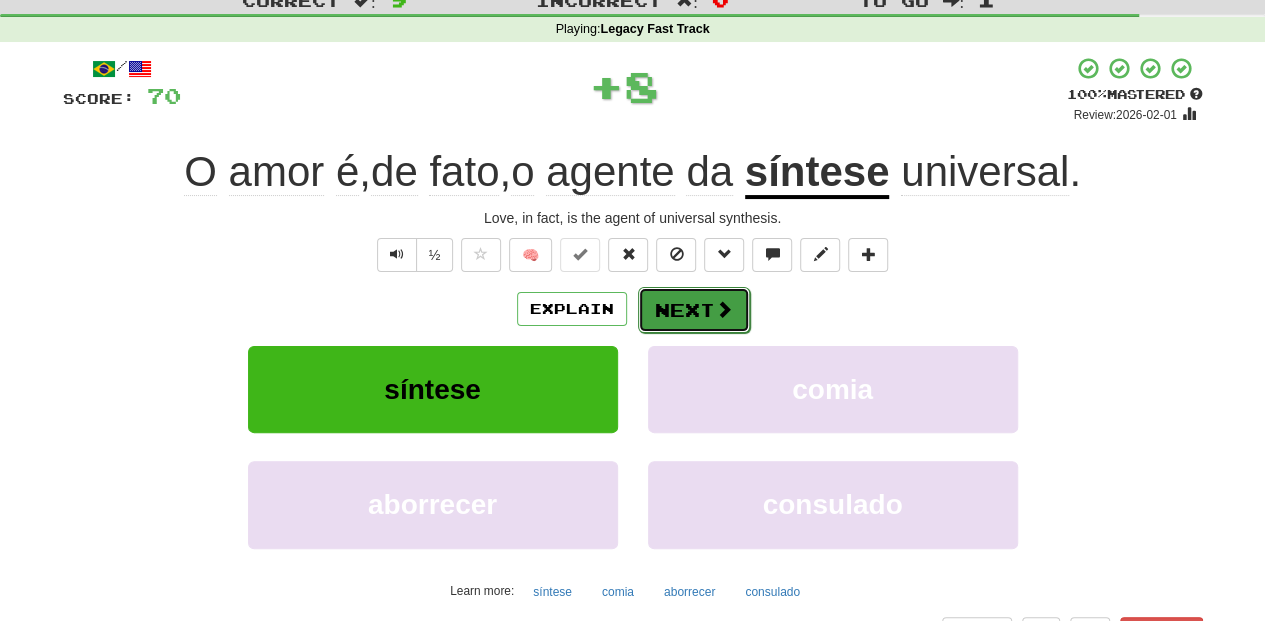 click on "Next" at bounding box center [694, 310] 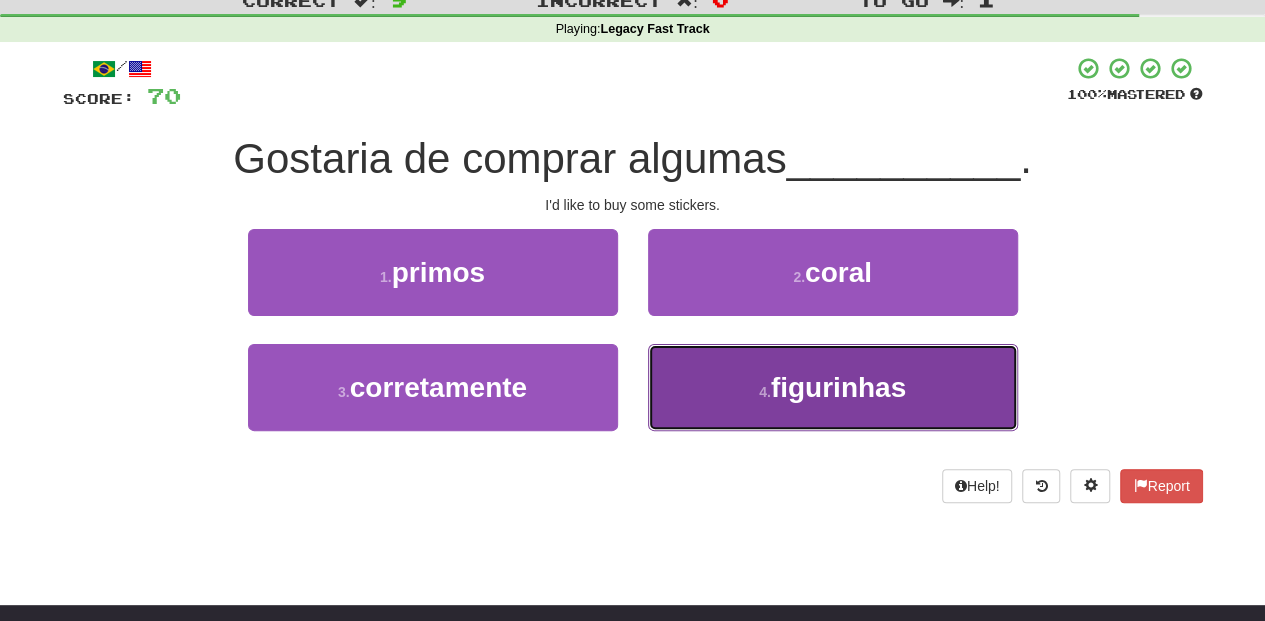 click on "4 .  figurinhas" at bounding box center (833, 387) 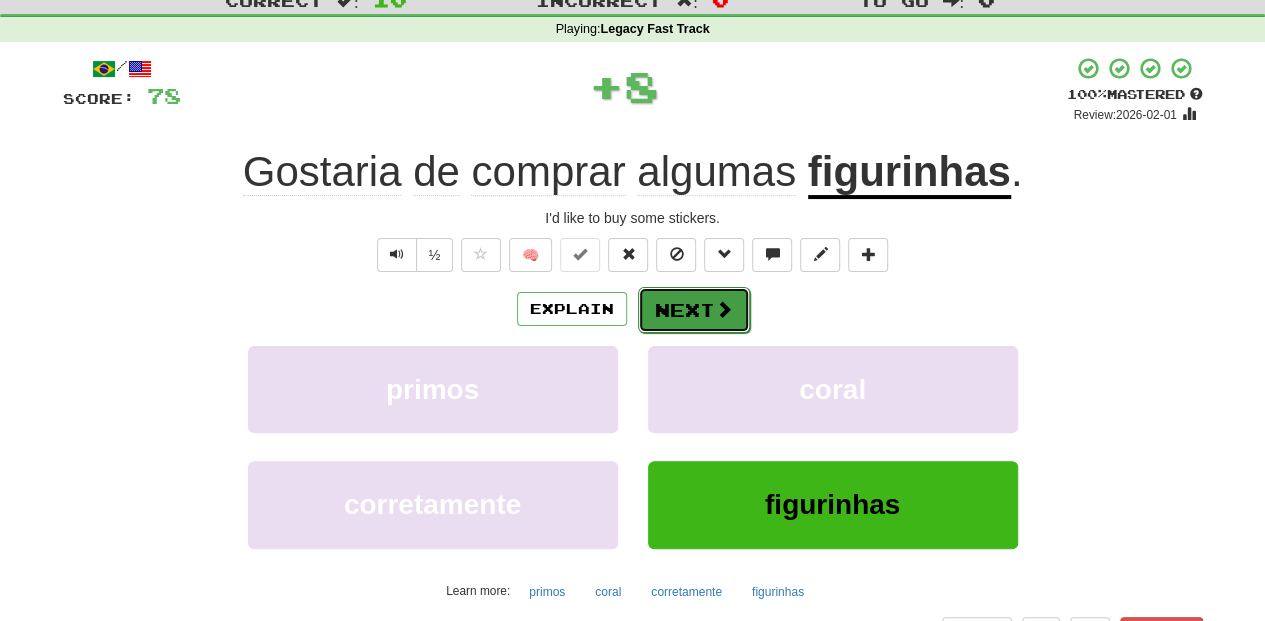click on "Next" at bounding box center [694, 310] 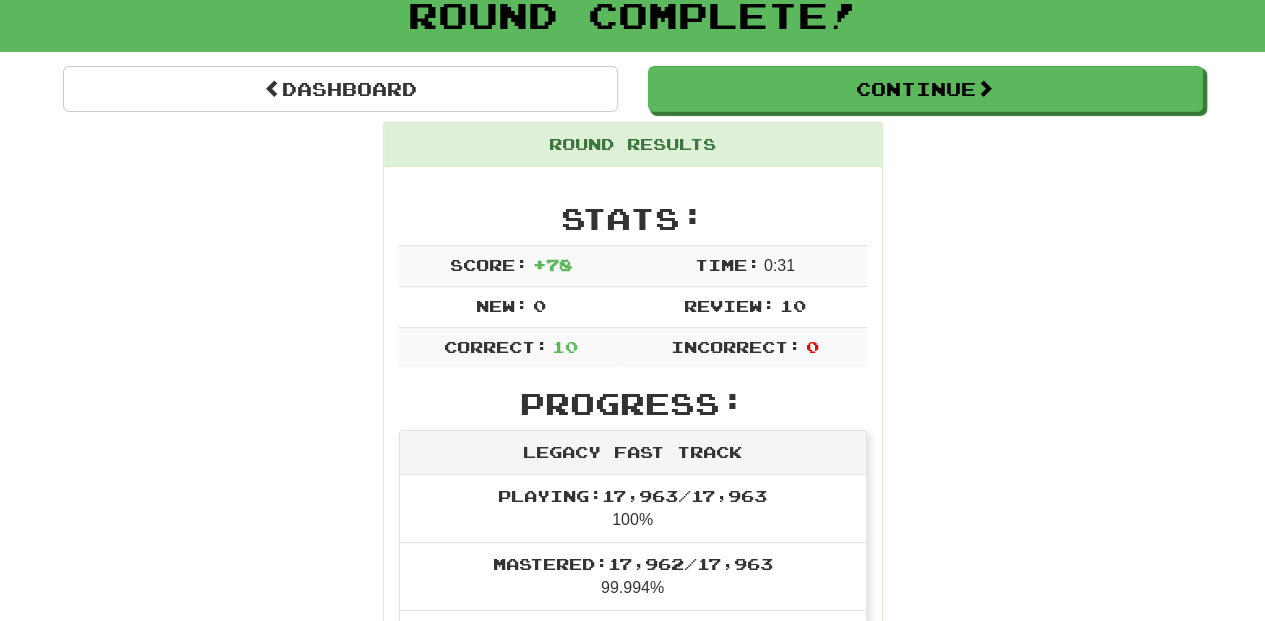 scroll, scrollTop: 0, scrollLeft: 0, axis: both 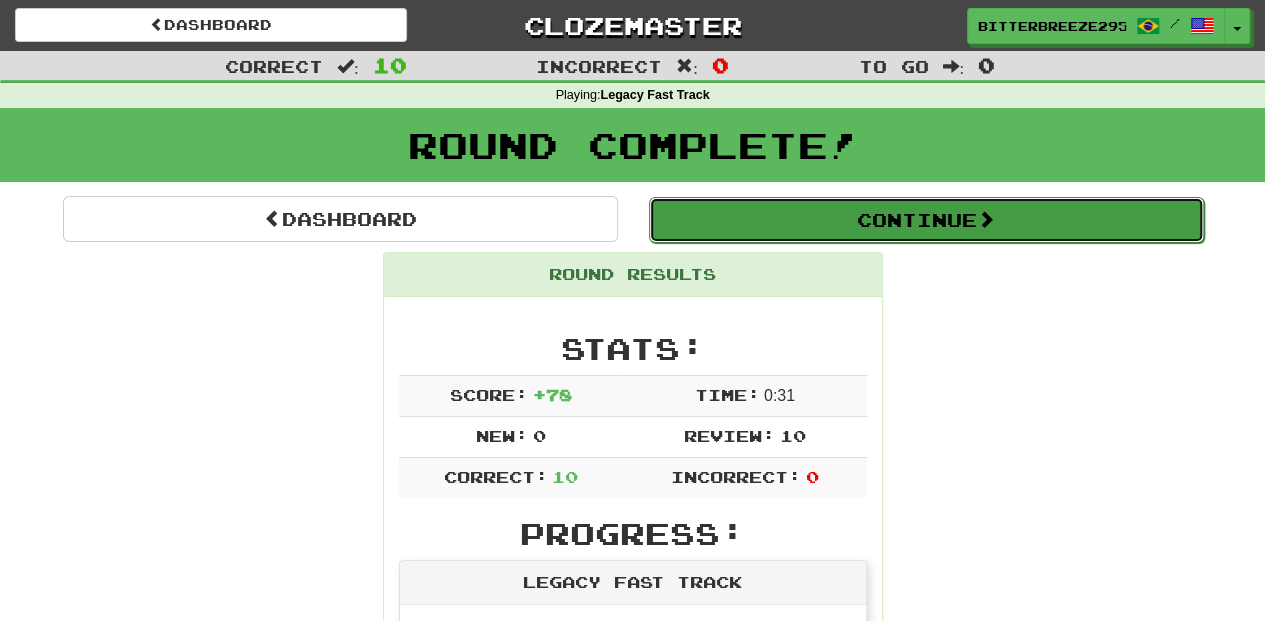 click on "Continue" at bounding box center (926, 220) 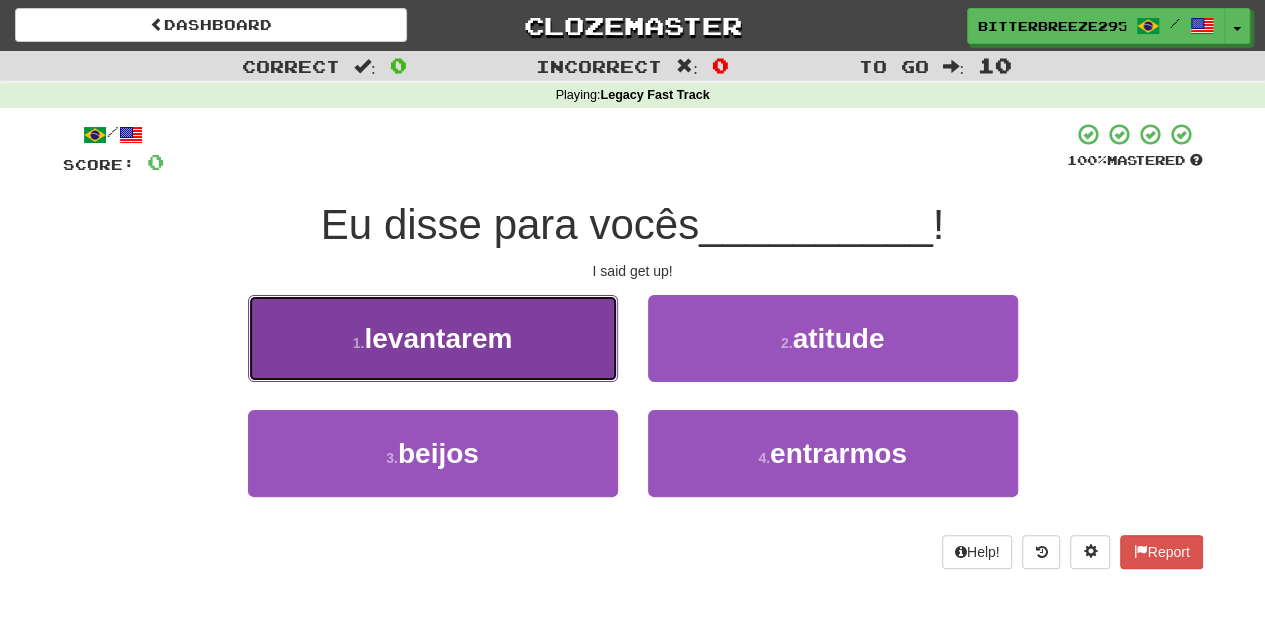 drag, startPoint x: 515, startPoint y: 352, endPoint x: 538, endPoint y: 356, distance: 23.345236 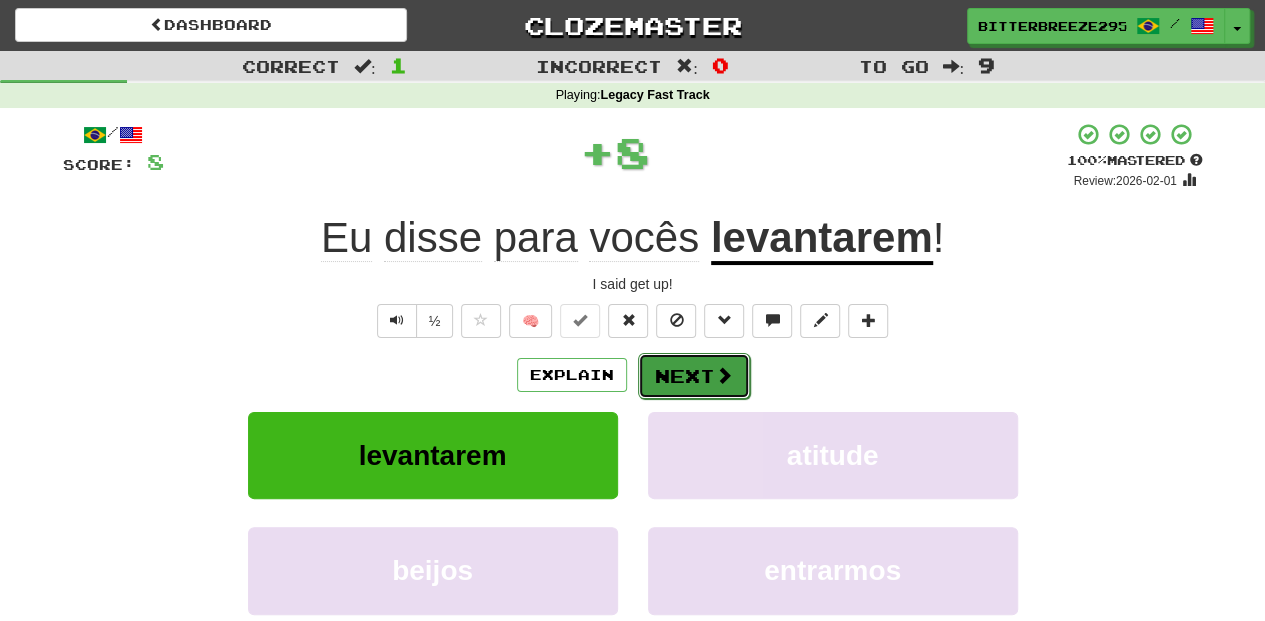 click on "Next" at bounding box center (694, 376) 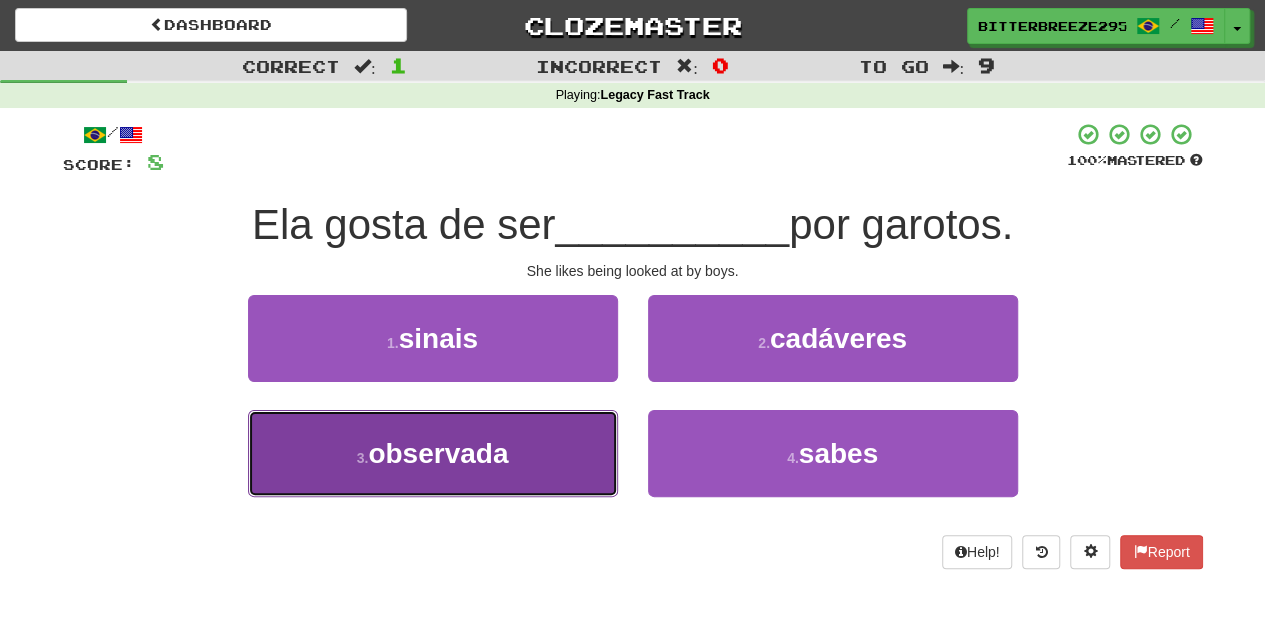 click on "3 .  observada" at bounding box center [433, 453] 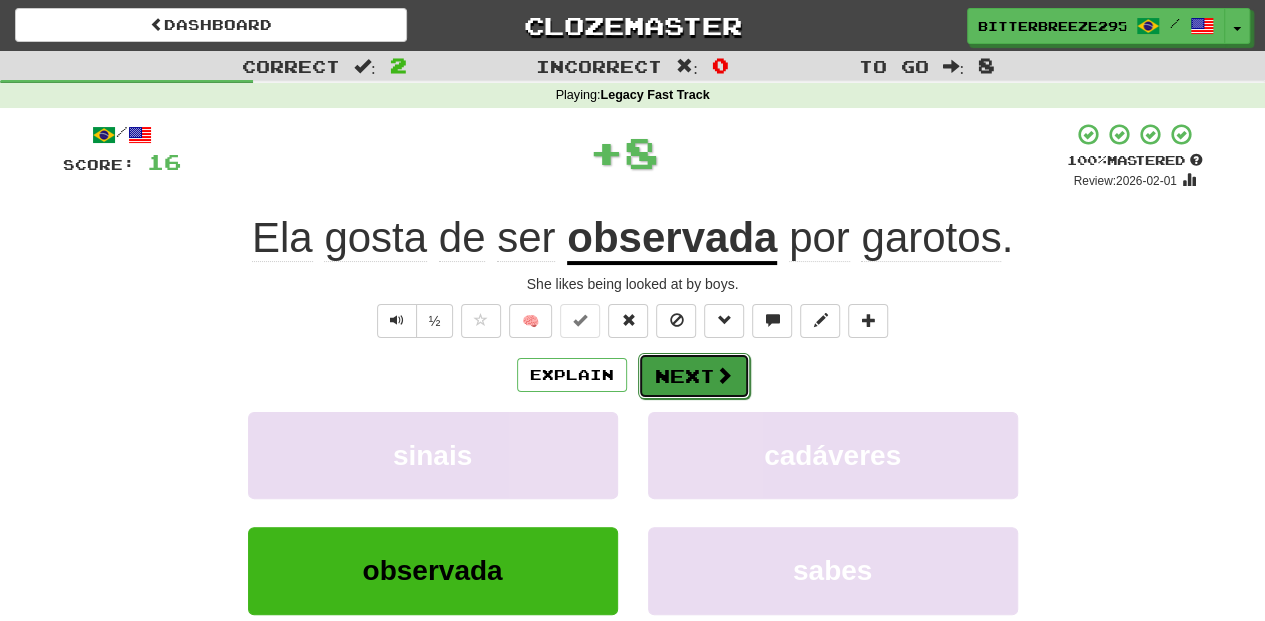 click on "Next" at bounding box center [694, 376] 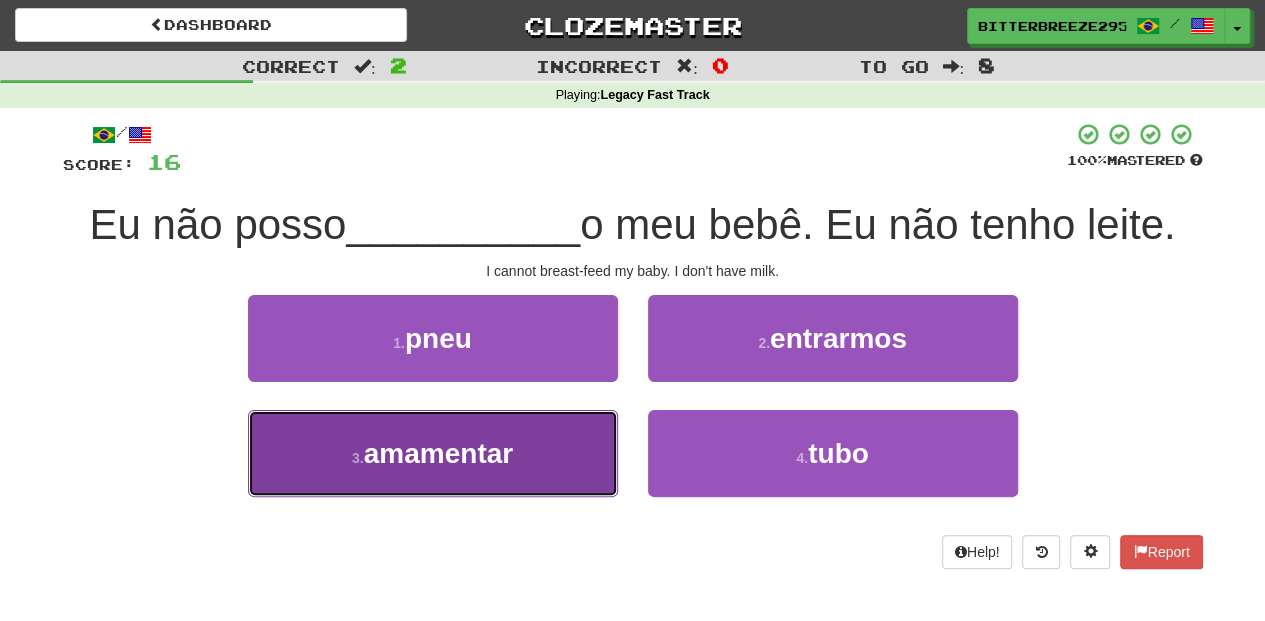 click on "3 .  amamentar" at bounding box center [433, 453] 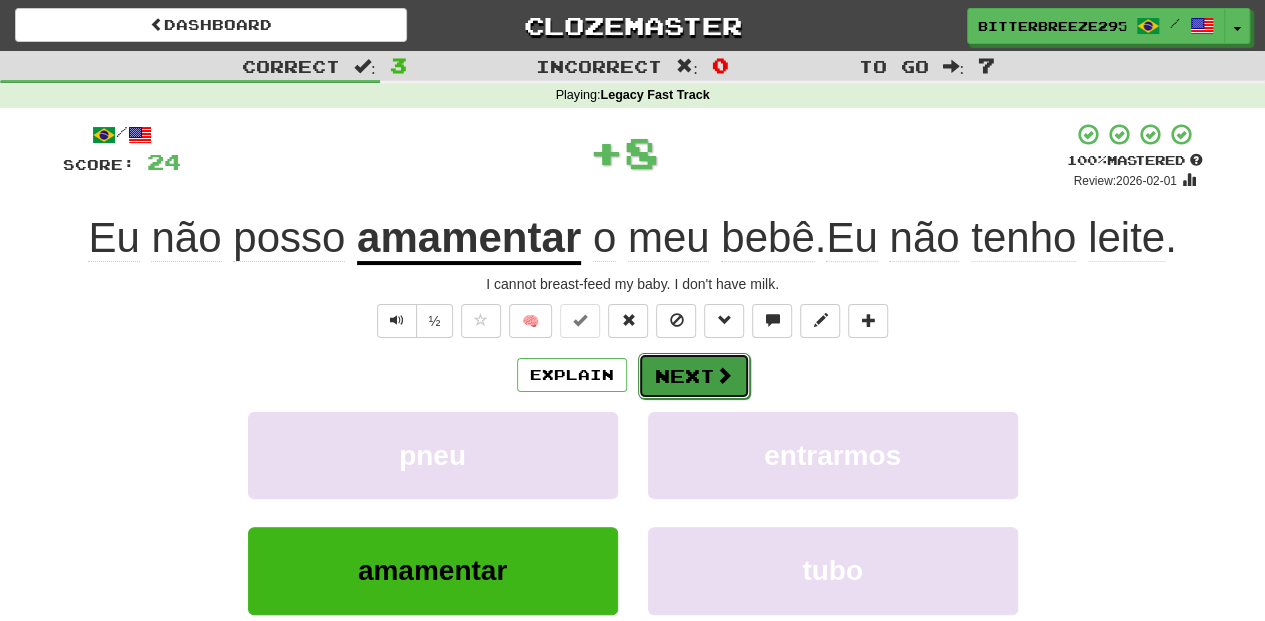 click on "Next" at bounding box center [694, 376] 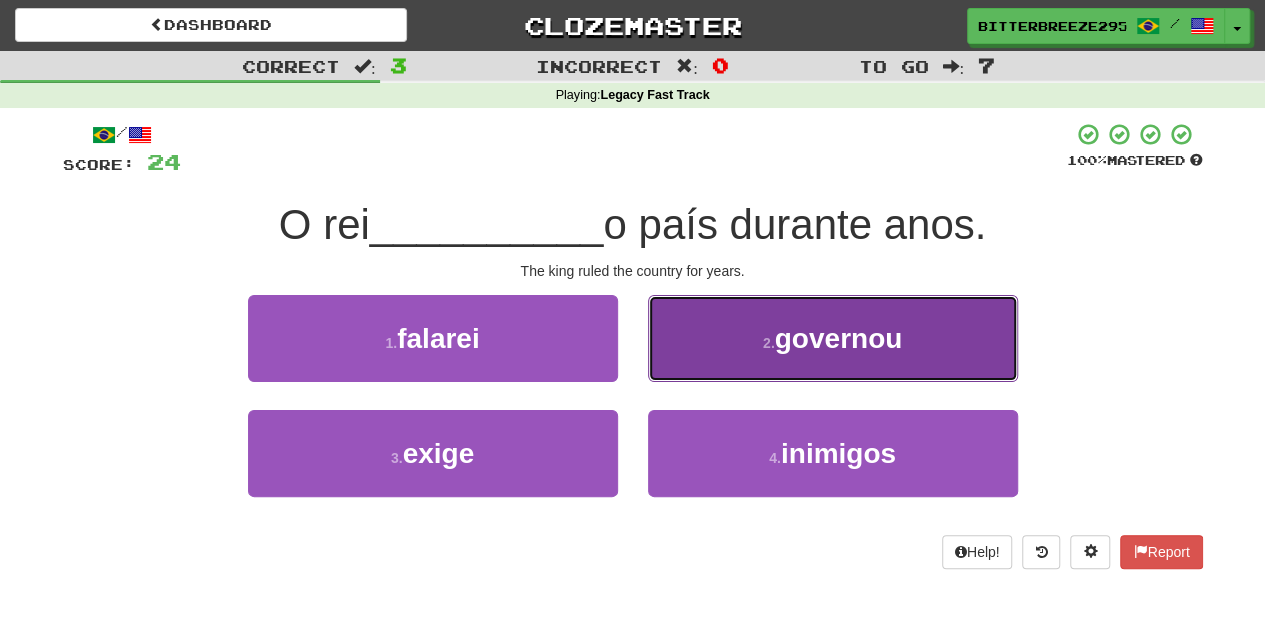 click on "2 .  governou" at bounding box center [833, 338] 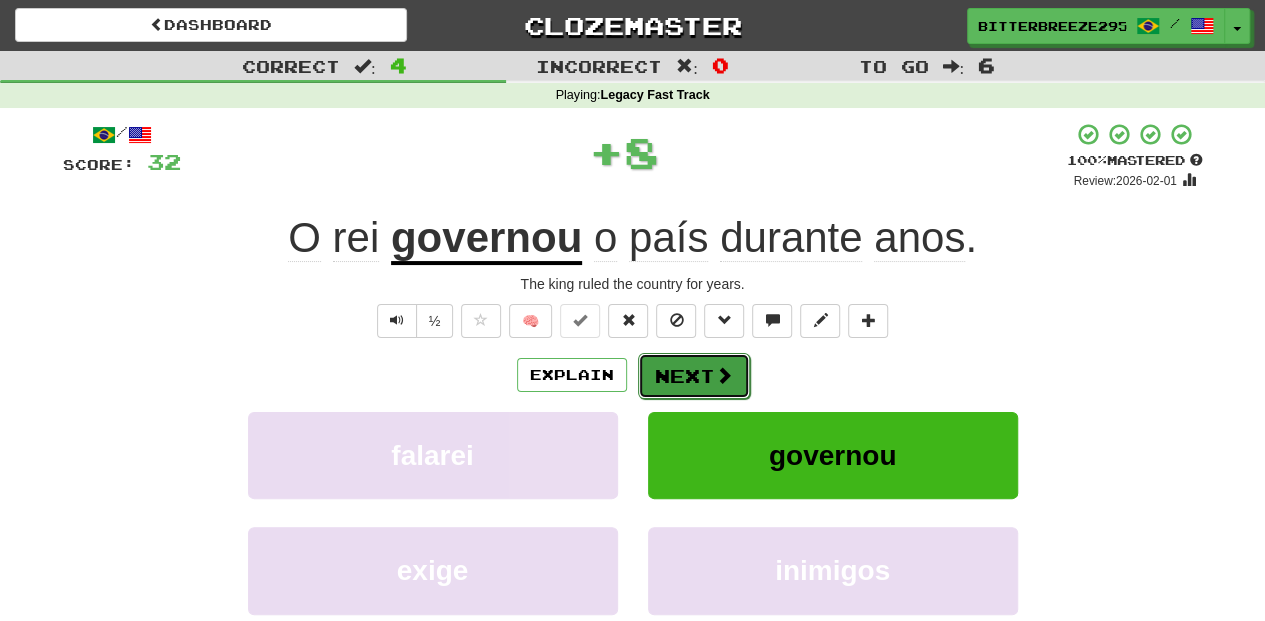 click on "Next" at bounding box center [694, 376] 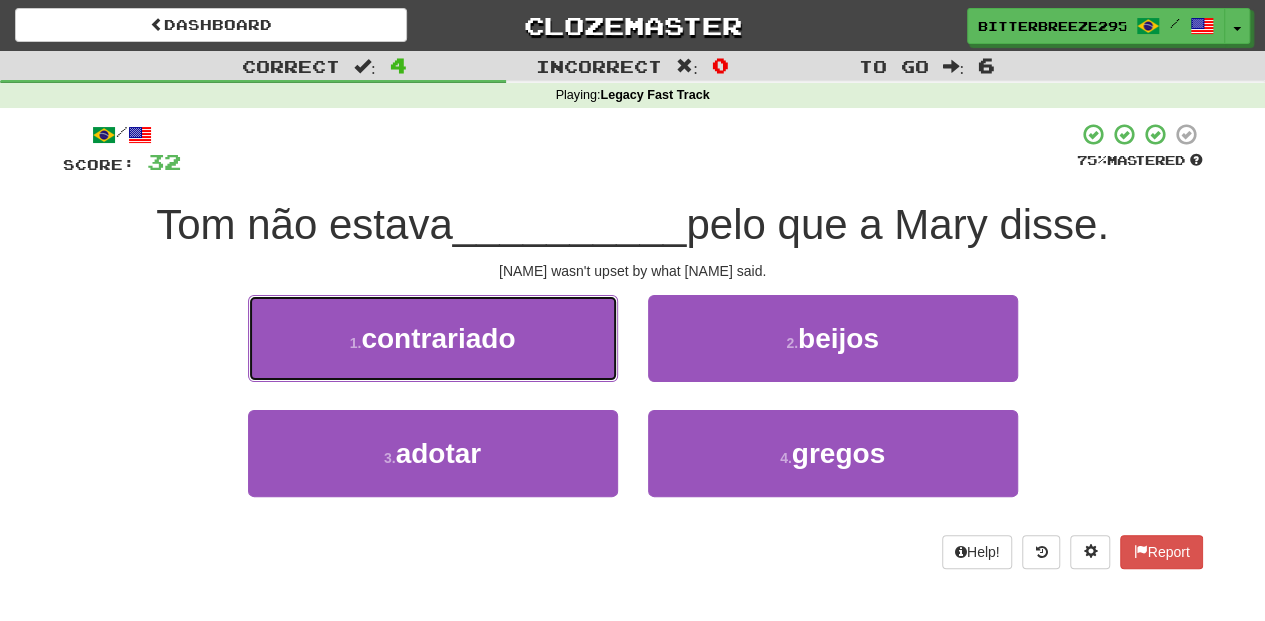 click on "1 .  contrariado" at bounding box center [433, 338] 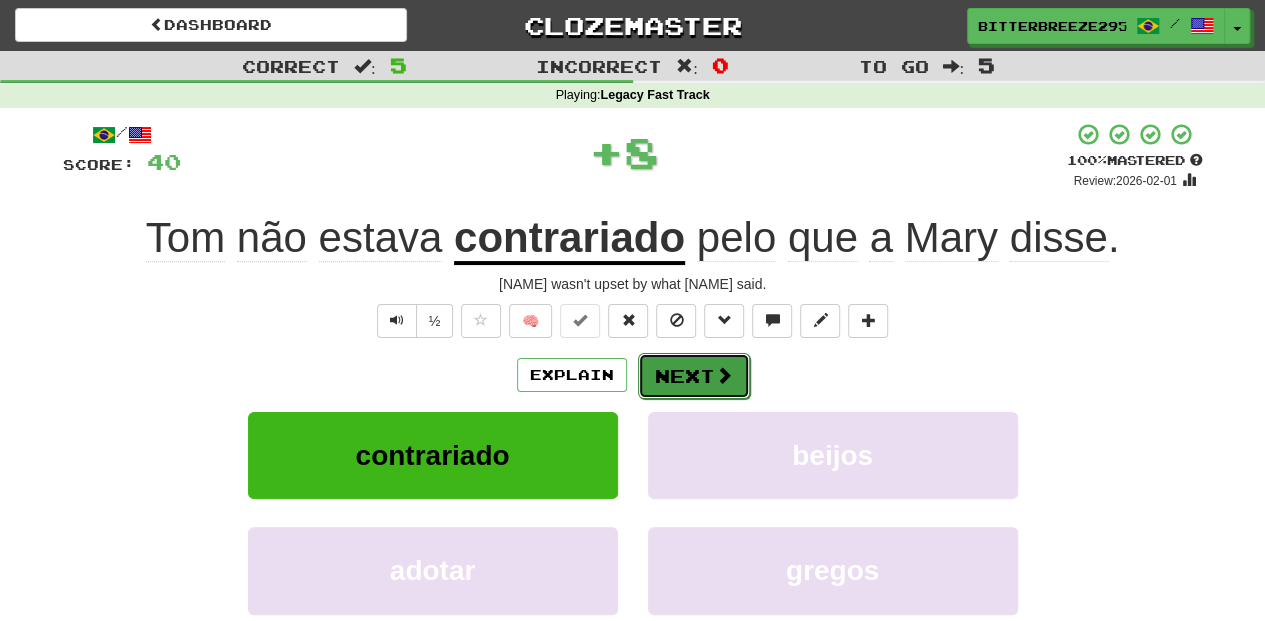 click on "Next" at bounding box center (694, 376) 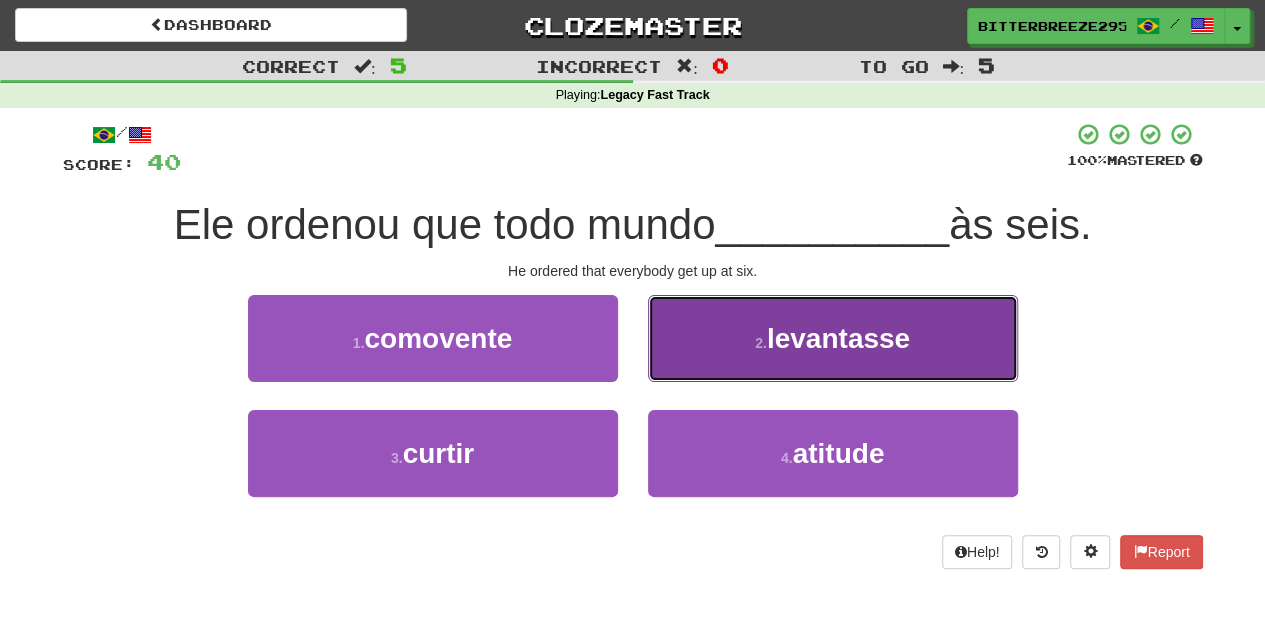 click on "2 .  levantasse" at bounding box center (833, 338) 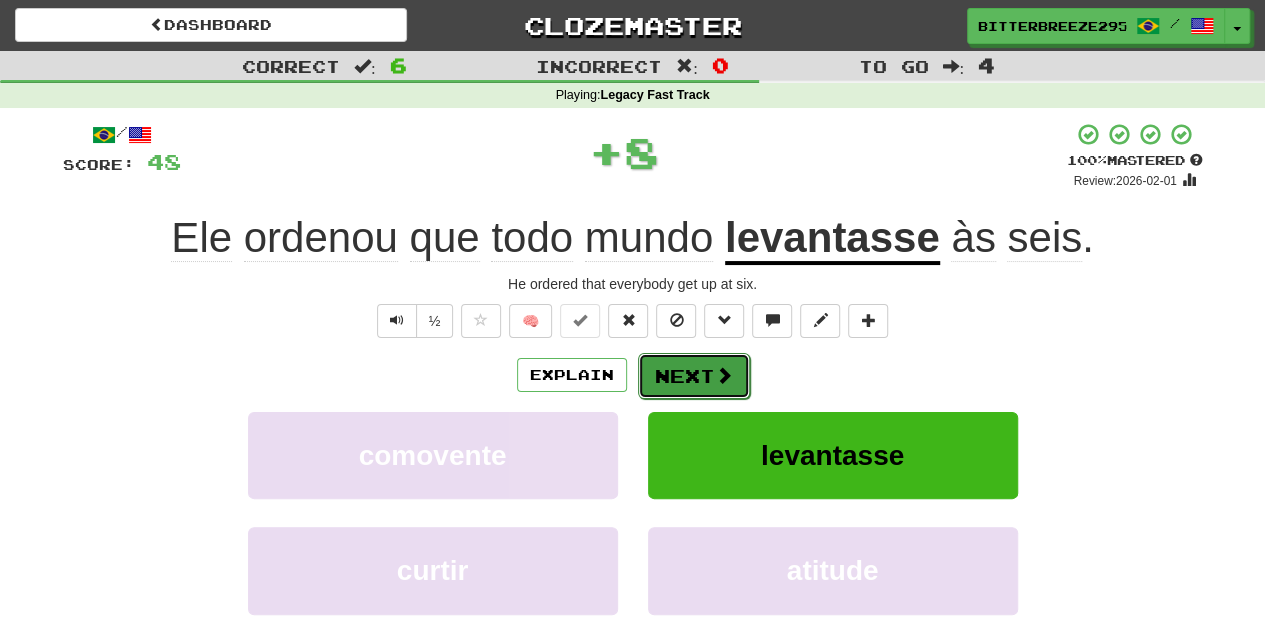 click on "Next" at bounding box center [694, 376] 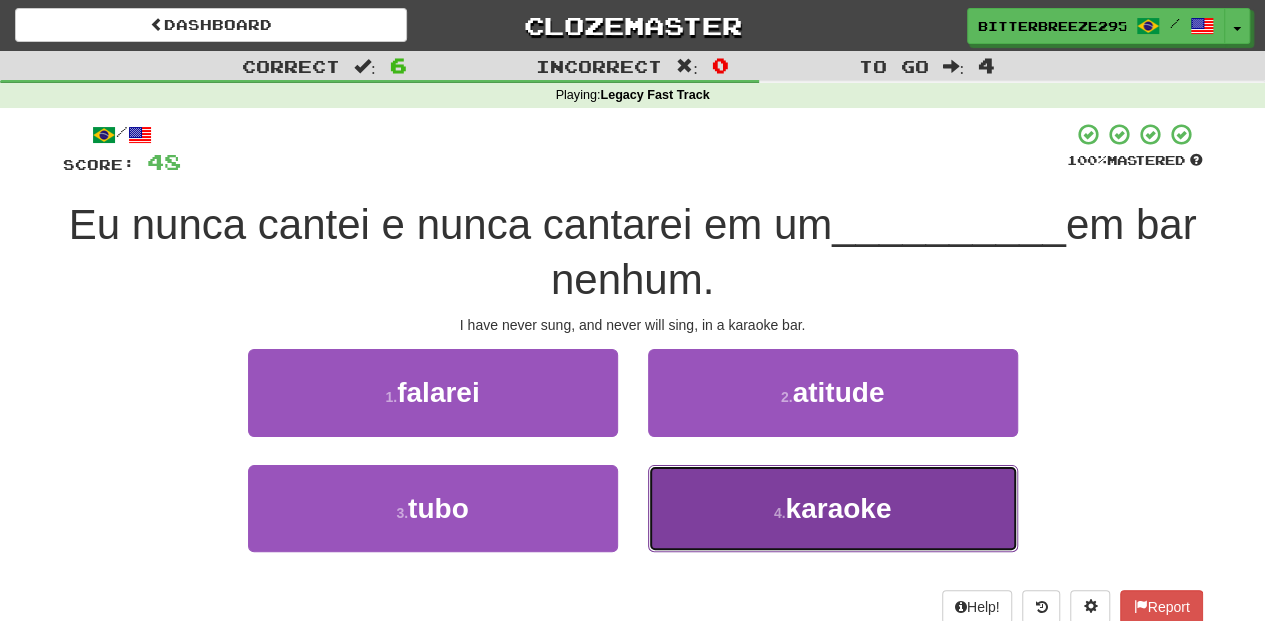 click on "4 .  karaoke" at bounding box center [833, 508] 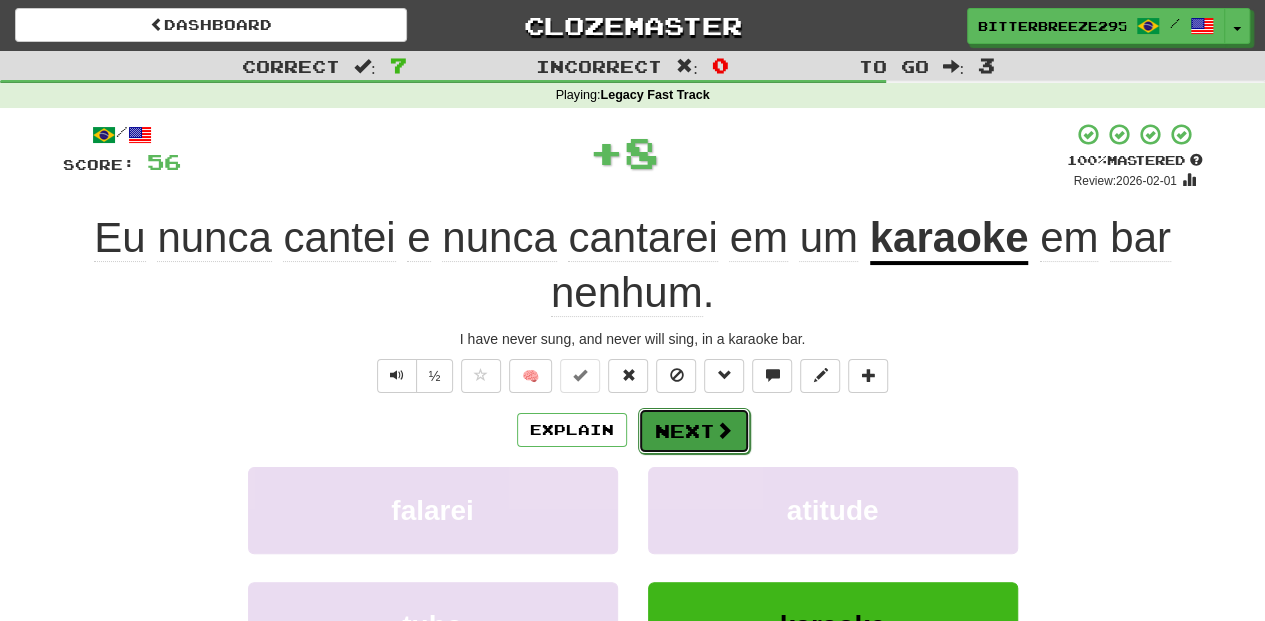 click on "Next" at bounding box center [694, 431] 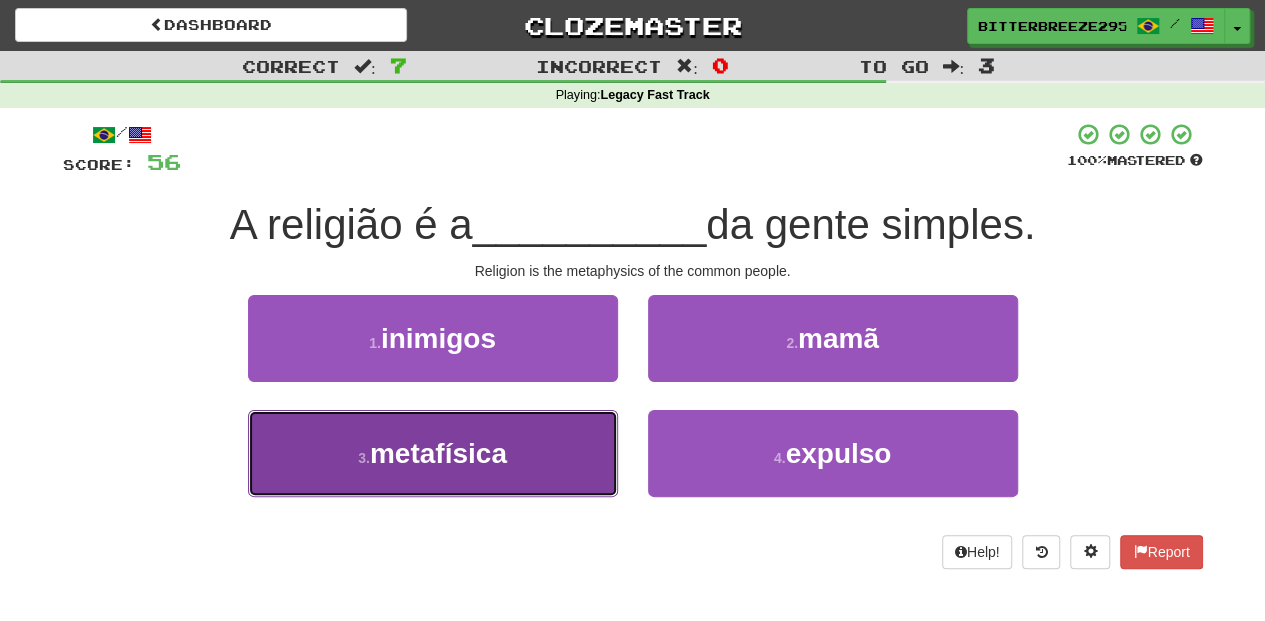 click on "3 .  metafísica" at bounding box center (433, 453) 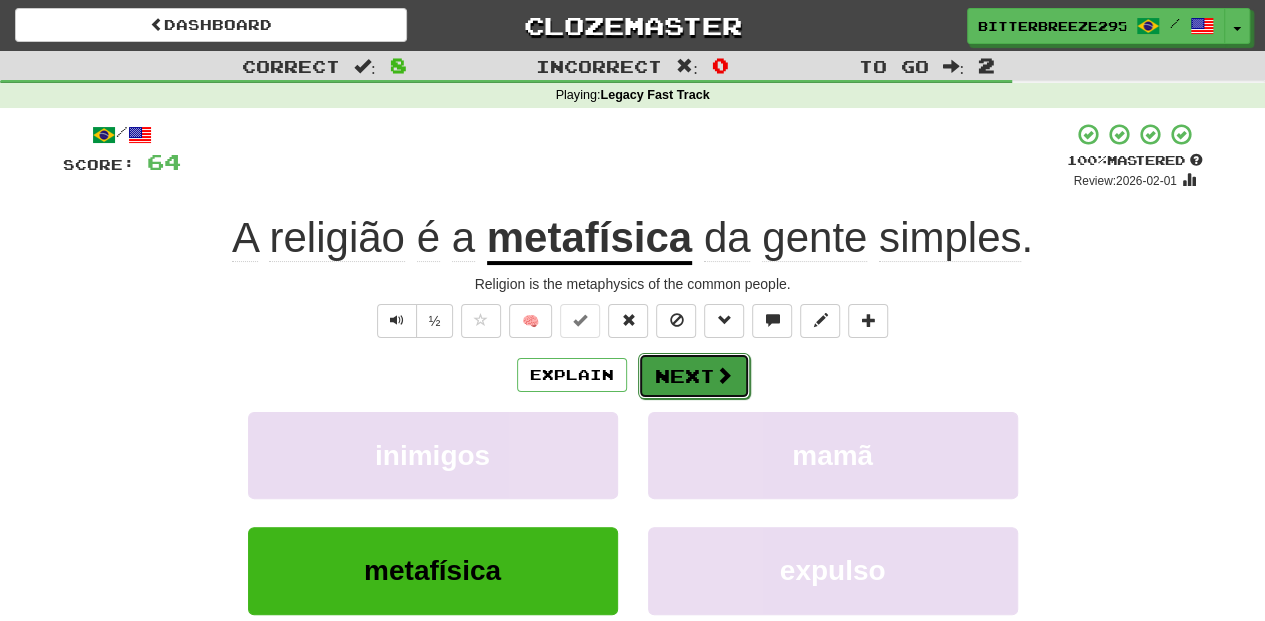 click on "Next" at bounding box center (694, 376) 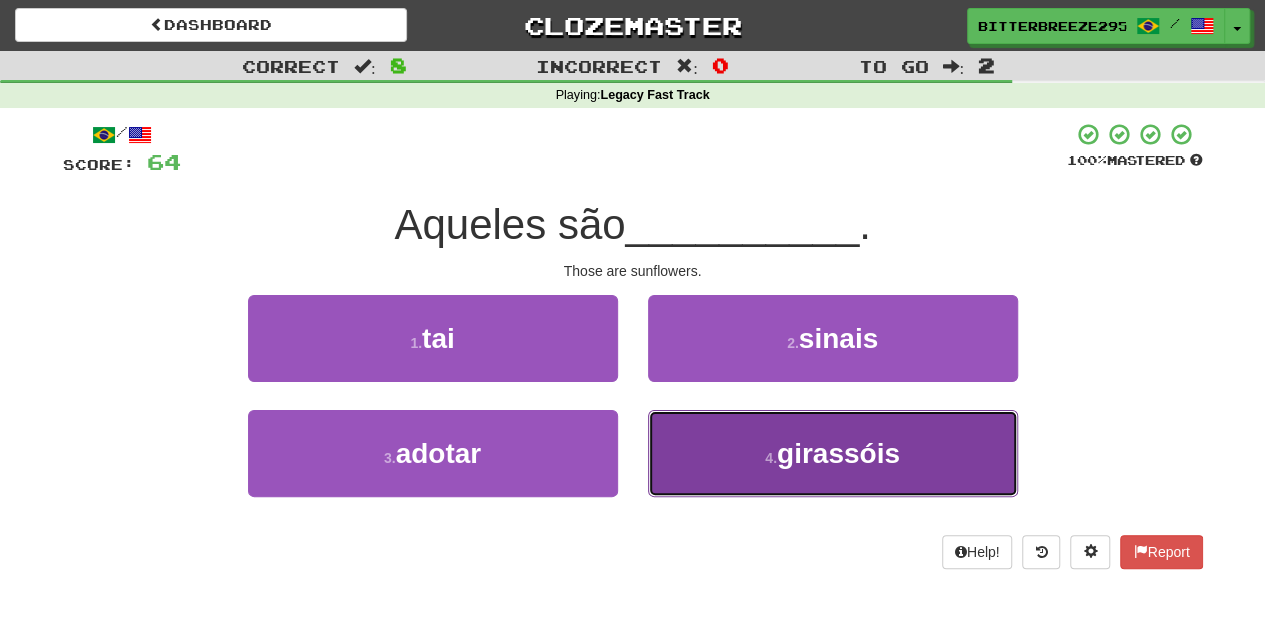 click on "4 .  girassóis" at bounding box center (833, 453) 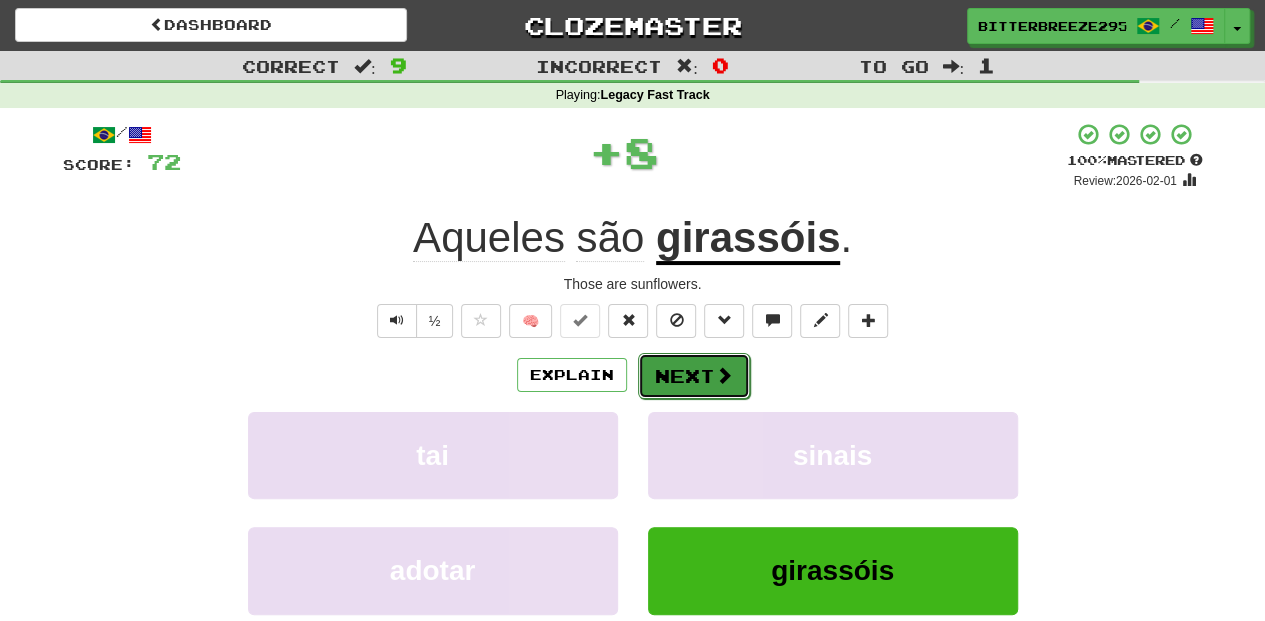 click on "Next" at bounding box center [694, 376] 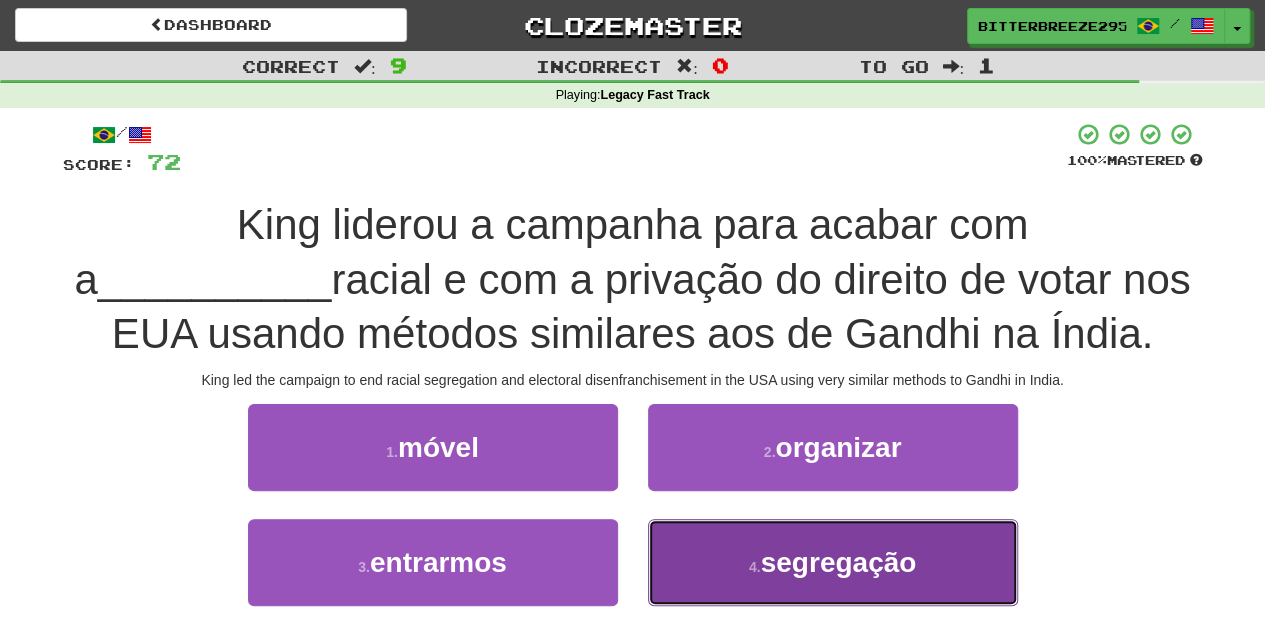 click on "4 ." at bounding box center (755, 567) 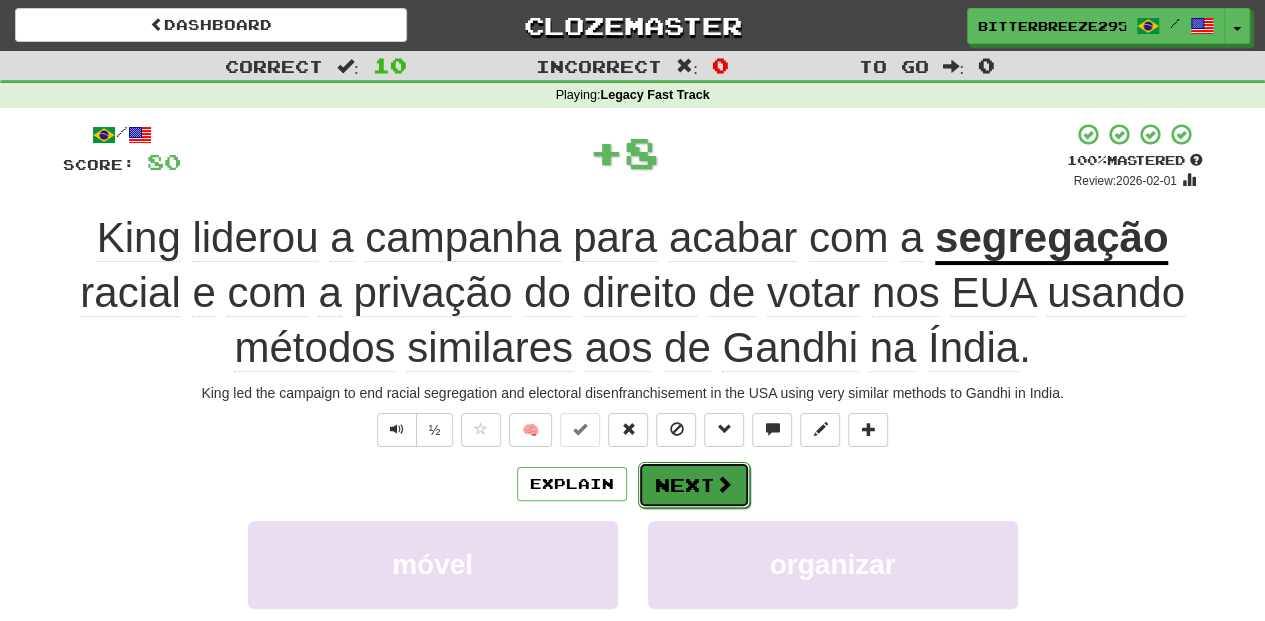 click on "Next" at bounding box center (694, 485) 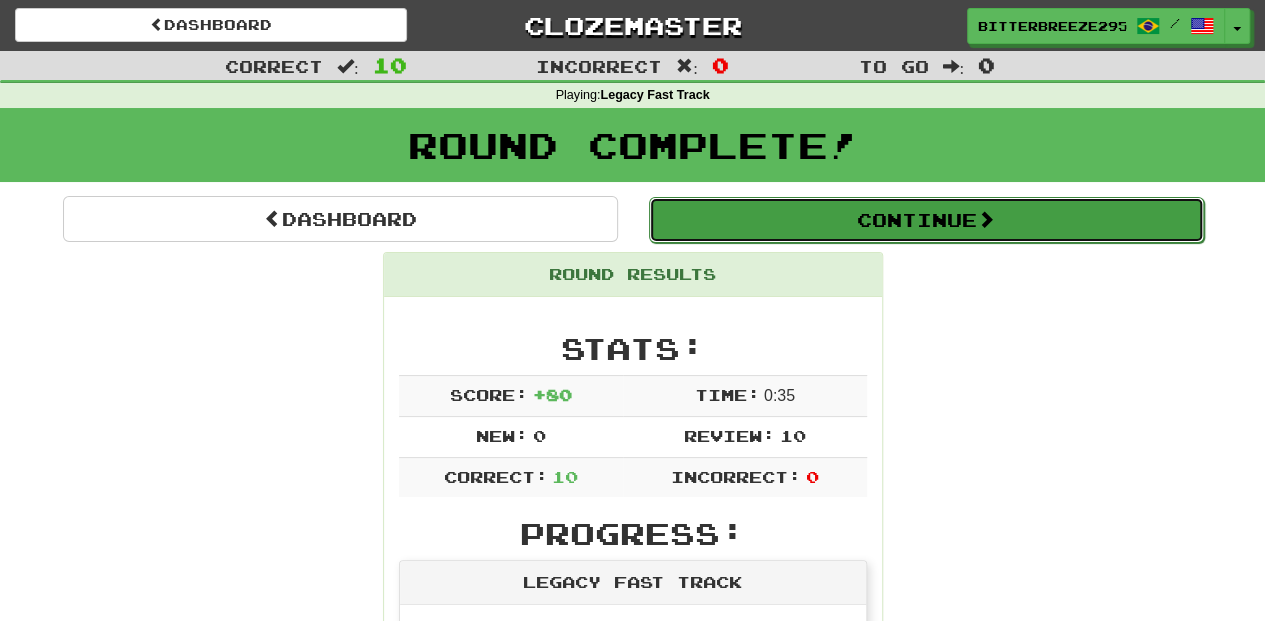 click on "Continue" at bounding box center (926, 220) 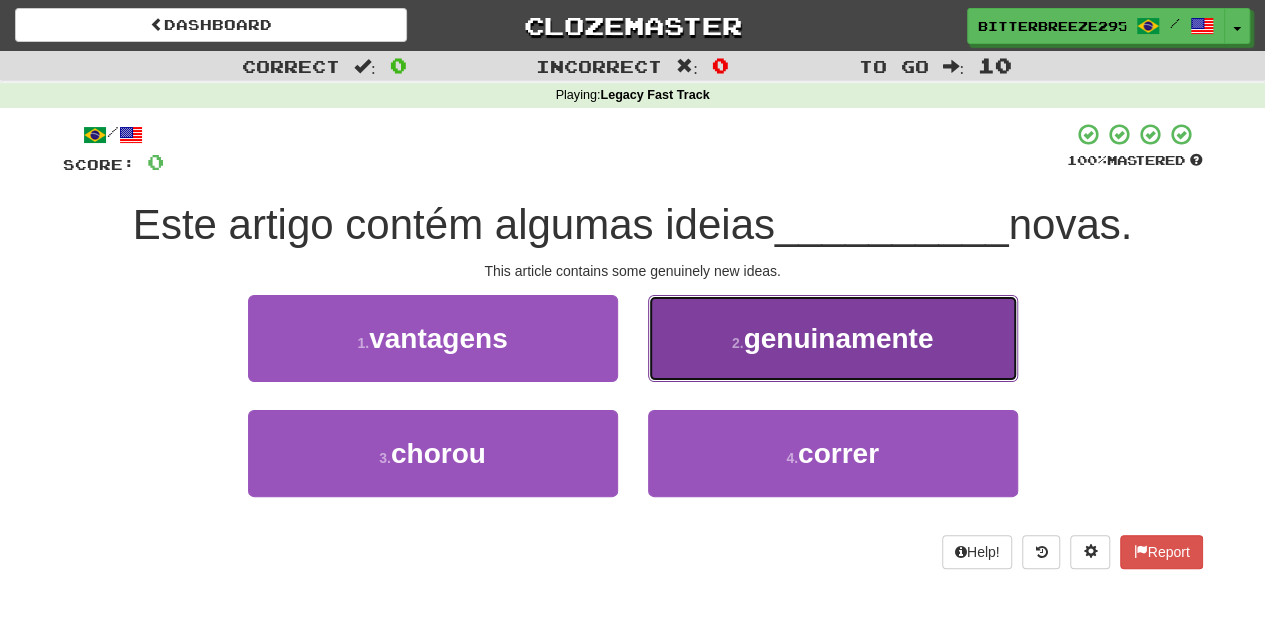 click on "2 .  genuinamente" at bounding box center [833, 338] 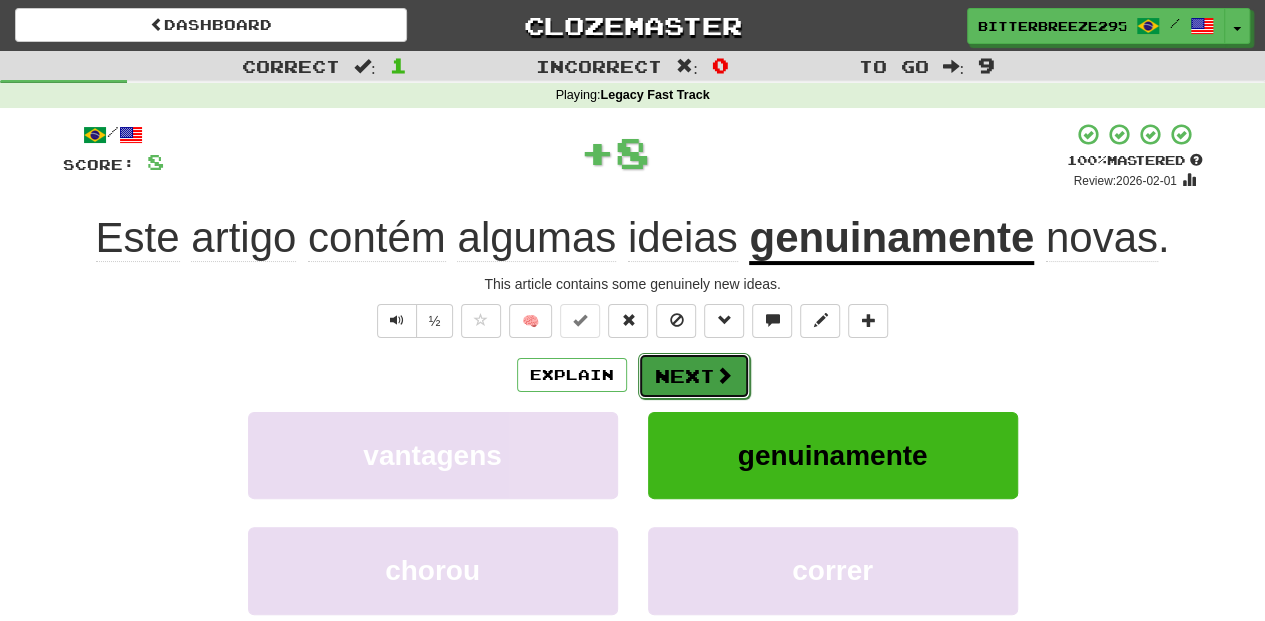 click on "Next" at bounding box center [694, 376] 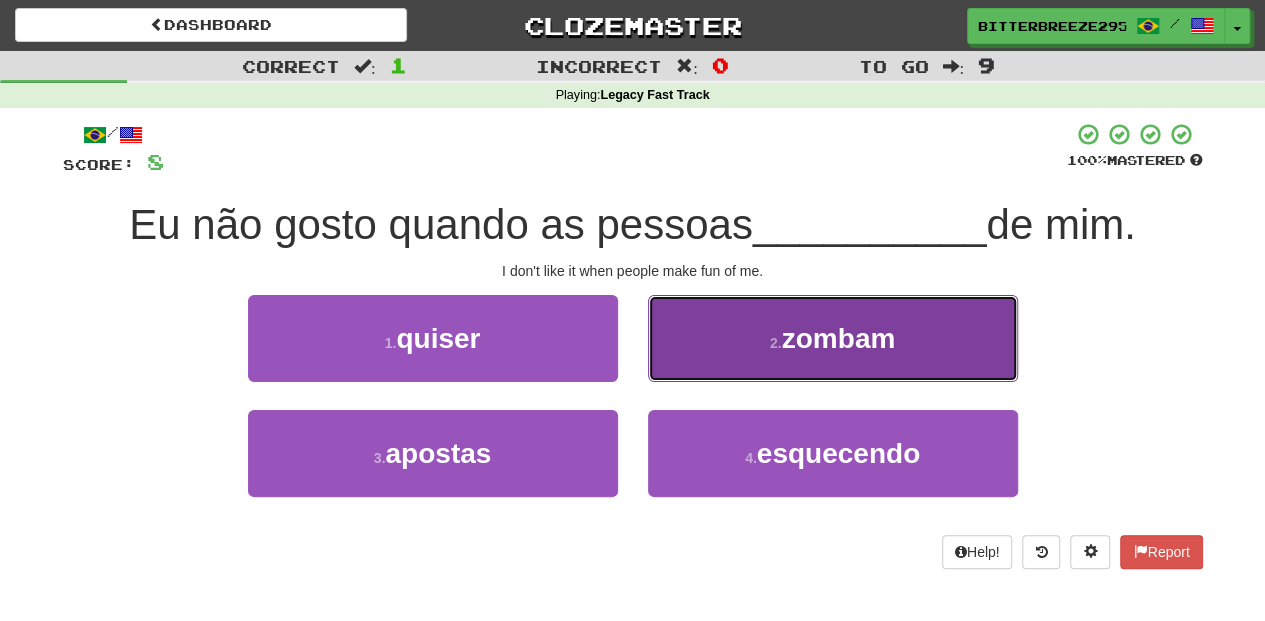click on "2 .  zombam" at bounding box center [833, 338] 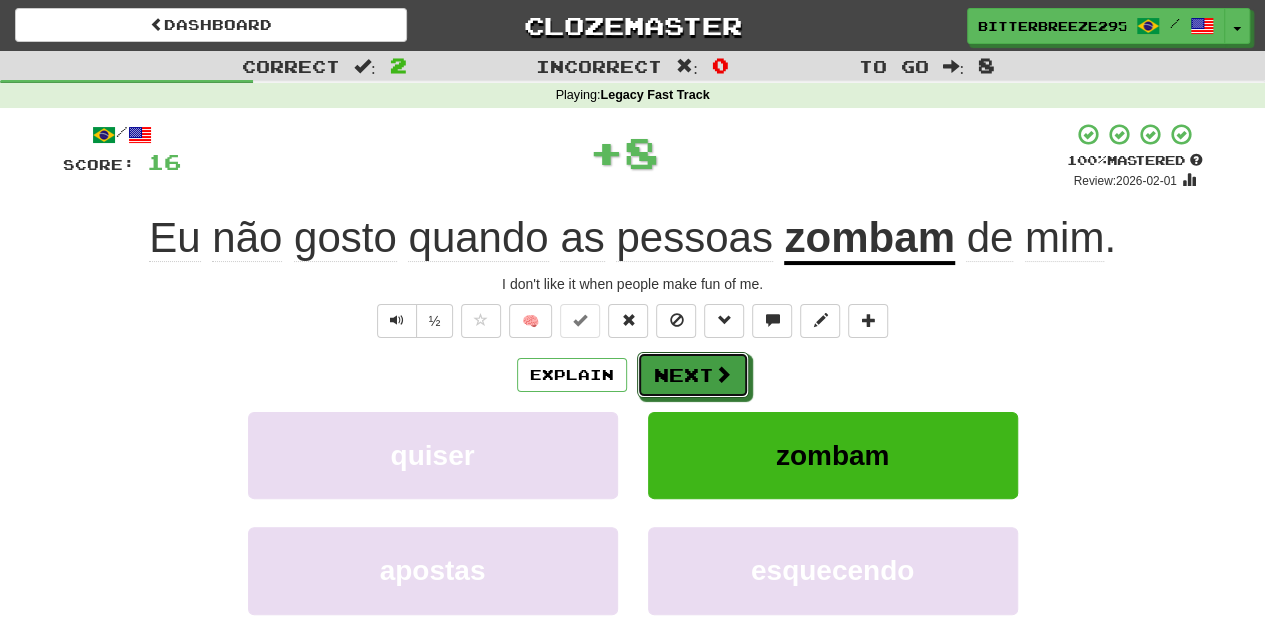 click on "Next" at bounding box center [693, 375] 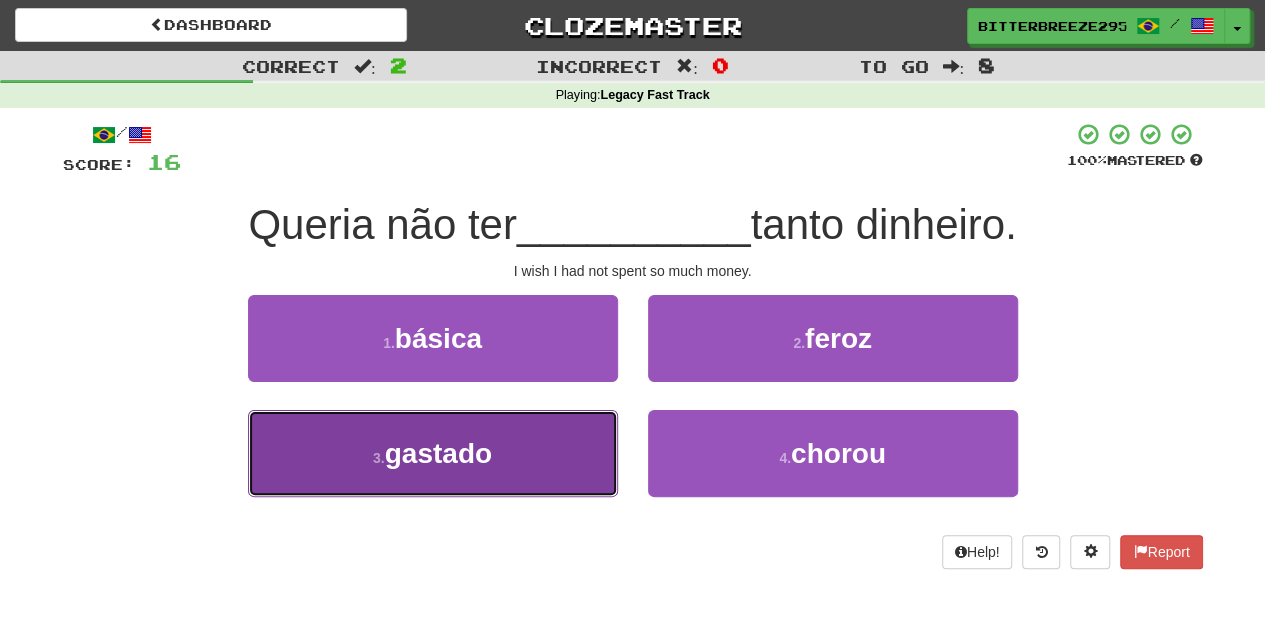 click on "3 .  gastado" at bounding box center (433, 453) 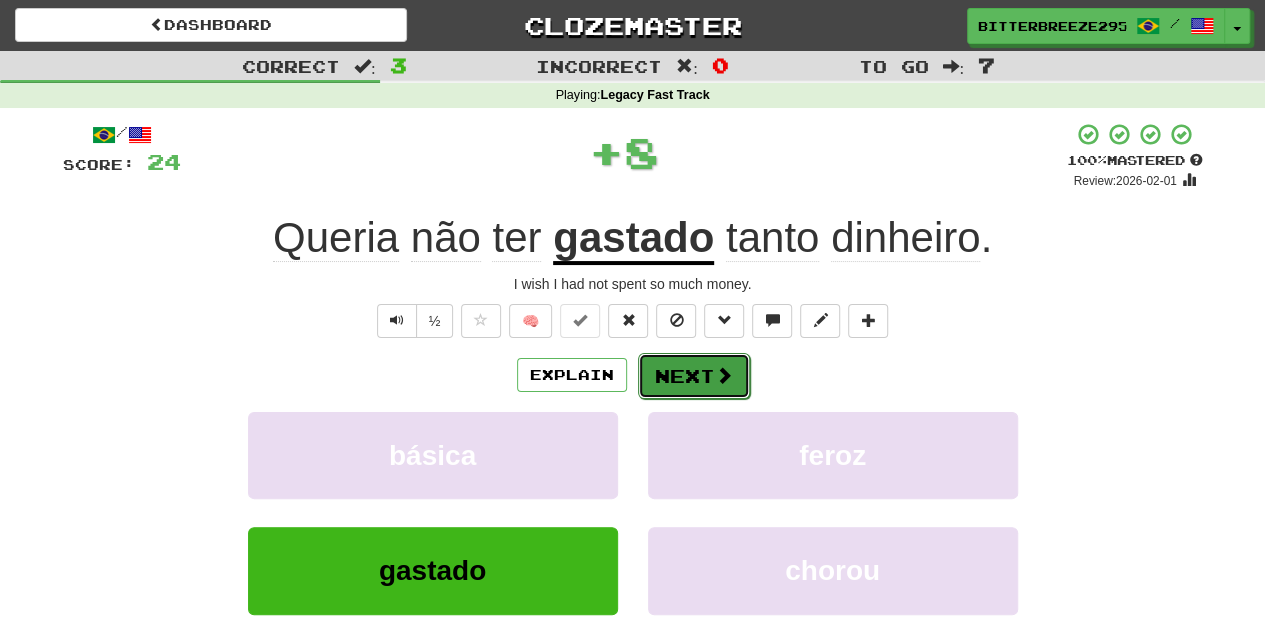 click on "Next" at bounding box center (694, 376) 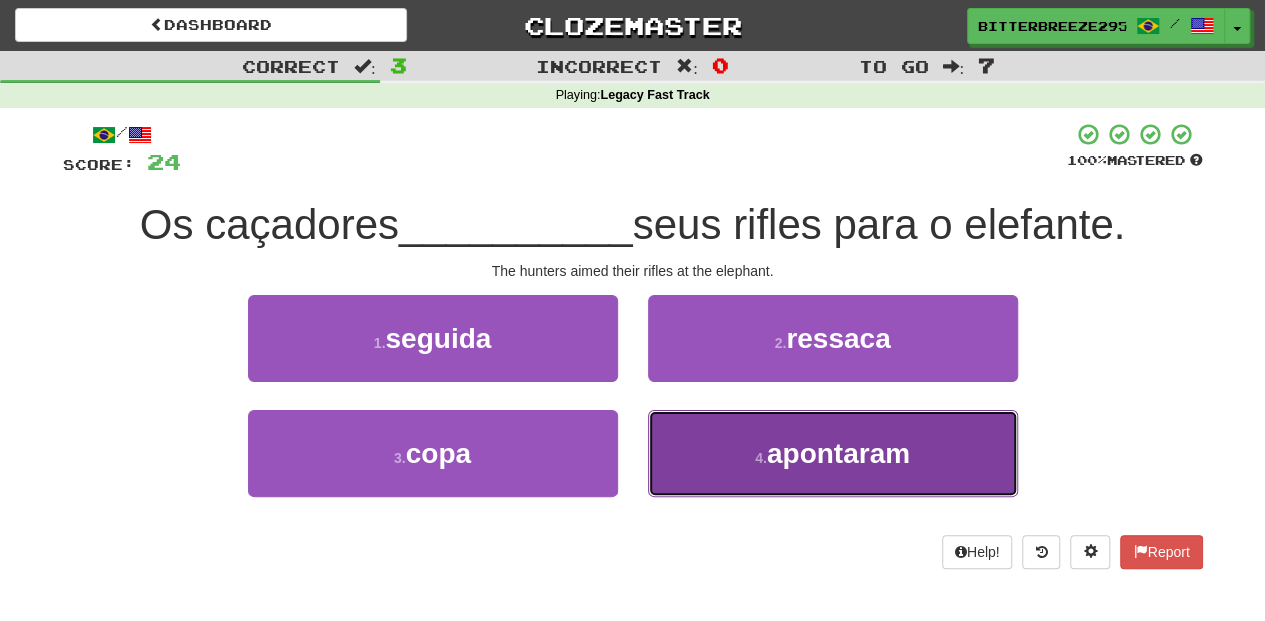 click on "4 .  apontaram" at bounding box center [833, 453] 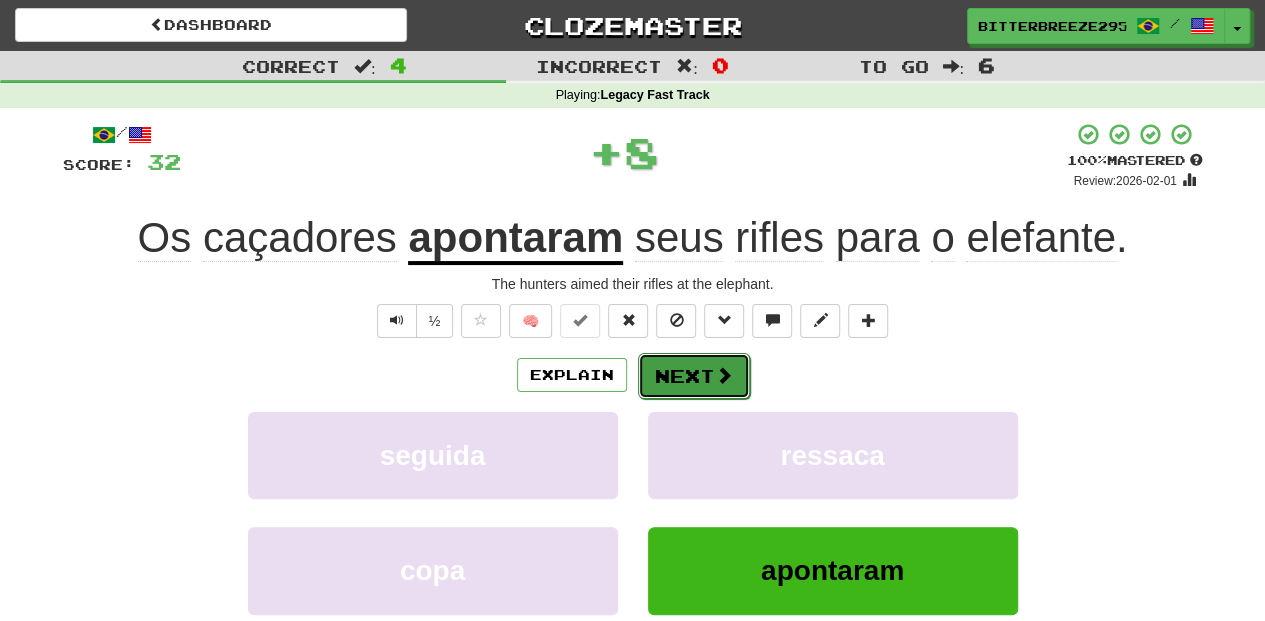 click on "Next" at bounding box center (694, 376) 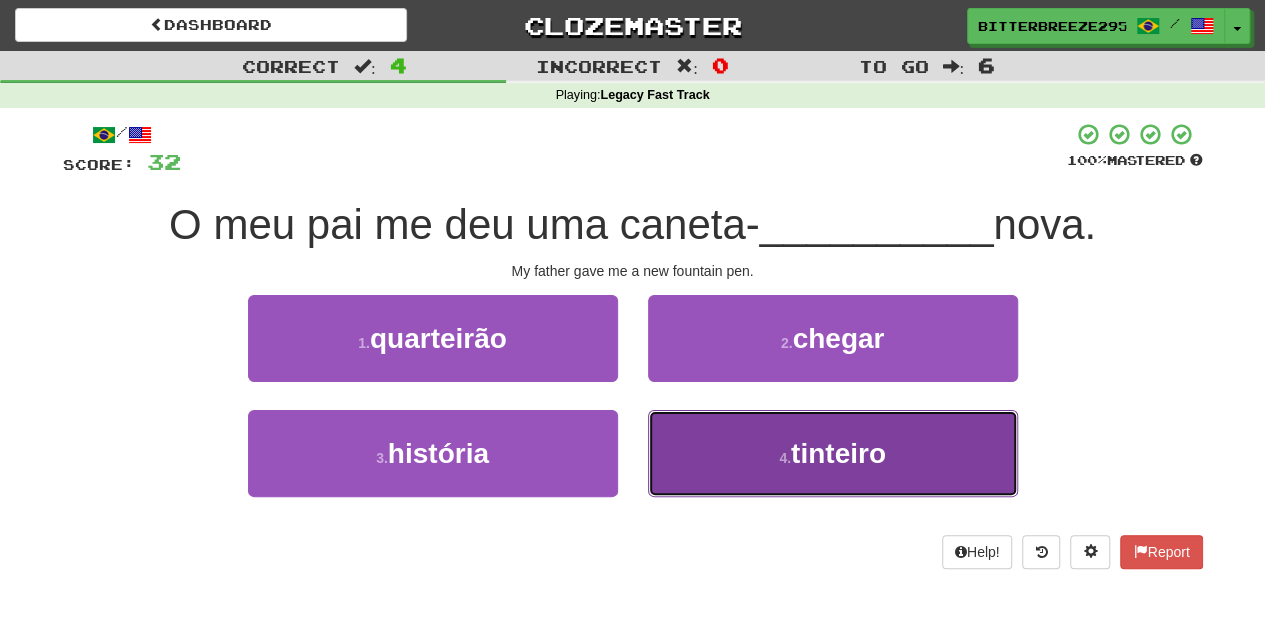 click on "4 .  tinteiro" at bounding box center [833, 453] 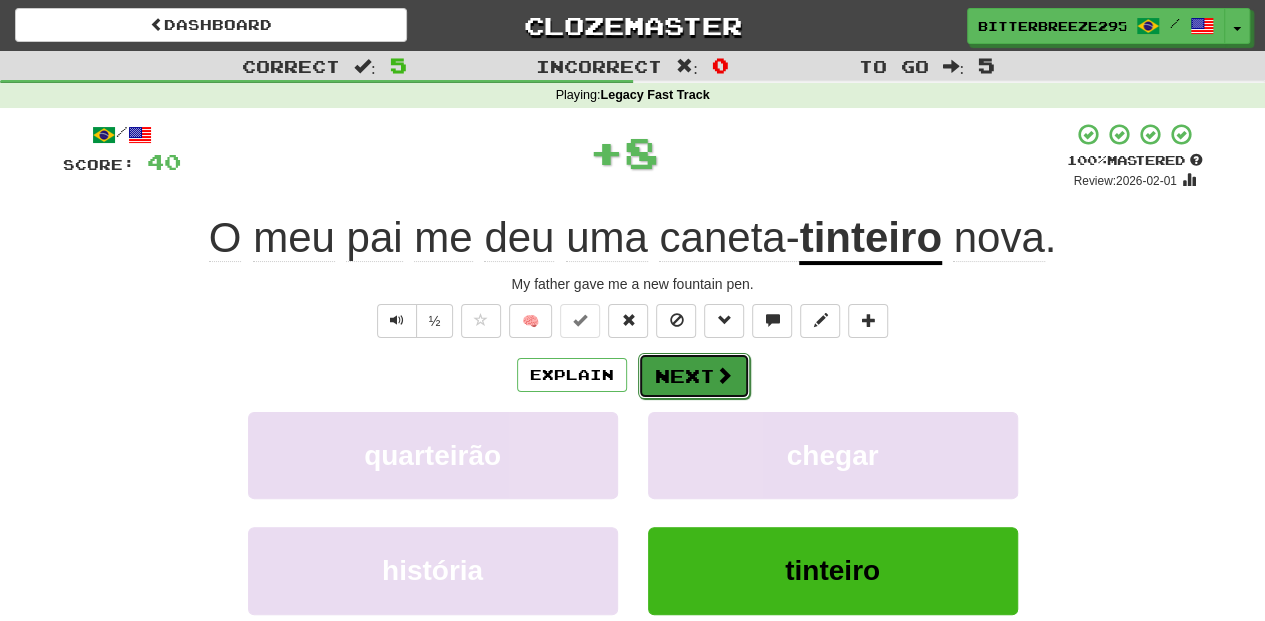 click on "Next" at bounding box center (694, 376) 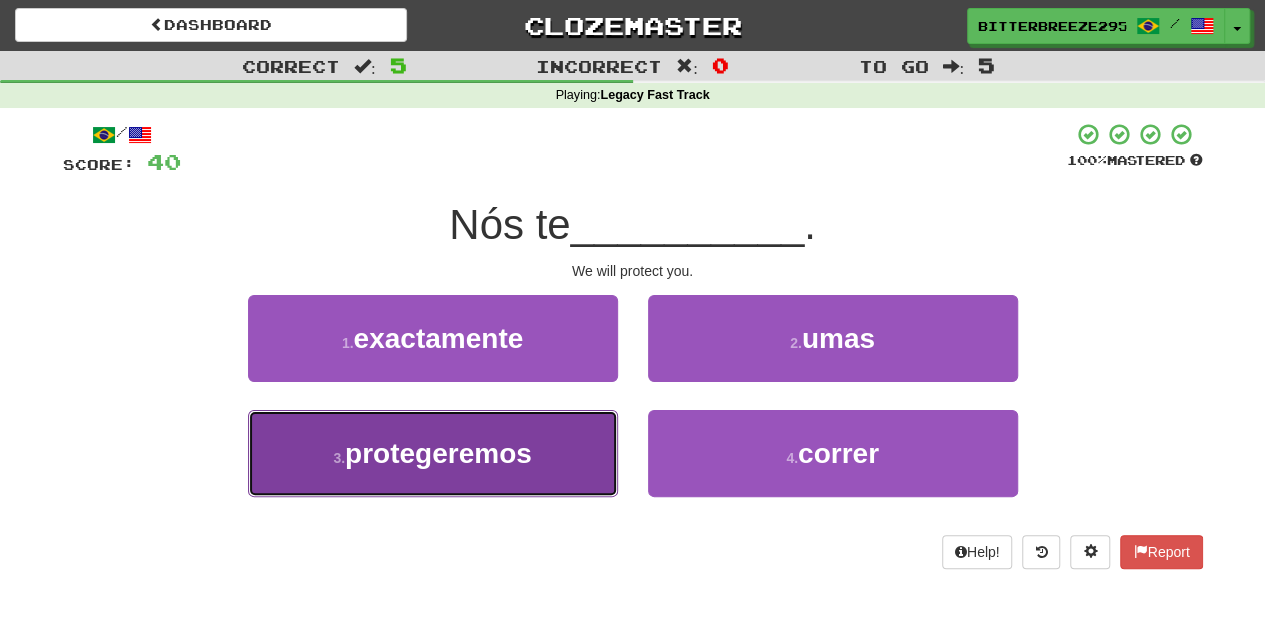 click on "3 .  protegeremos" at bounding box center [433, 453] 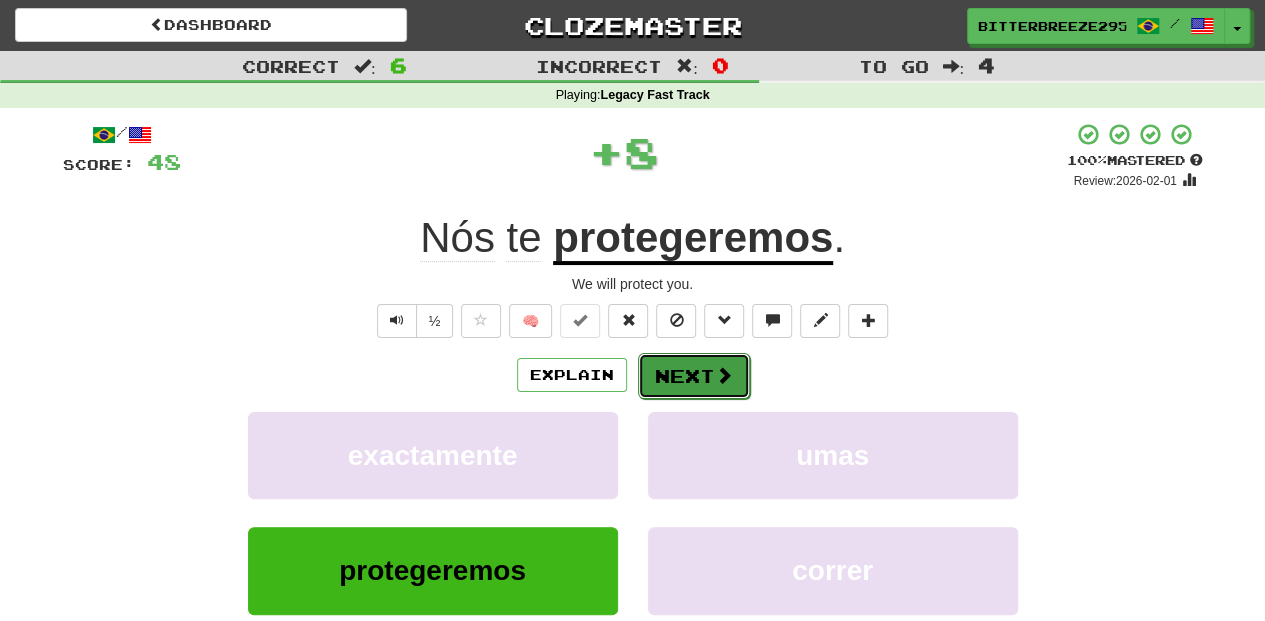 click on "Next" at bounding box center [694, 376] 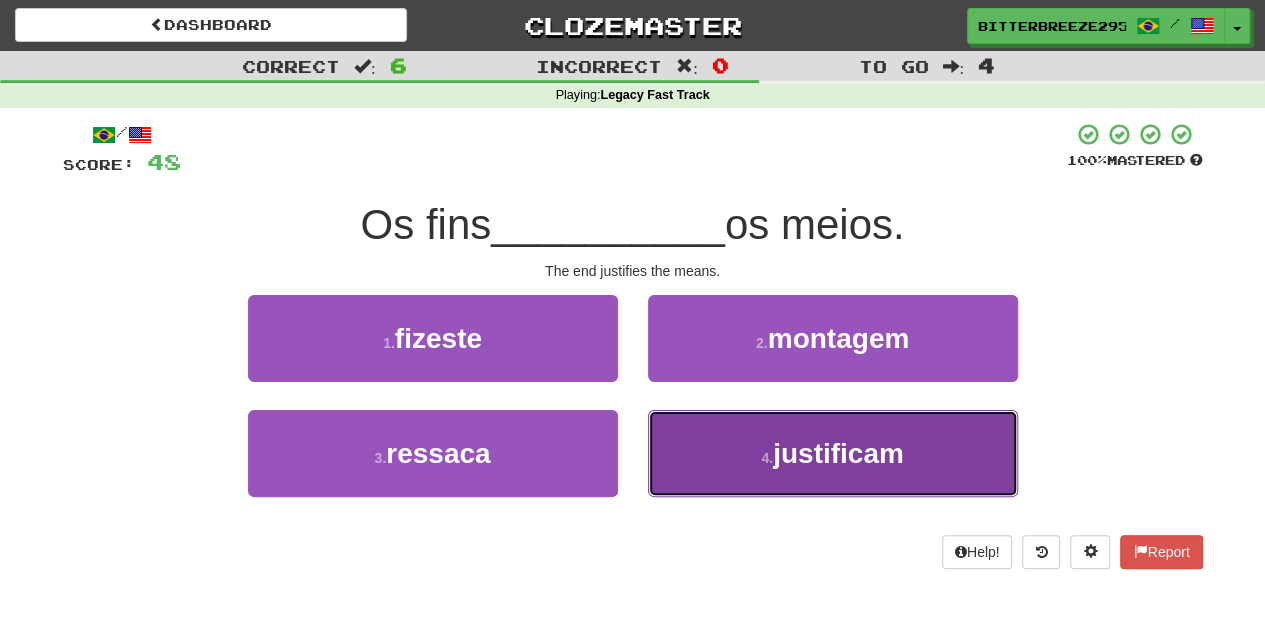 click on "4 .  justificam" at bounding box center [833, 453] 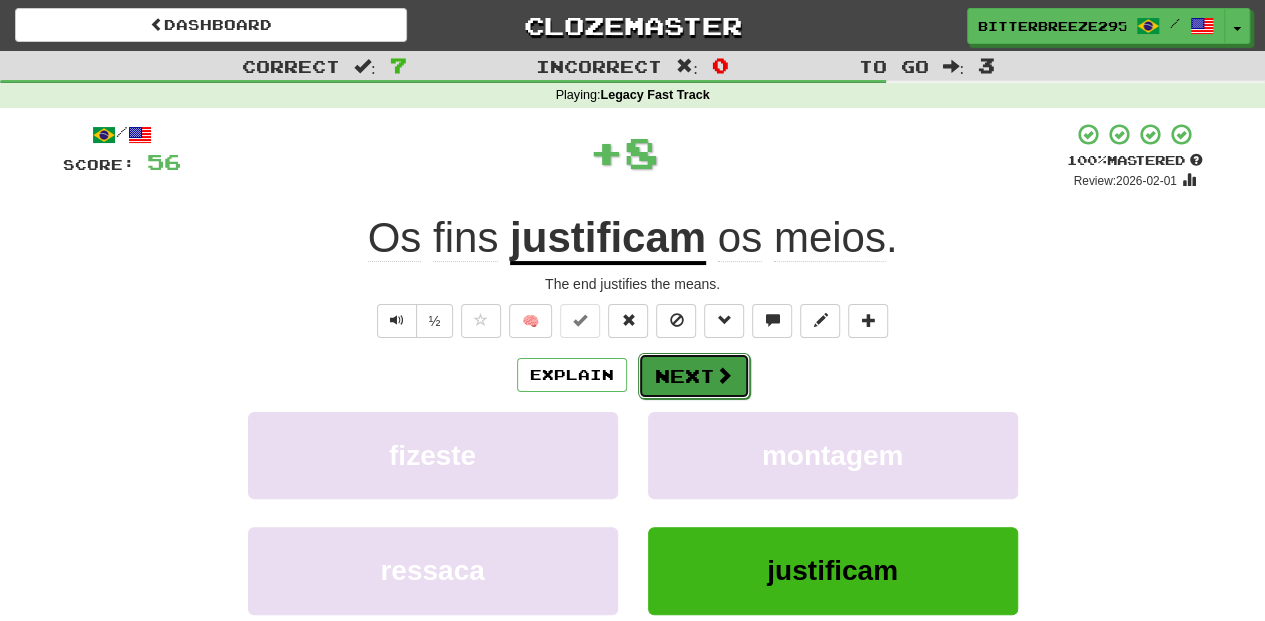 click on "Next" at bounding box center [694, 376] 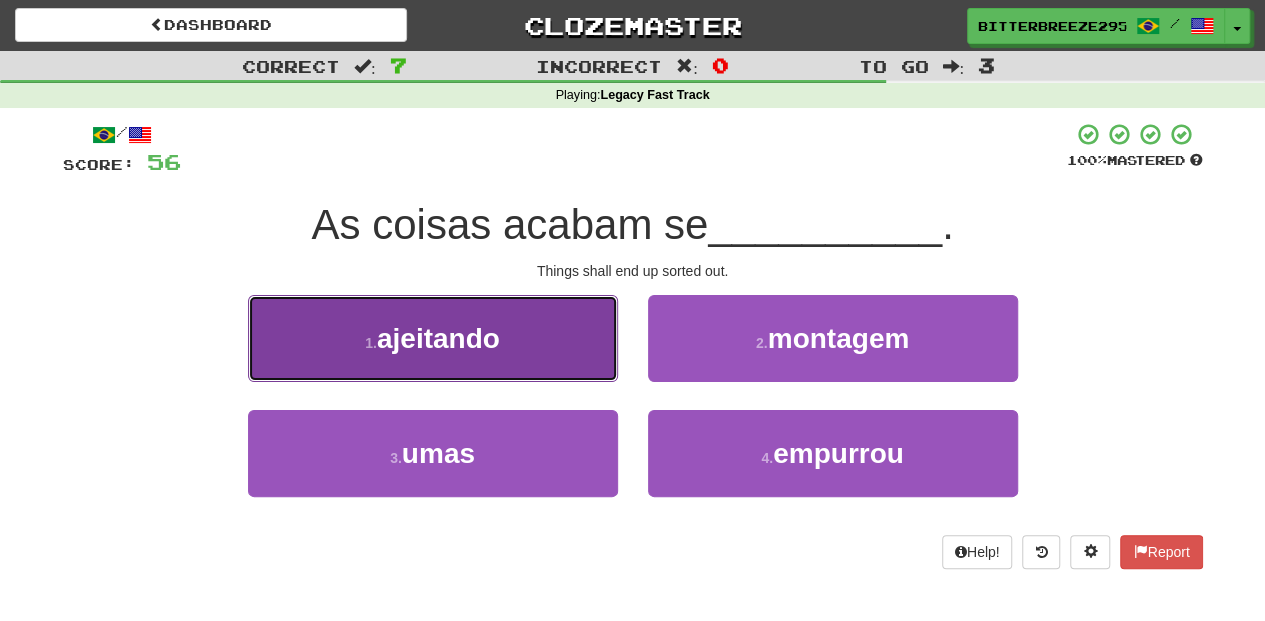click on "1 .  ajeitando" at bounding box center (433, 338) 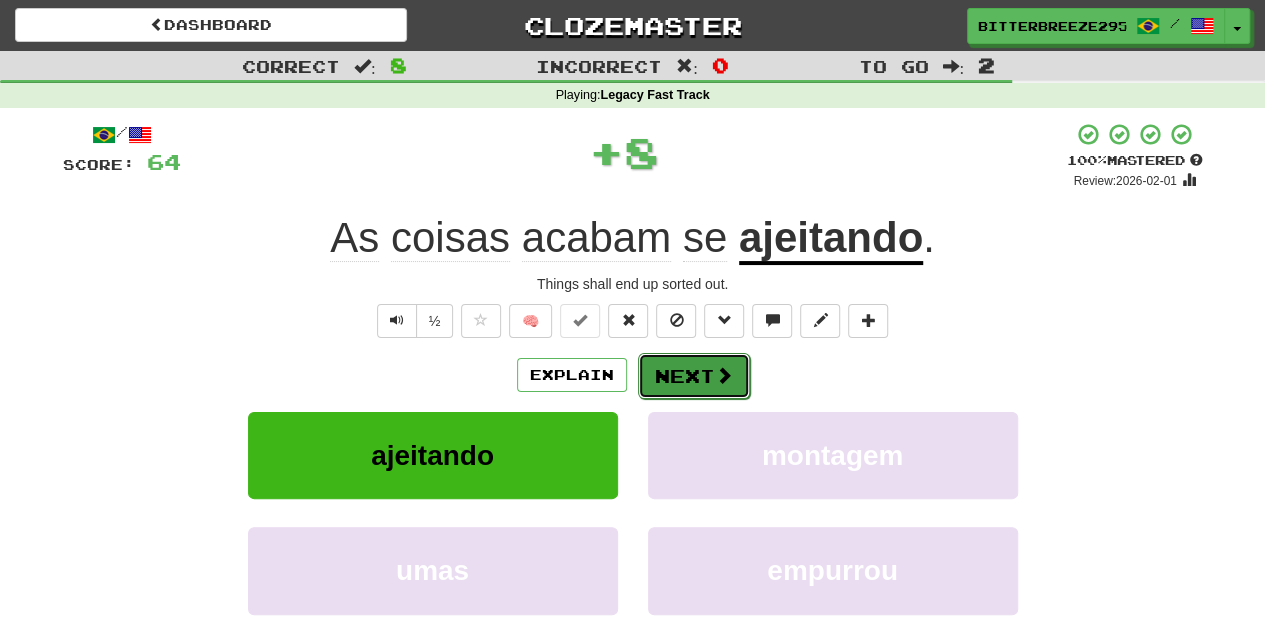 click on "Next" at bounding box center [694, 376] 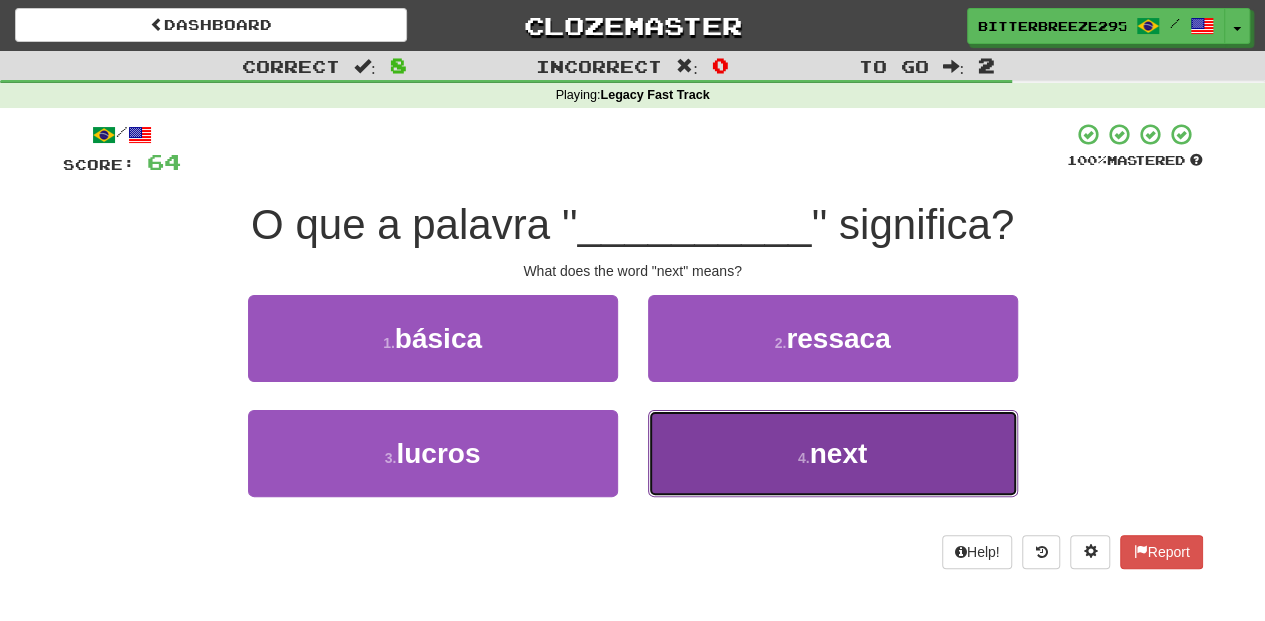 click on "4 .  next" at bounding box center [833, 453] 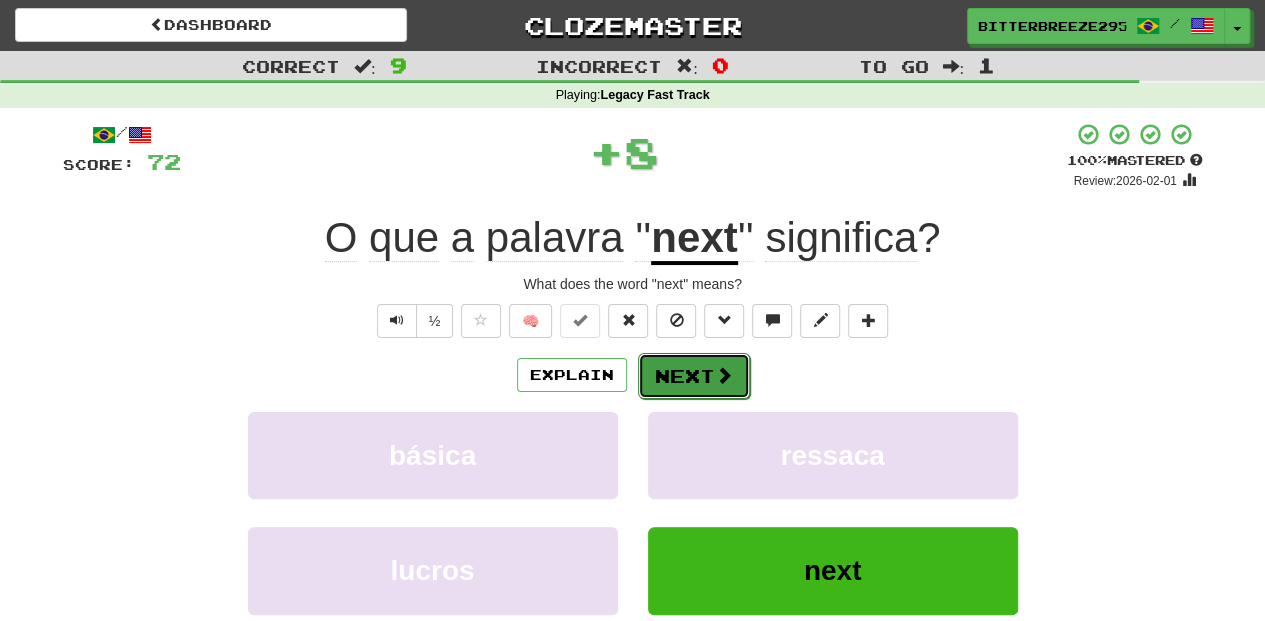 click on "Next" at bounding box center [694, 376] 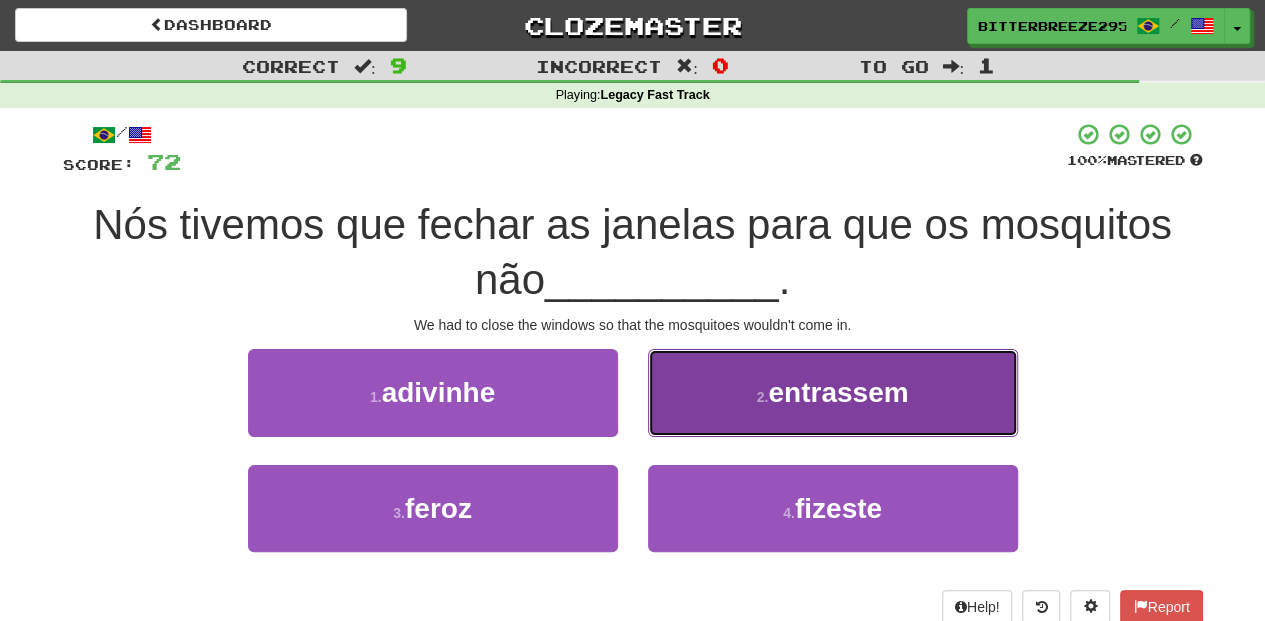 click on "2 .  entrassem" at bounding box center [833, 392] 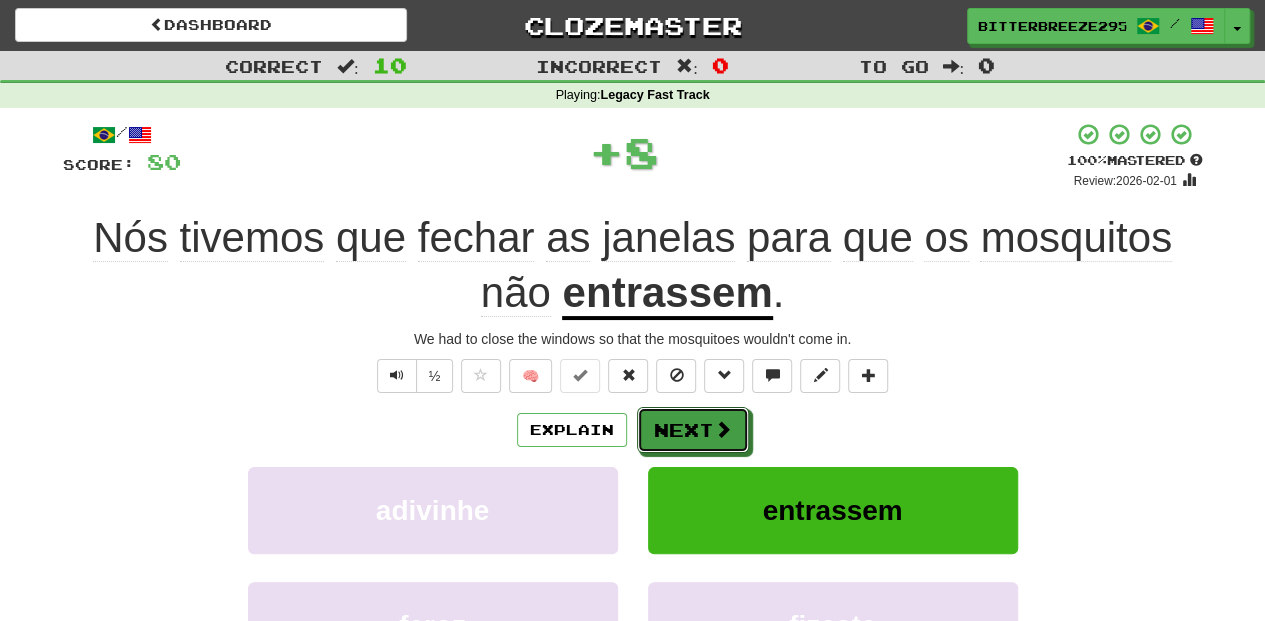 click on "Next" at bounding box center (693, 430) 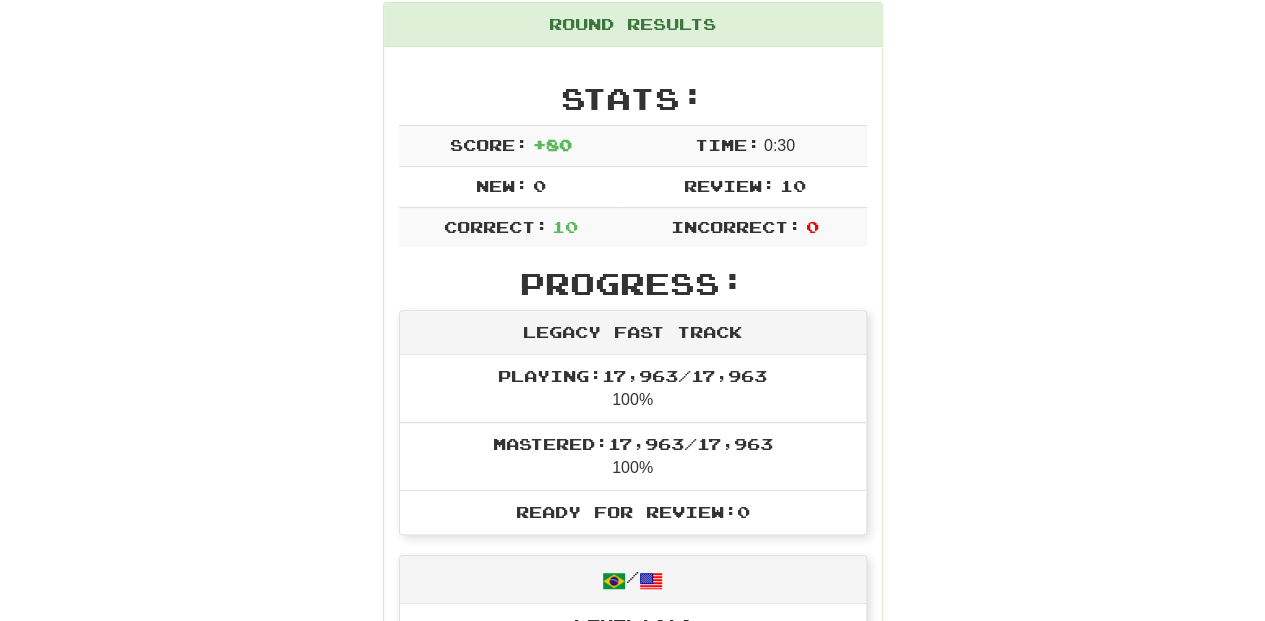 scroll, scrollTop: 200, scrollLeft: 0, axis: vertical 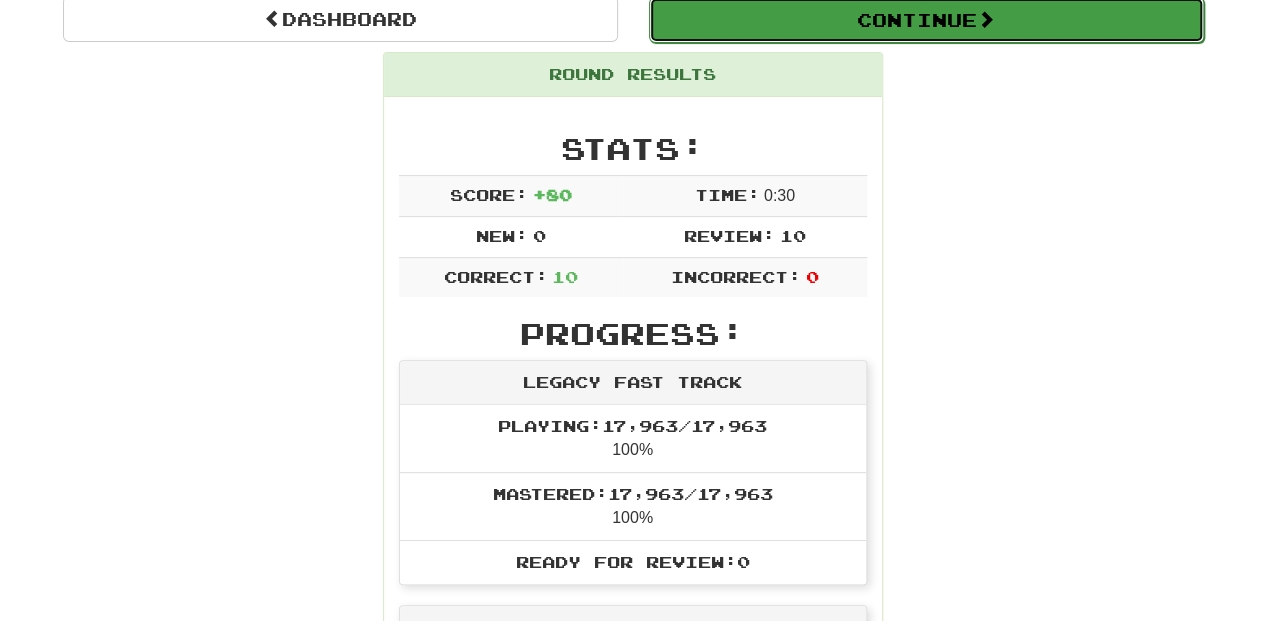click on "Continue" at bounding box center (926, 20) 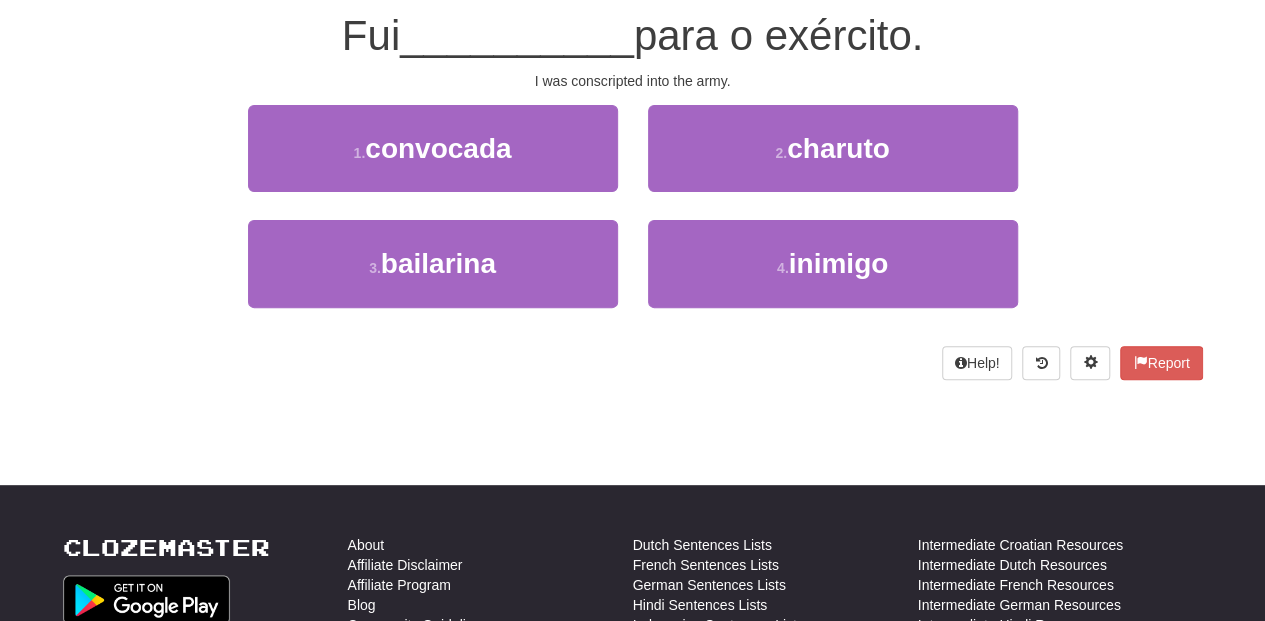 scroll, scrollTop: 38, scrollLeft: 0, axis: vertical 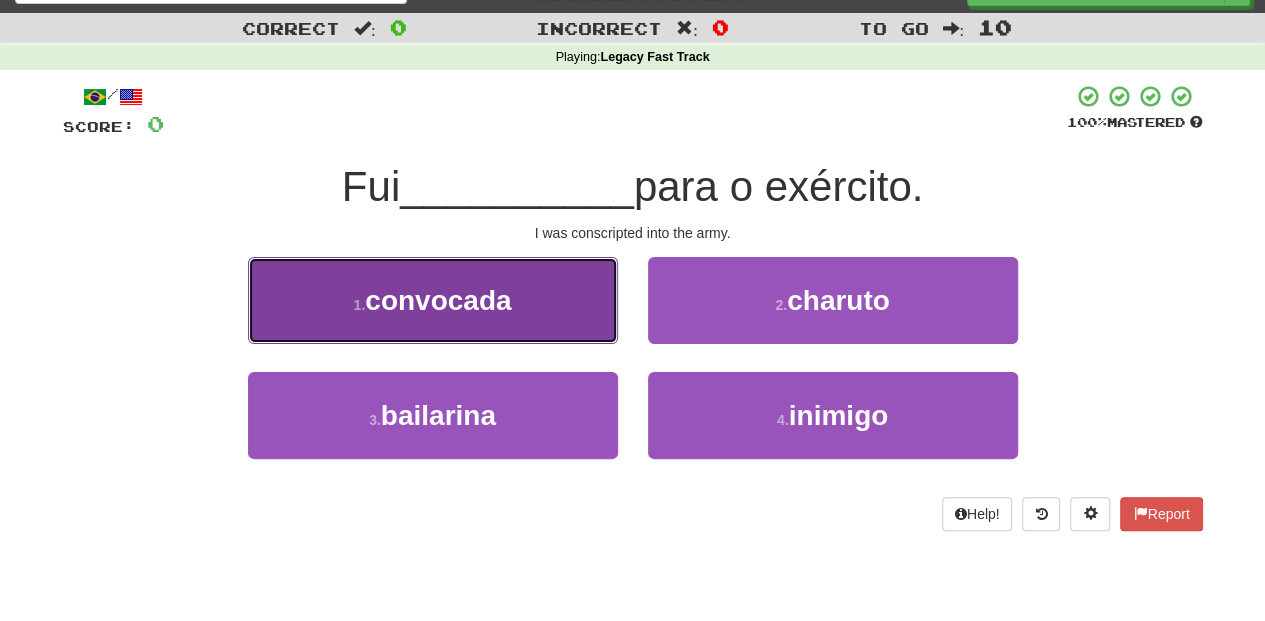 click on "1 .  convocada" at bounding box center (433, 300) 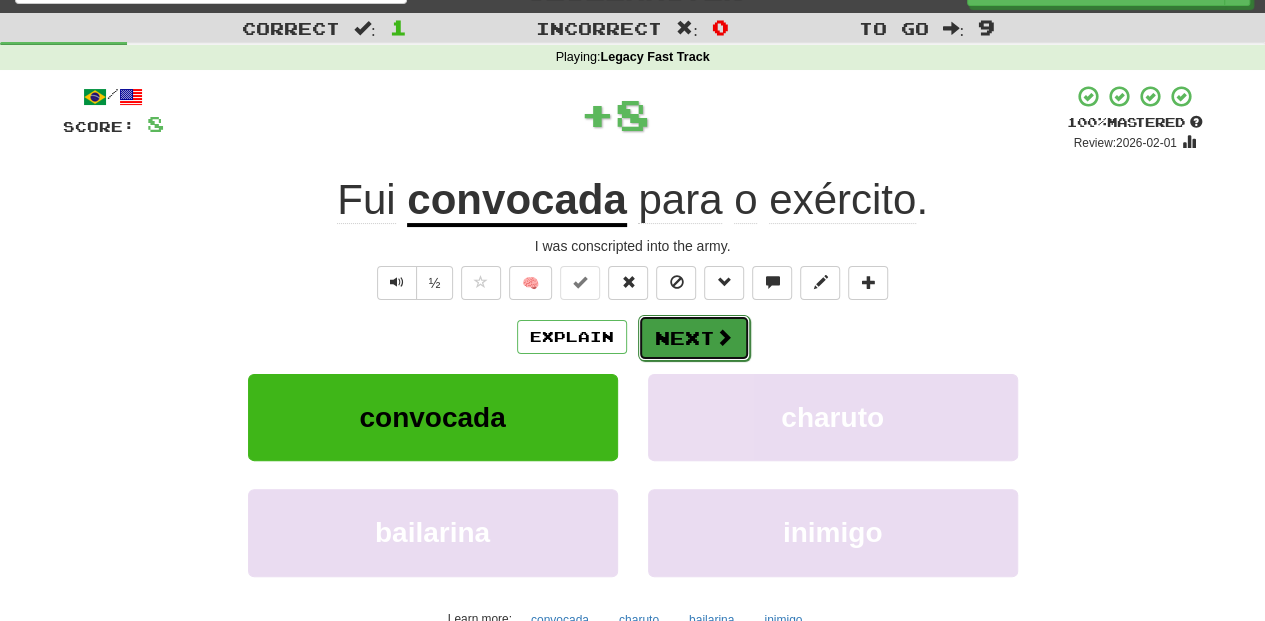 click on "Next" at bounding box center [694, 338] 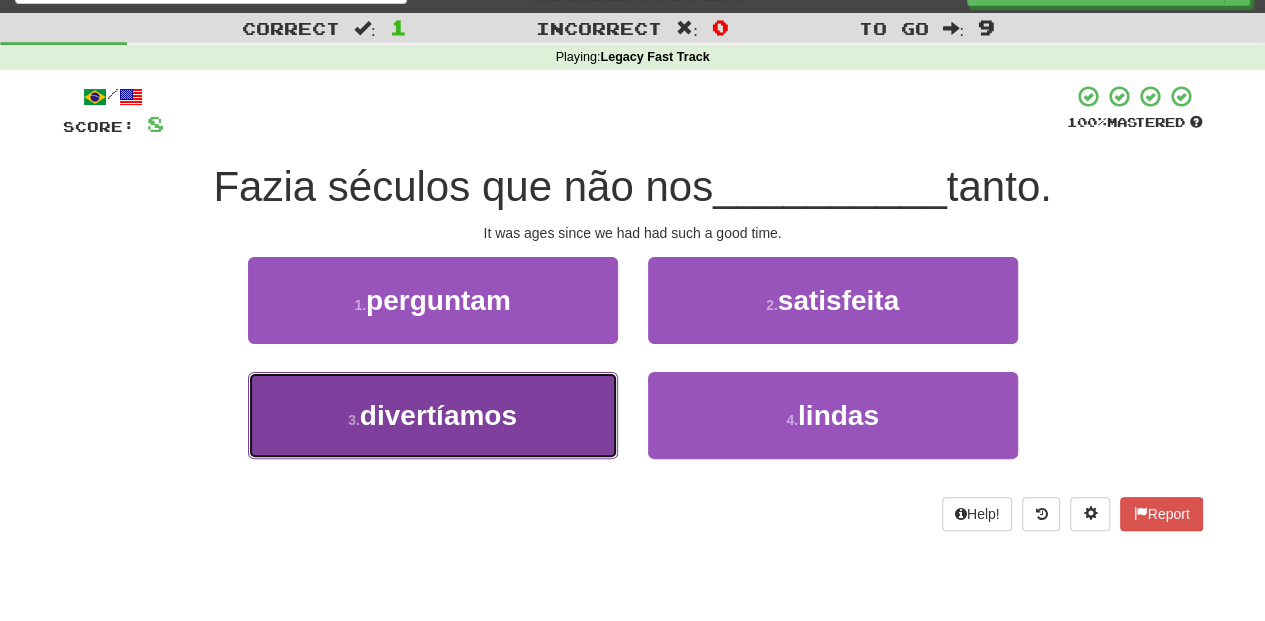 click on "3 .  divertíamos" at bounding box center (433, 415) 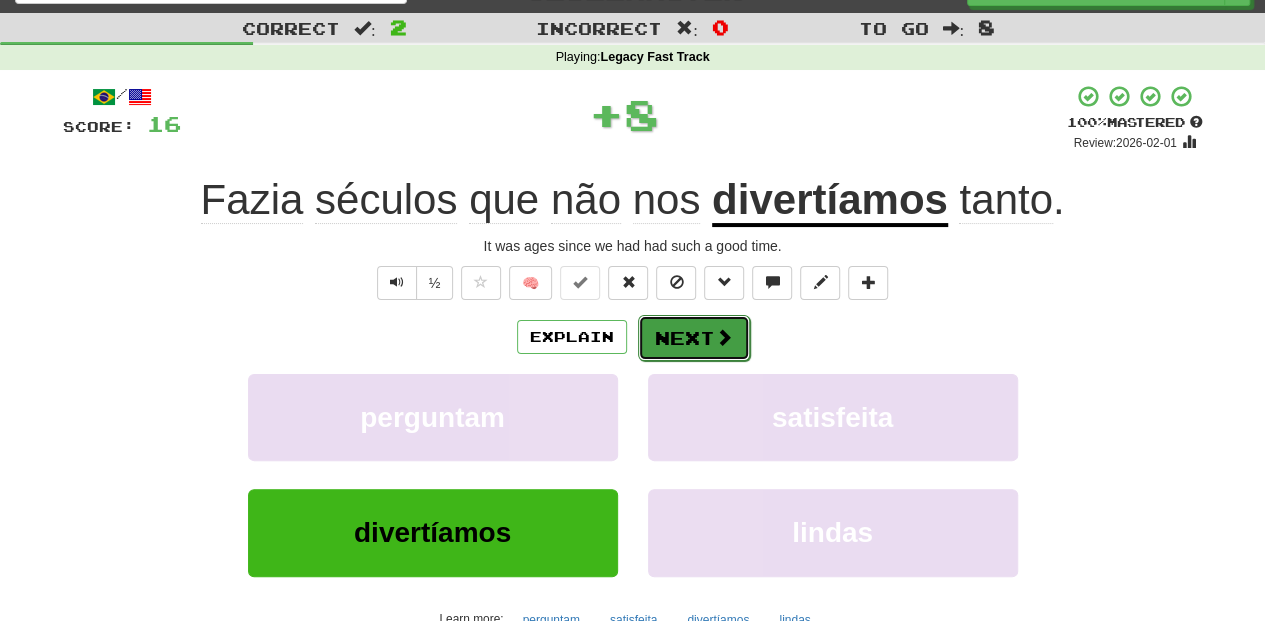 click on "Next" at bounding box center [694, 338] 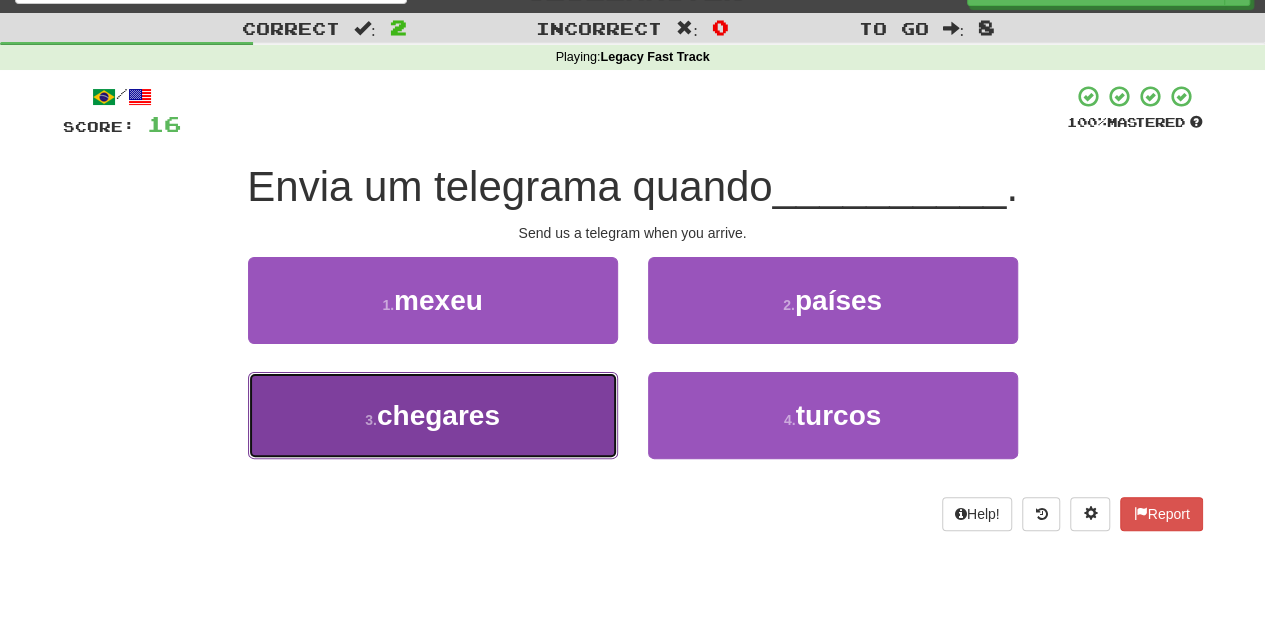 click on "3 .  chegares" at bounding box center (433, 415) 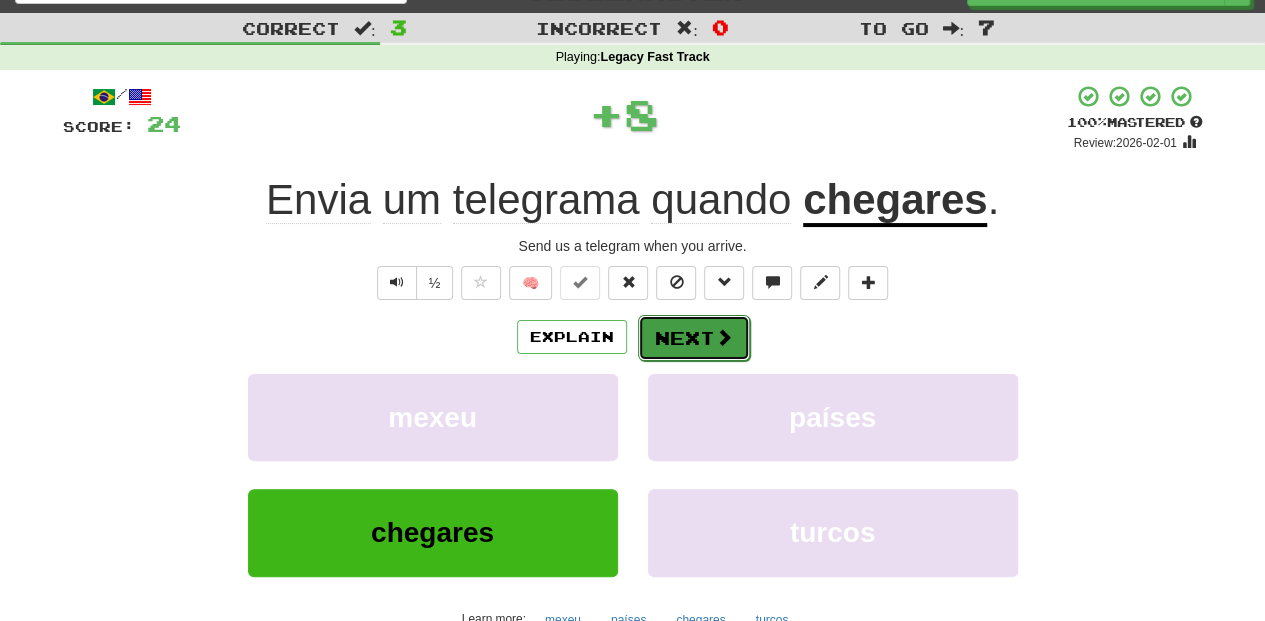 click on "Next" at bounding box center [694, 338] 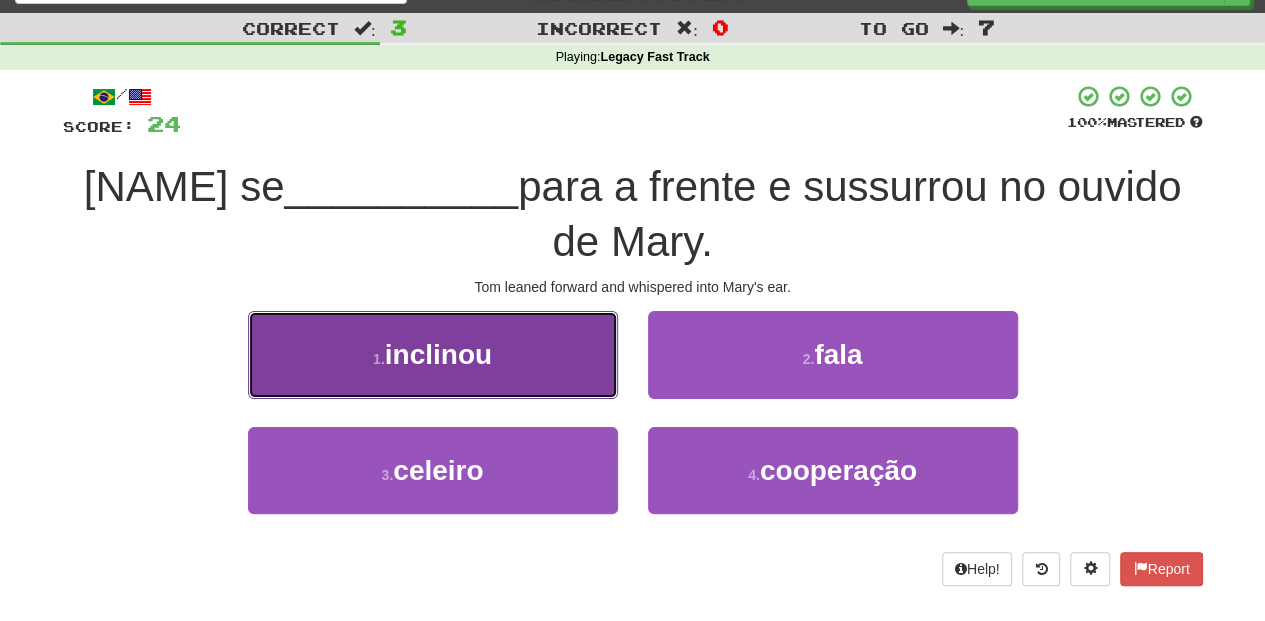 click on "1 .  inclinou" at bounding box center [433, 354] 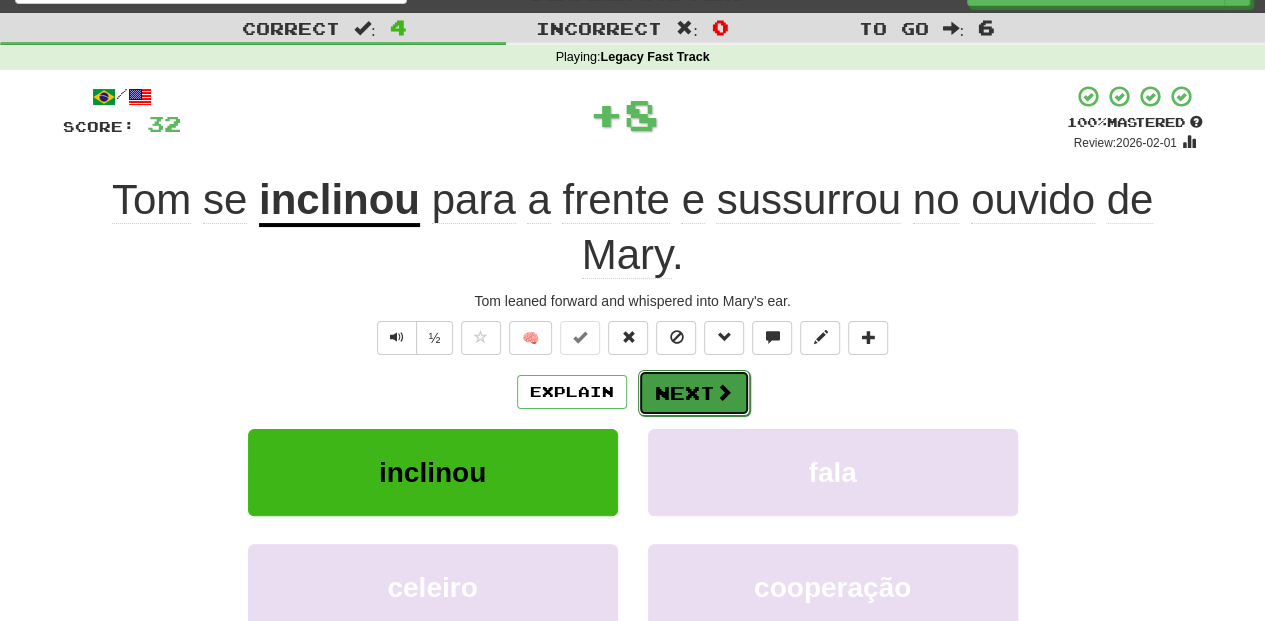 click on "Next" at bounding box center [694, 393] 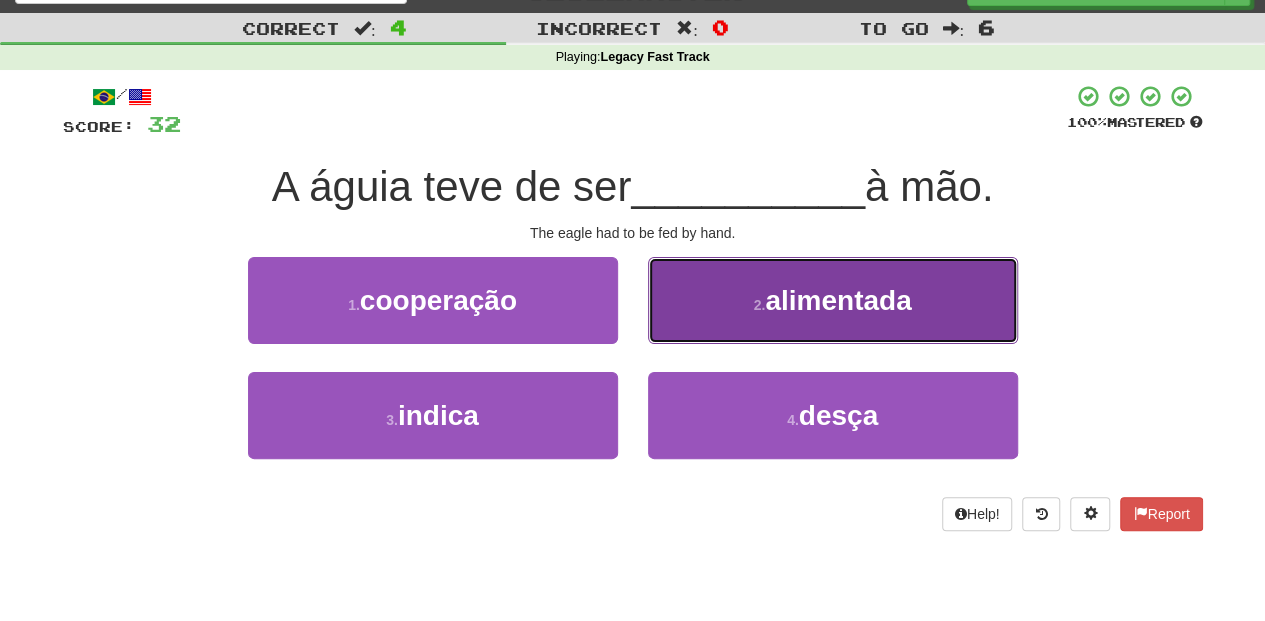 click on "2 .  alimentada" at bounding box center [833, 300] 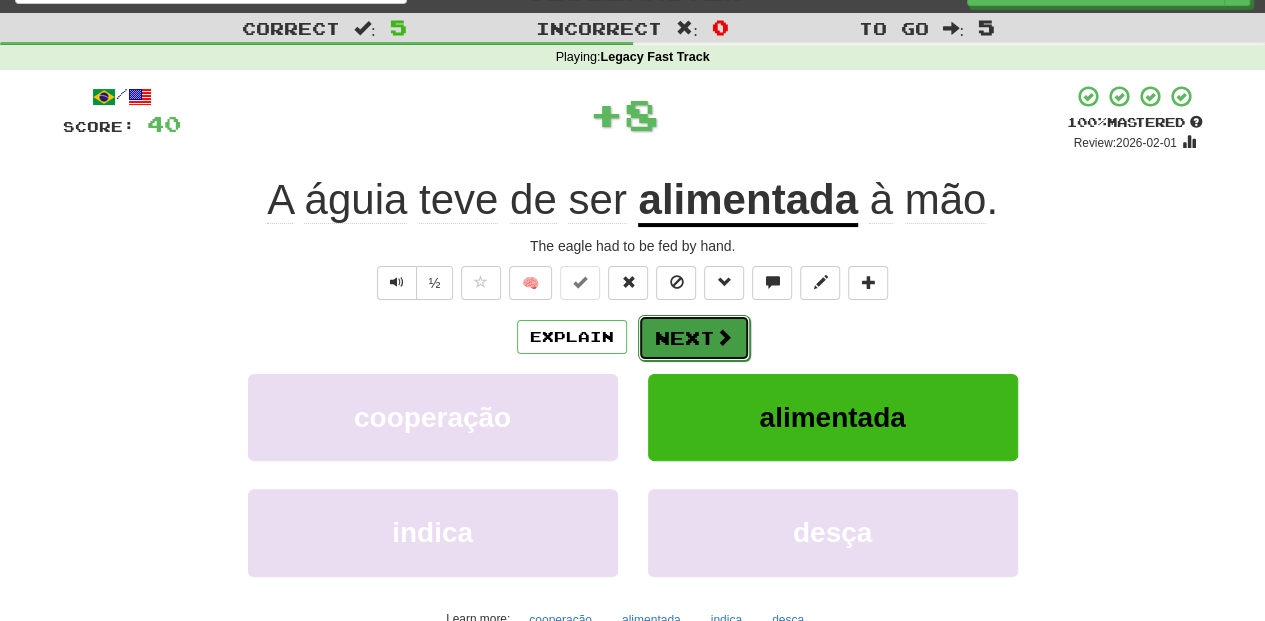 click on "Next" at bounding box center (694, 338) 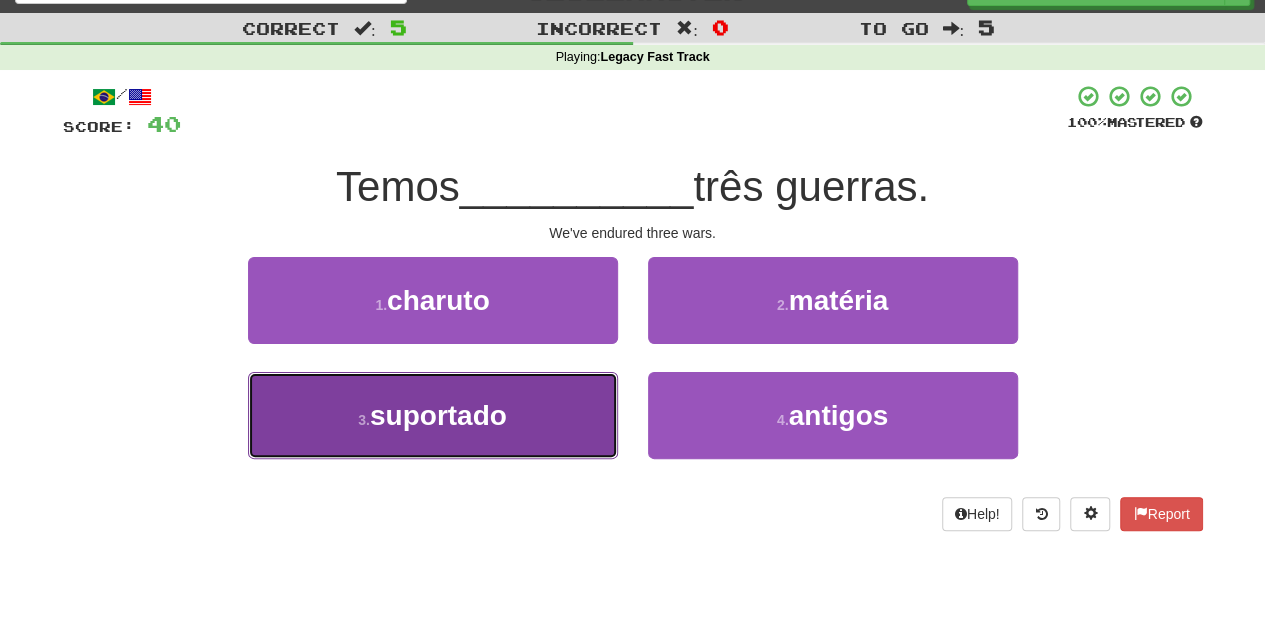 click on "3 .  suportado" at bounding box center (433, 415) 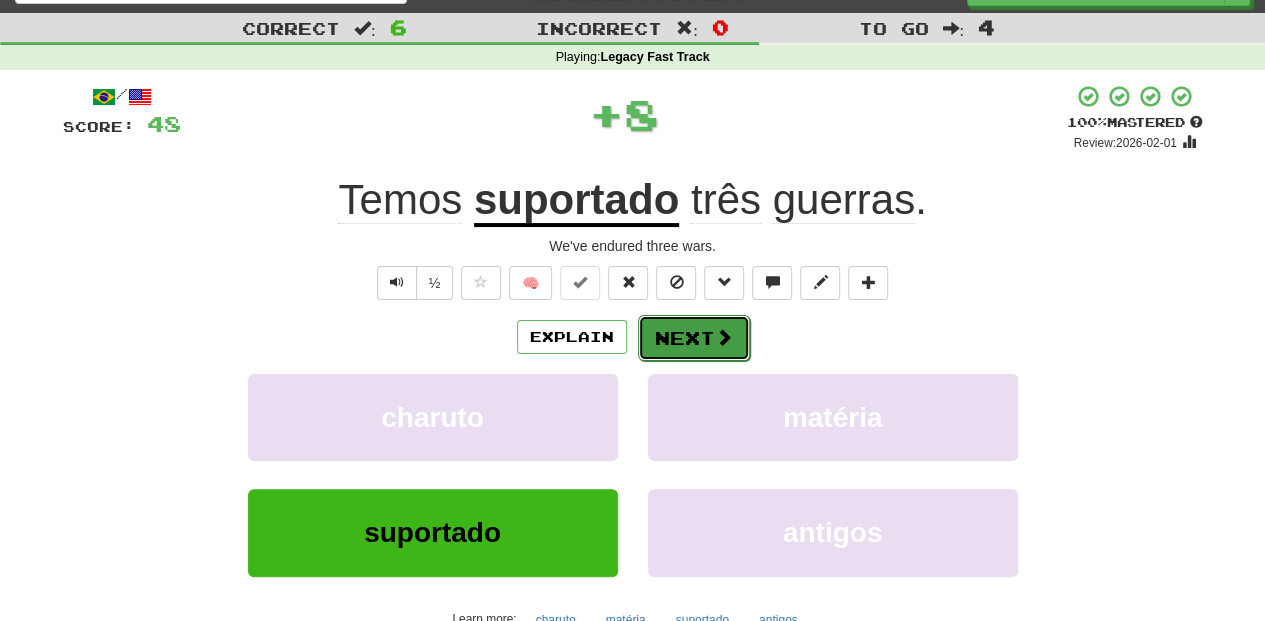 click on "Next" at bounding box center (694, 338) 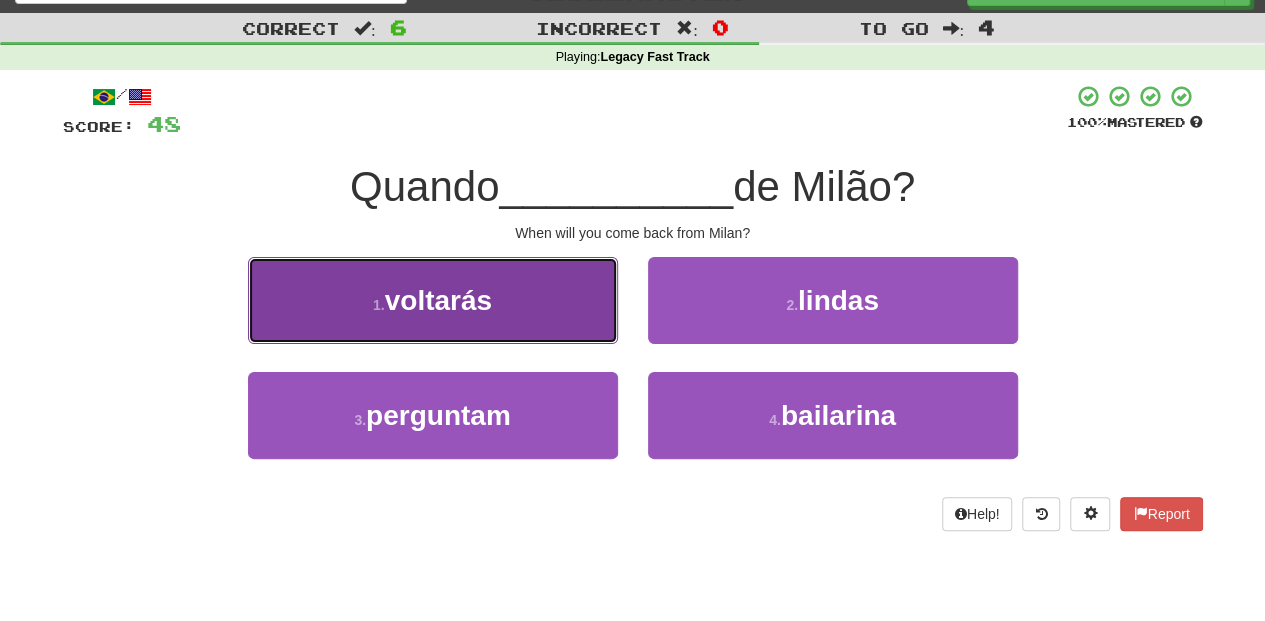 click on "1 .  voltarás" at bounding box center (433, 300) 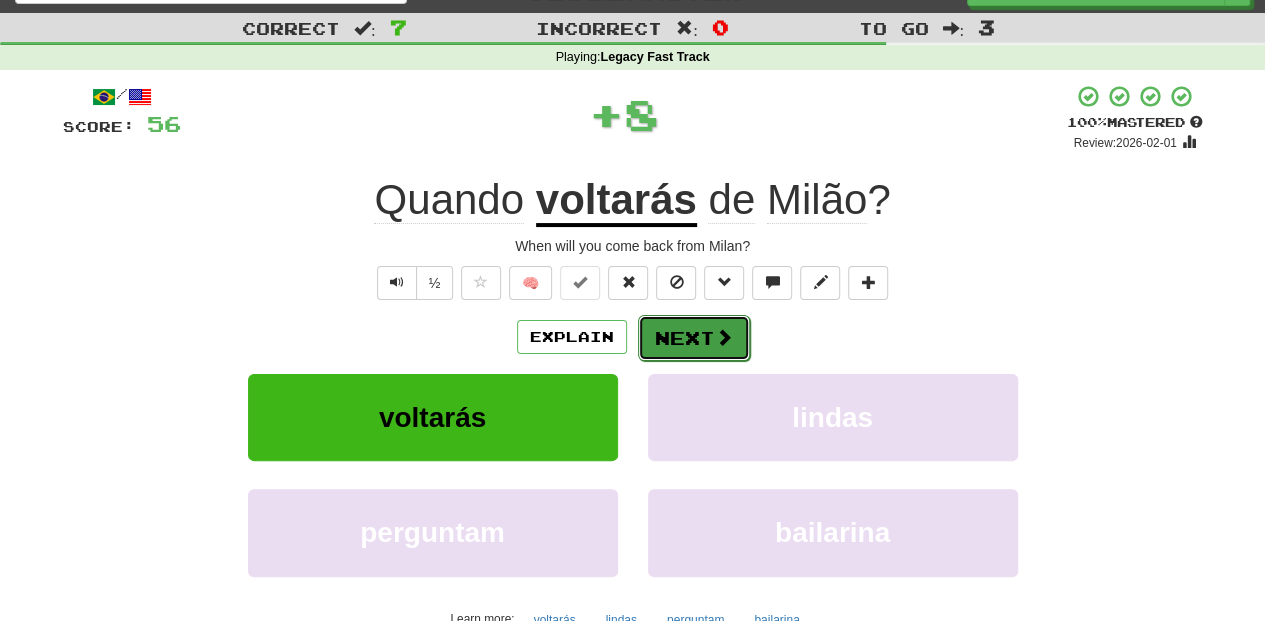 click on "Next" at bounding box center [694, 338] 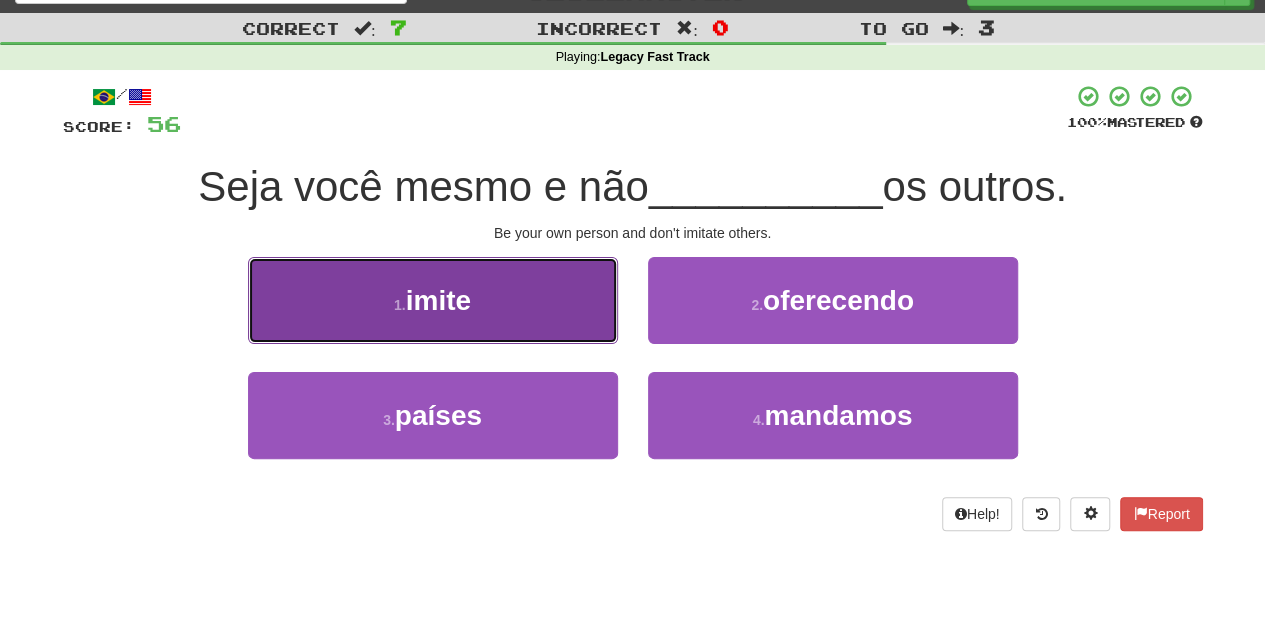 click on "1 .  imite" at bounding box center [433, 300] 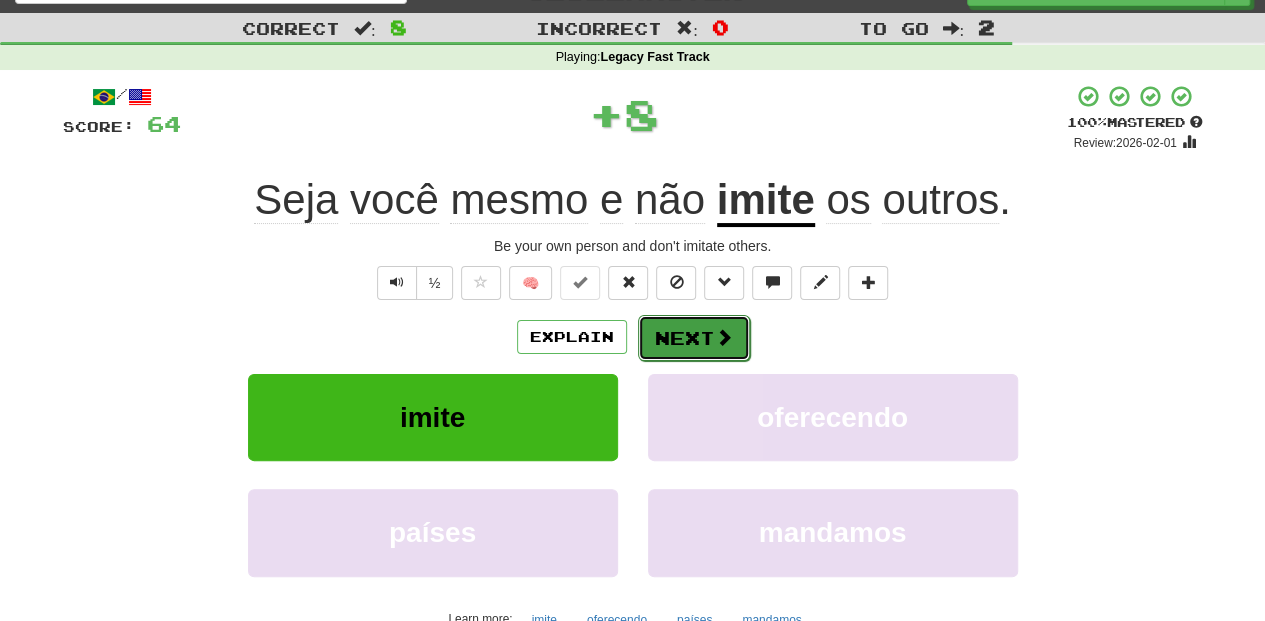 click on "Next" at bounding box center [694, 338] 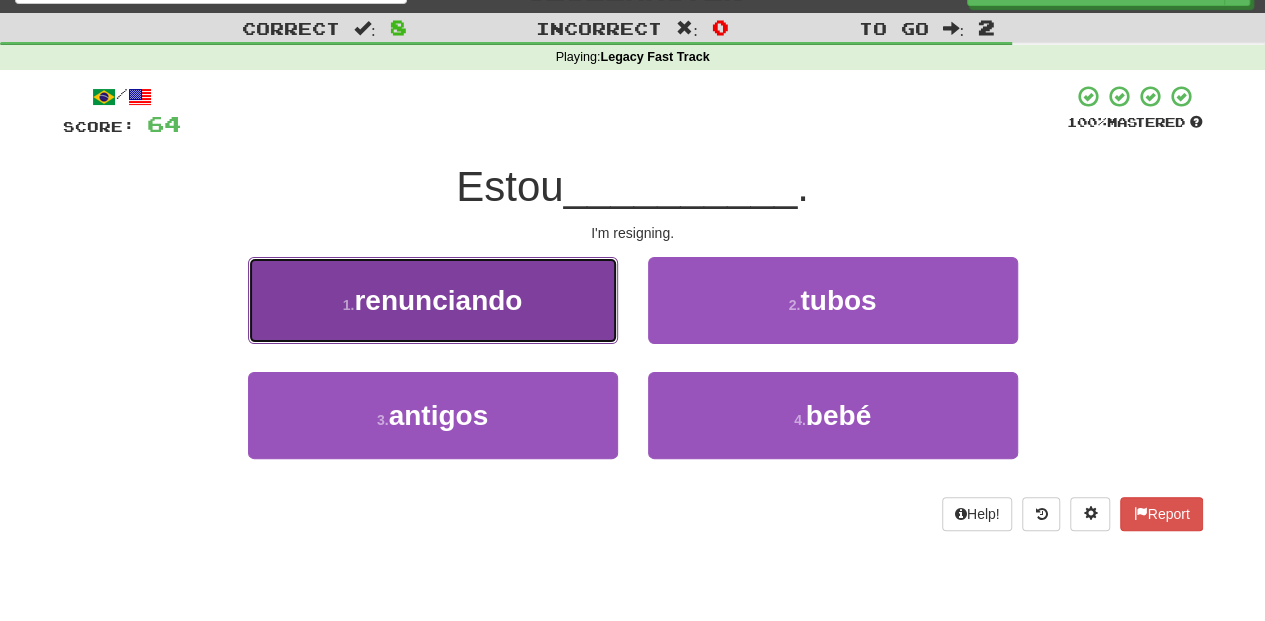 click on "1 .  renunciando" at bounding box center (433, 300) 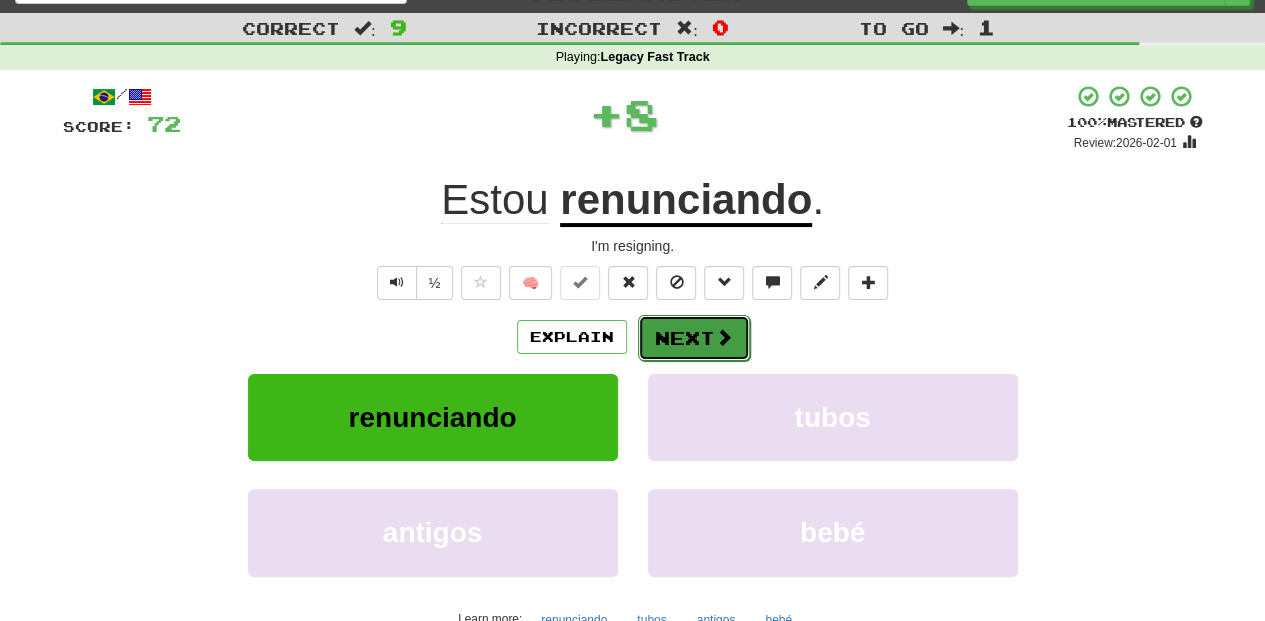 click on "Next" at bounding box center (694, 338) 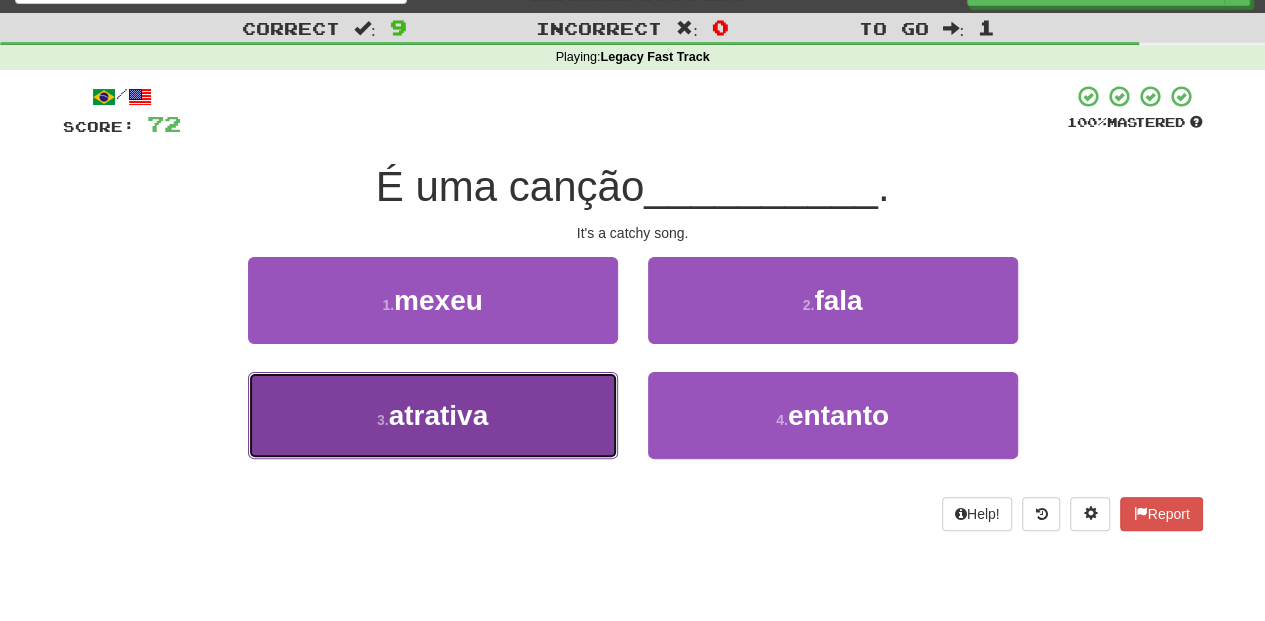 click on "3 .  atrativa" at bounding box center [433, 415] 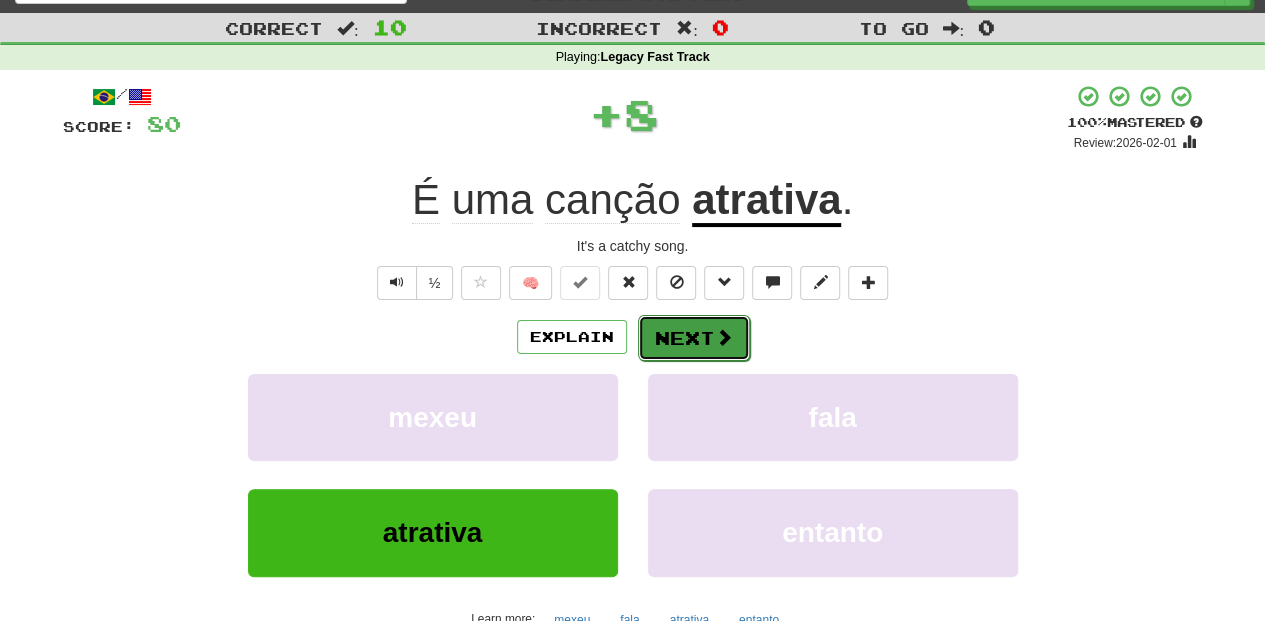 click on "Next" at bounding box center (694, 338) 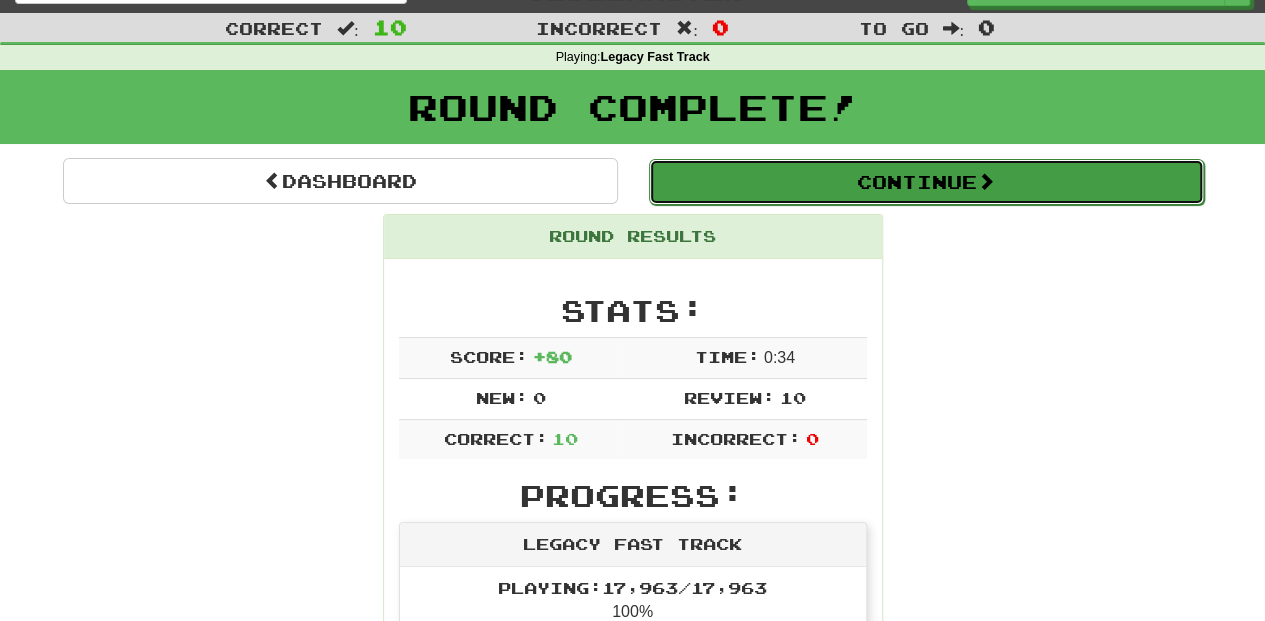 click on "Continue" at bounding box center (926, 182) 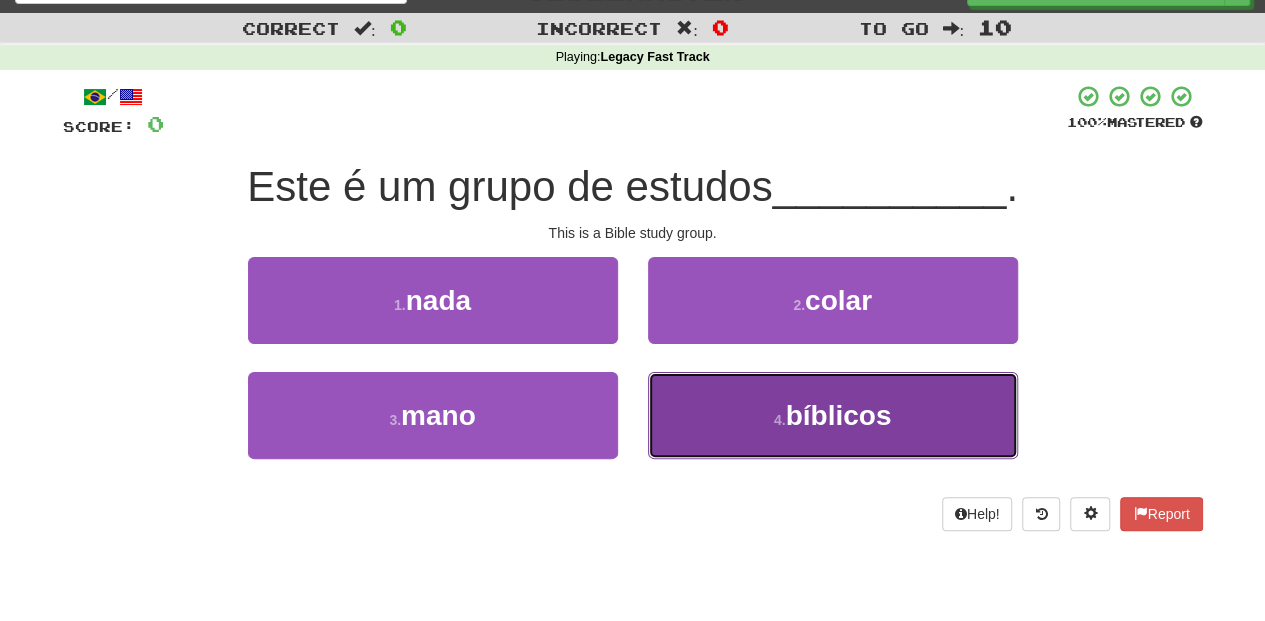 click on "4 .  bíblicos" at bounding box center (833, 415) 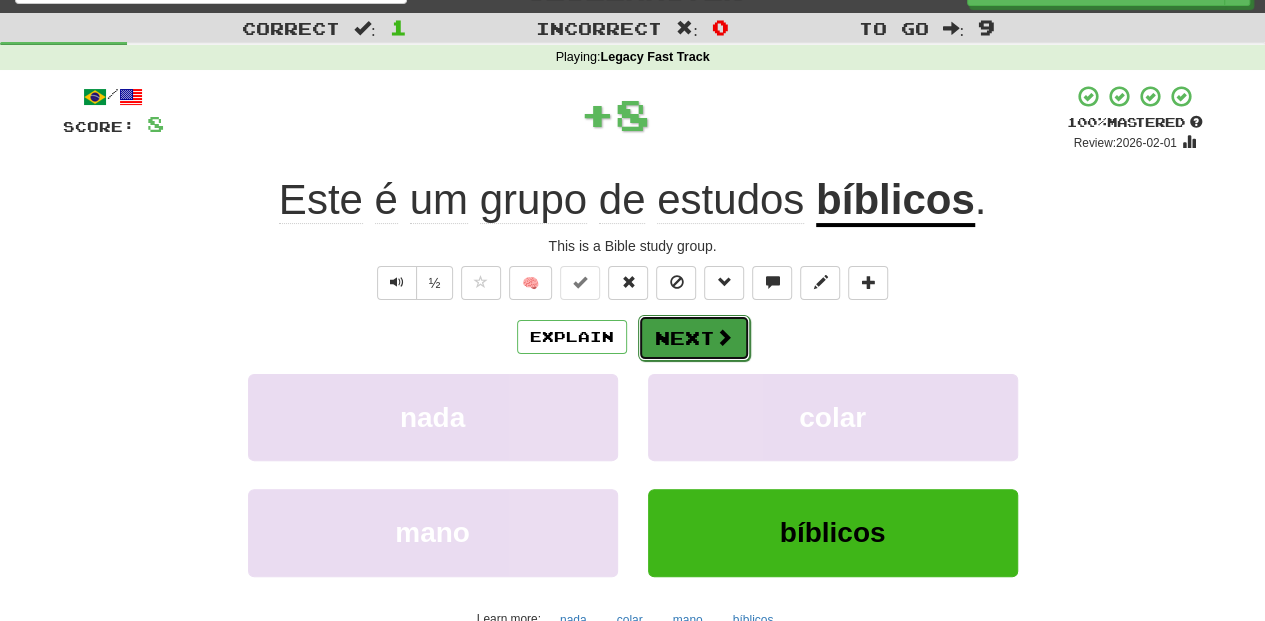 click on "Next" at bounding box center (694, 338) 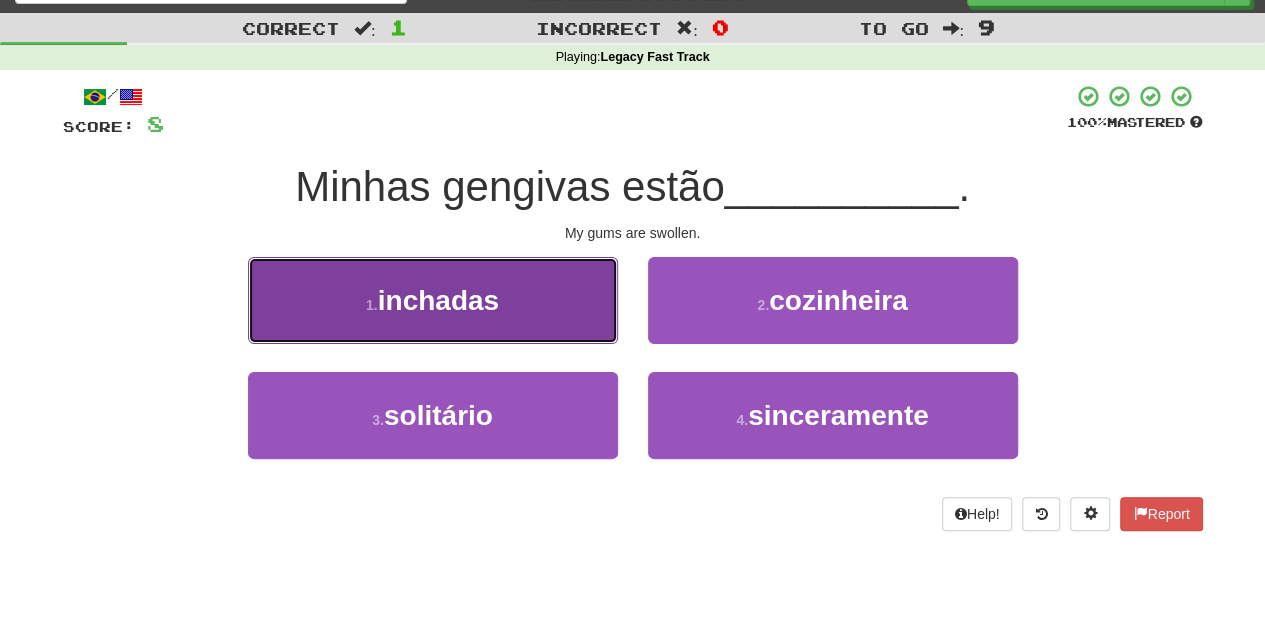click on "1 .  inchadas" at bounding box center (433, 300) 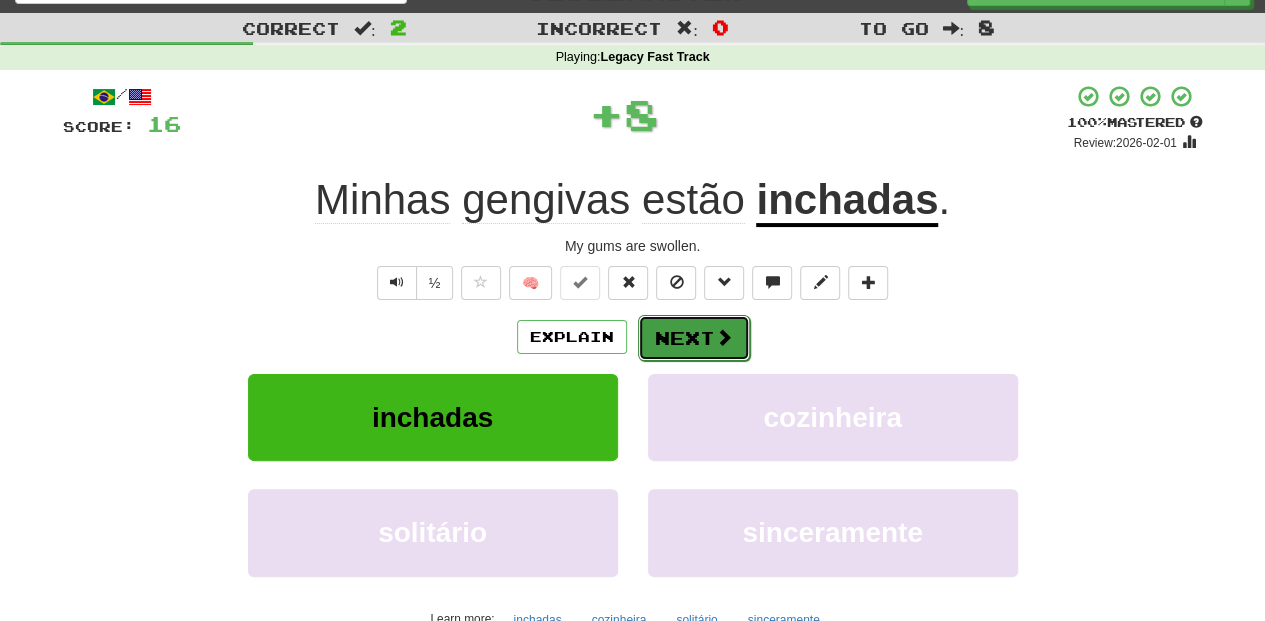 click on "Next" at bounding box center [694, 338] 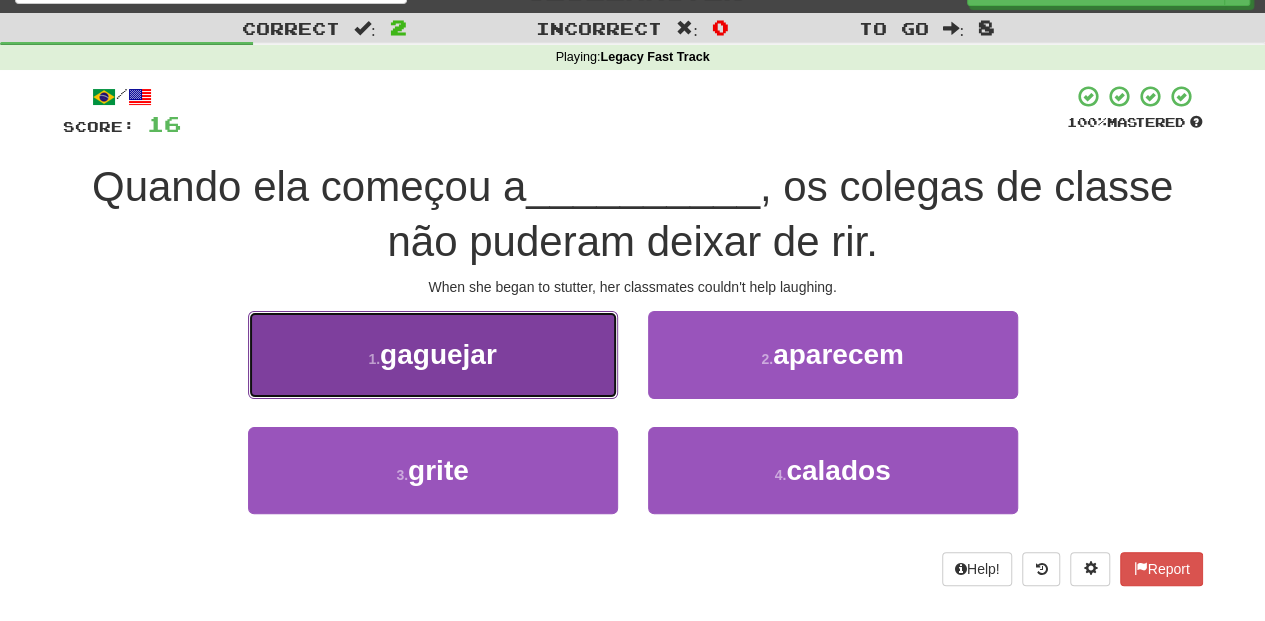 click on "1 .  gaguejar" at bounding box center (433, 354) 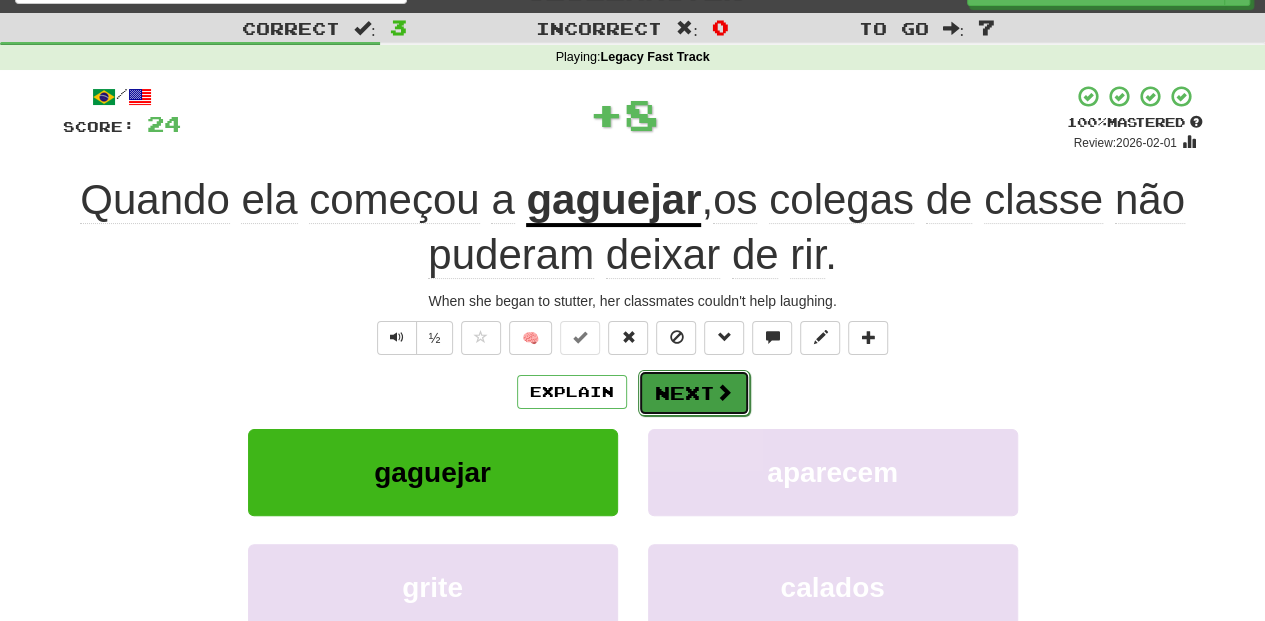 click on "Next" at bounding box center [694, 393] 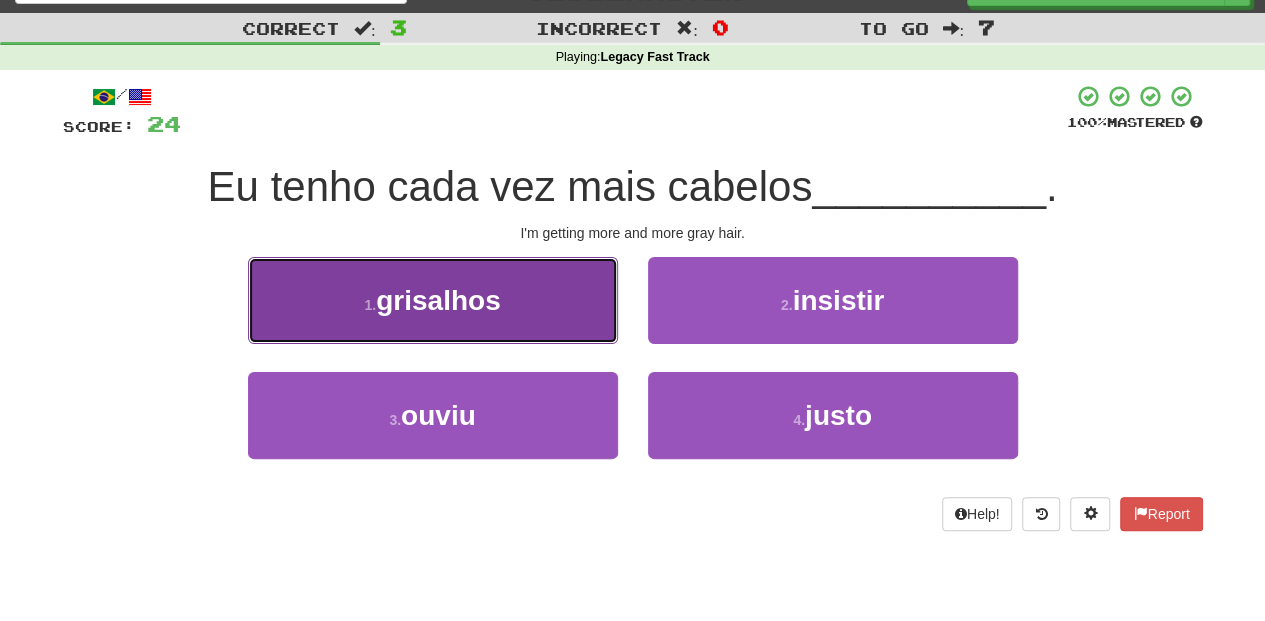 click on "1 .  grisalhos" at bounding box center [433, 300] 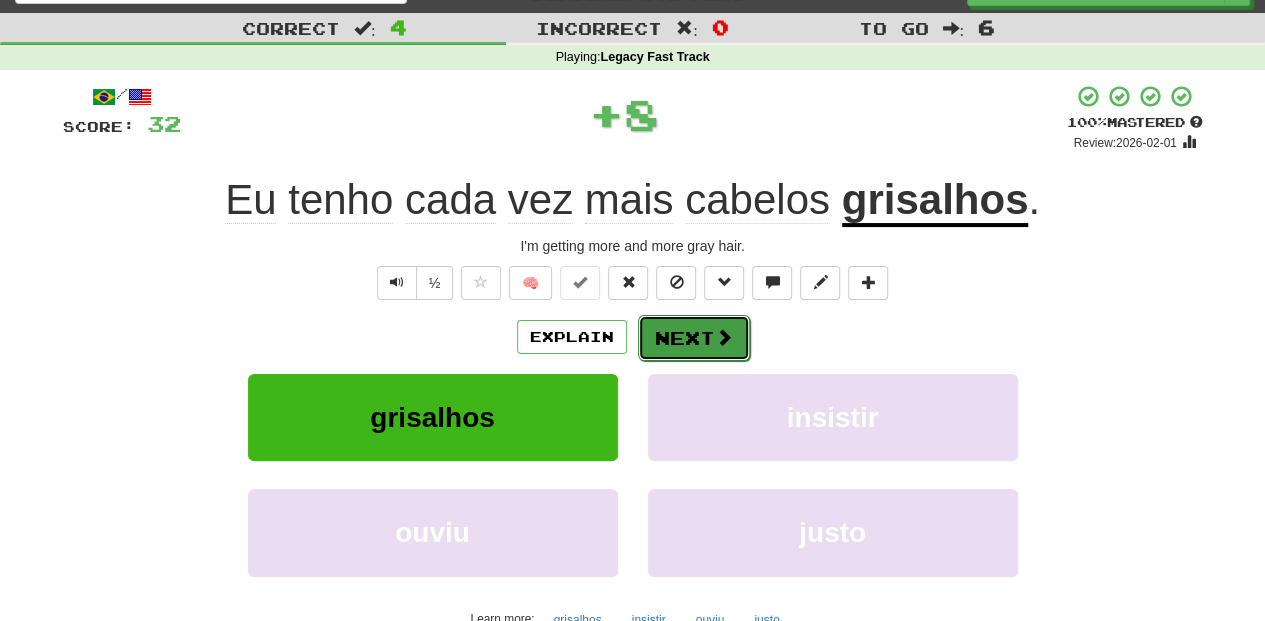 click on "Next" at bounding box center [694, 338] 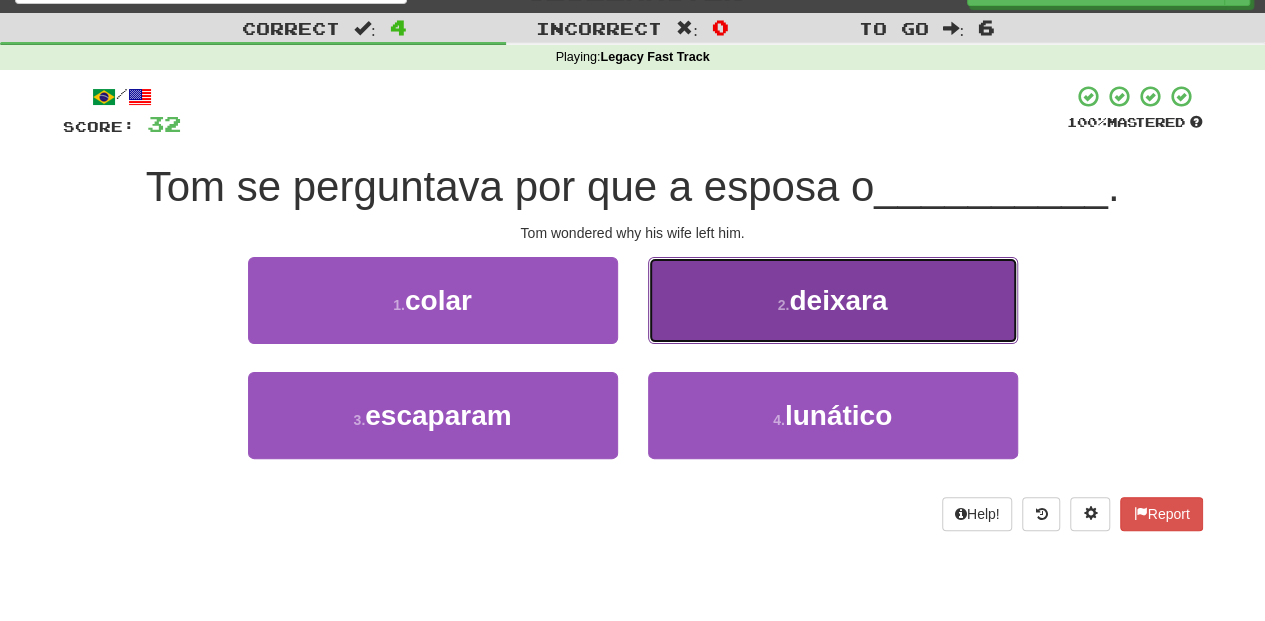 click on "2 .  deixara" at bounding box center [833, 300] 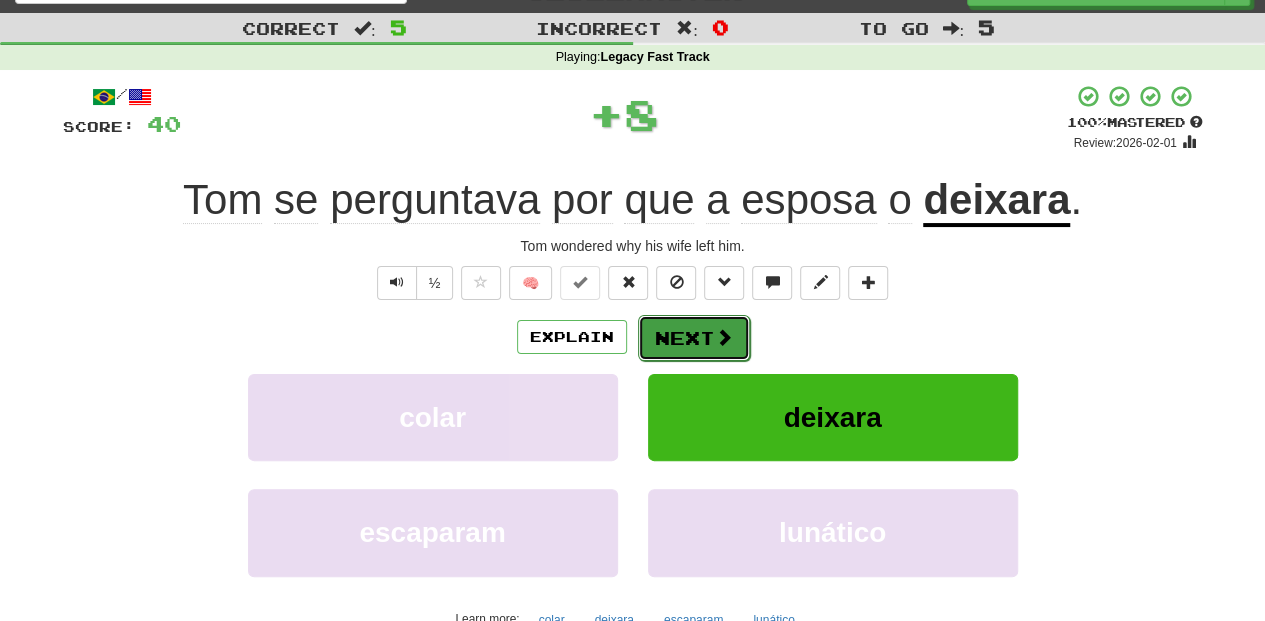 click at bounding box center (724, 337) 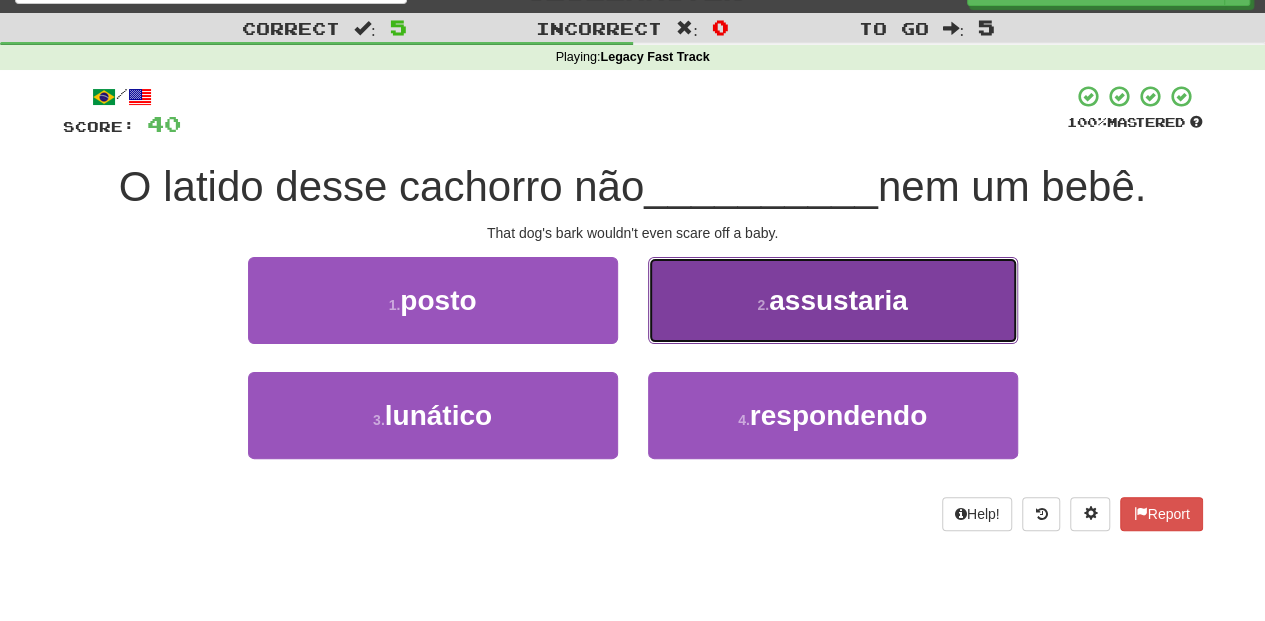 click on "2 .  assustaria" at bounding box center (833, 300) 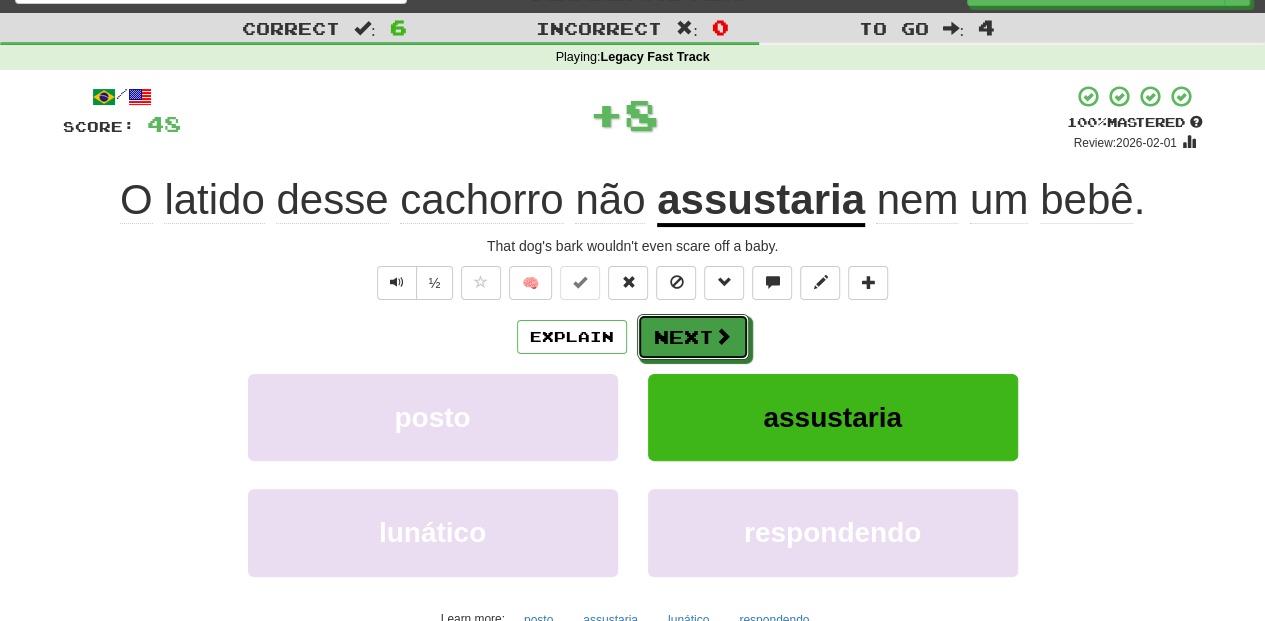 click on "Next" at bounding box center (693, 337) 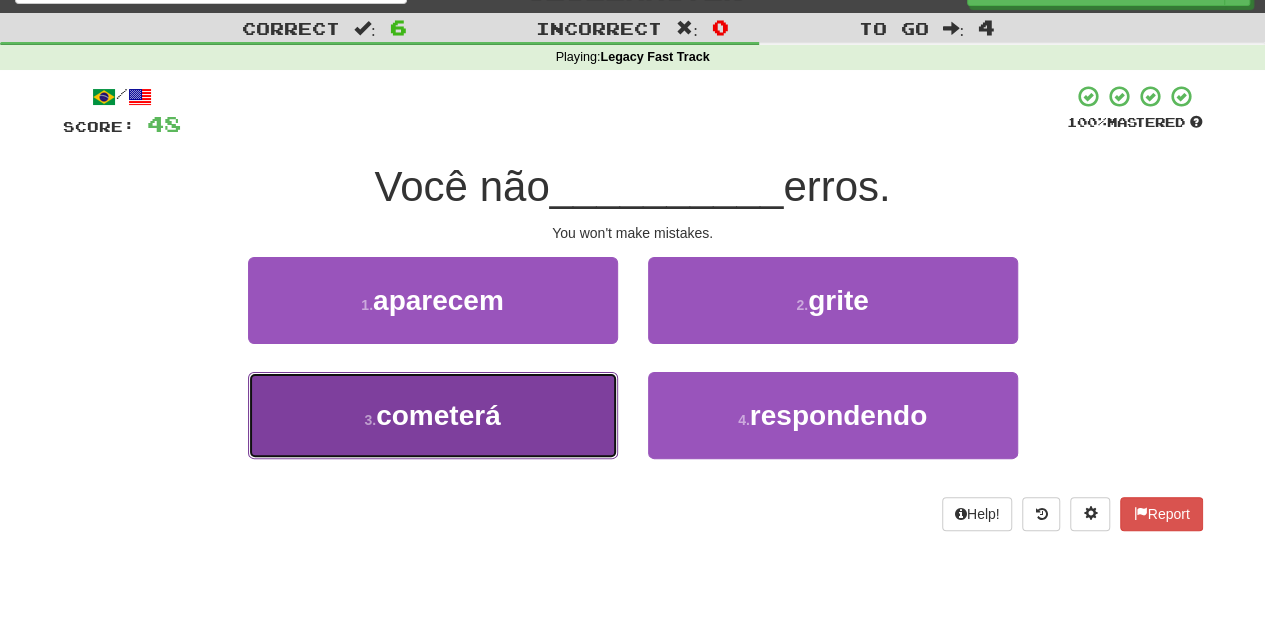 click on "3 .  cometerá" at bounding box center [433, 415] 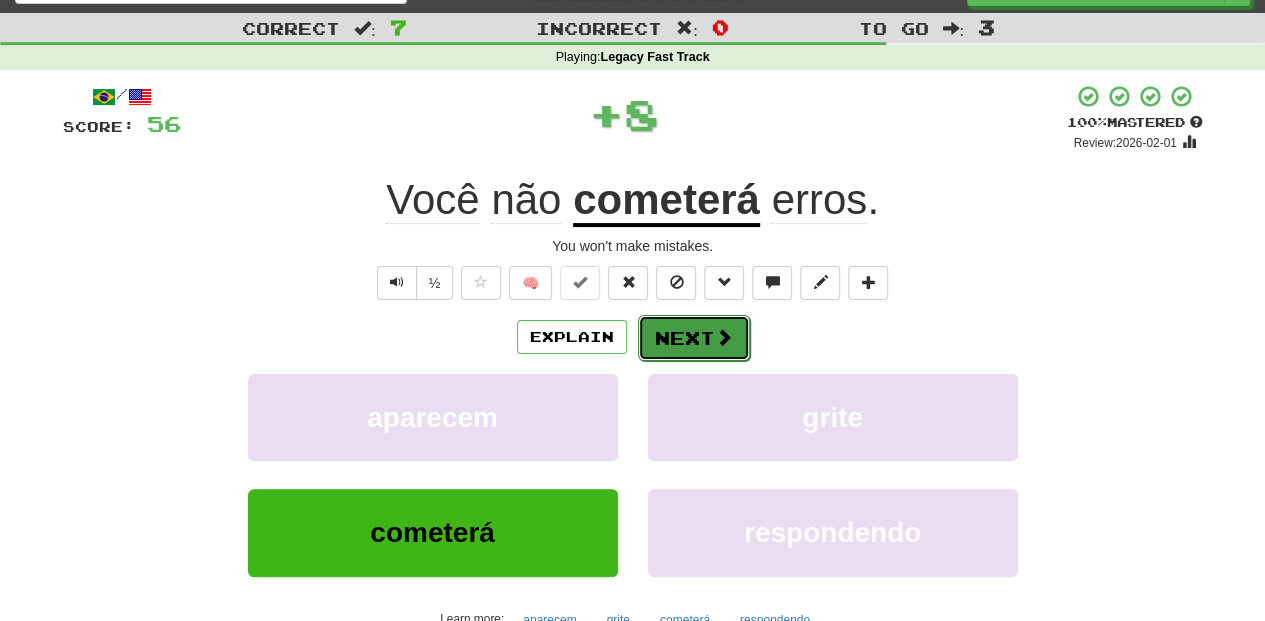 click on "Next" at bounding box center [694, 338] 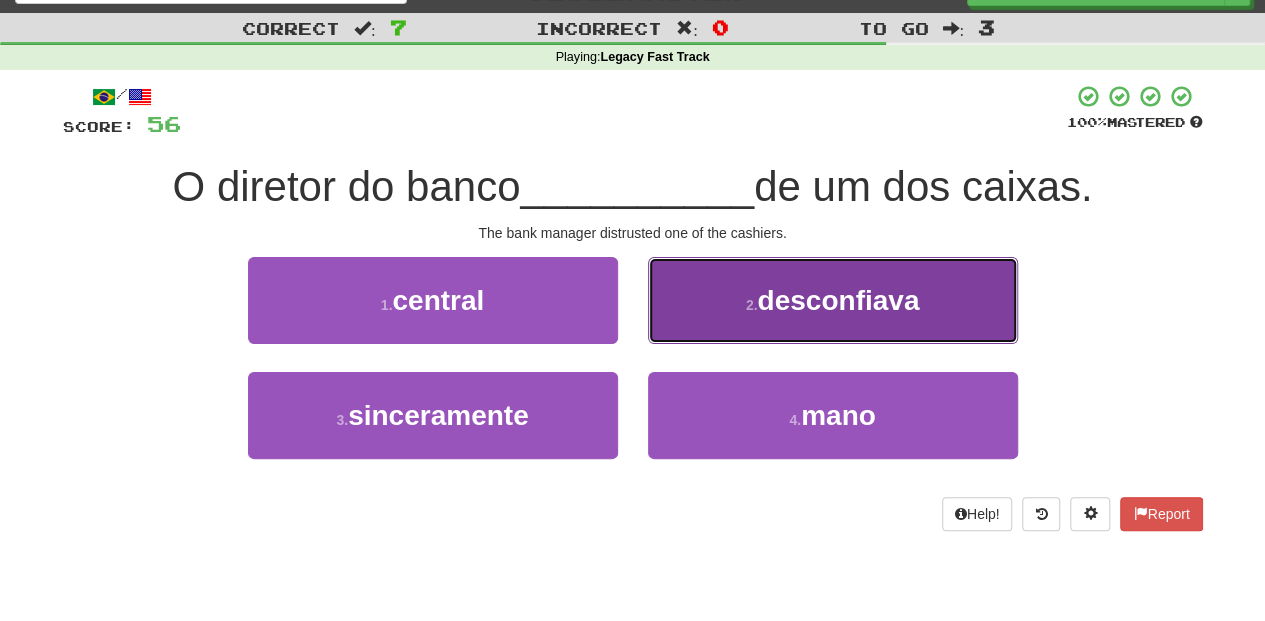 click on "2 .  desconfiava" at bounding box center (833, 300) 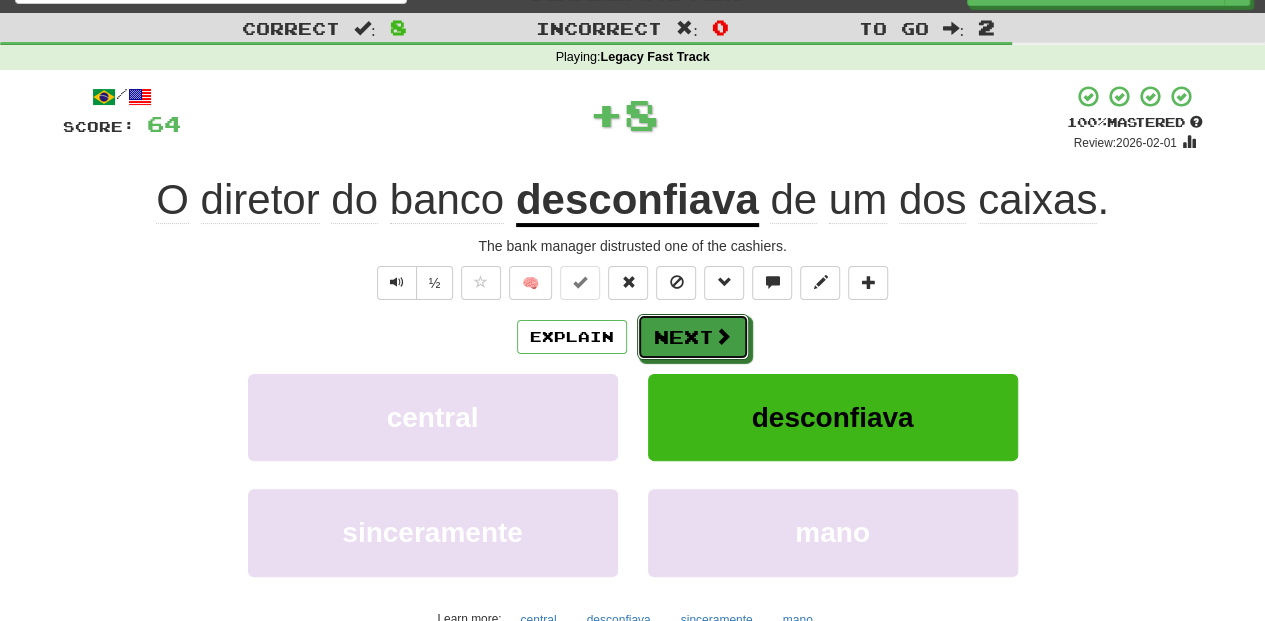 click on "Next" at bounding box center [693, 337] 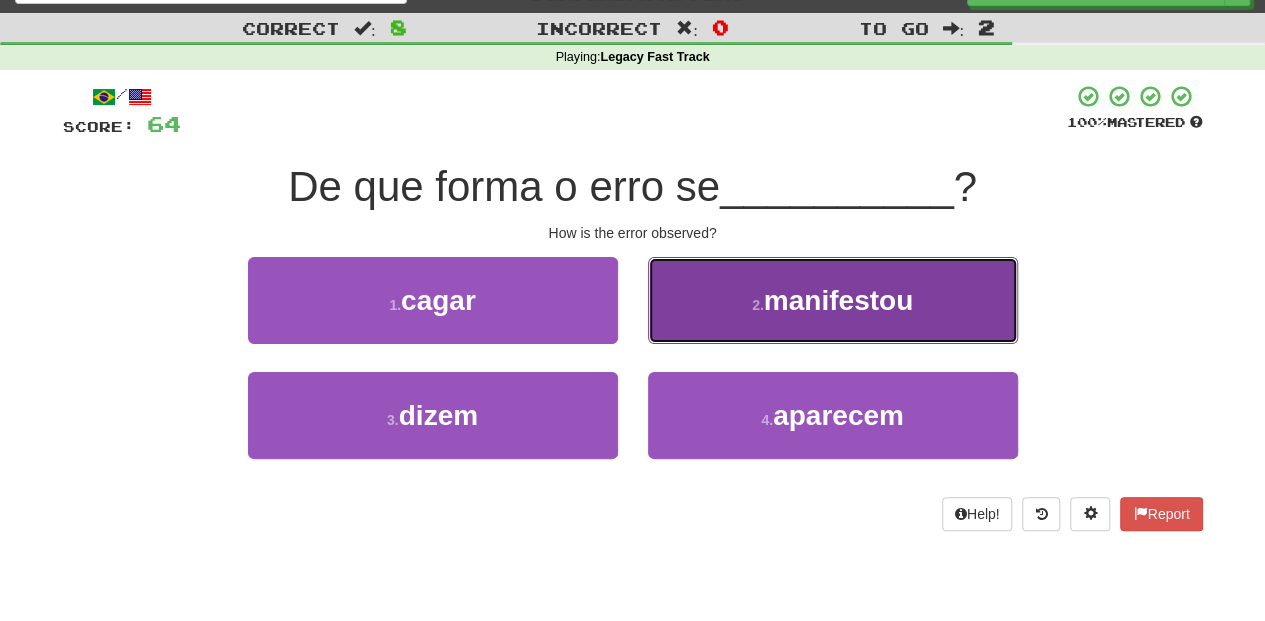 click on "2 .  manifestou" at bounding box center (833, 300) 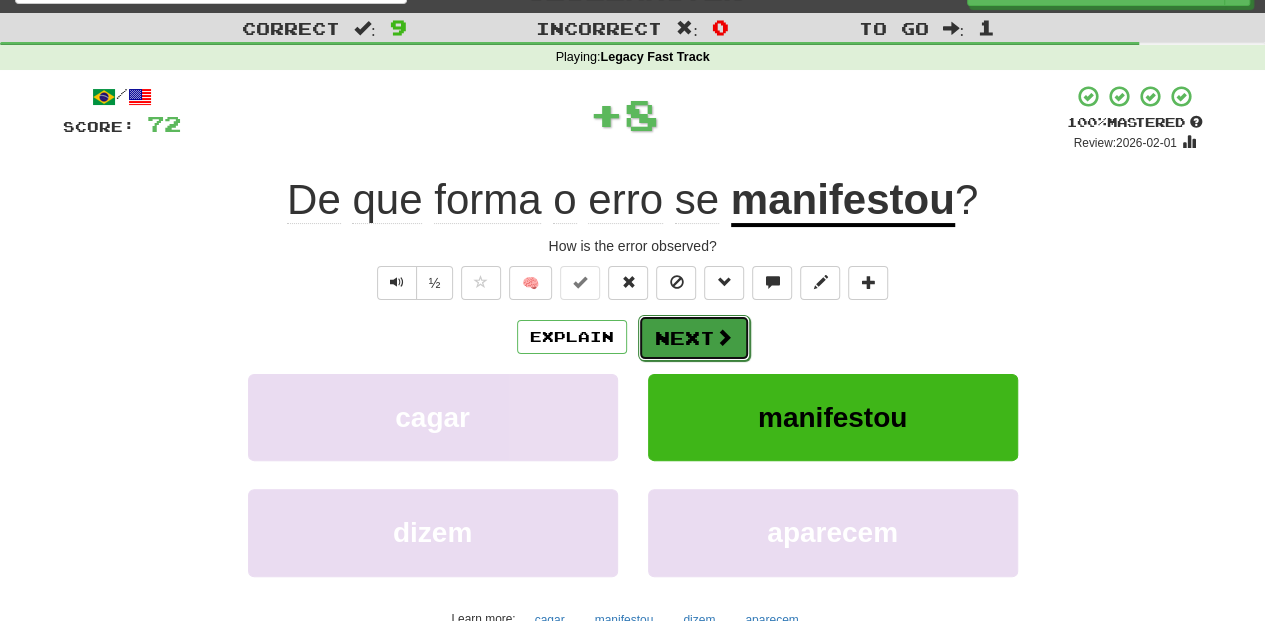 click on "Next" at bounding box center [694, 338] 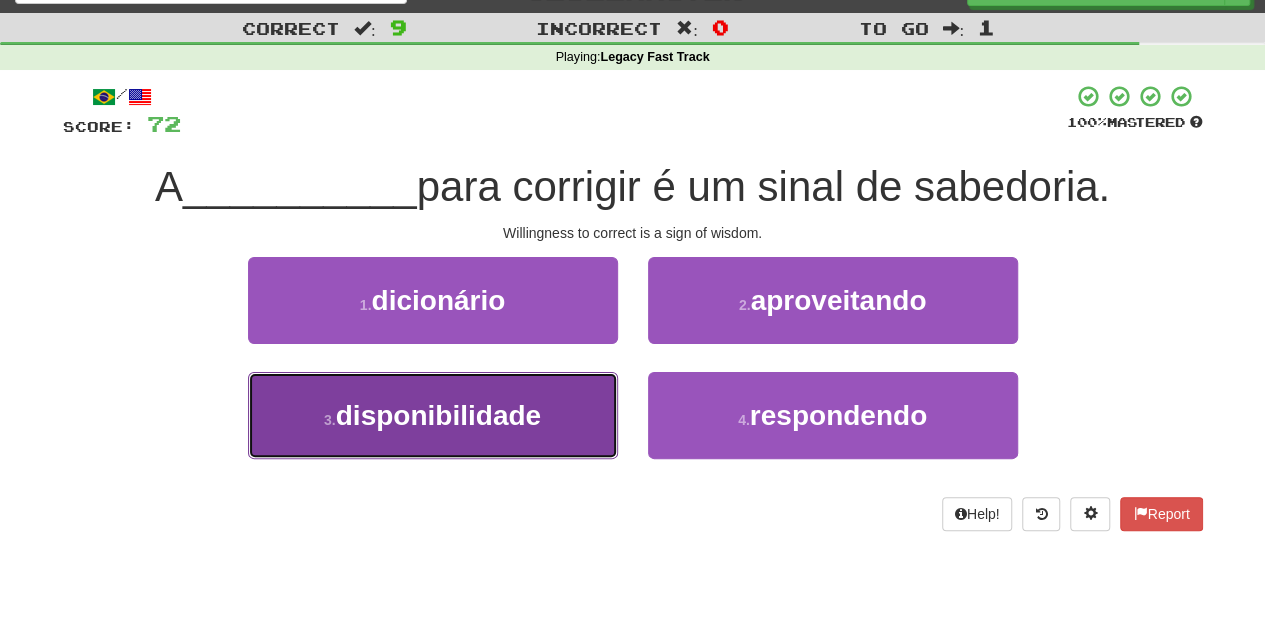 click on "3 .  disponibilidade" at bounding box center (433, 415) 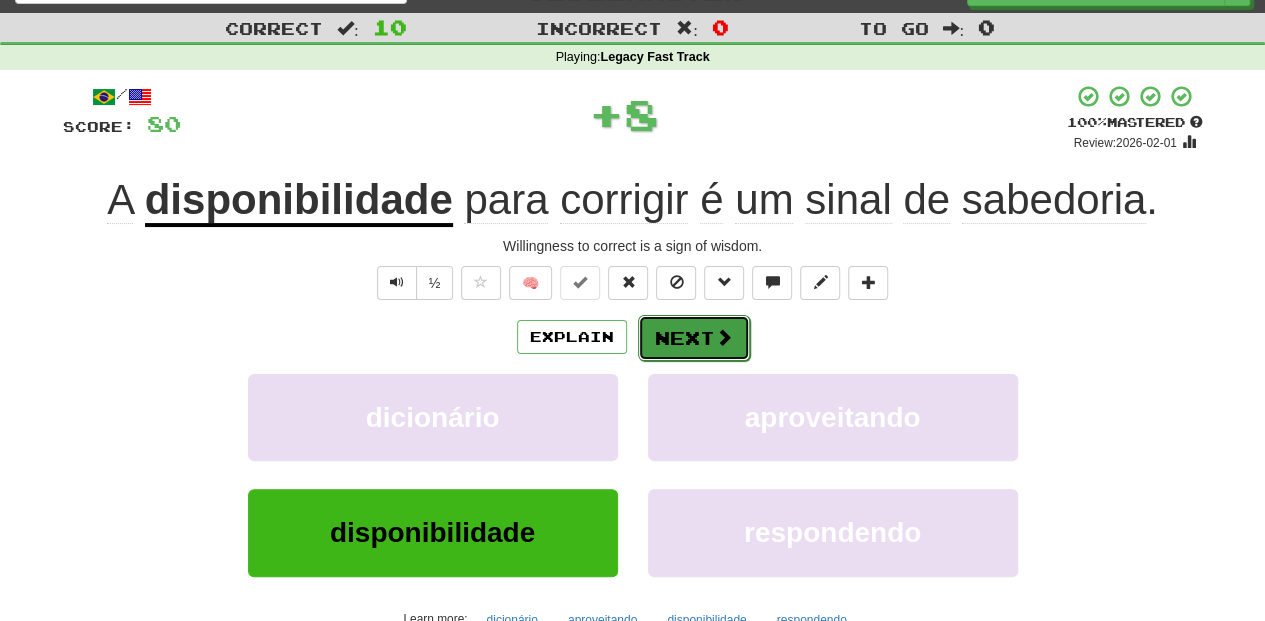 click on "Next" at bounding box center [694, 338] 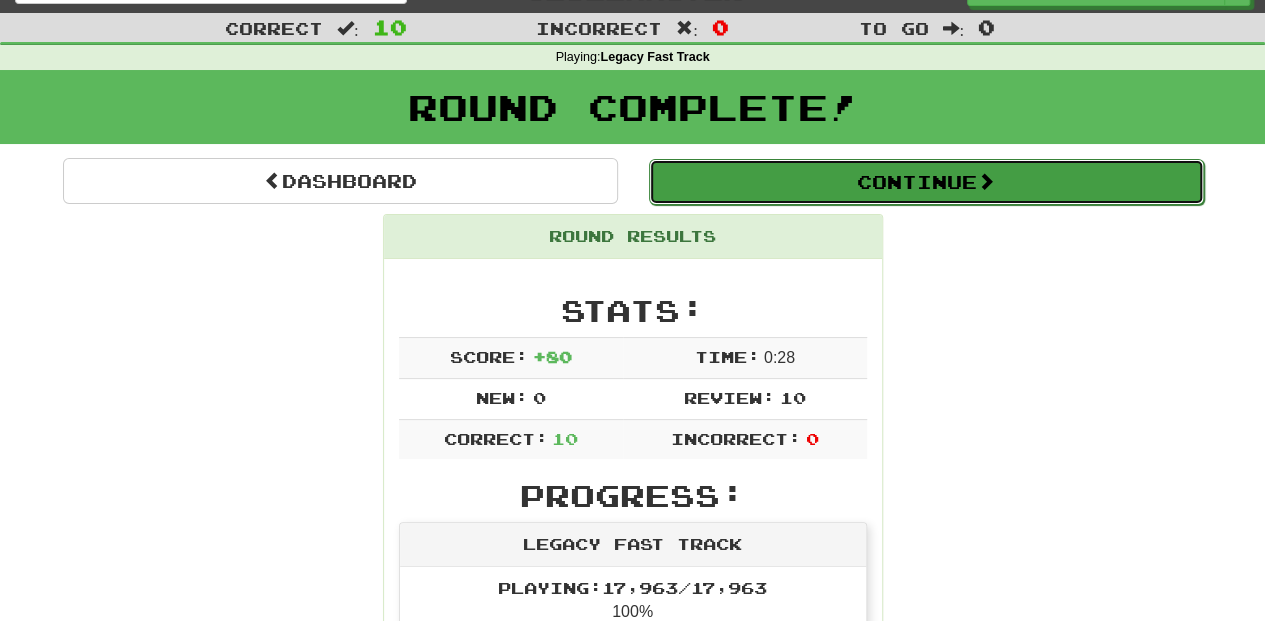 click on "Continue" at bounding box center (926, 182) 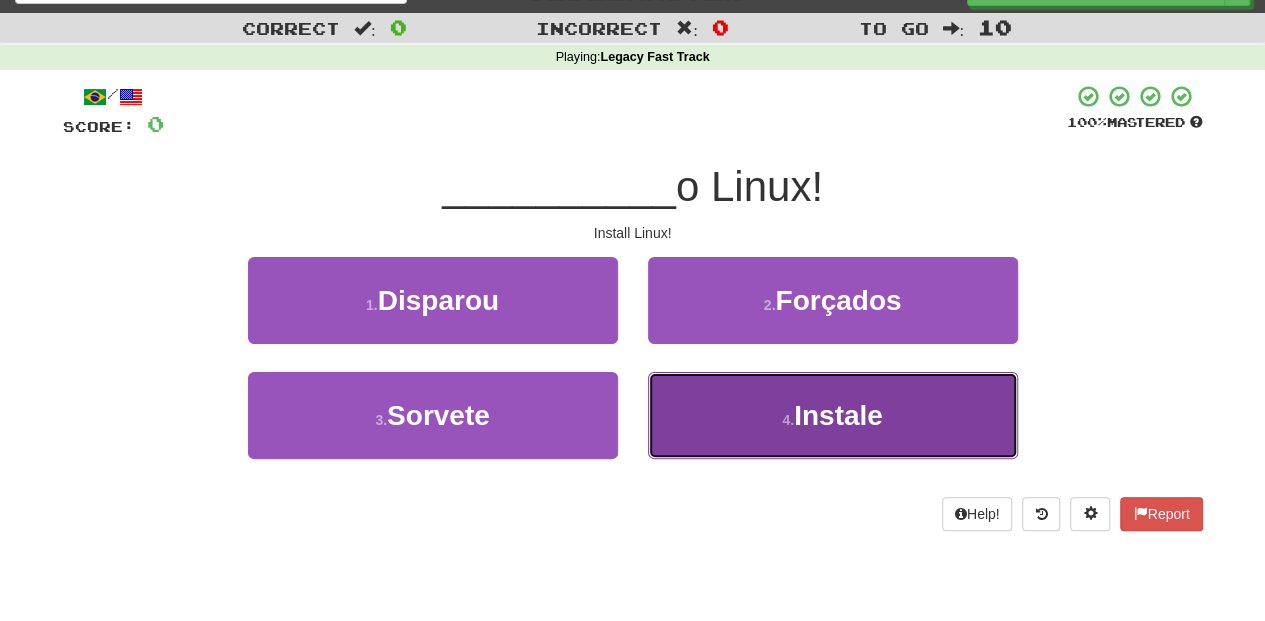 click on "4 .  Instale" at bounding box center (833, 415) 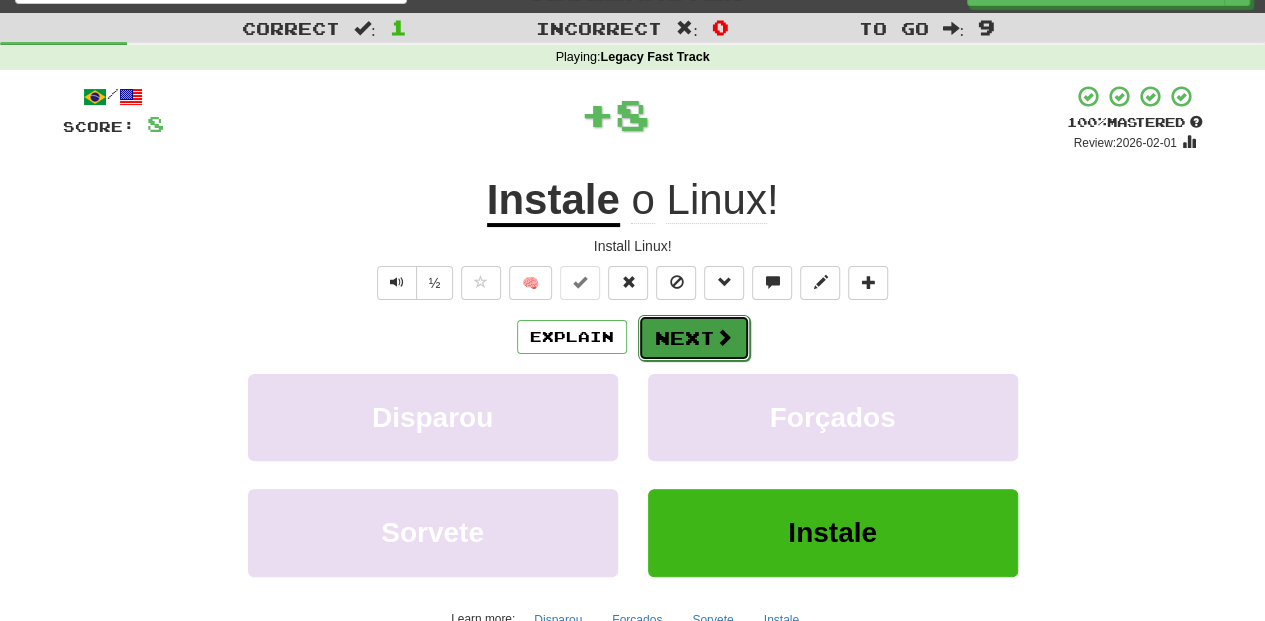 click on "Next" at bounding box center [694, 338] 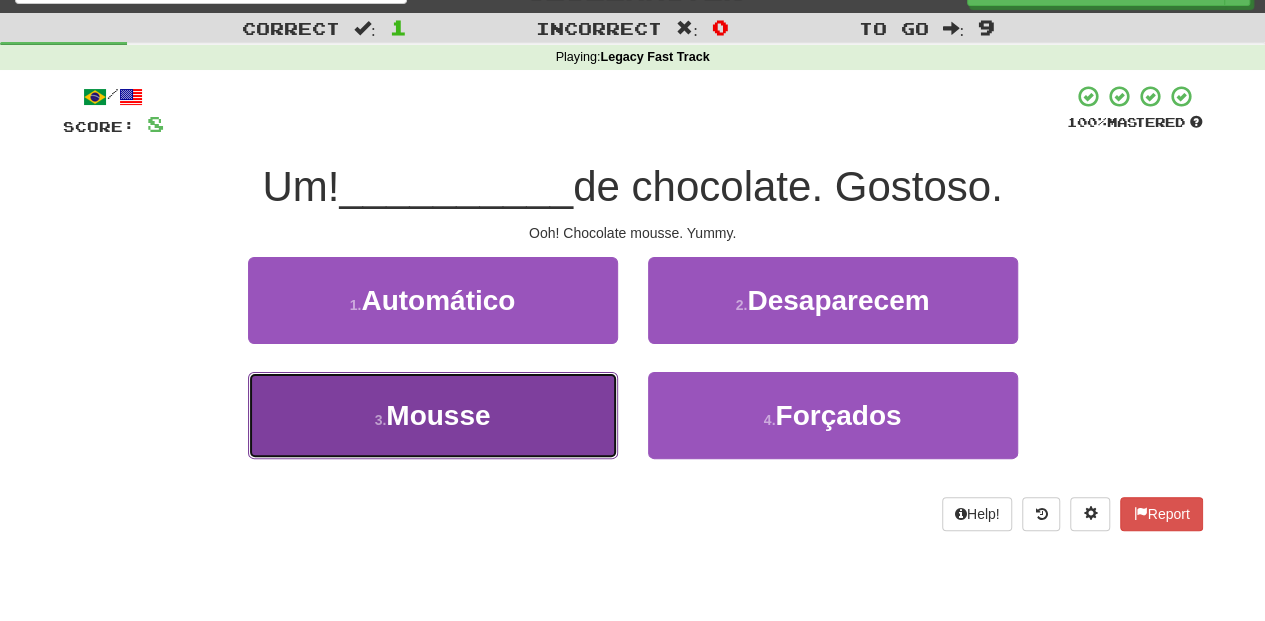 click on "3 .  Mousse" at bounding box center (433, 415) 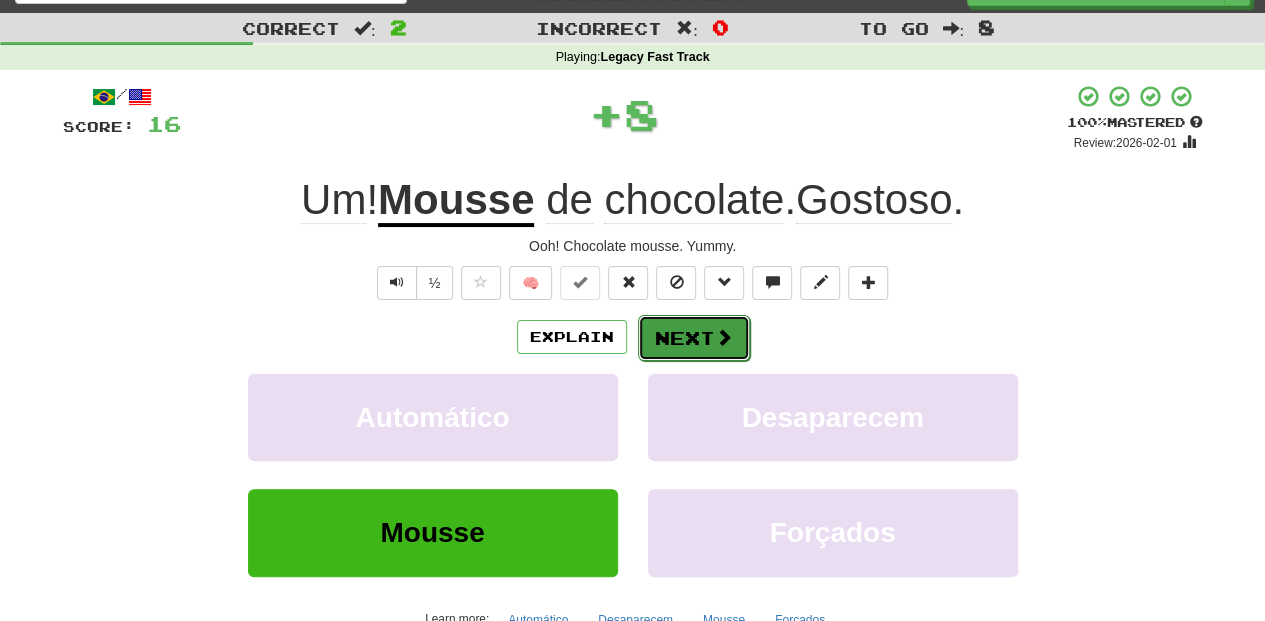 click on "Next" at bounding box center [694, 338] 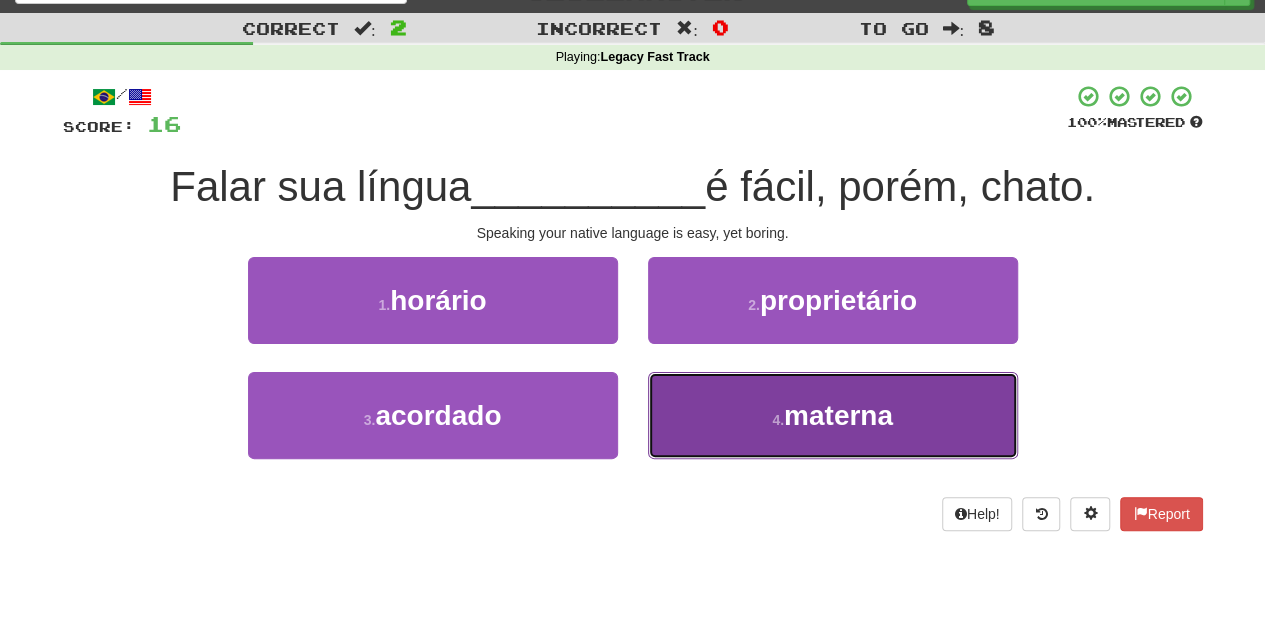 click on "4 .  materna" at bounding box center (833, 415) 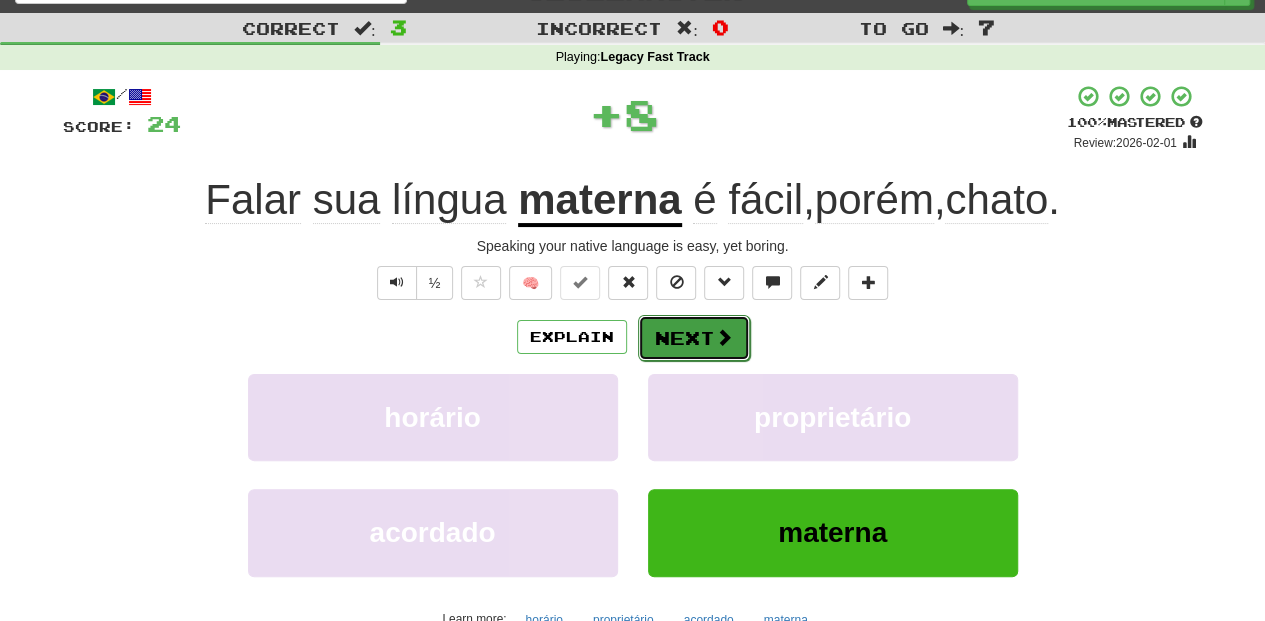 click on "Next" at bounding box center (694, 338) 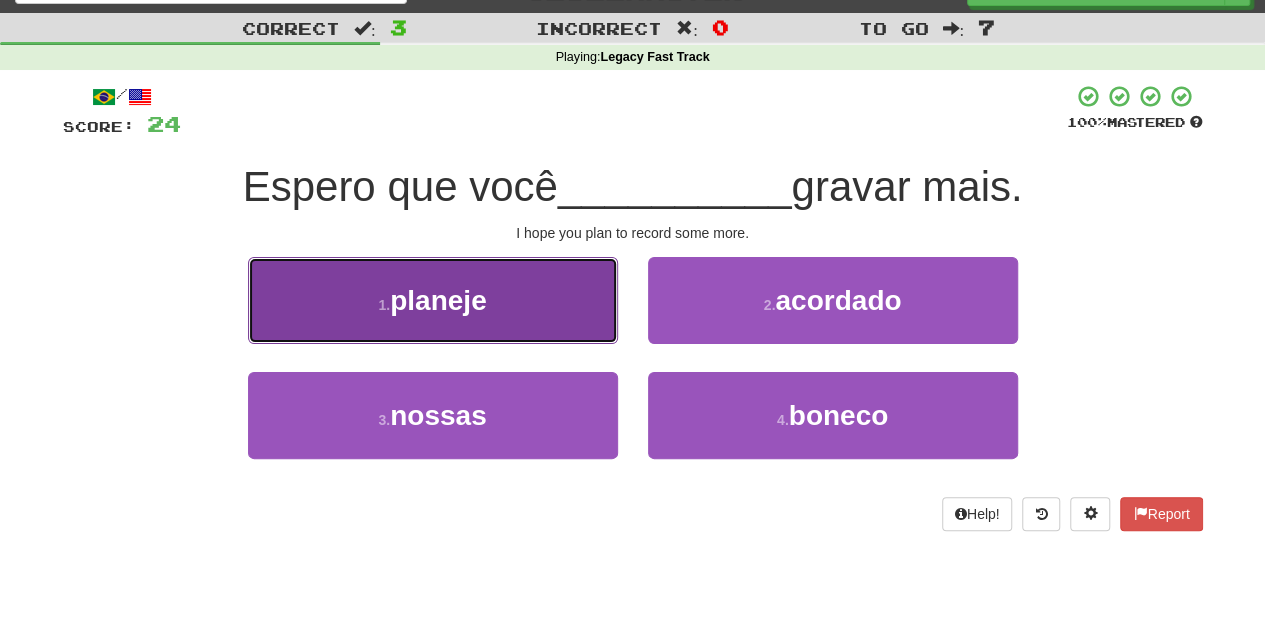 click on "1 .  planeje" at bounding box center (433, 300) 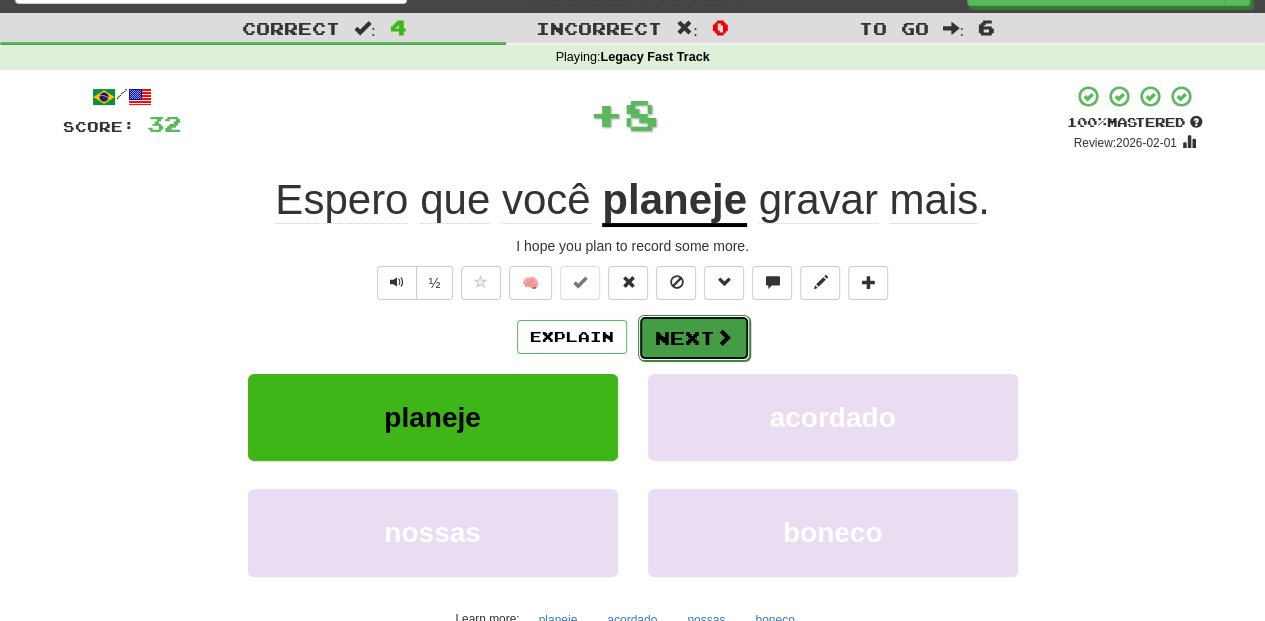 click on "Next" at bounding box center [694, 338] 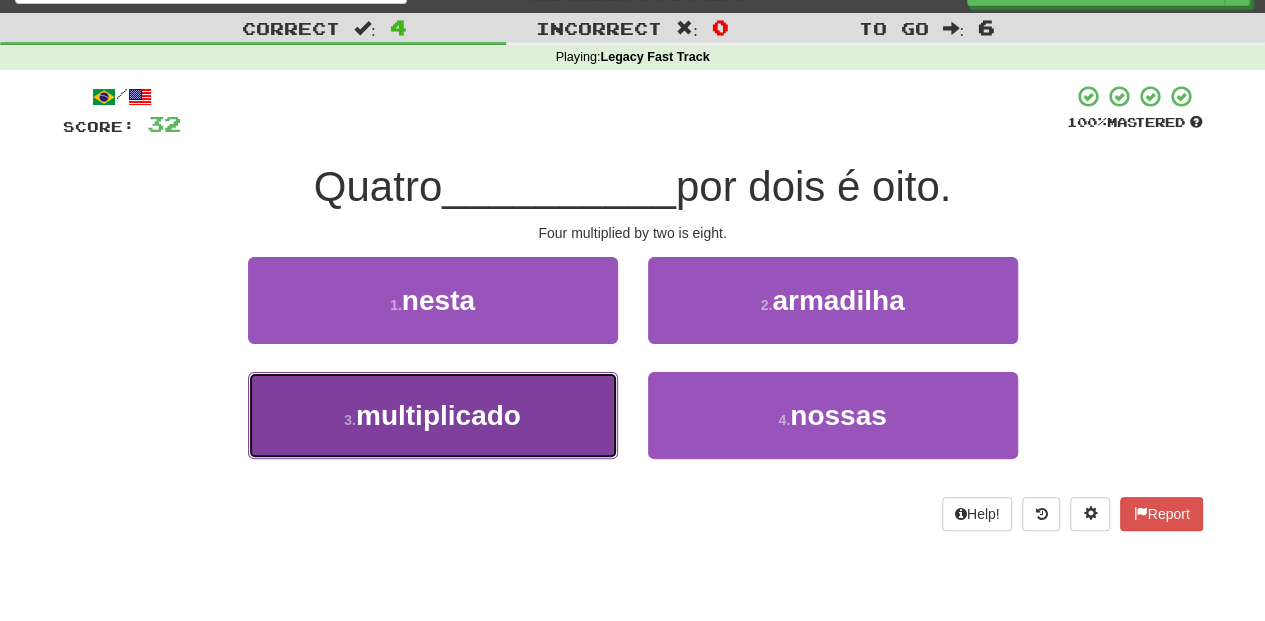 click on "3 .  multiplicado" at bounding box center (433, 415) 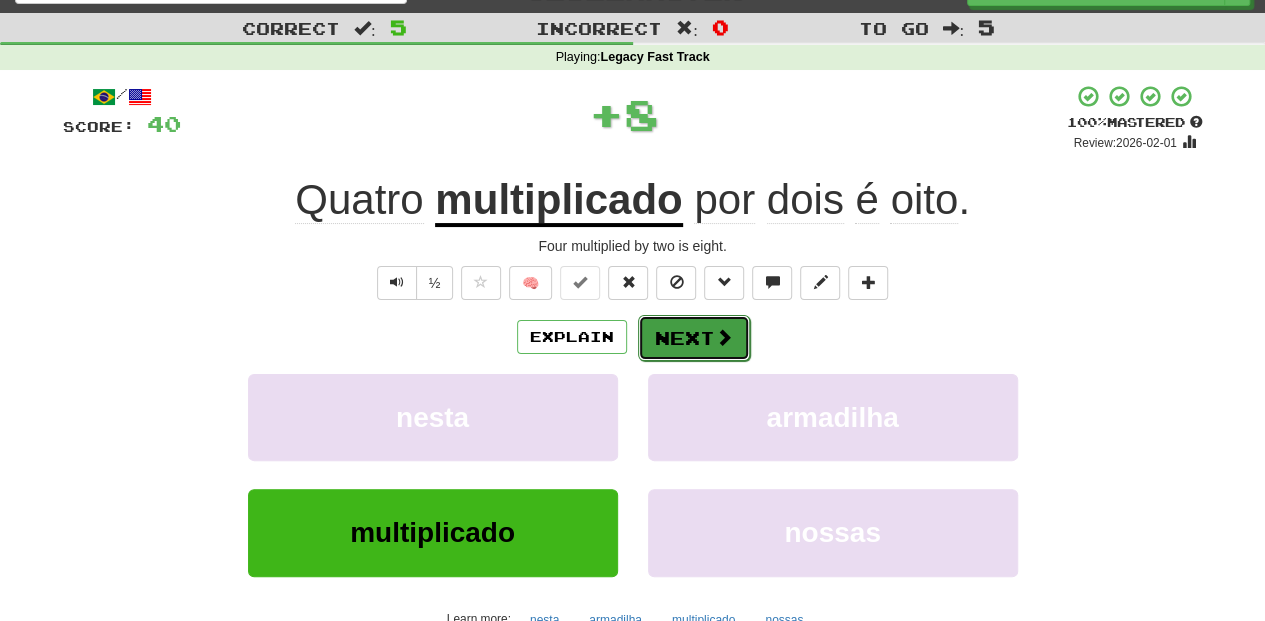 click on "Next" at bounding box center (694, 338) 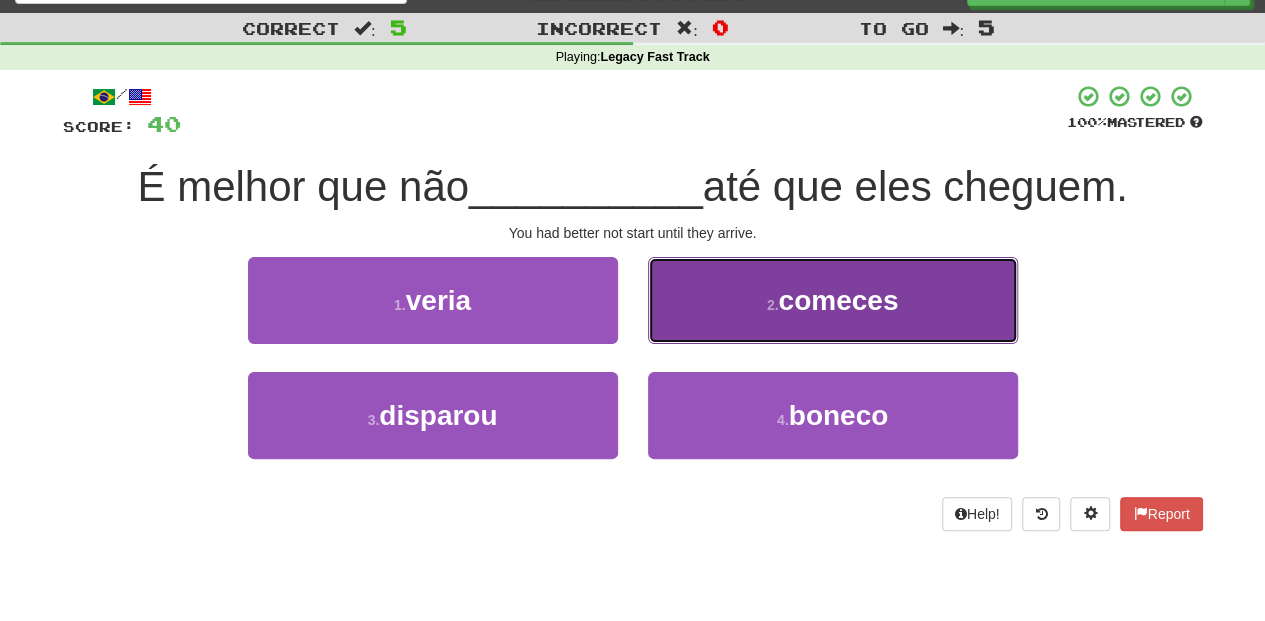 click on "2 .  comeces" at bounding box center (833, 300) 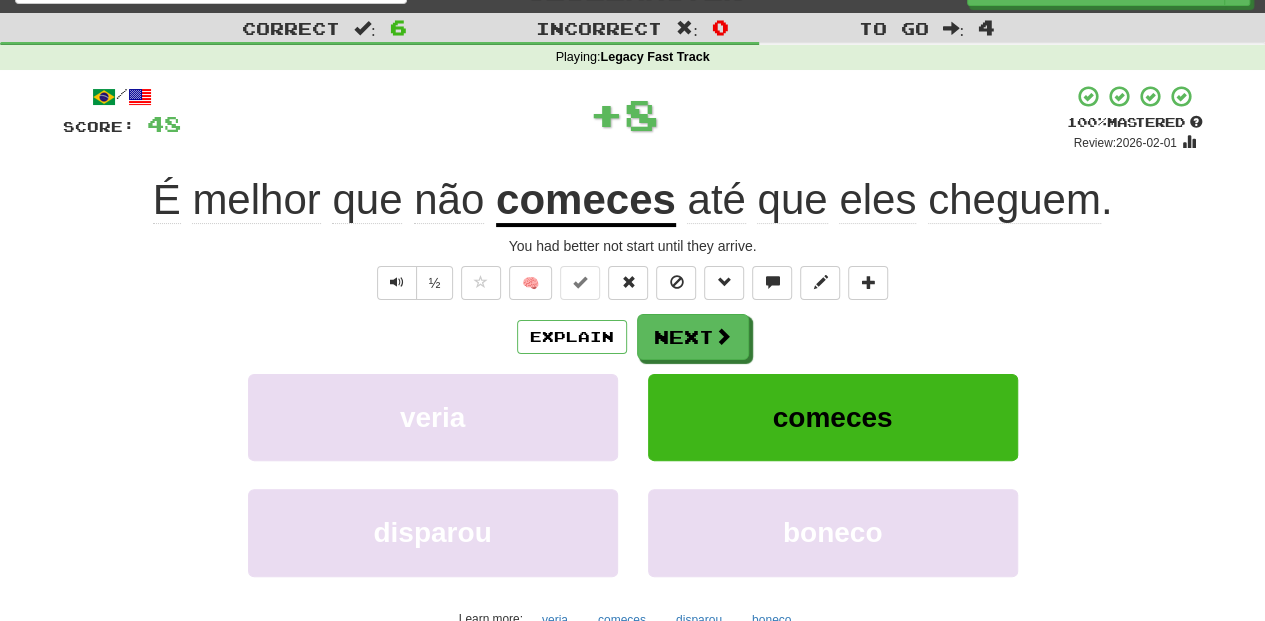 click on "Next" at bounding box center [693, 337] 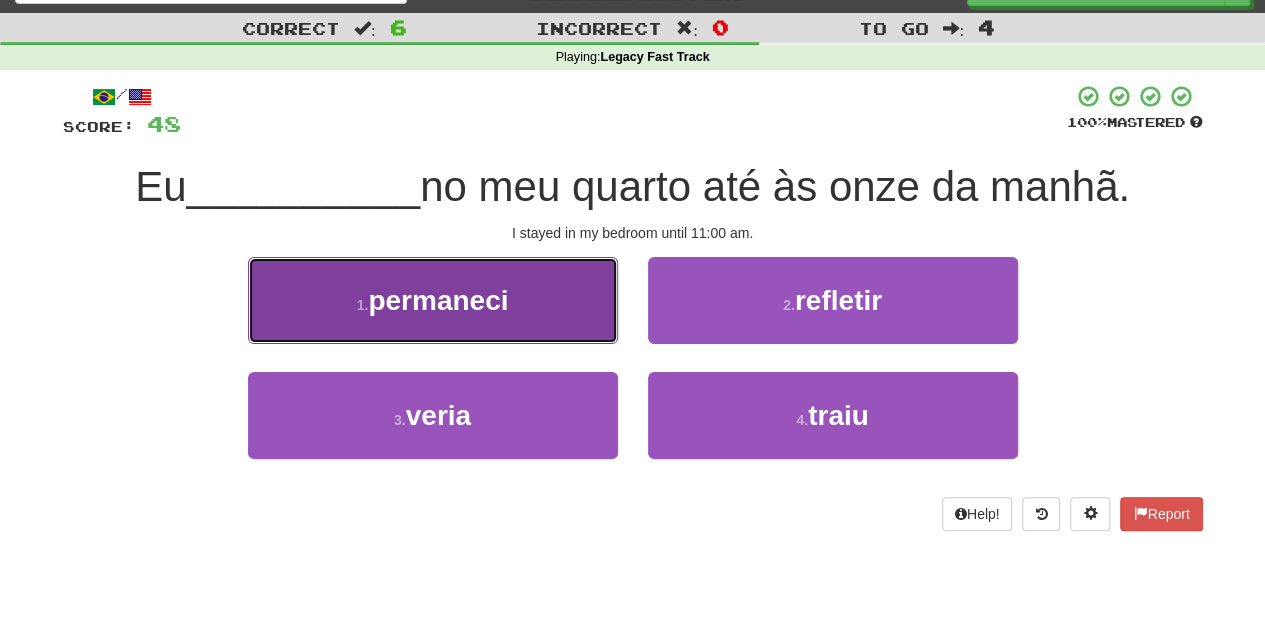 click on "1 .  permaneci" at bounding box center (433, 300) 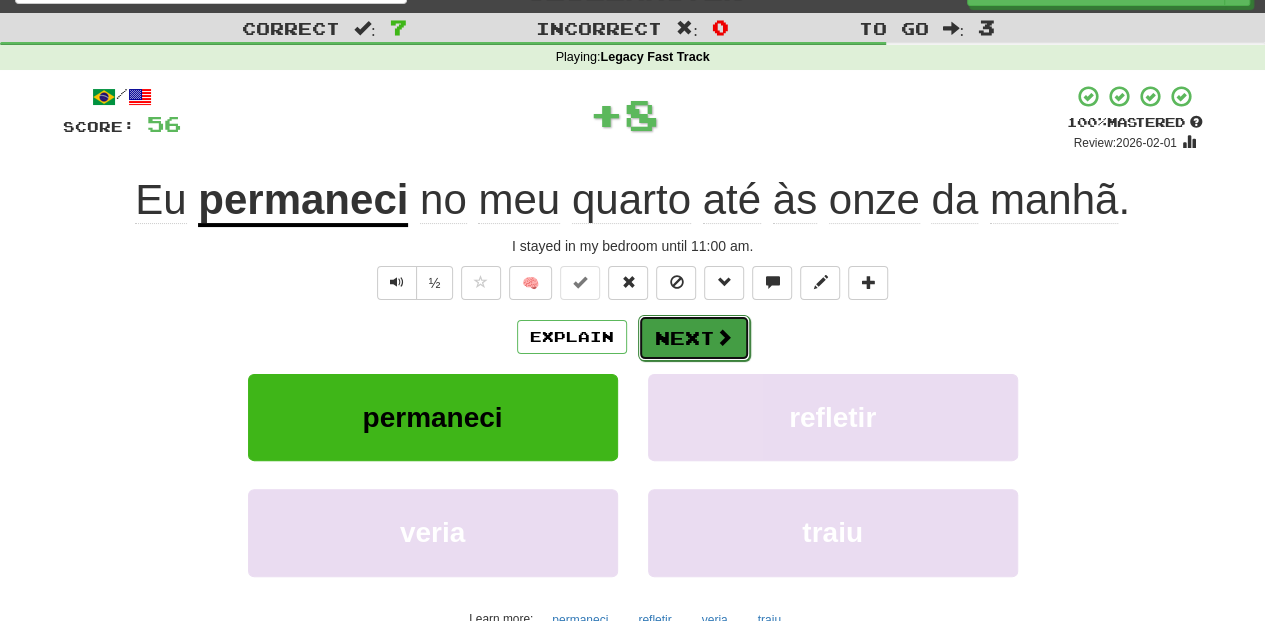 click on "Next" at bounding box center (694, 338) 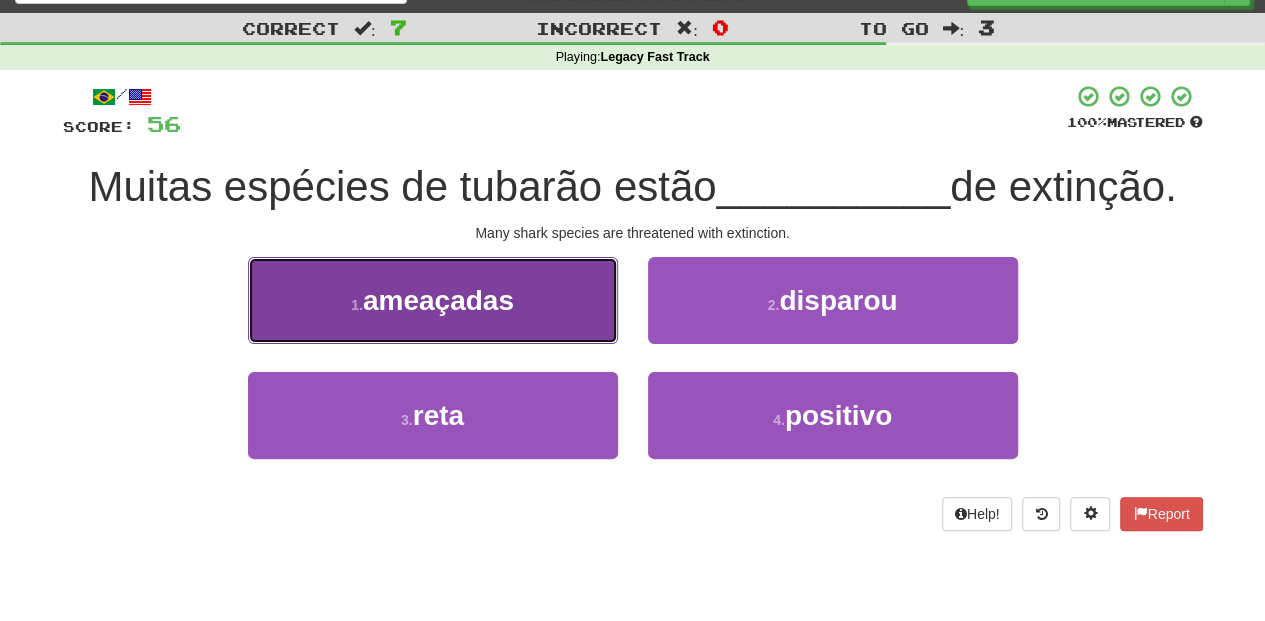 click on "1 .  ameaçadas" at bounding box center (433, 300) 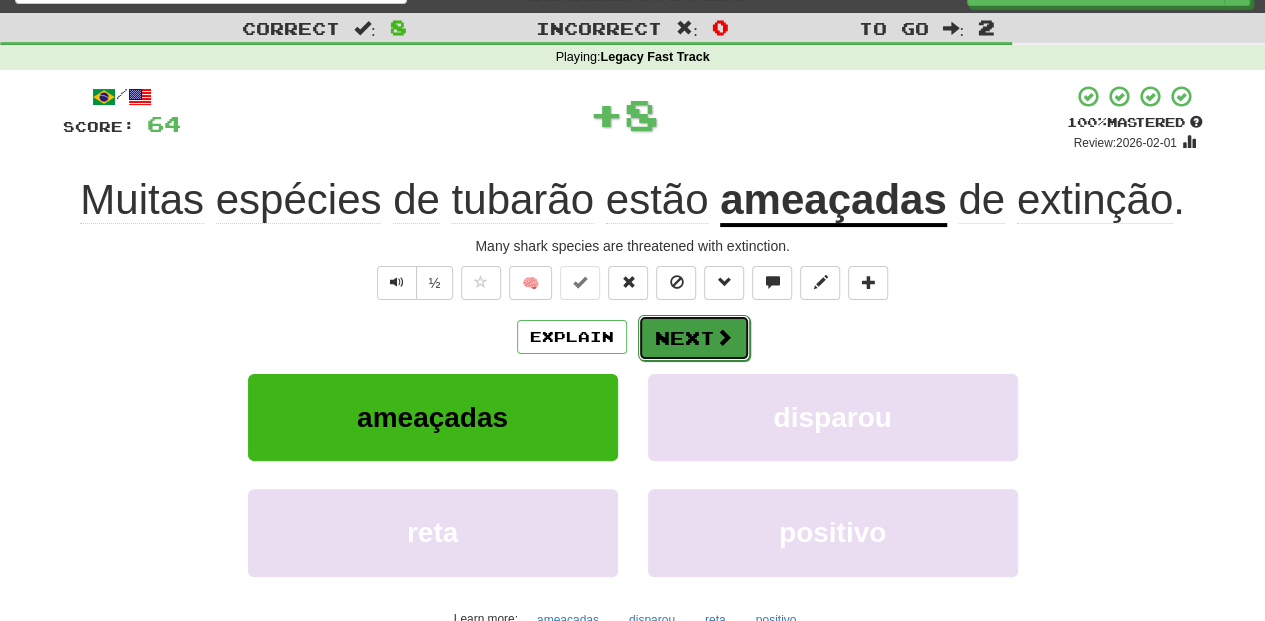 click on "Next" at bounding box center [694, 338] 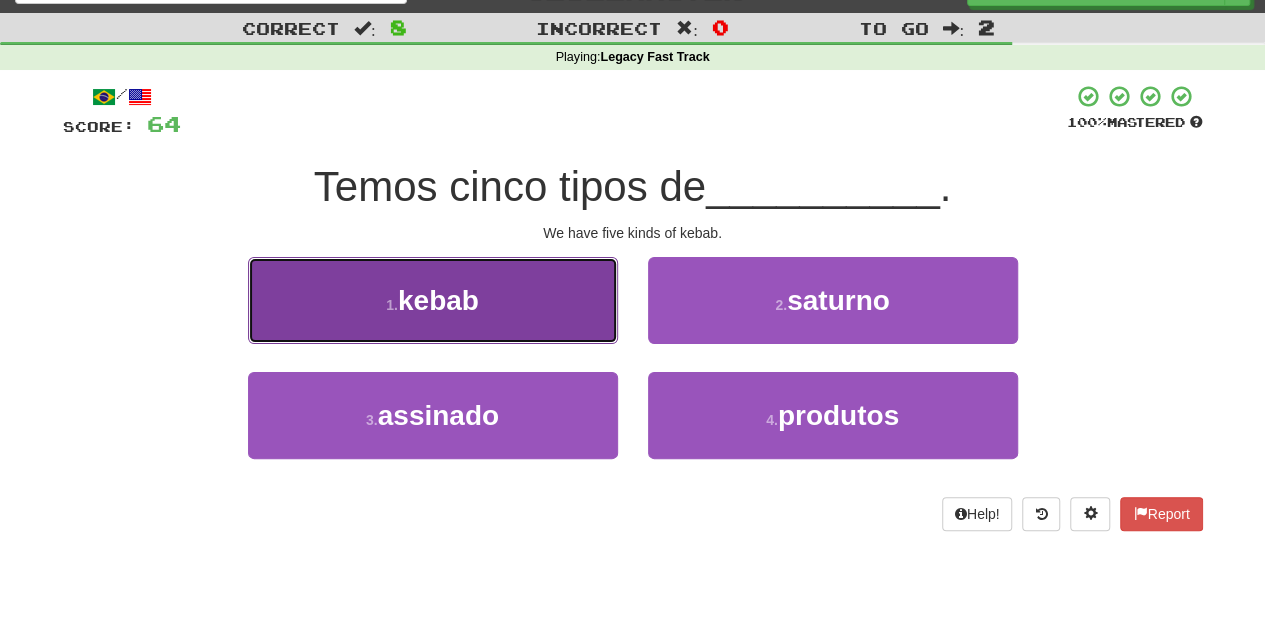 click on "1 .  kebab" at bounding box center [433, 300] 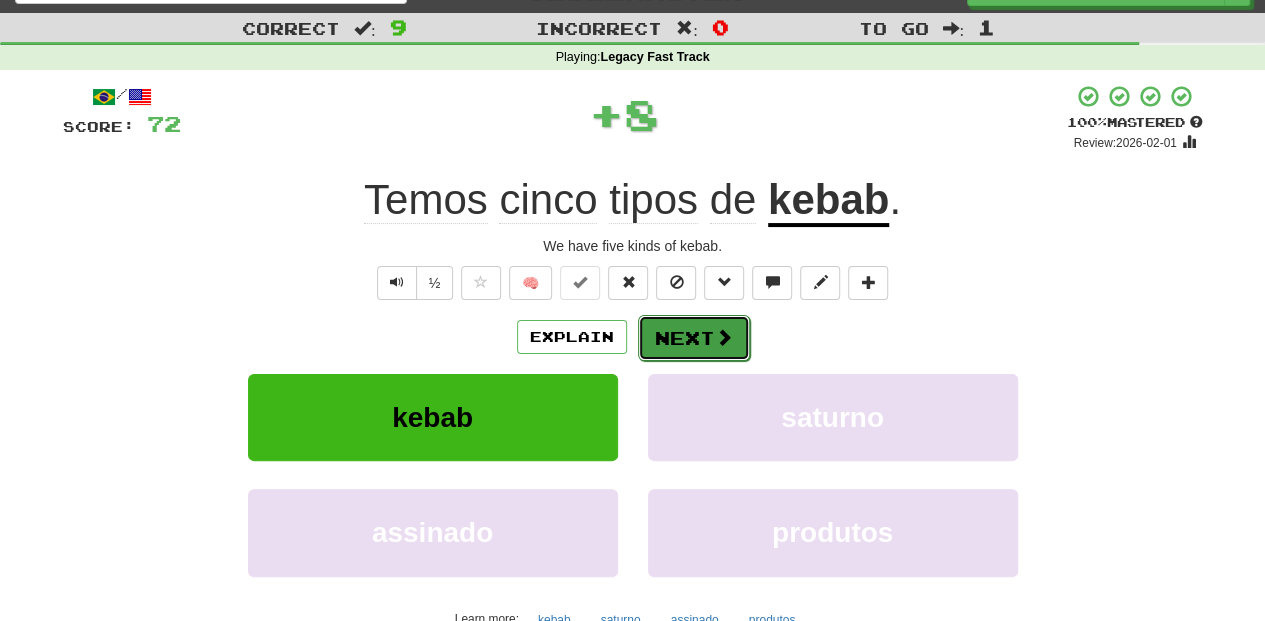 click on "Next" at bounding box center (694, 338) 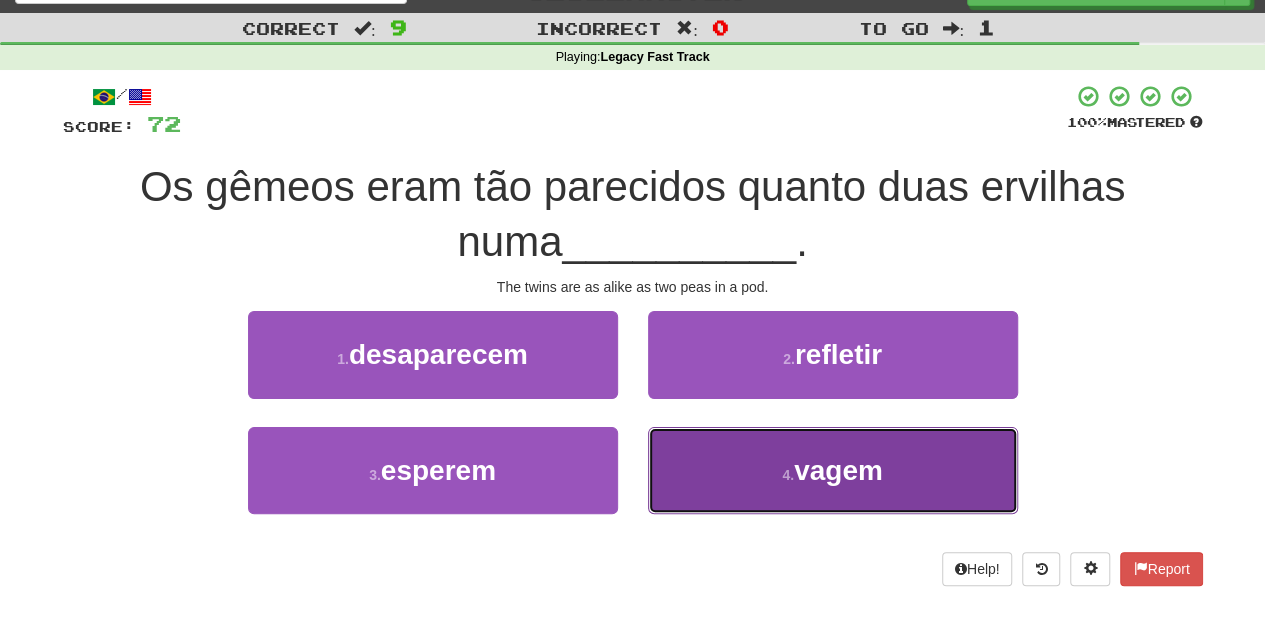 click on "4 .  vagem" at bounding box center (833, 470) 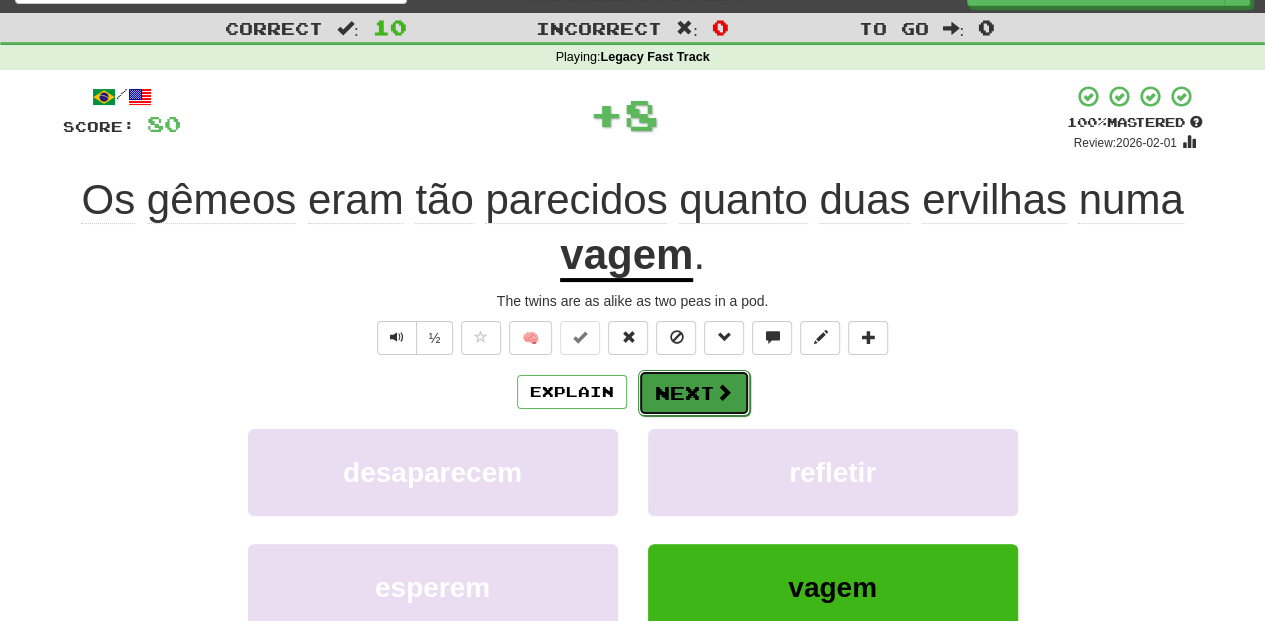 click on "Next" at bounding box center (694, 393) 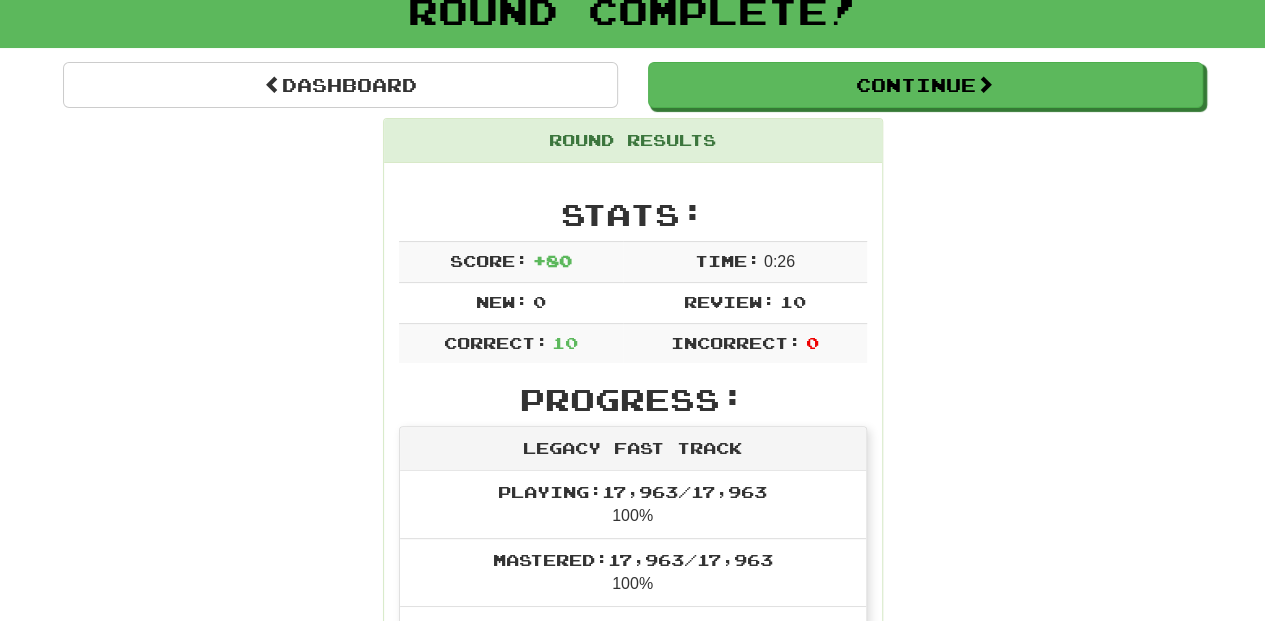scroll, scrollTop: 104, scrollLeft: 0, axis: vertical 